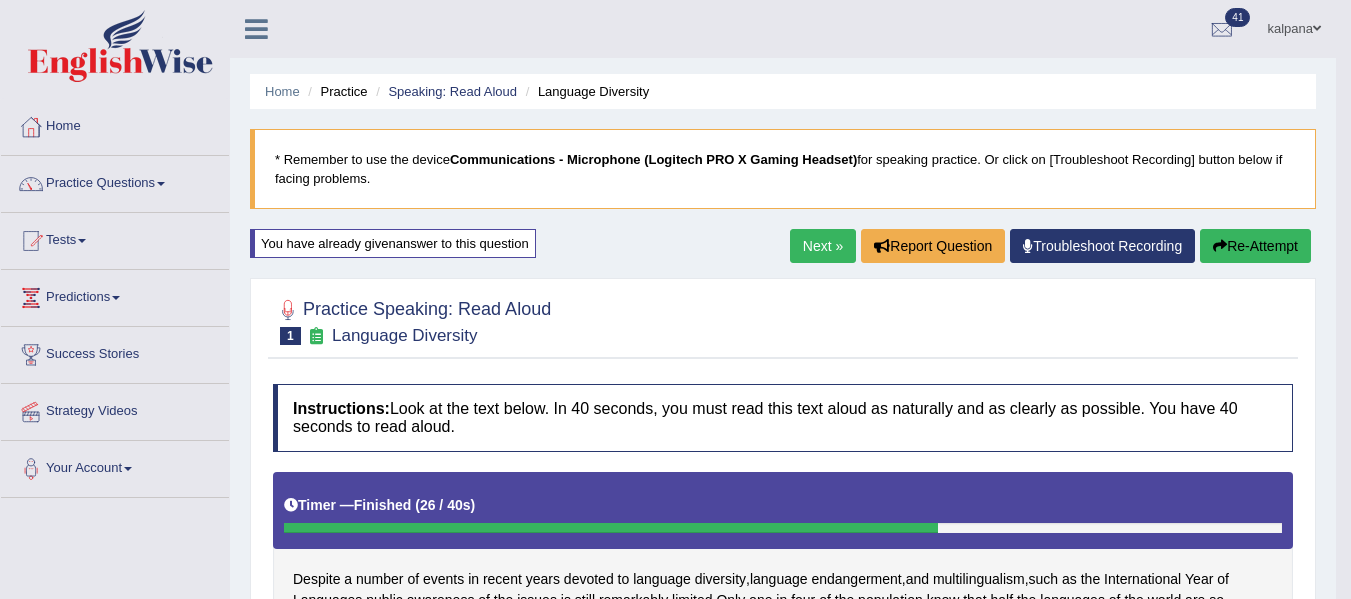 scroll, scrollTop: 0, scrollLeft: 0, axis: both 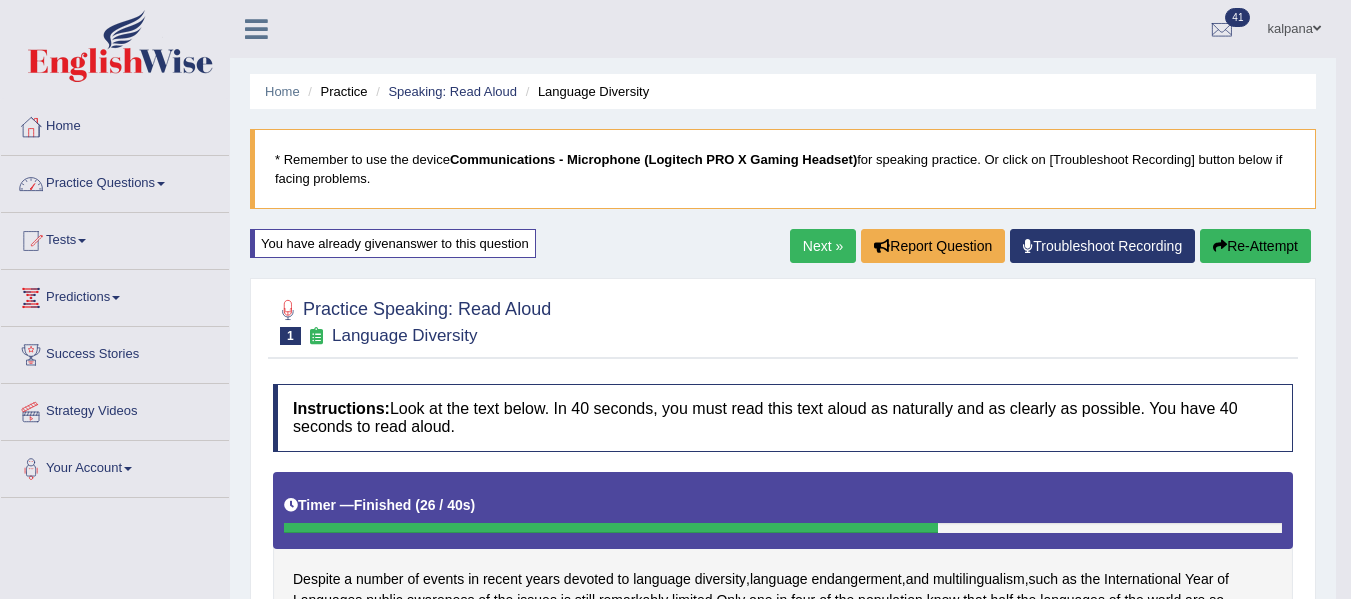 click on "Home" at bounding box center (115, 124) 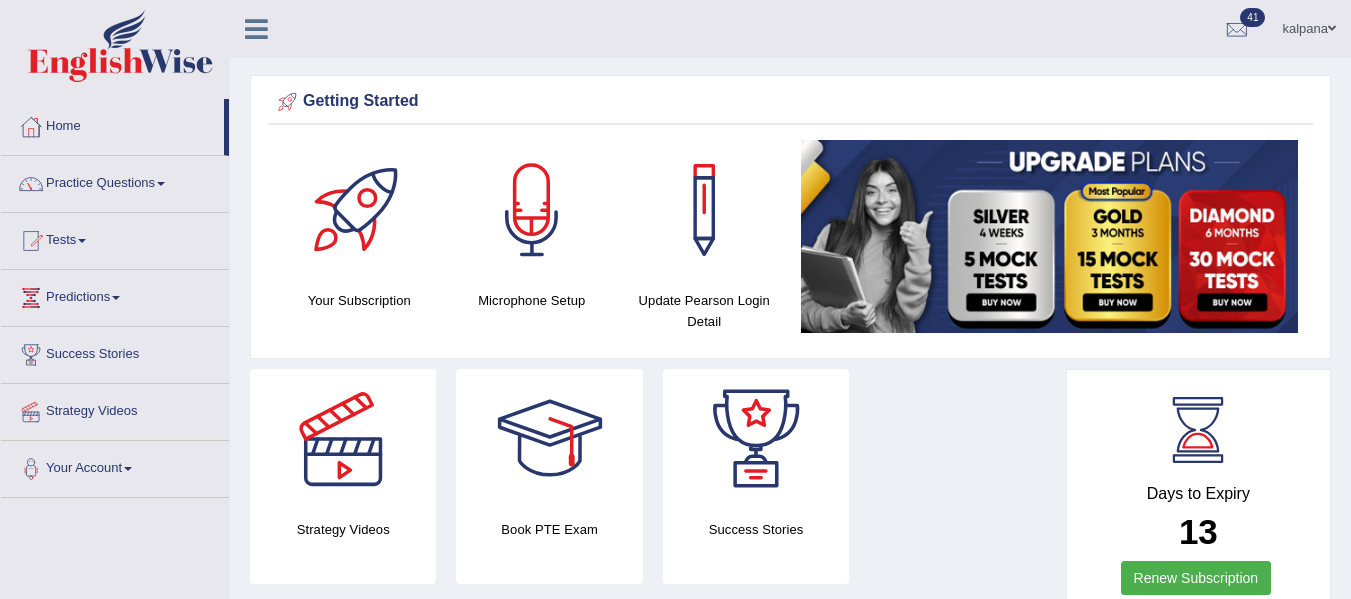 scroll, scrollTop: 0, scrollLeft: 0, axis: both 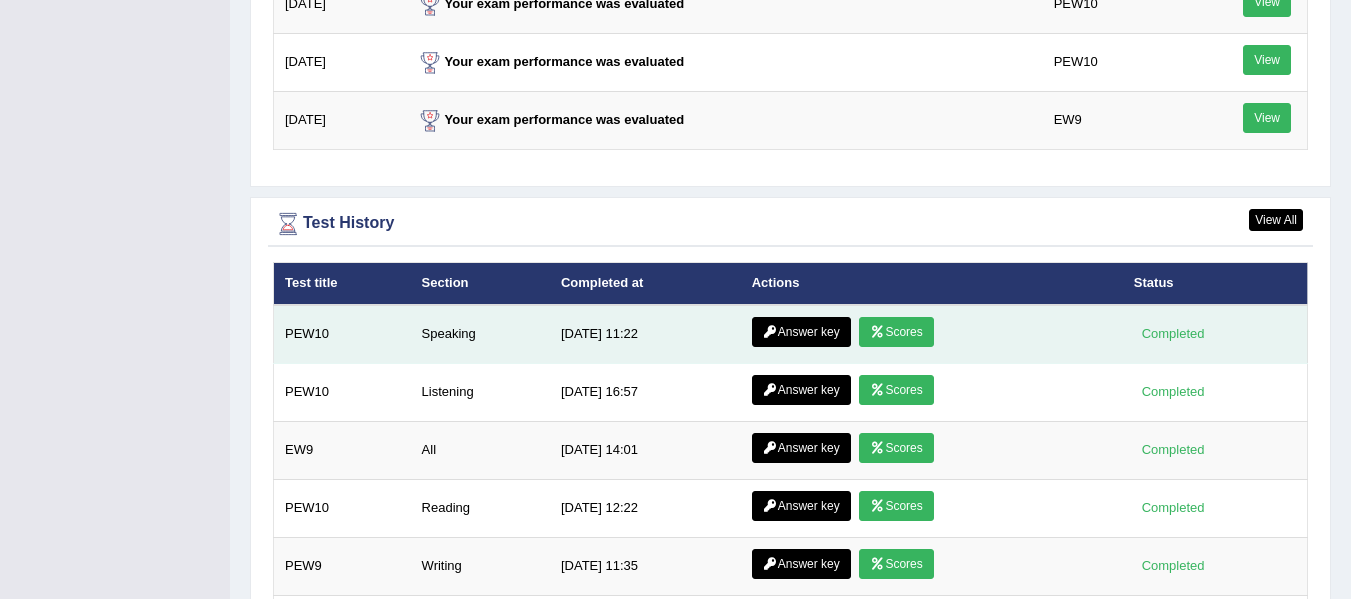 click on "Scores" at bounding box center (896, 332) 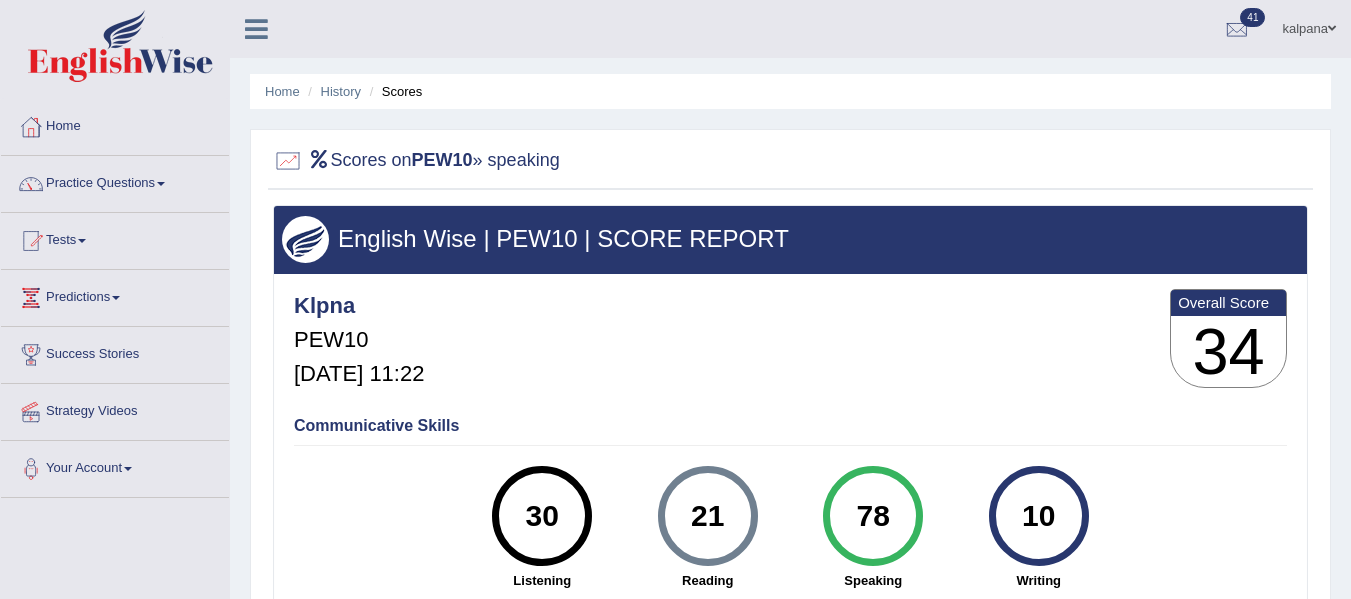 scroll, scrollTop: 0, scrollLeft: 0, axis: both 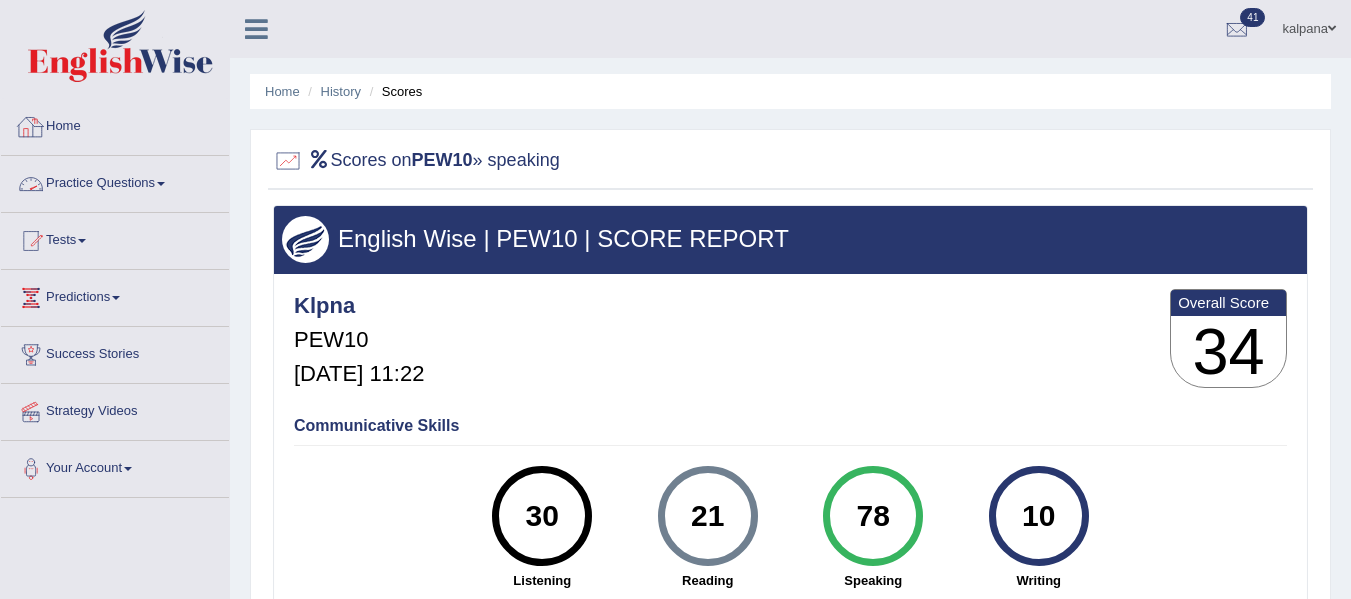 click on "Home" at bounding box center (115, 124) 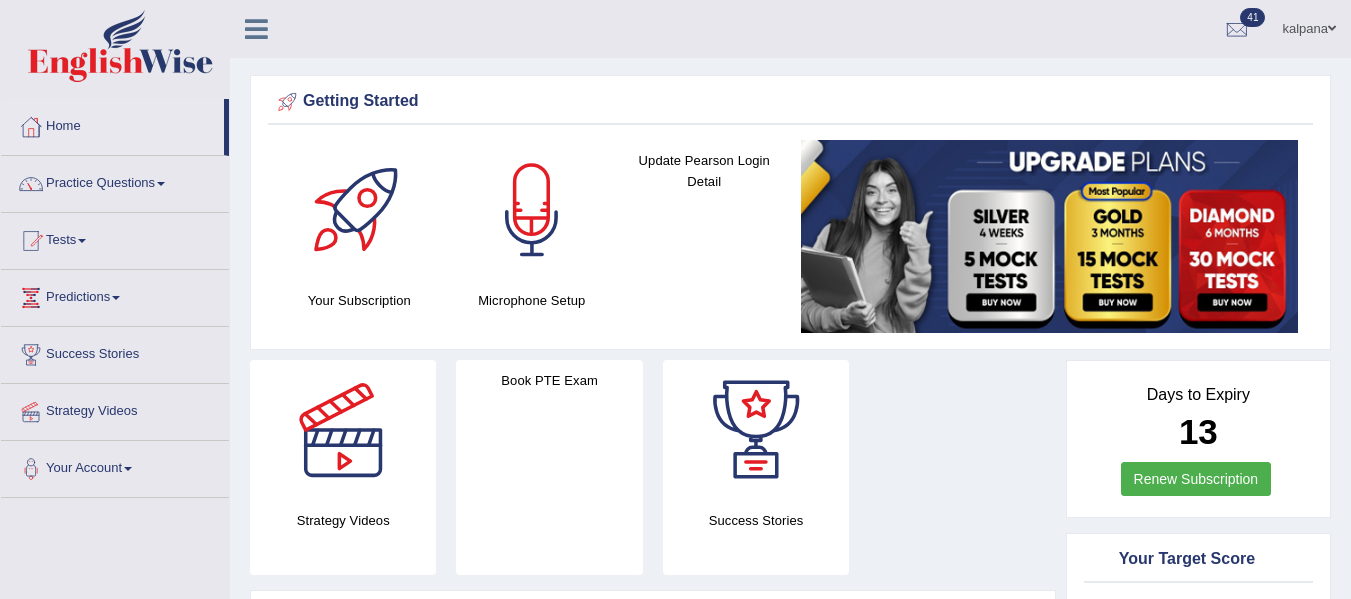 scroll, scrollTop: 0, scrollLeft: 0, axis: both 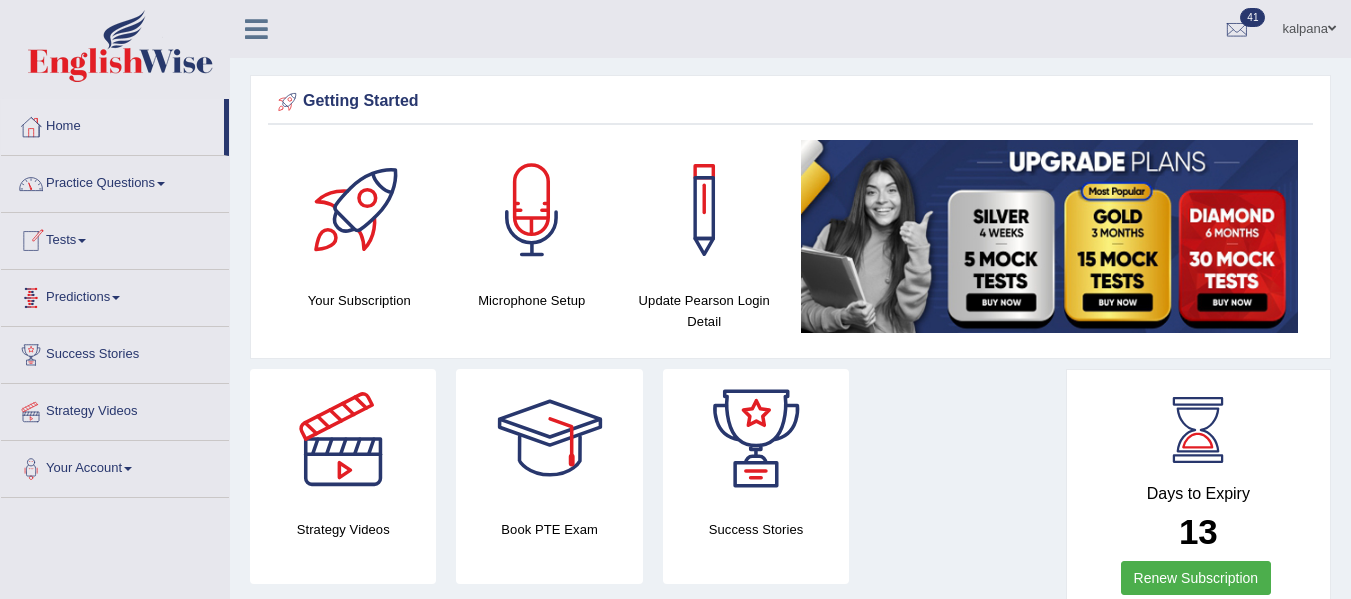click on "Practice Questions" at bounding box center (115, 181) 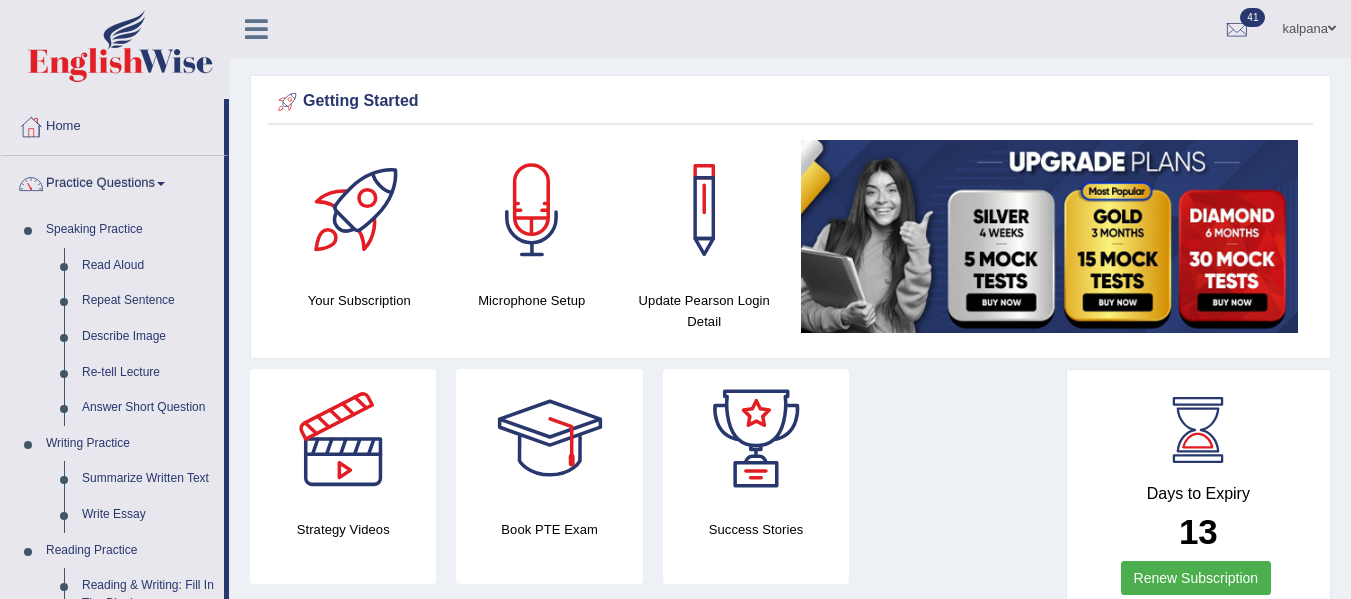 drag, startPoint x: 225, startPoint y: 322, endPoint x: 259, endPoint y: 517, distance: 197.94191 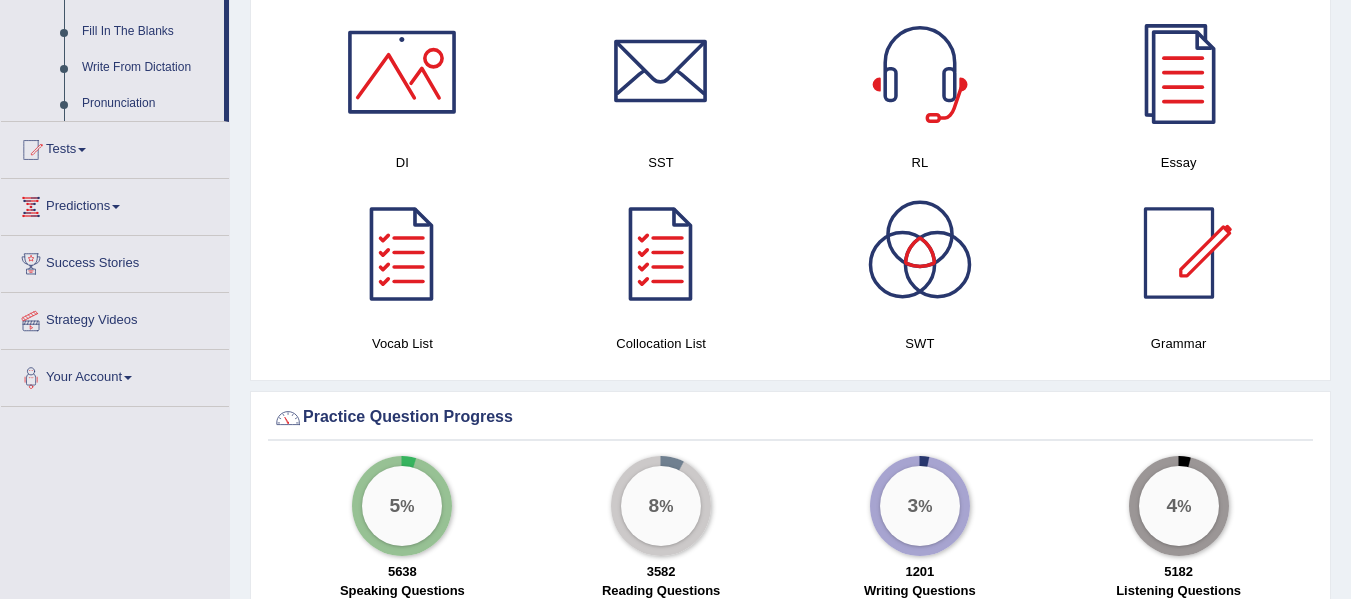scroll, scrollTop: 910, scrollLeft: 0, axis: vertical 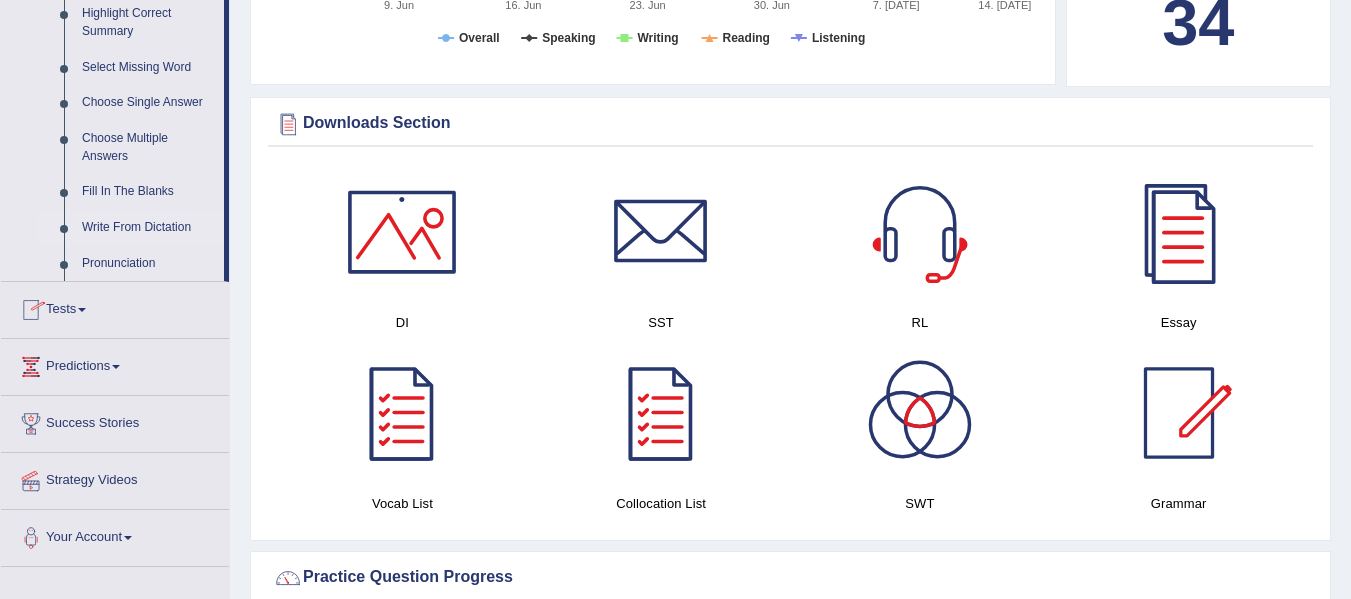 click on "Write From Dictation" at bounding box center [148, 228] 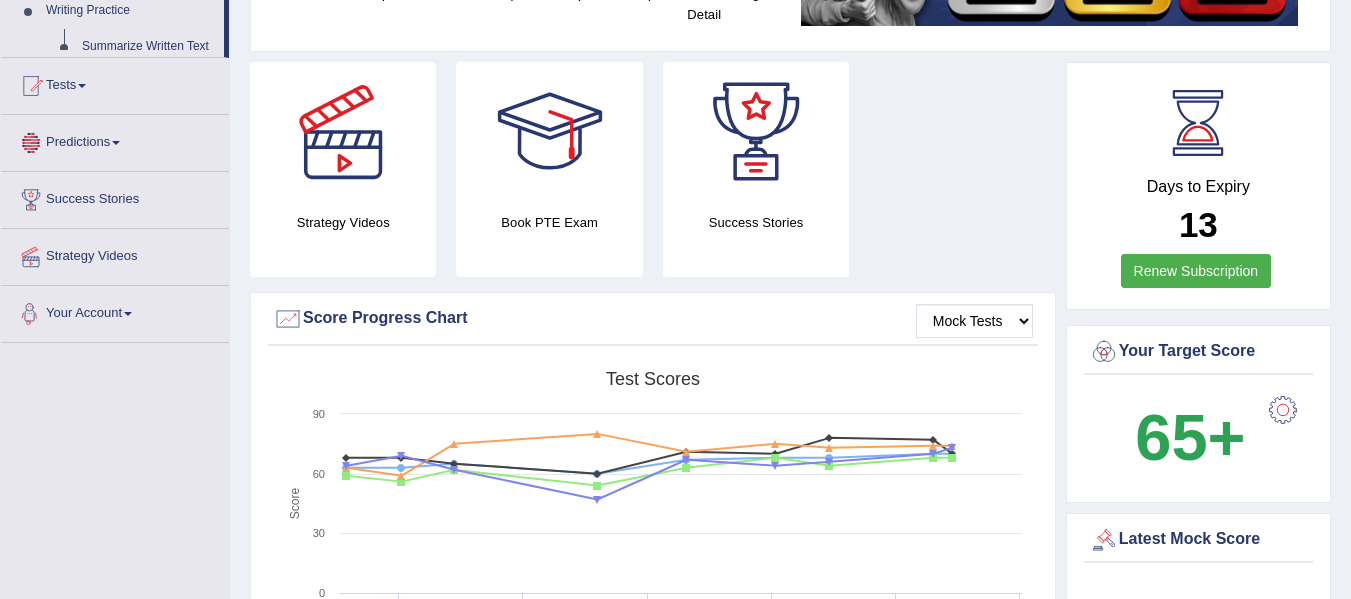 scroll, scrollTop: 724, scrollLeft: 0, axis: vertical 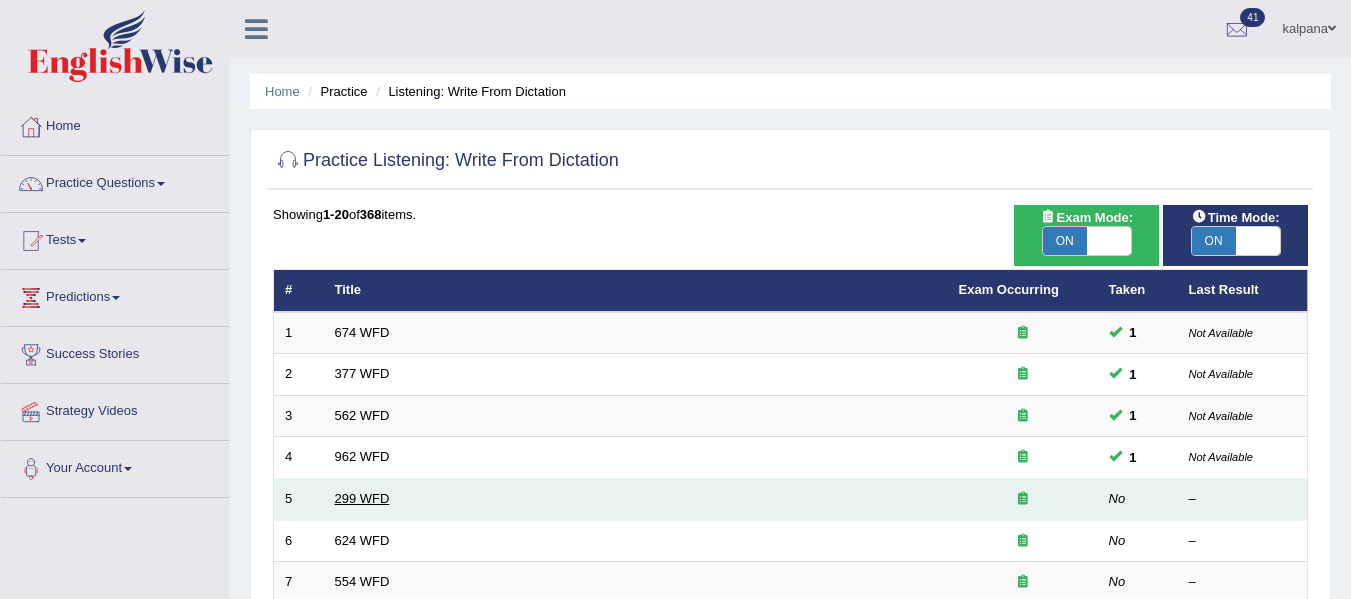 click on "299 WFD" at bounding box center [362, 498] 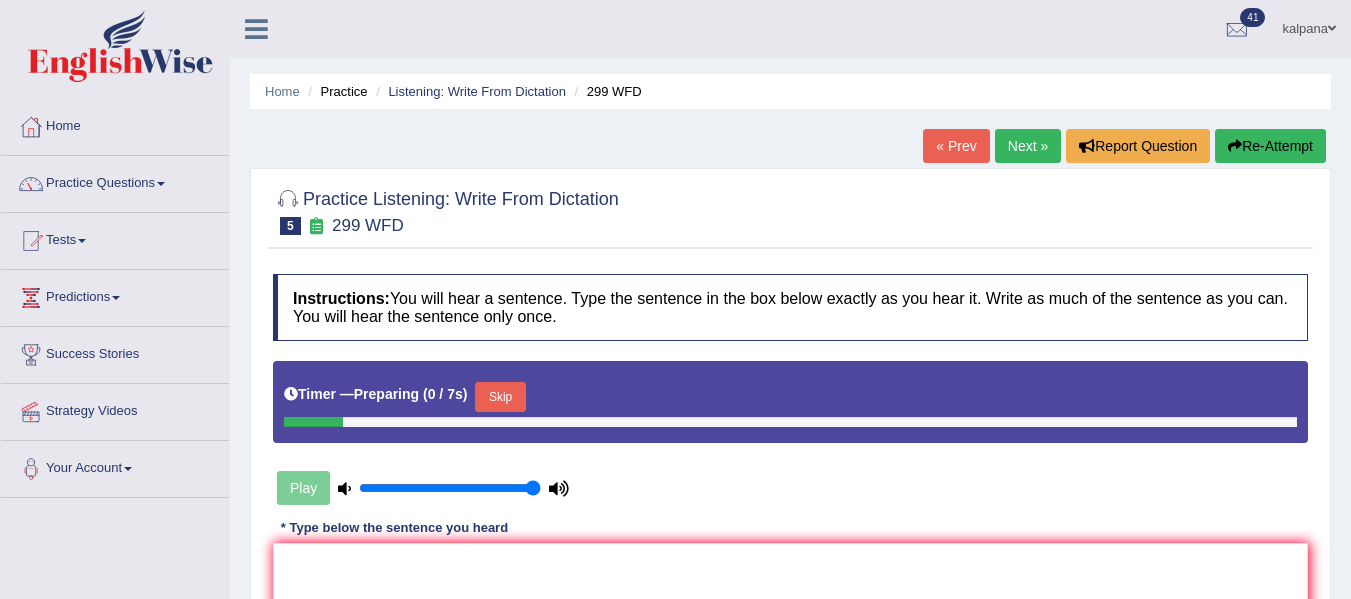 scroll, scrollTop: 0, scrollLeft: 0, axis: both 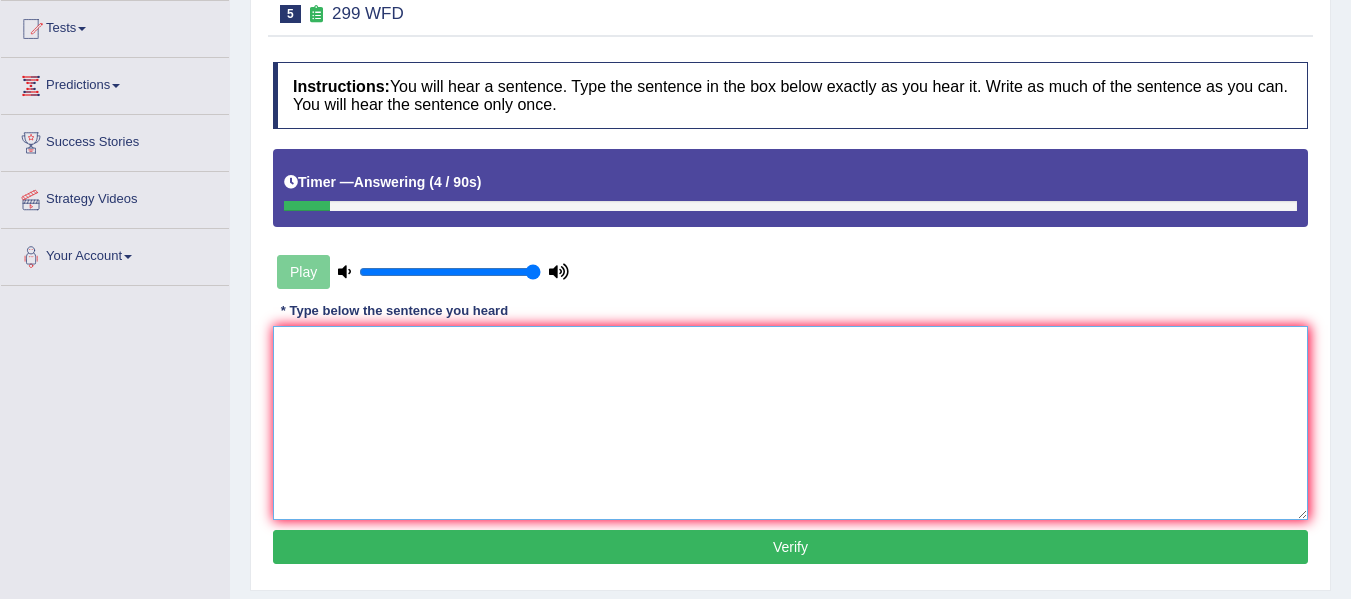 click at bounding box center [790, 423] 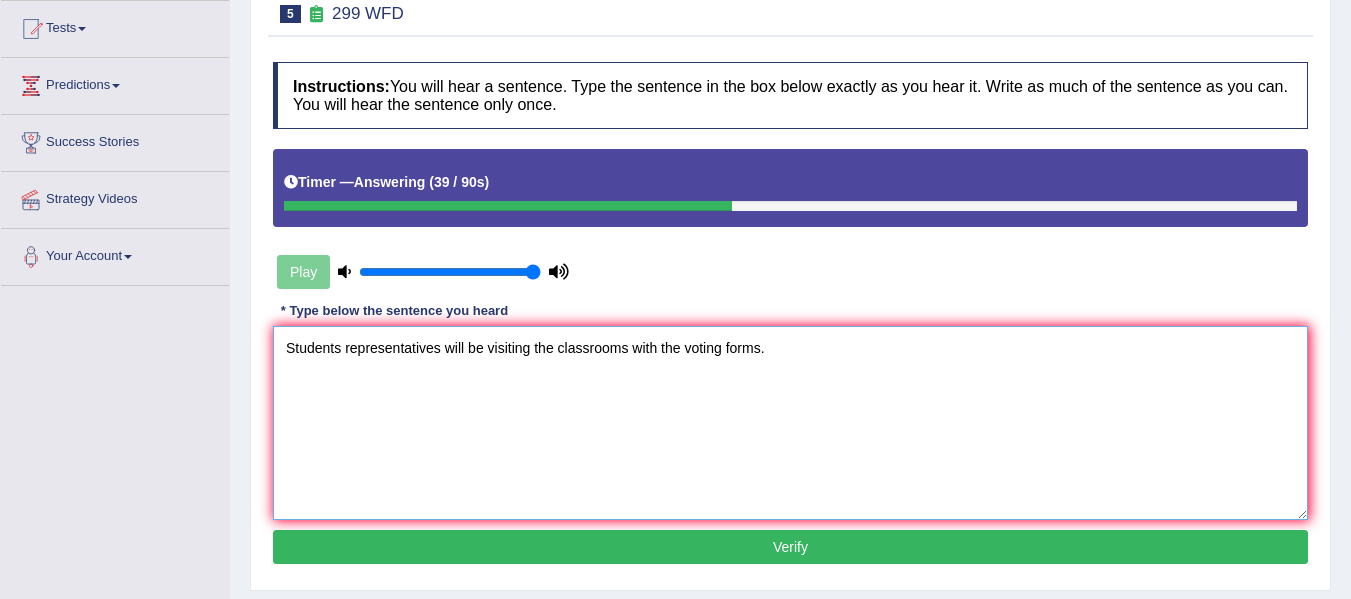 click on "Students representatives will be visiting the classrooms with the voting forms." at bounding box center [790, 423] 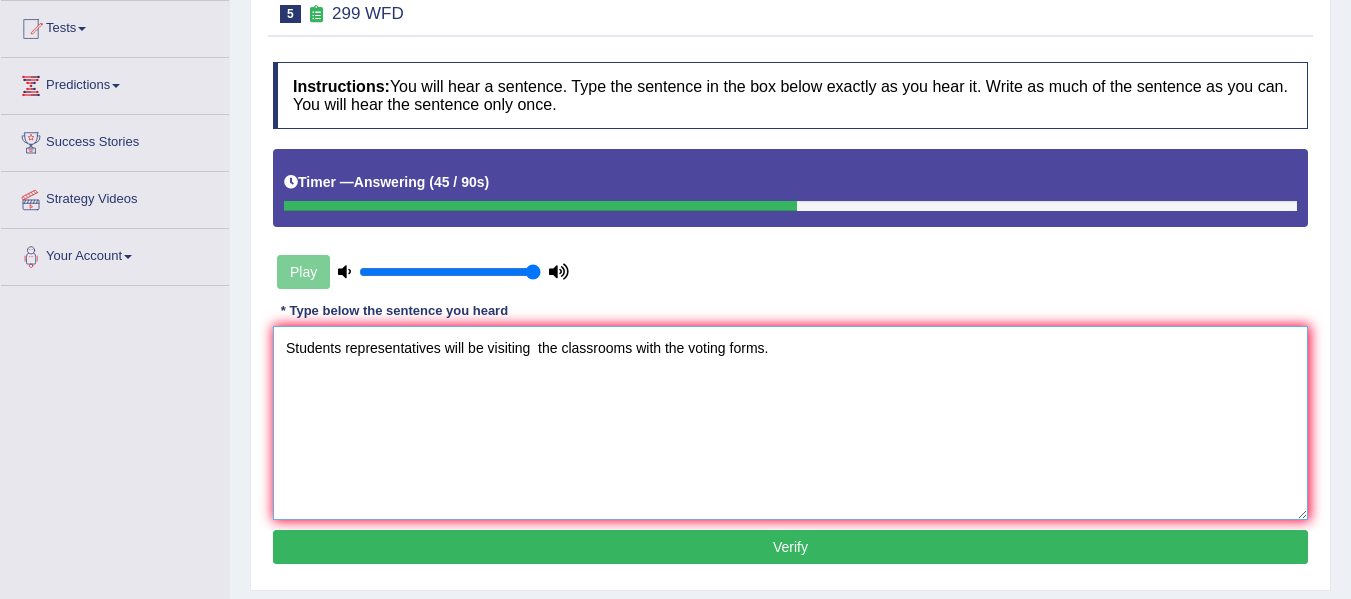type on "Students representatives will be visiting  the classrooms with the voting forms." 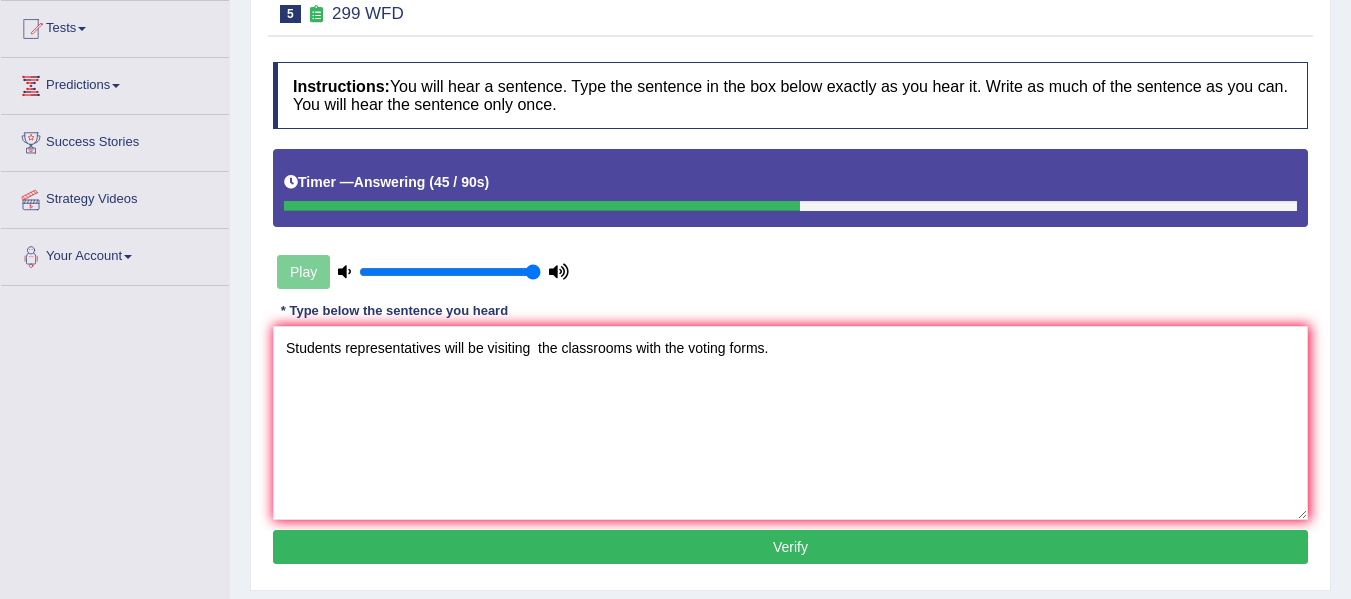 click on "Verify" at bounding box center (790, 547) 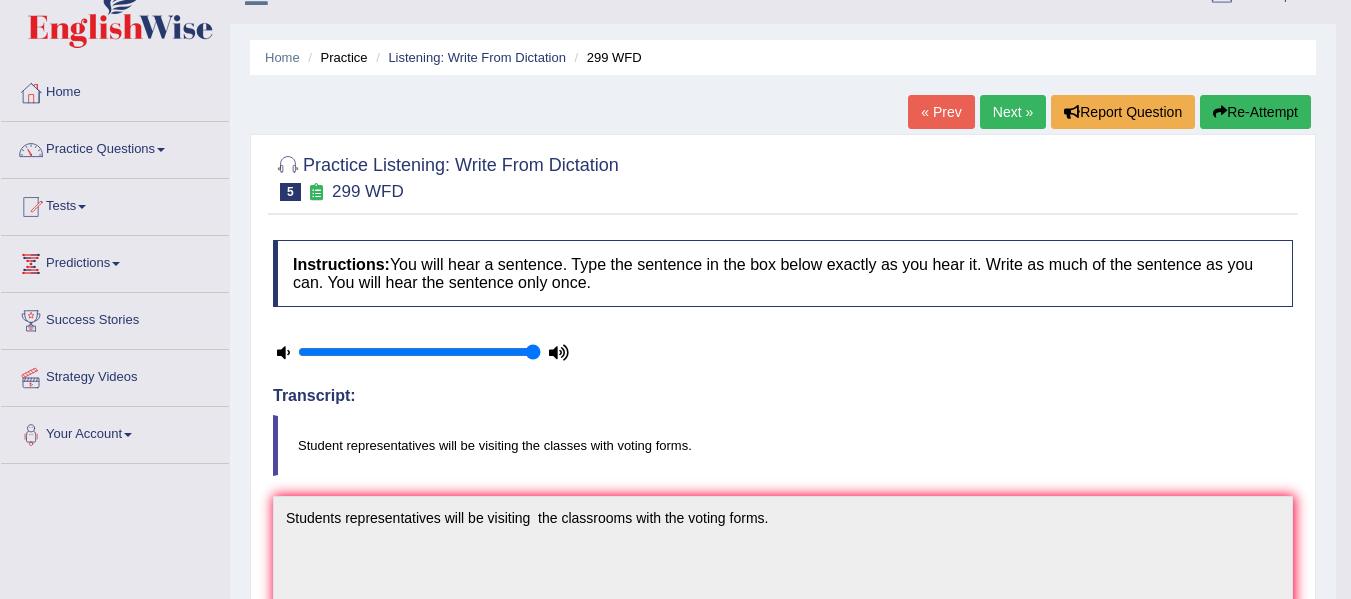 scroll, scrollTop: 38, scrollLeft: 0, axis: vertical 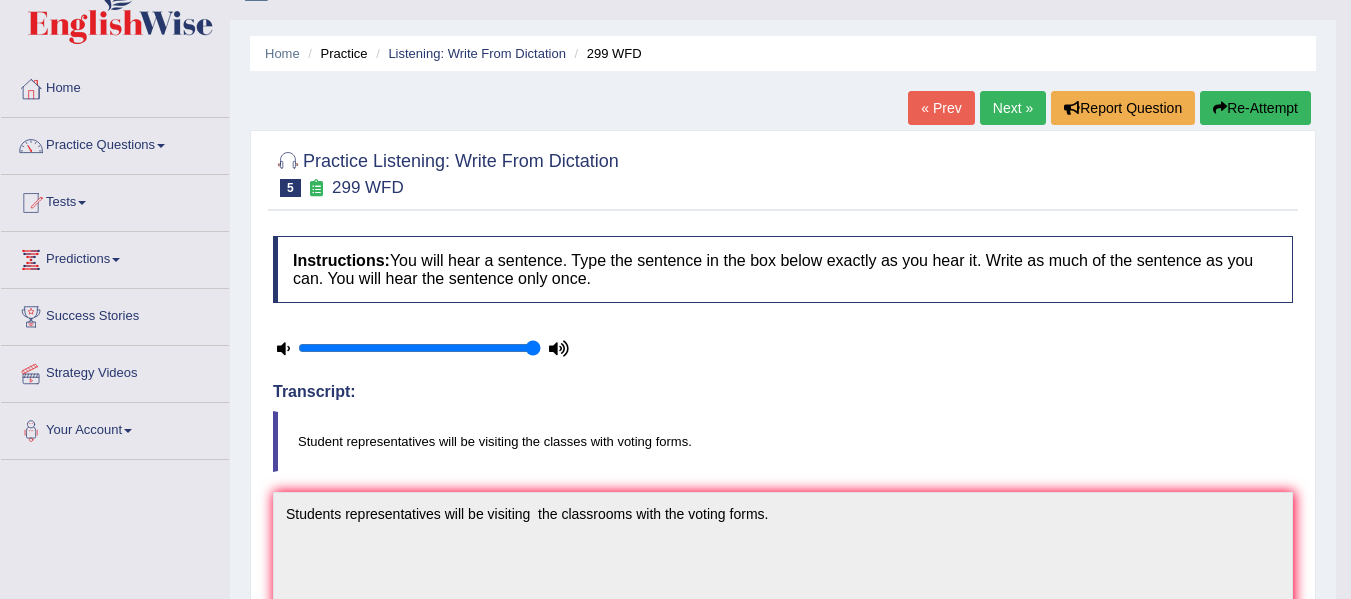 click on "Next »" at bounding box center (1013, 108) 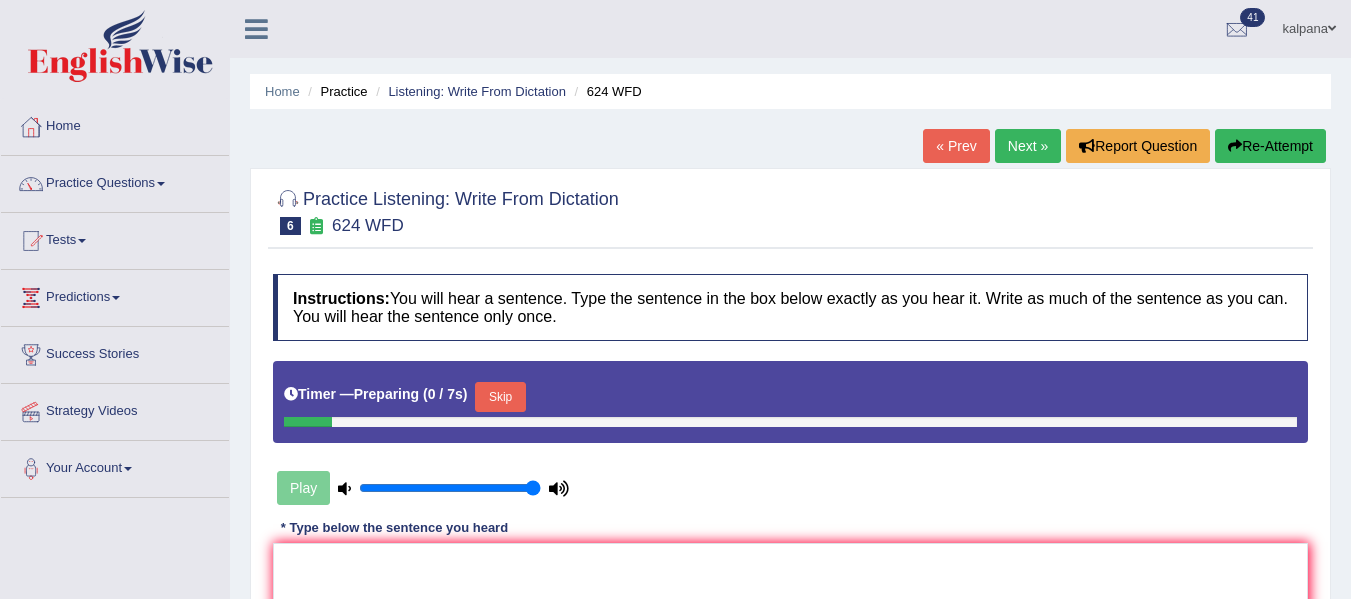 scroll, scrollTop: 0, scrollLeft: 0, axis: both 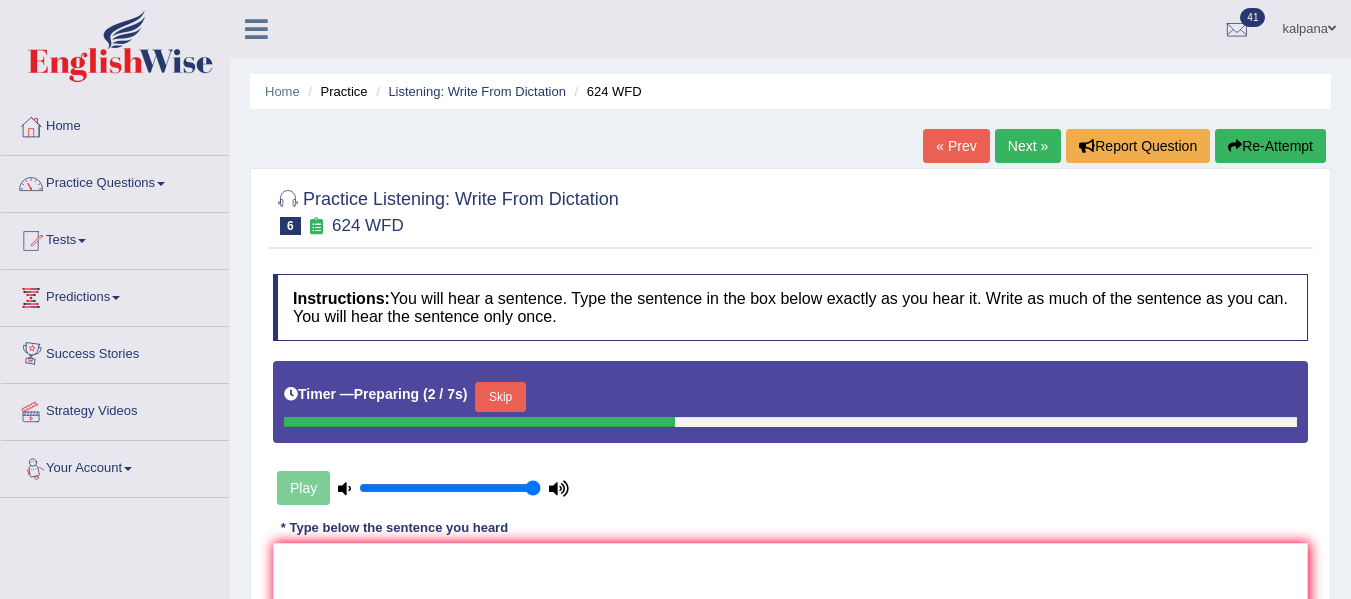click on "Skip" at bounding box center [500, 397] 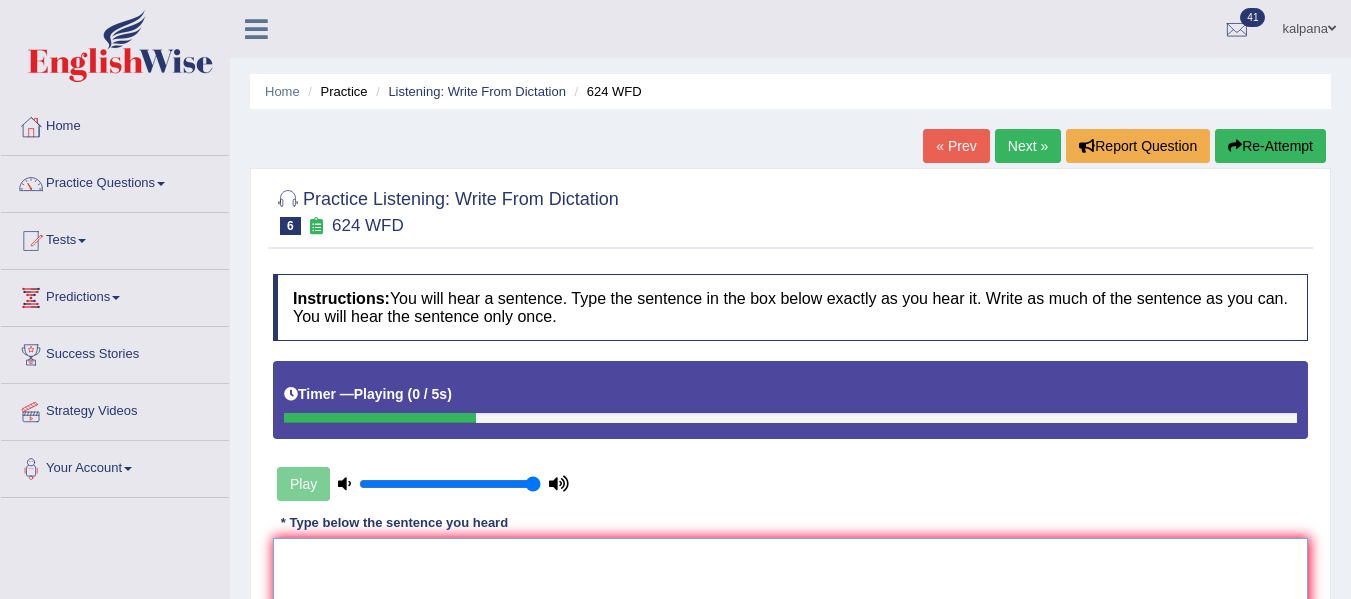 click at bounding box center (790, 635) 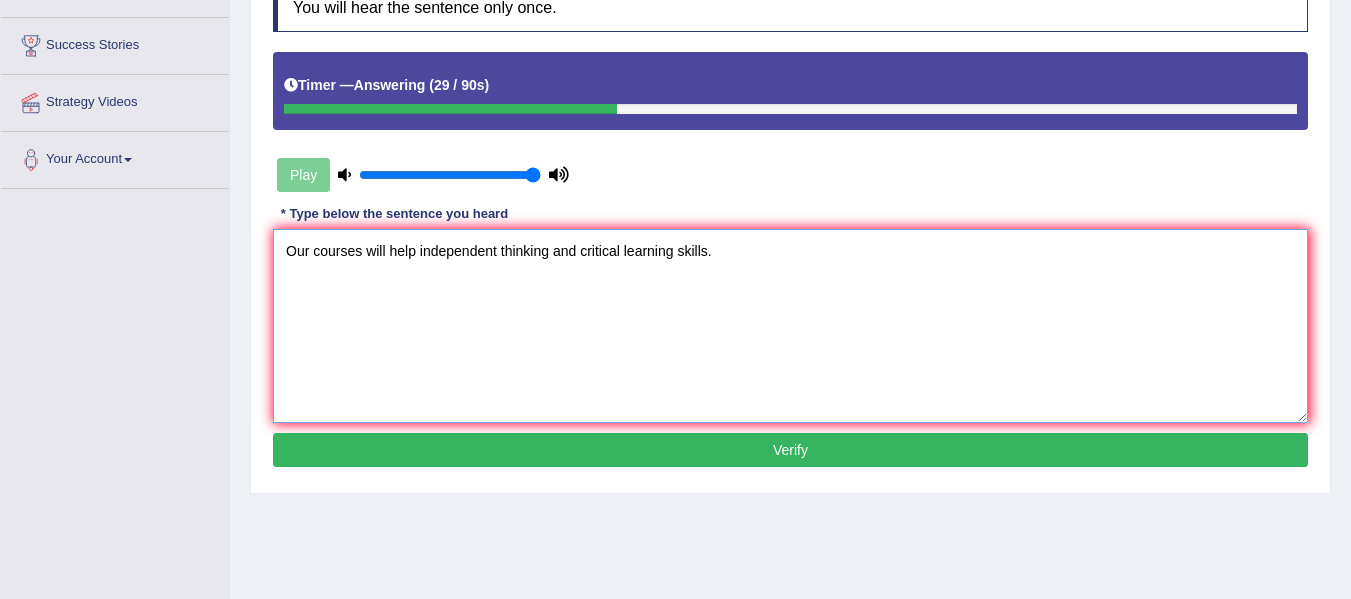 scroll, scrollTop: 310, scrollLeft: 0, axis: vertical 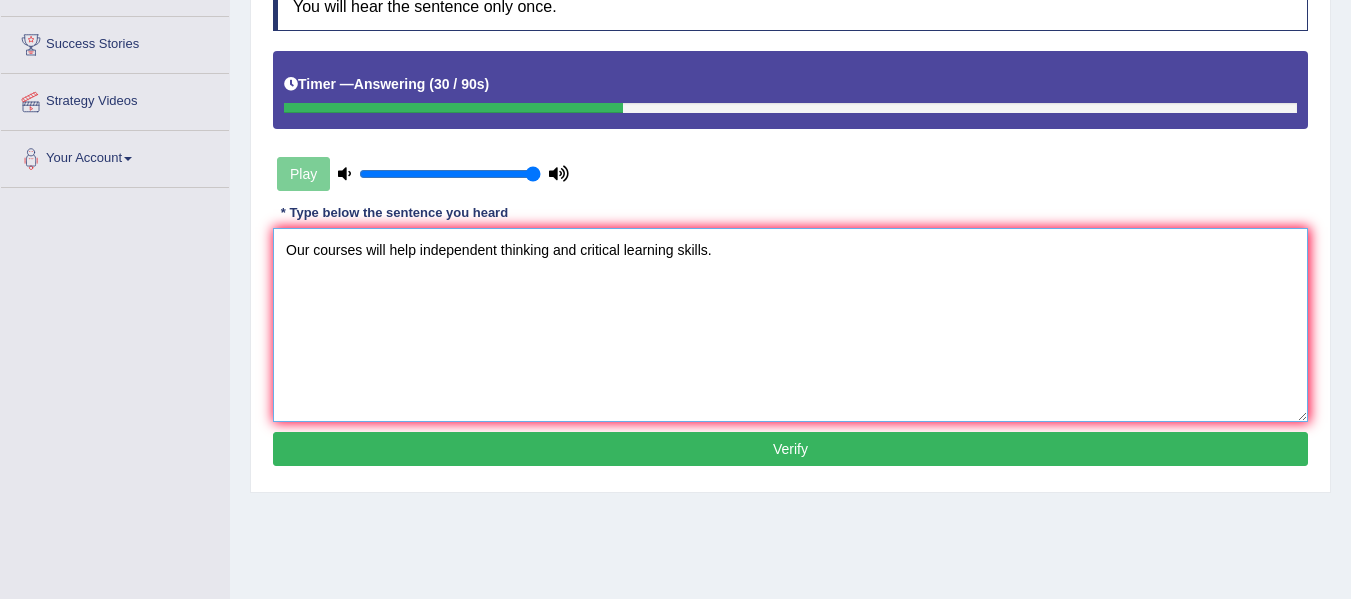 type on "Our courses will help independent thinking and critical learning skills." 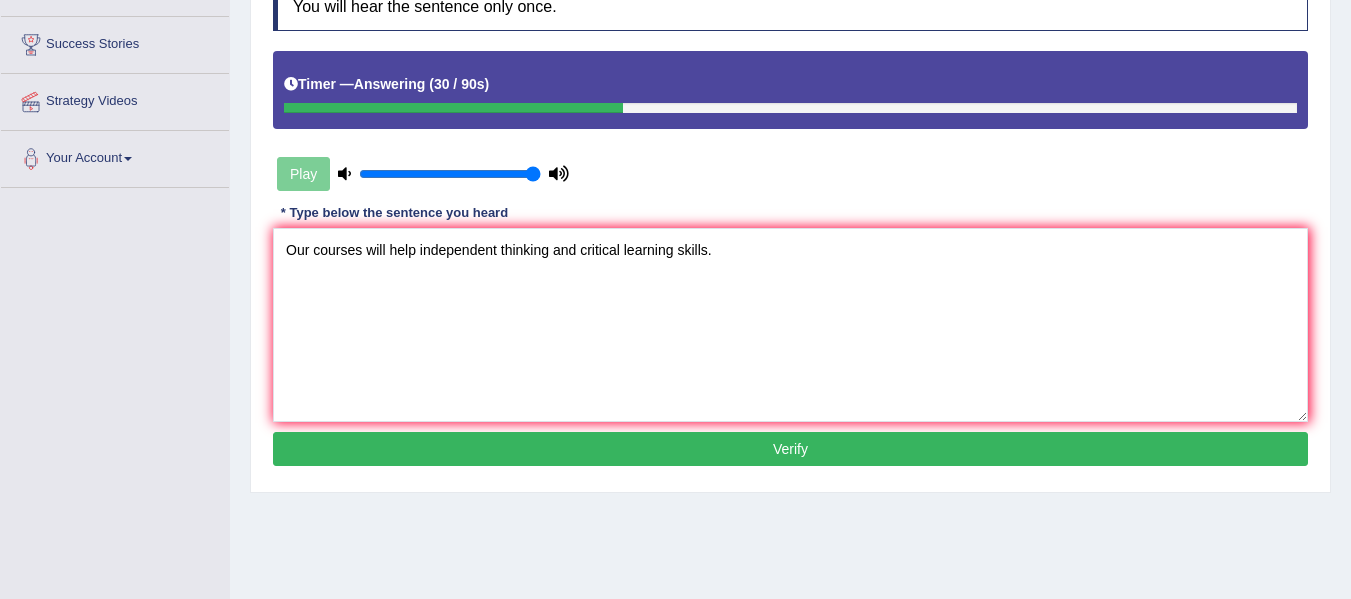 click on "Verify" at bounding box center (790, 449) 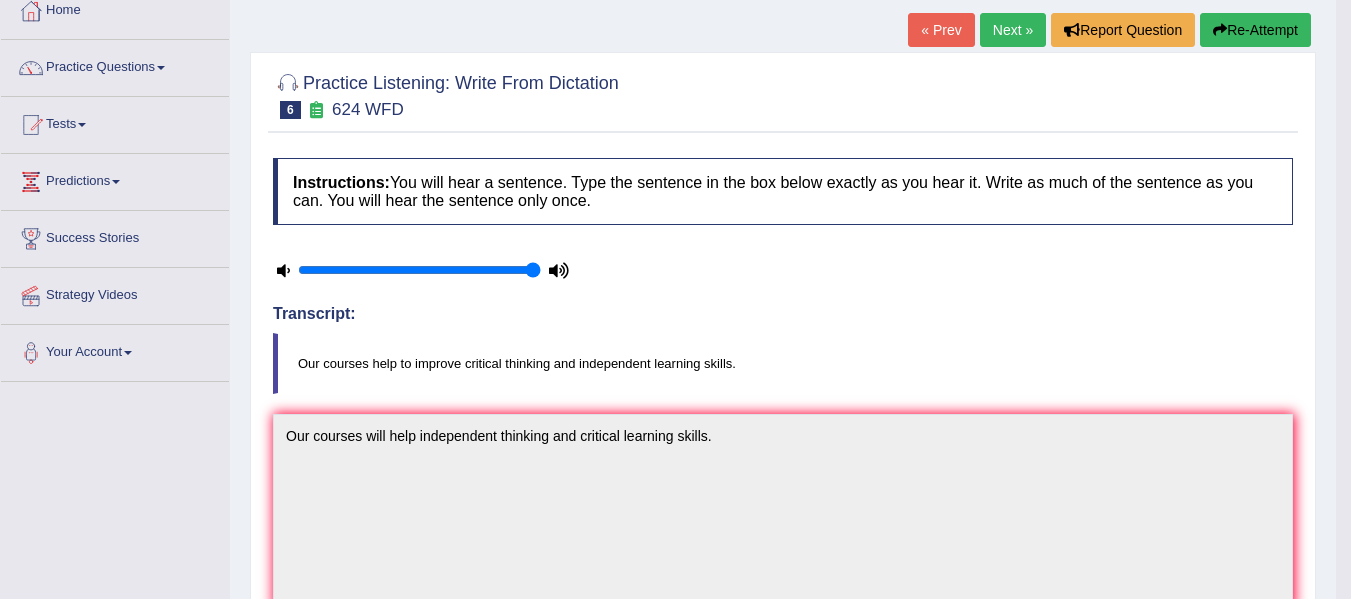 scroll, scrollTop: 104, scrollLeft: 0, axis: vertical 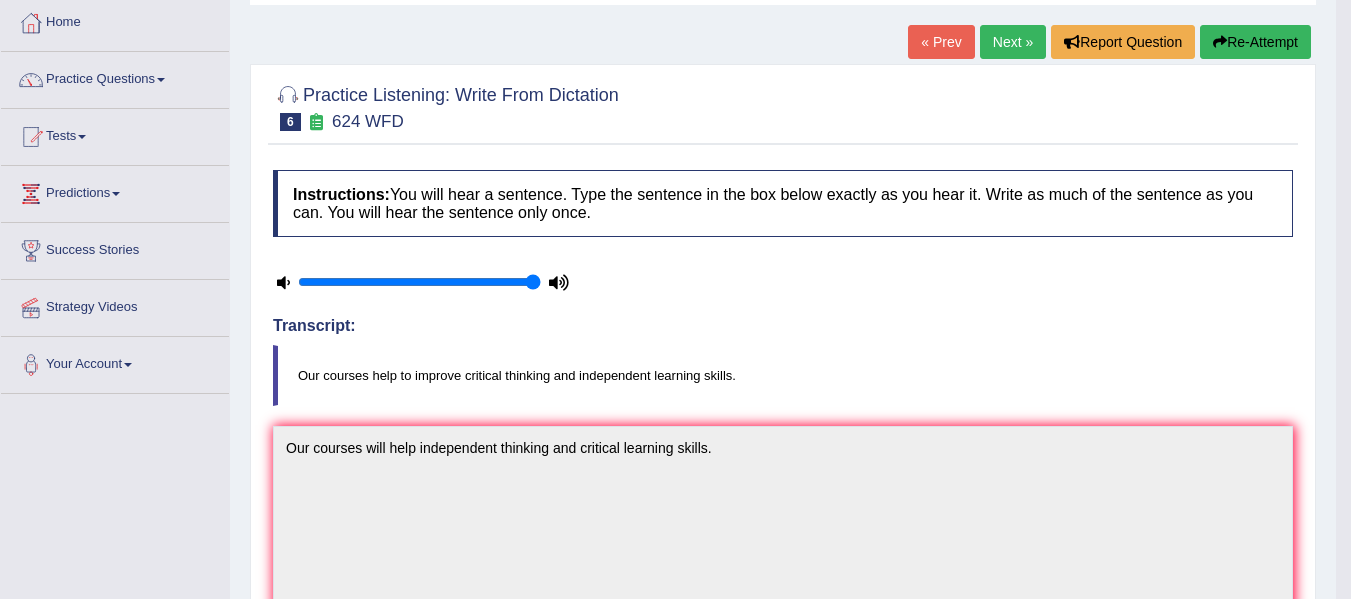 click on "Re-Attempt" at bounding box center (1255, 42) 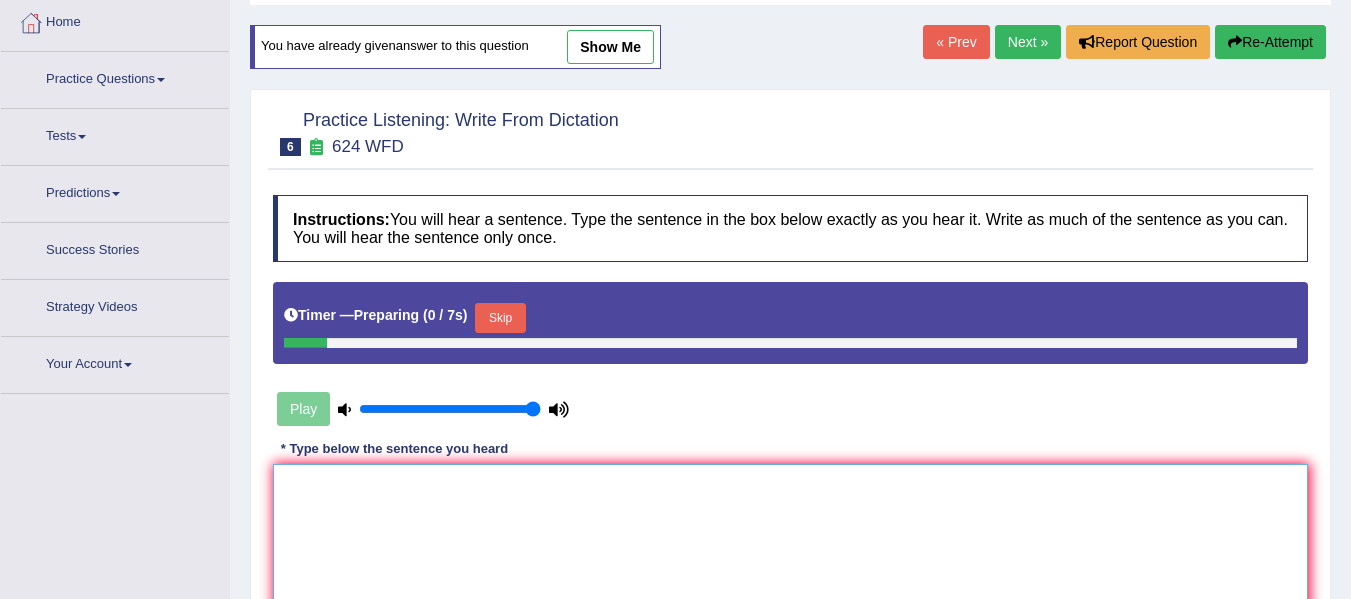click at bounding box center [790, 561] 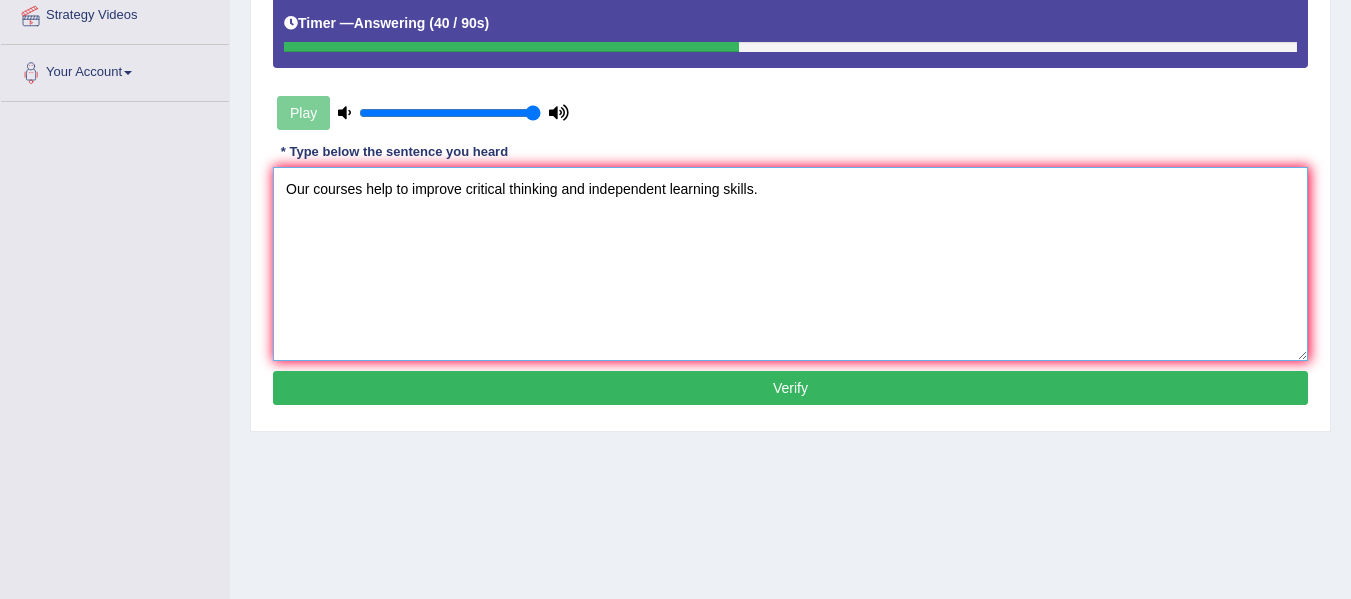 scroll, scrollTop: 398, scrollLeft: 0, axis: vertical 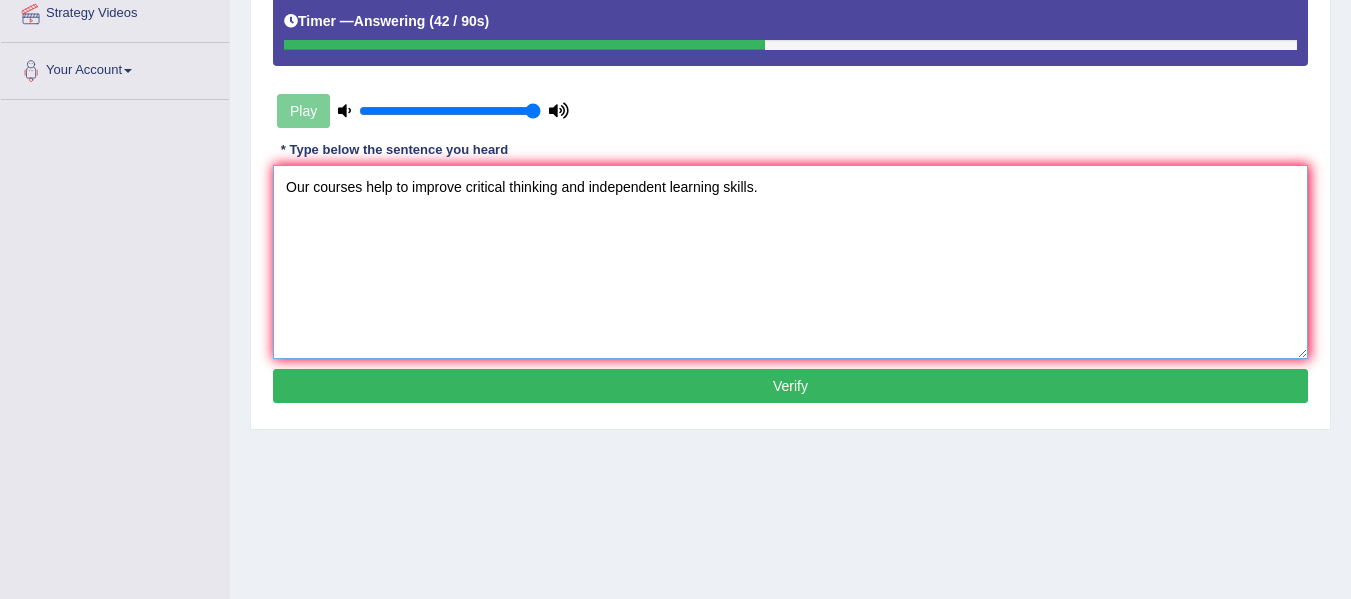 type on "Our courses help to improve critical thinking and independent learning skills." 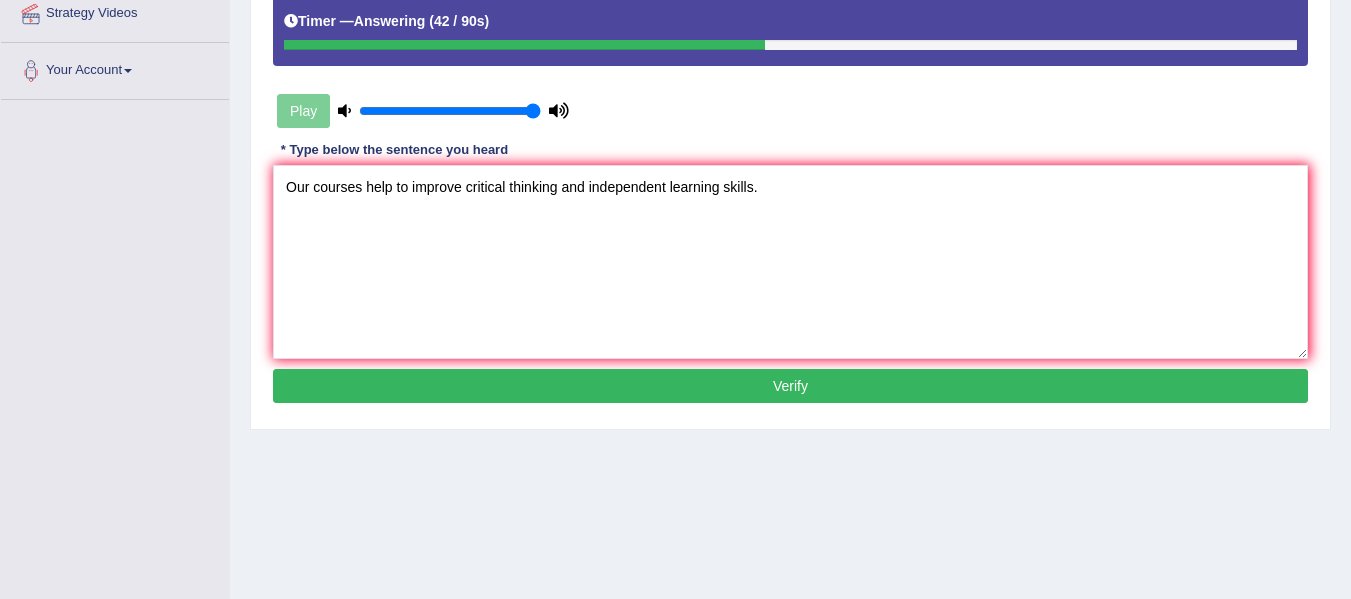 click on "Verify" at bounding box center [790, 386] 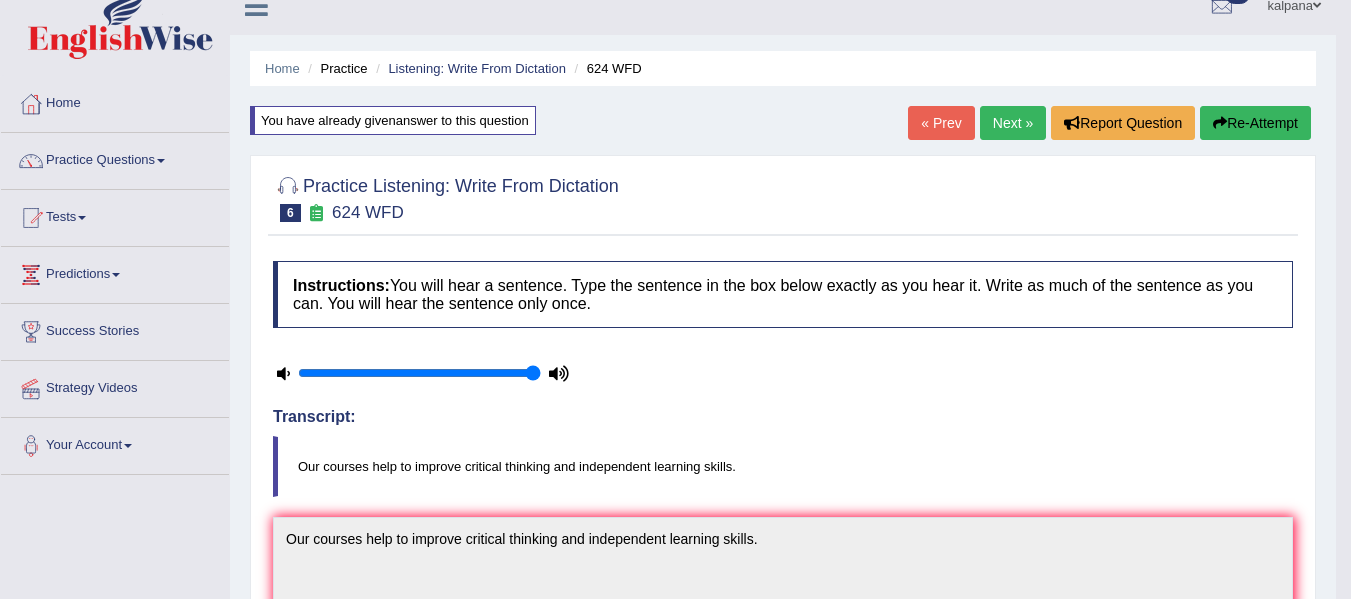 scroll, scrollTop: 0, scrollLeft: 0, axis: both 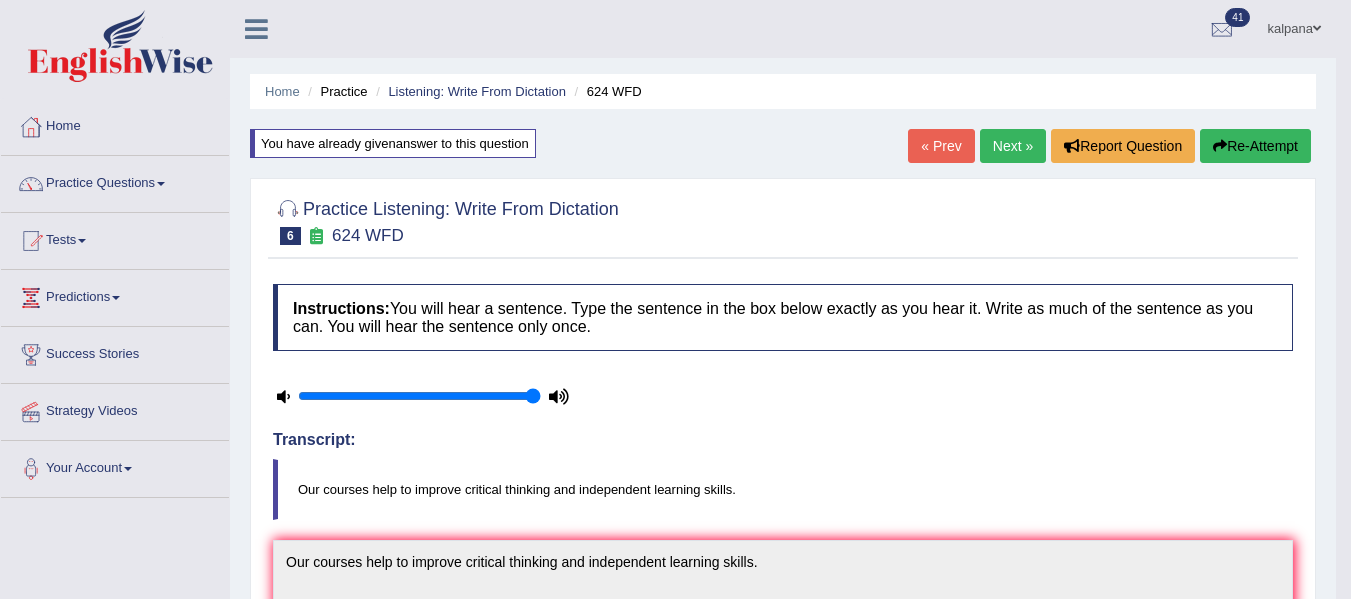 click on "Next »" at bounding box center (1013, 146) 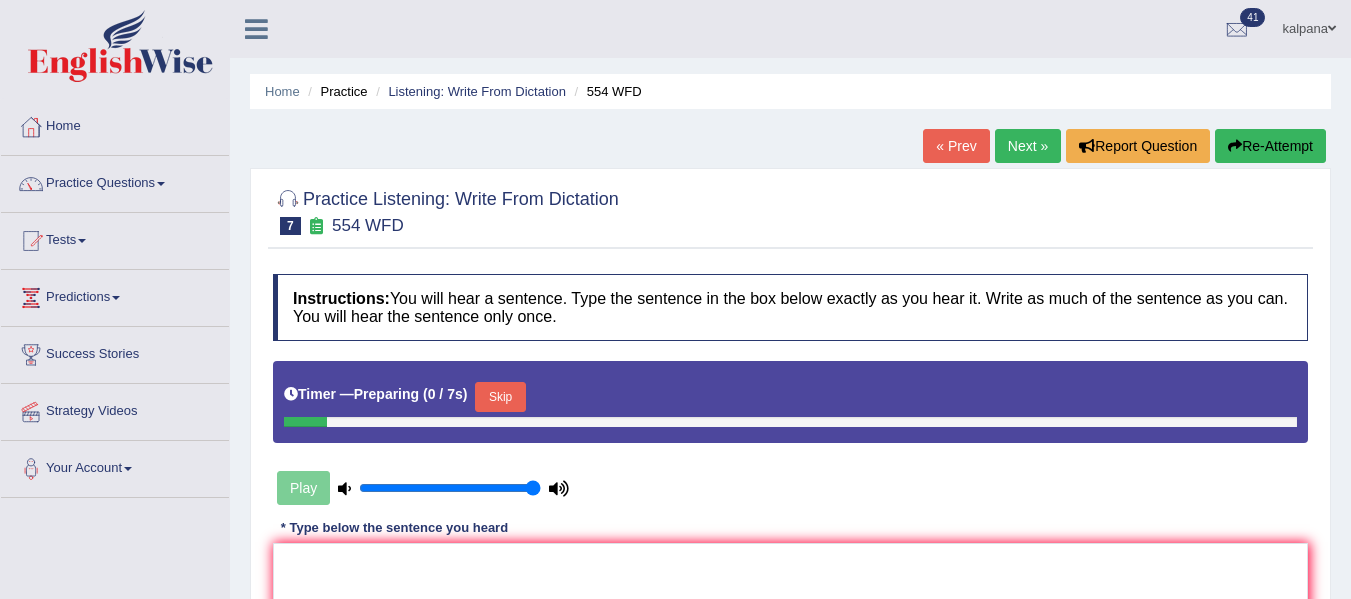 scroll, scrollTop: 0, scrollLeft: 0, axis: both 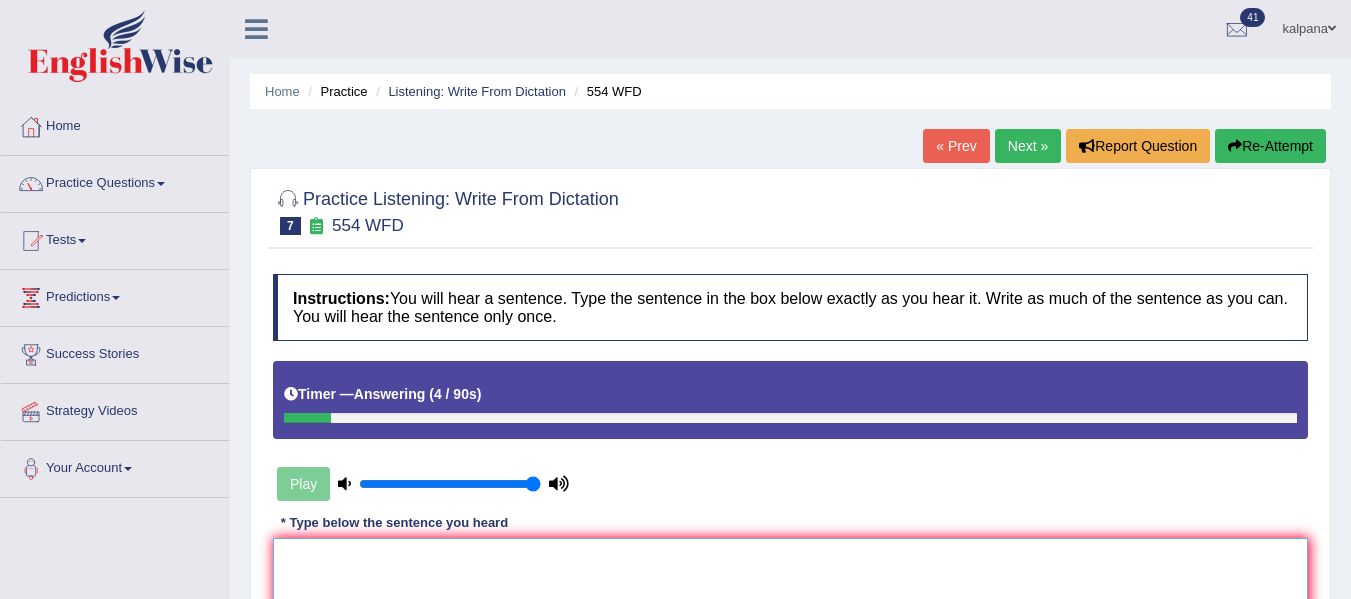 click at bounding box center (790, 635) 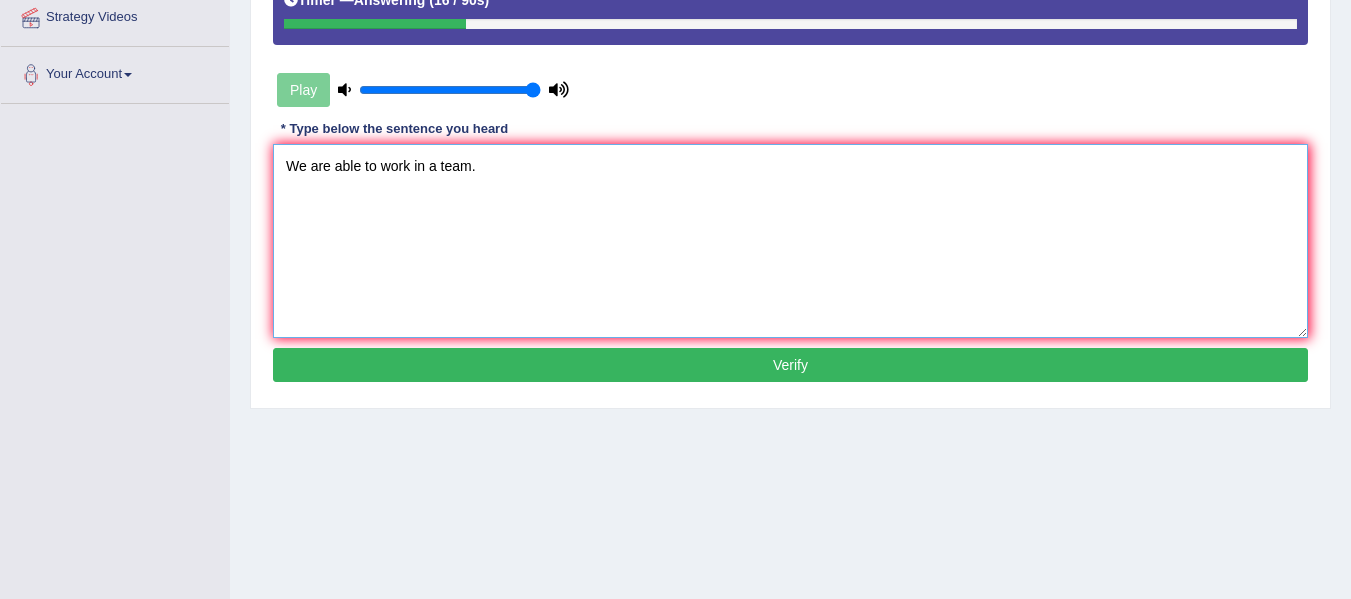 scroll, scrollTop: 395, scrollLeft: 0, axis: vertical 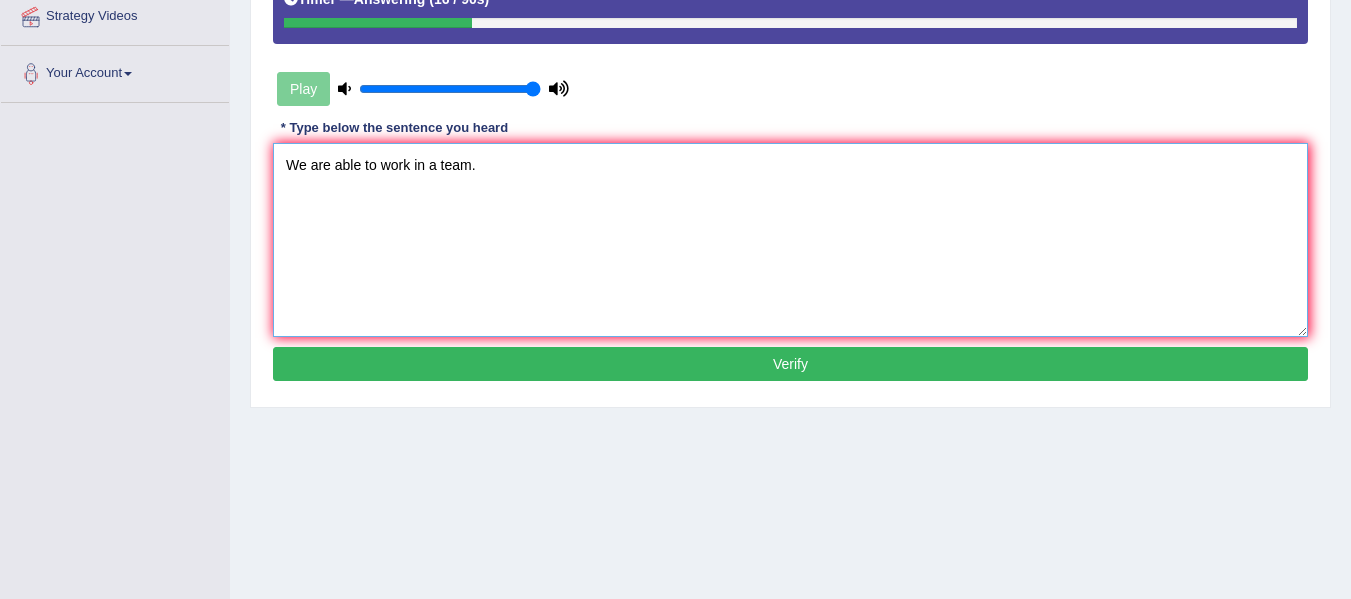 type on "We are able to work in a team." 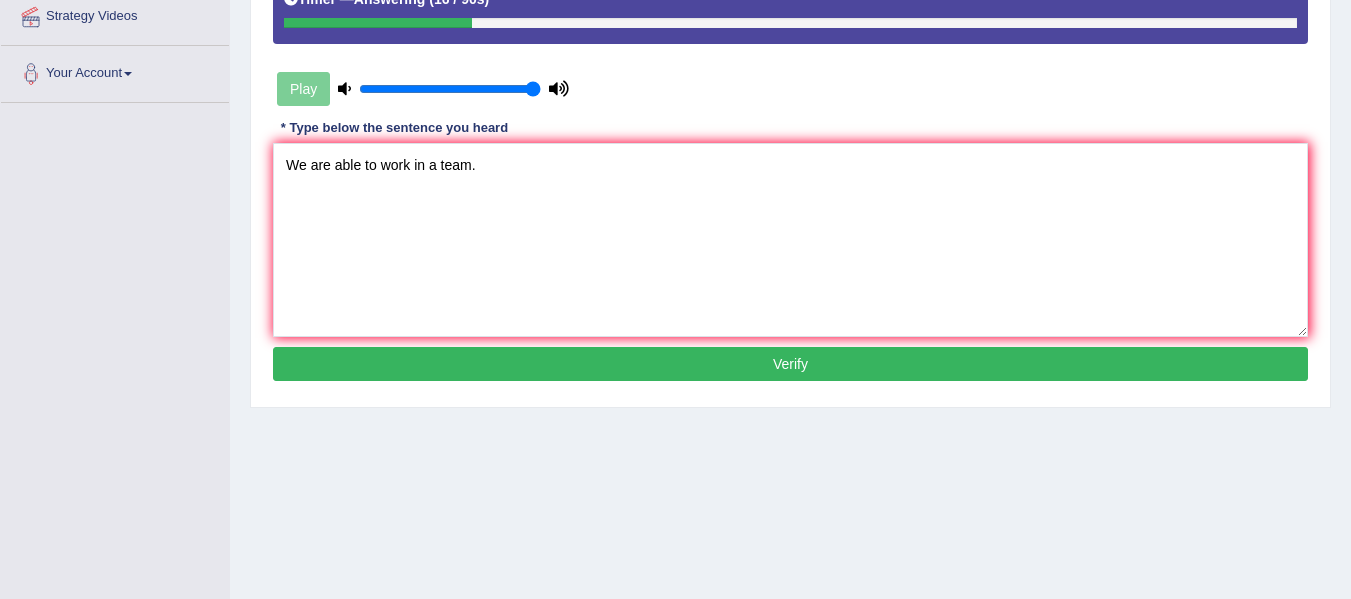 click on "Verify" at bounding box center (790, 364) 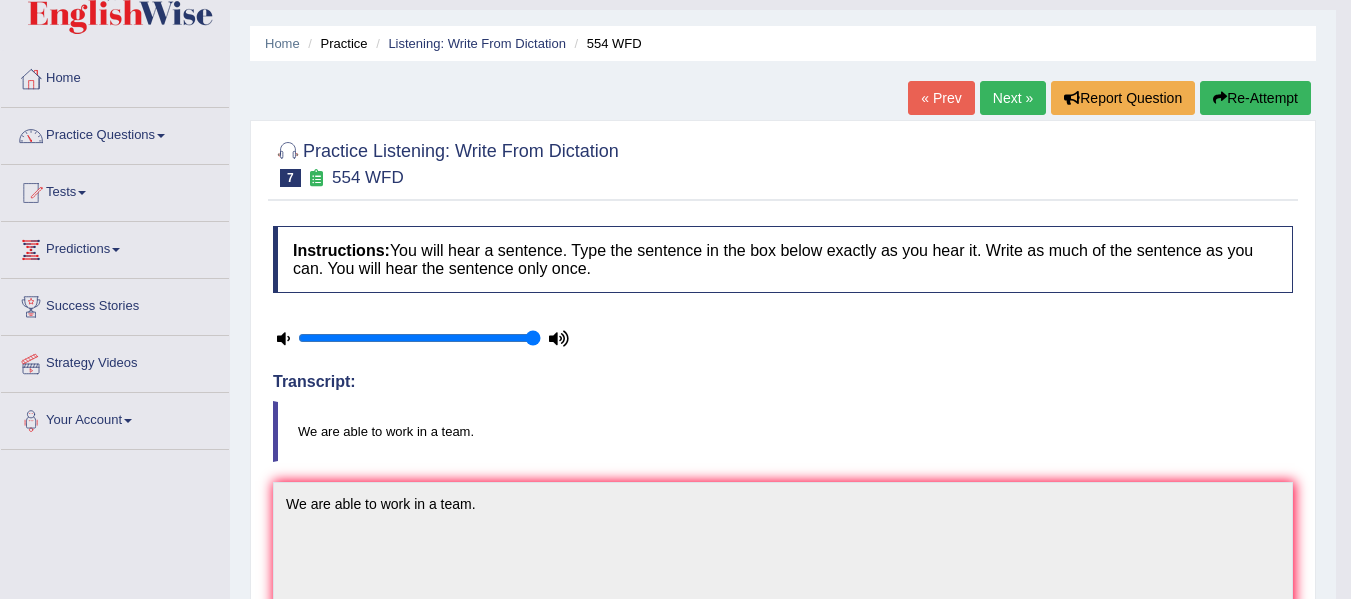 scroll, scrollTop: 36, scrollLeft: 0, axis: vertical 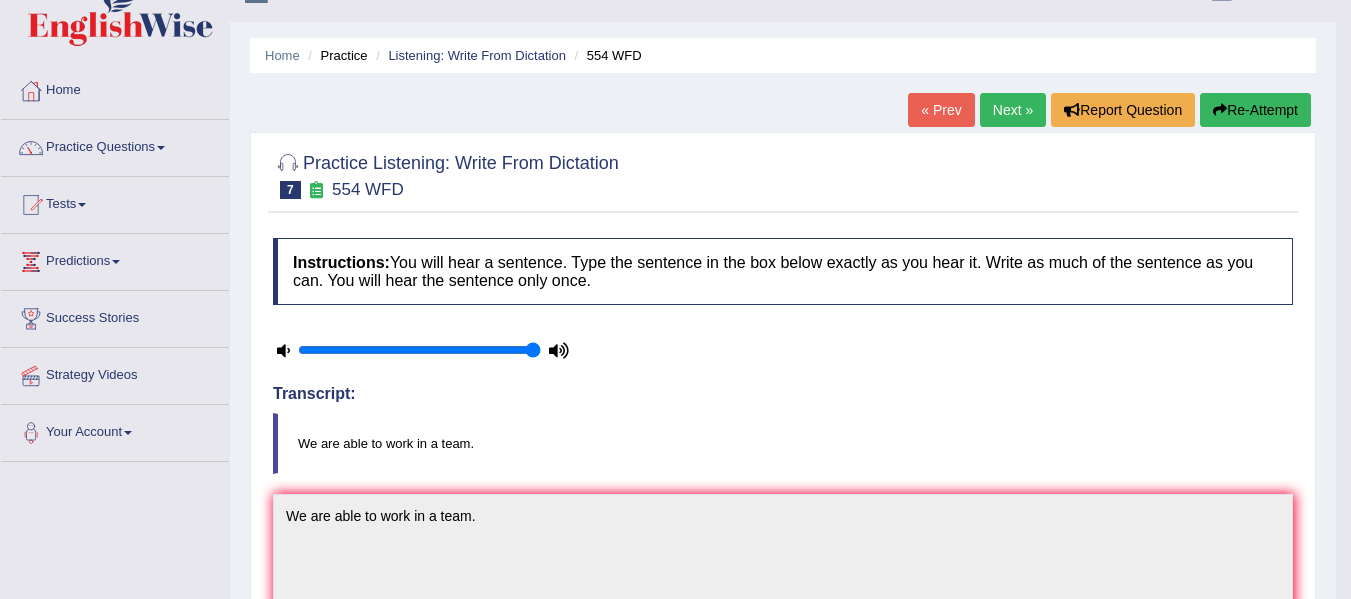 click on "Next »" at bounding box center [1013, 110] 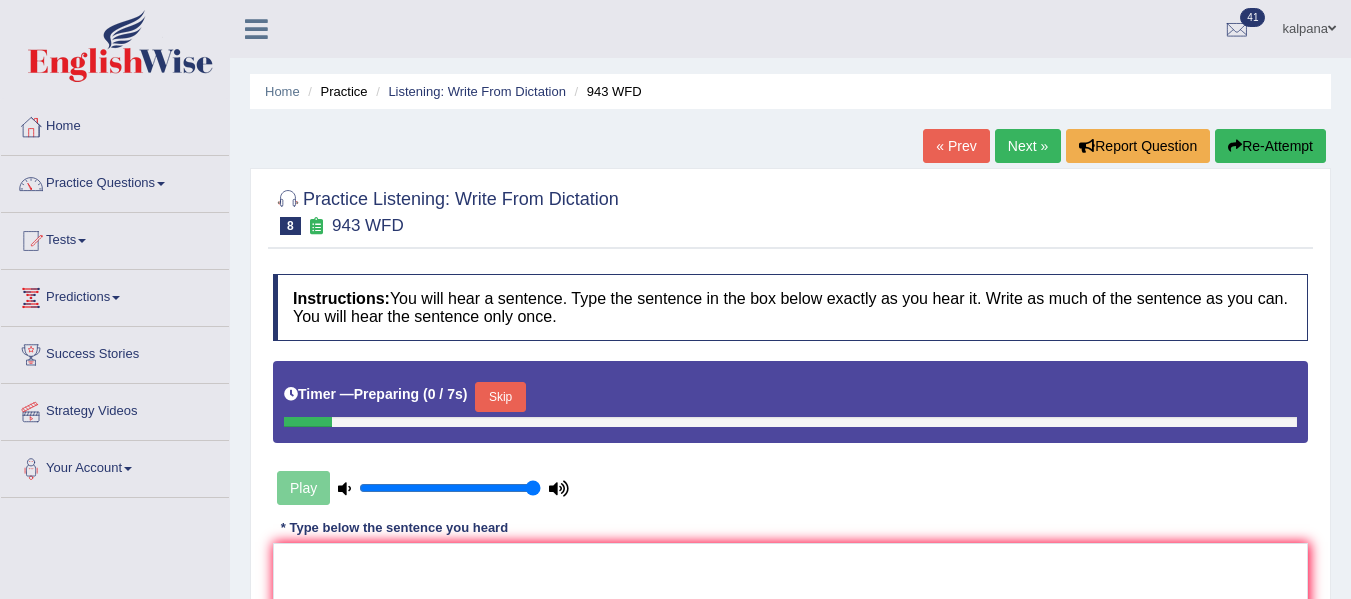 scroll, scrollTop: 347, scrollLeft: 0, axis: vertical 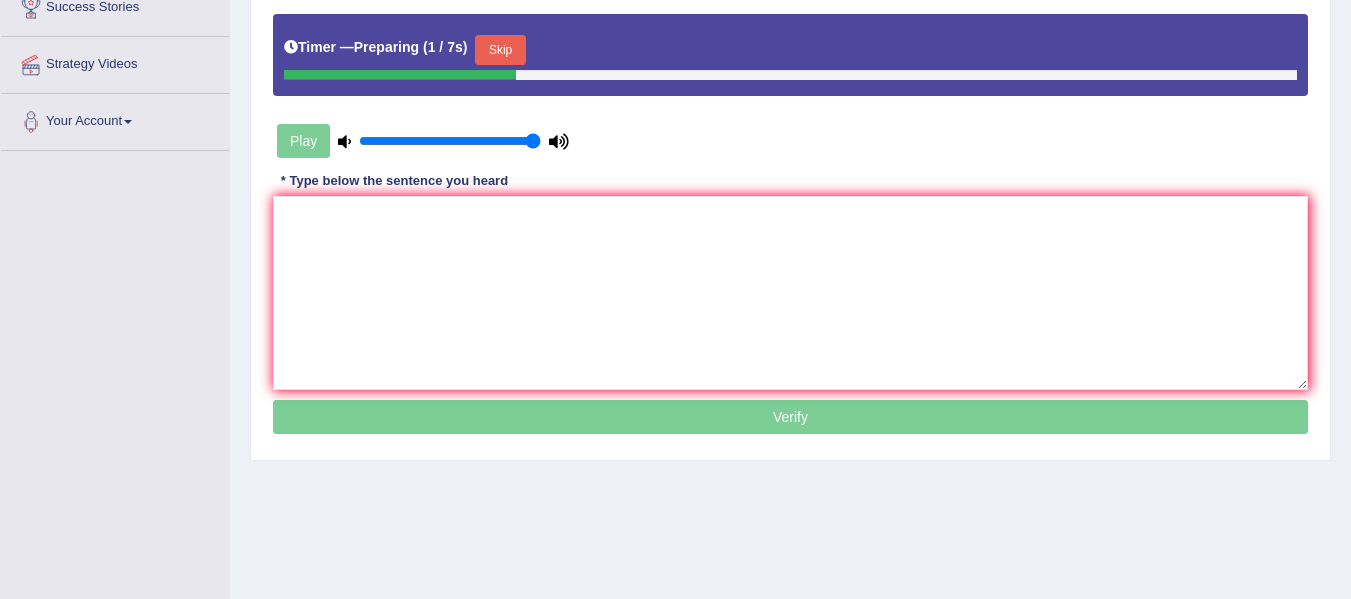 click on "Skip" at bounding box center [500, 50] 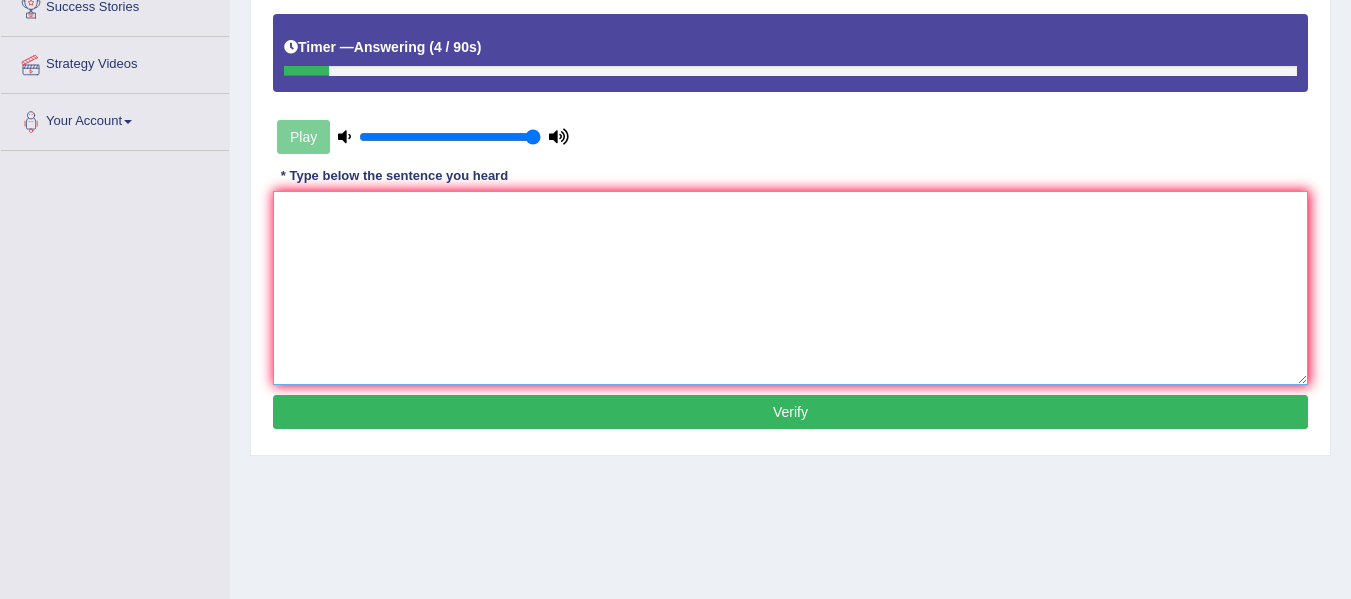 click at bounding box center (790, 288) 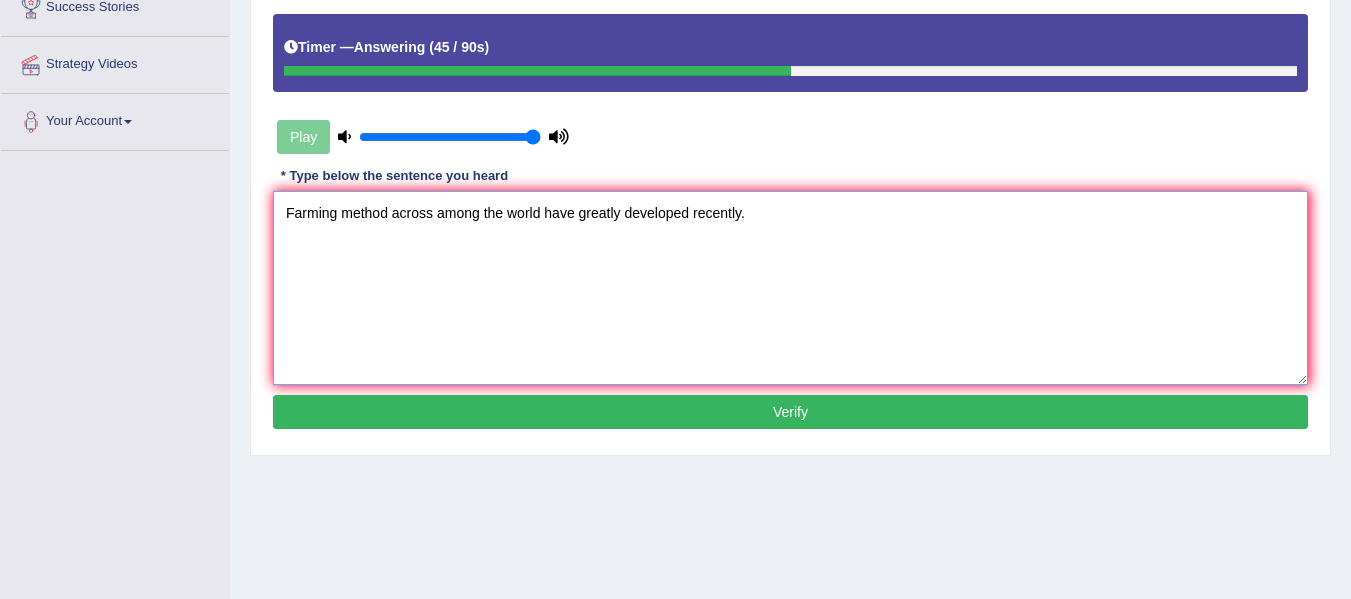 type on "Farming method across among the world have greatly developed recently." 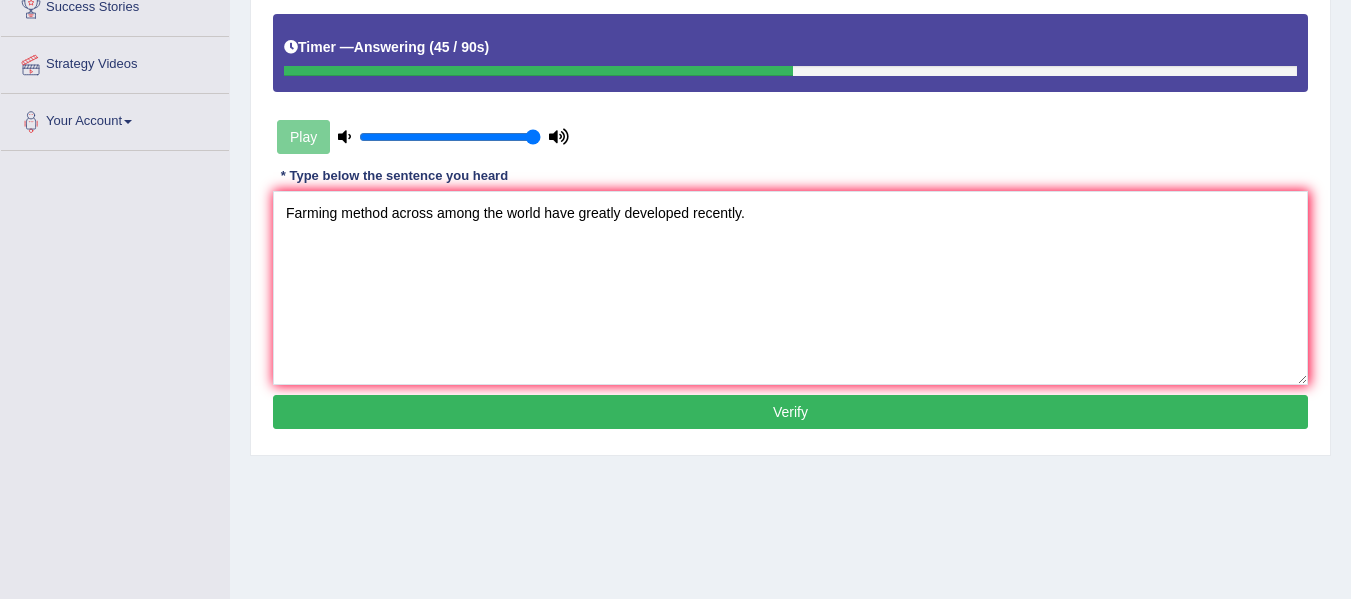 click on "Verify" at bounding box center [790, 412] 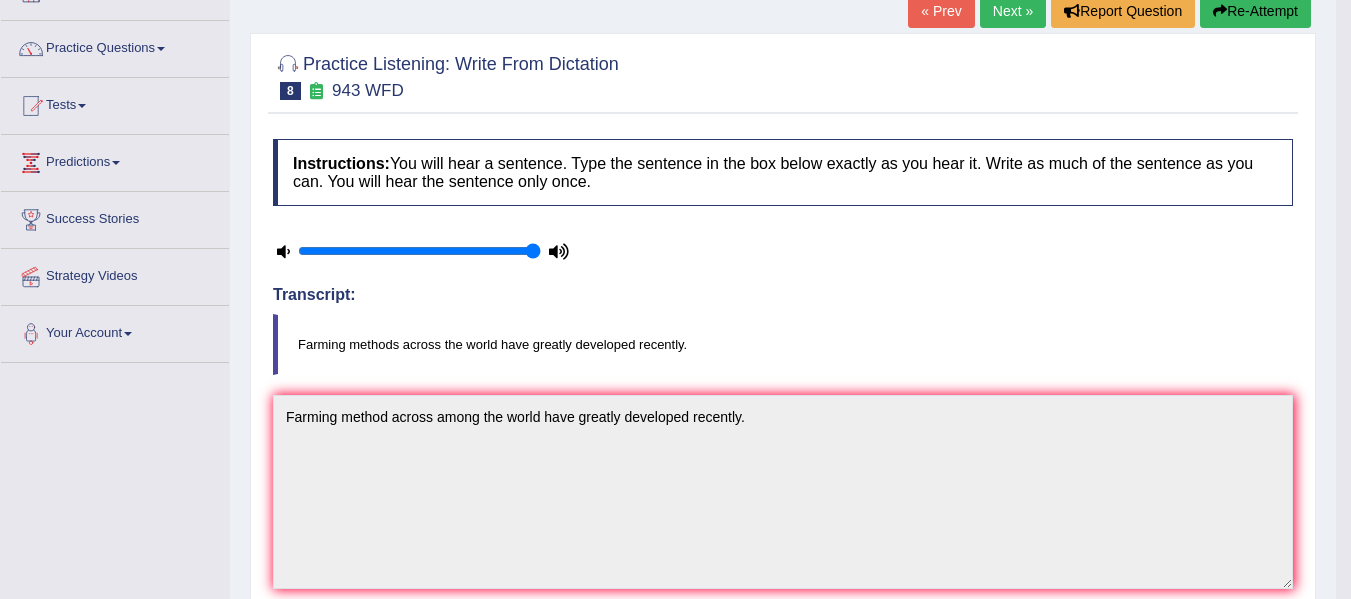 scroll, scrollTop: 131, scrollLeft: 0, axis: vertical 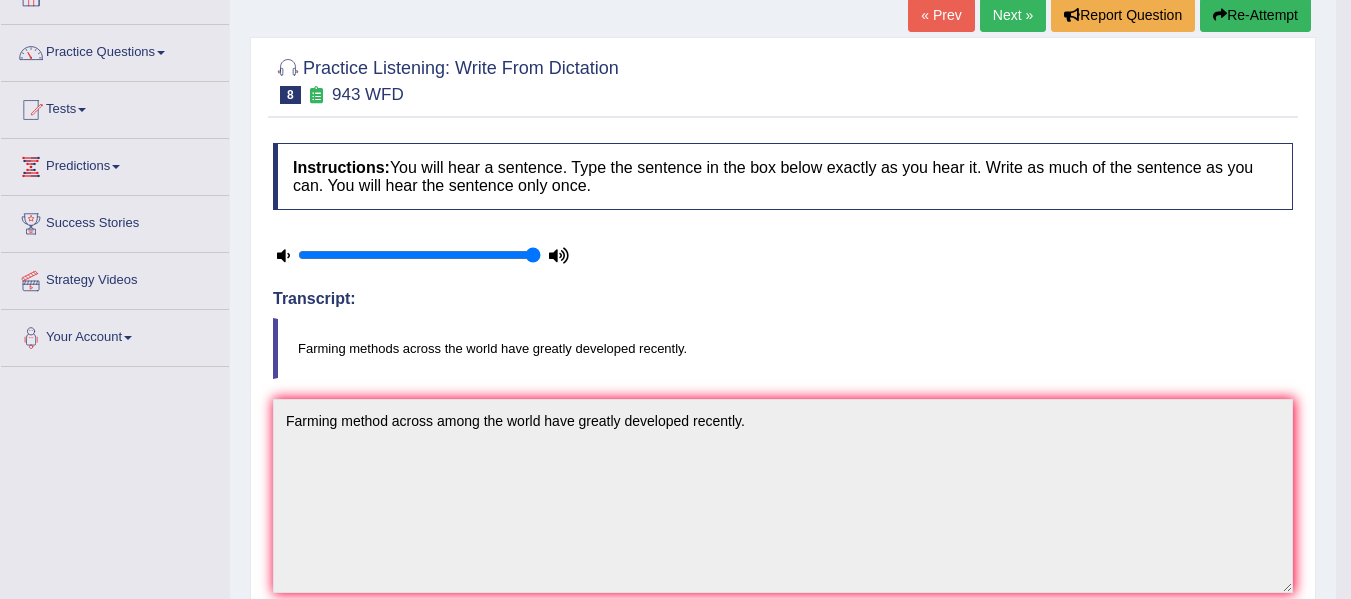 click on "Next »" at bounding box center [1013, 15] 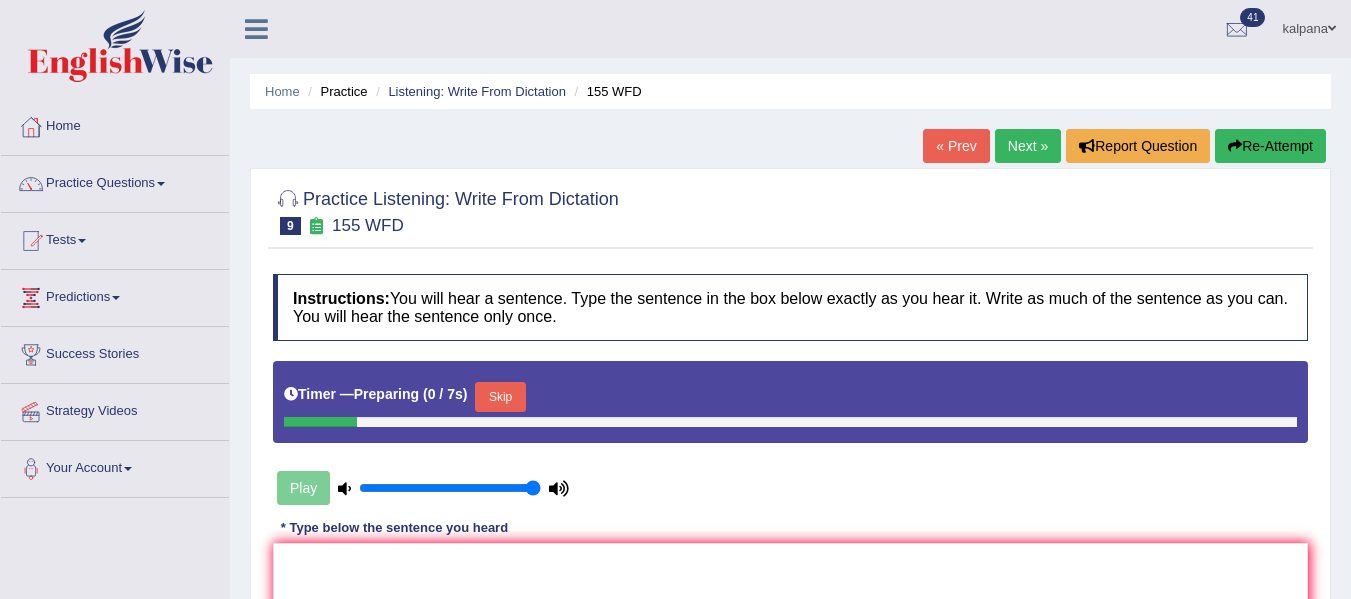 scroll, scrollTop: 0, scrollLeft: 0, axis: both 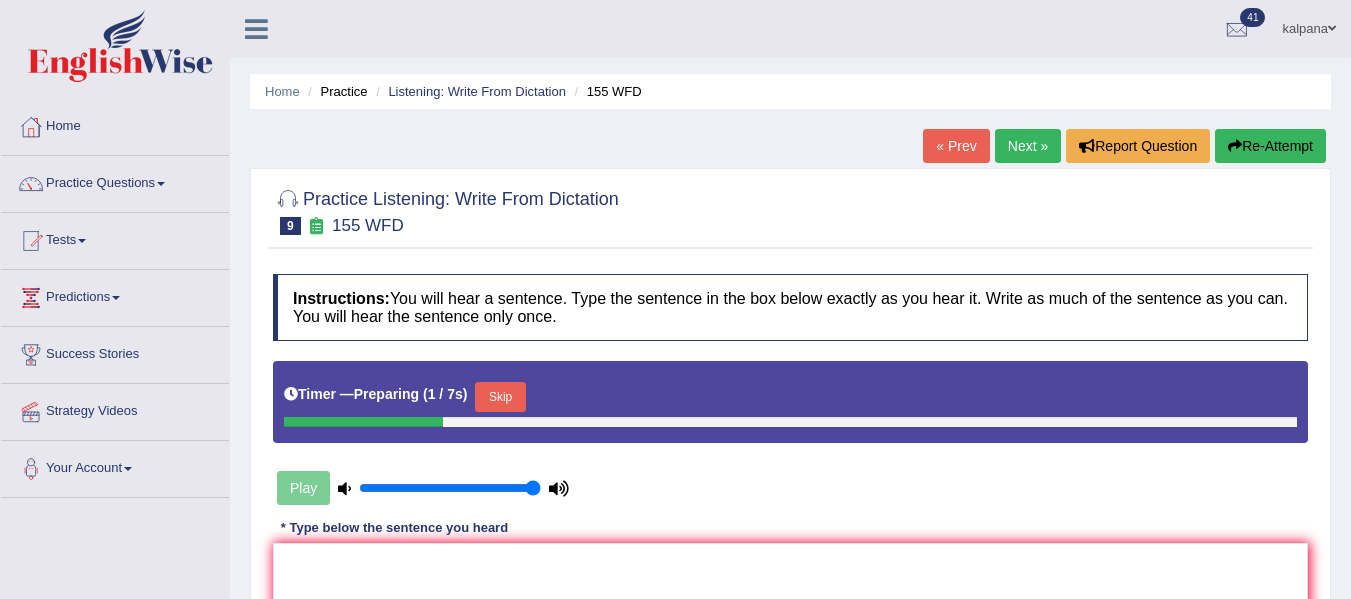click on "Skip" at bounding box center [500, 397] 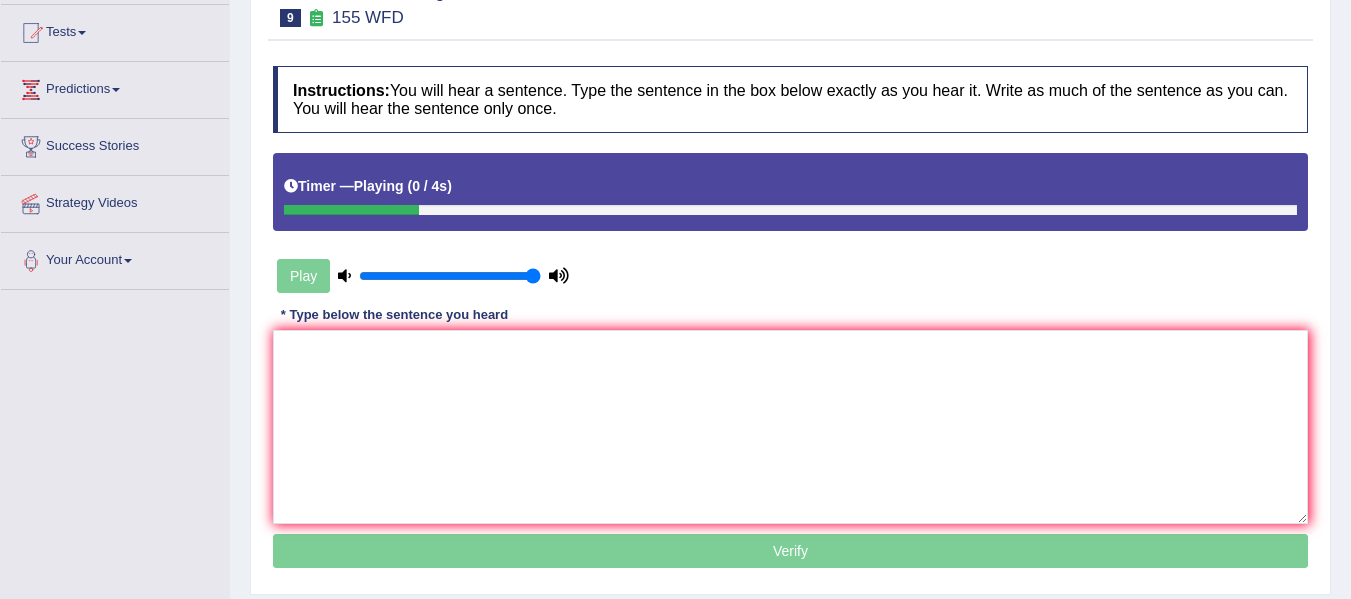 scroll, scrollTop: 210, scrollLeft: 0, axis: vertical 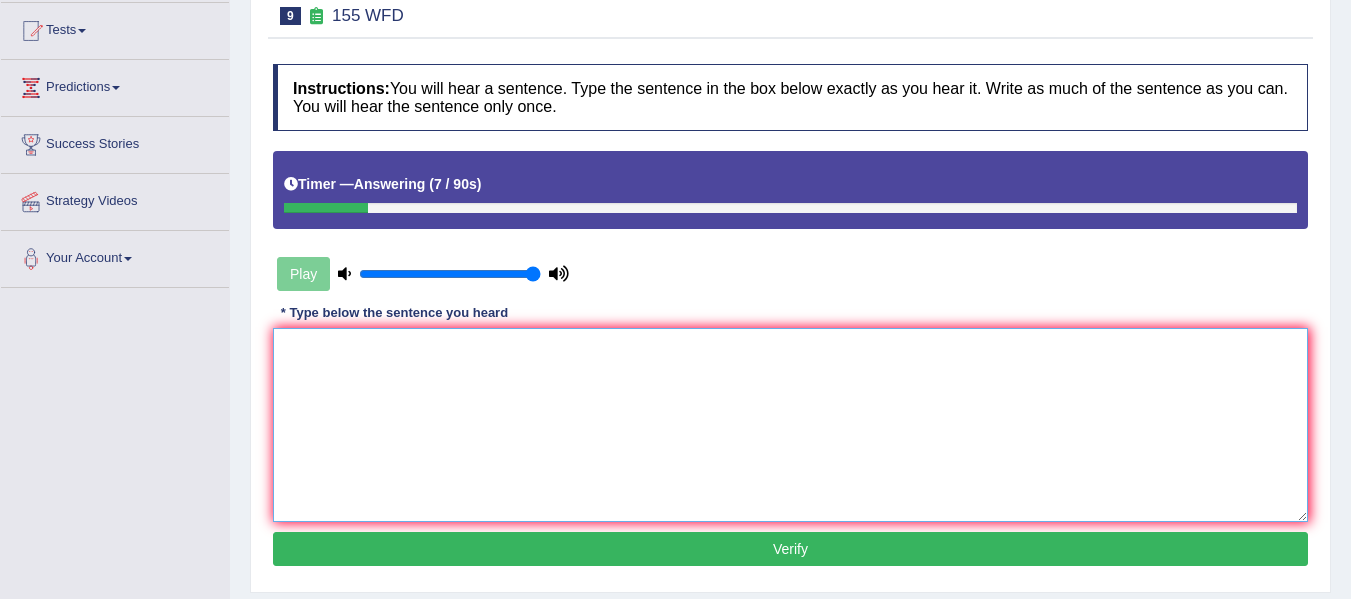 click at bounding box center [790, 425] 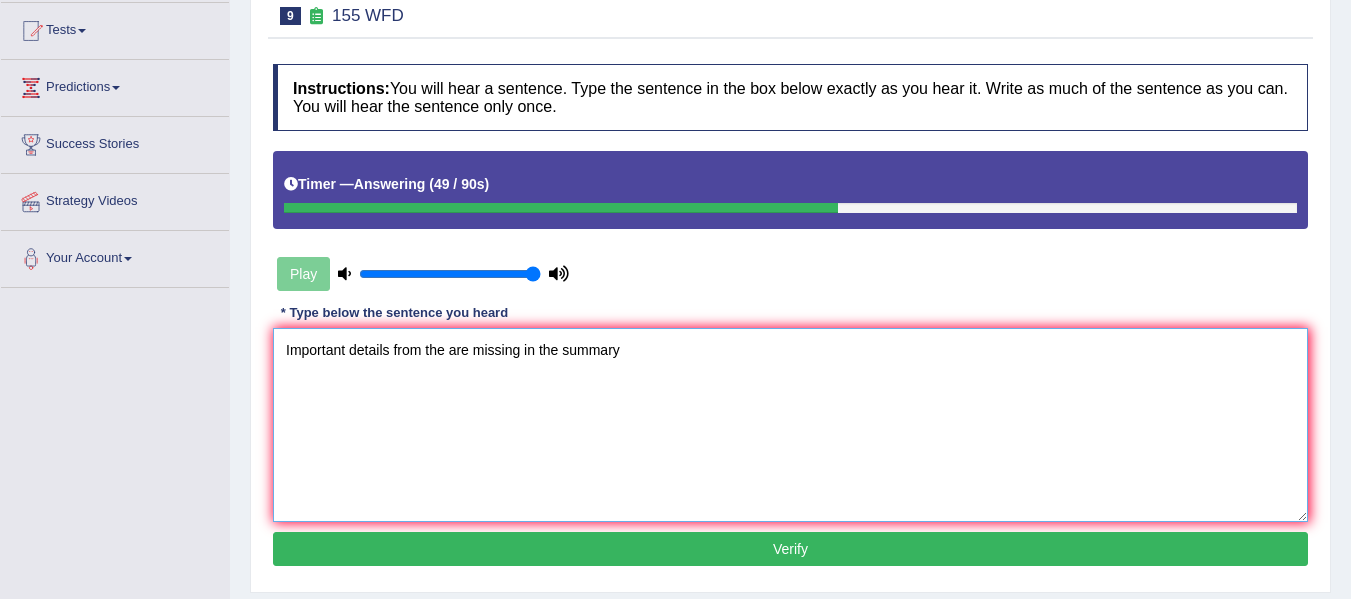 click on "Important details from the are missing in the summary" at bounding box center (790, 425) 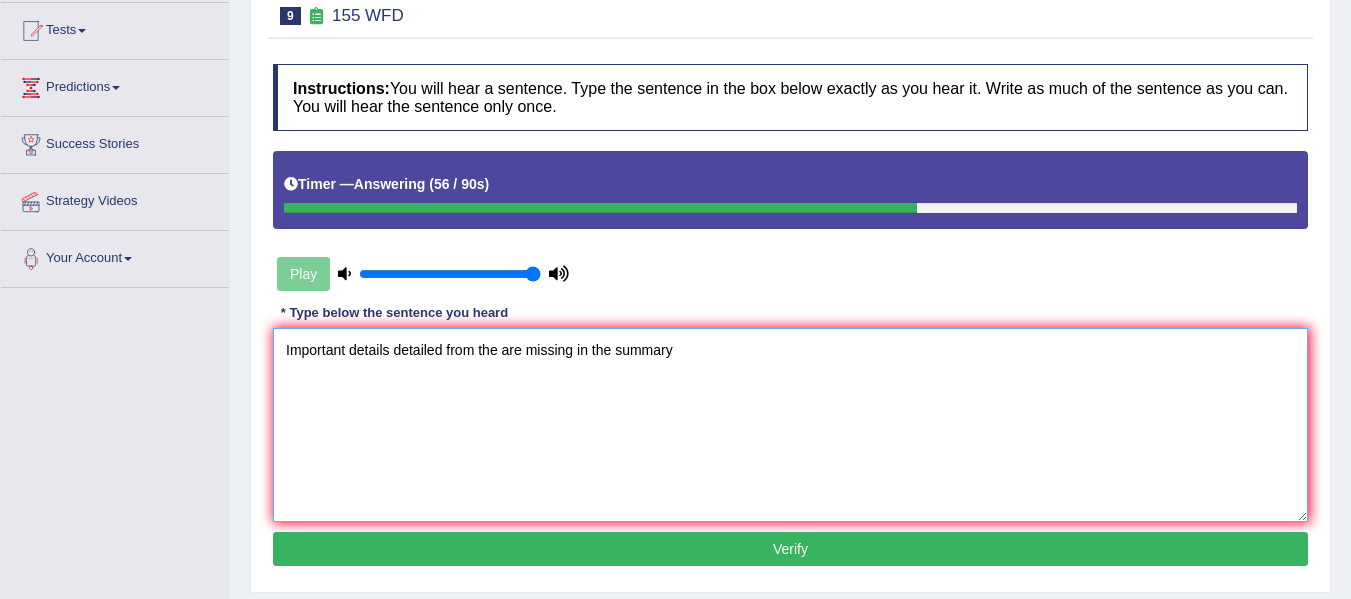 click on "Important details detailed from the are missing in the summary" at bounding box center (790, 425) 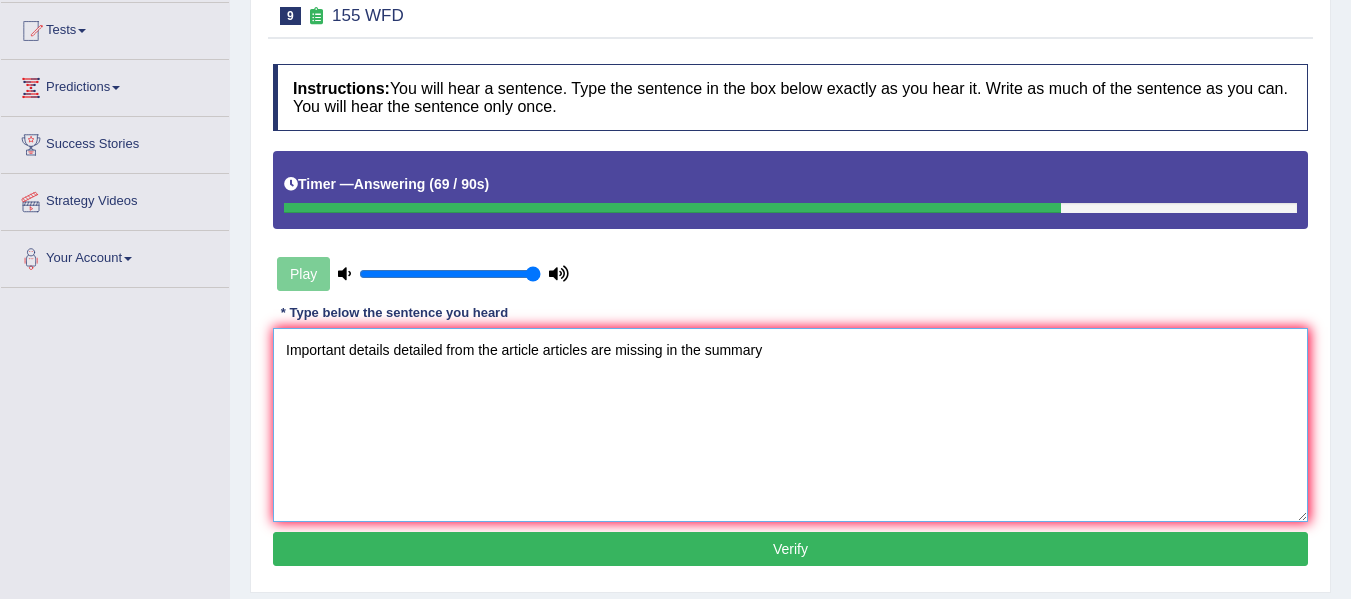 click on "Important details detailed from the article articles are missing in the summary" at bounding box center [790, 425] 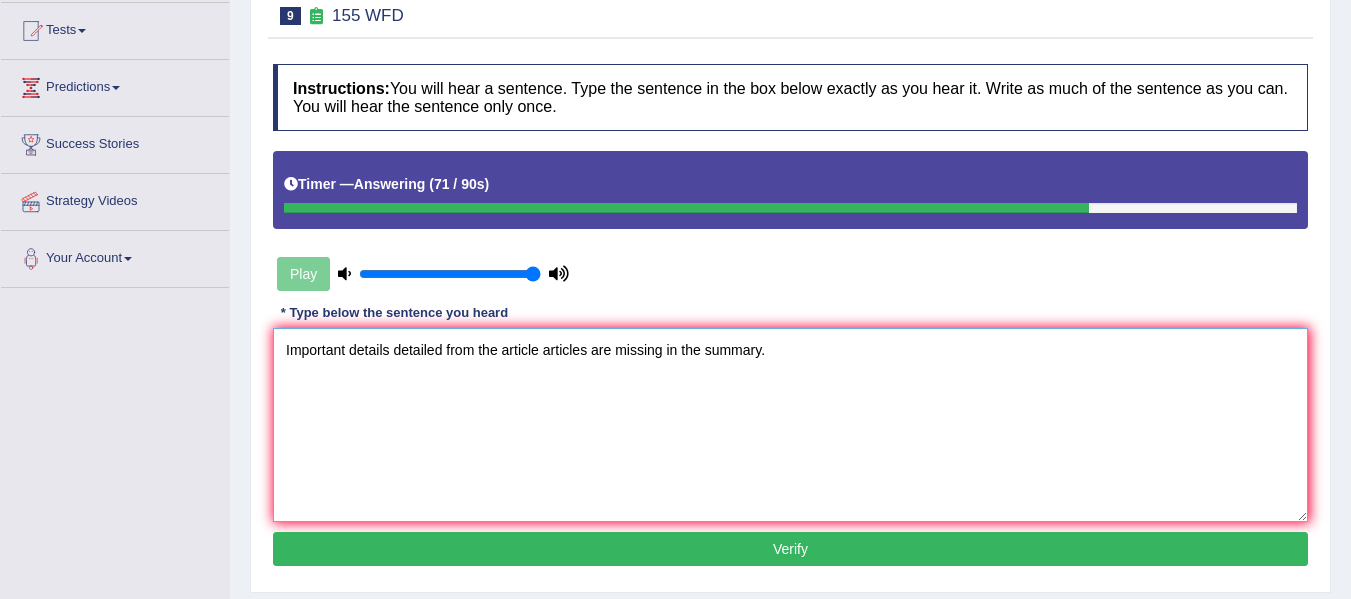 type on "Important details detailed from the article articles are missing in the summary." 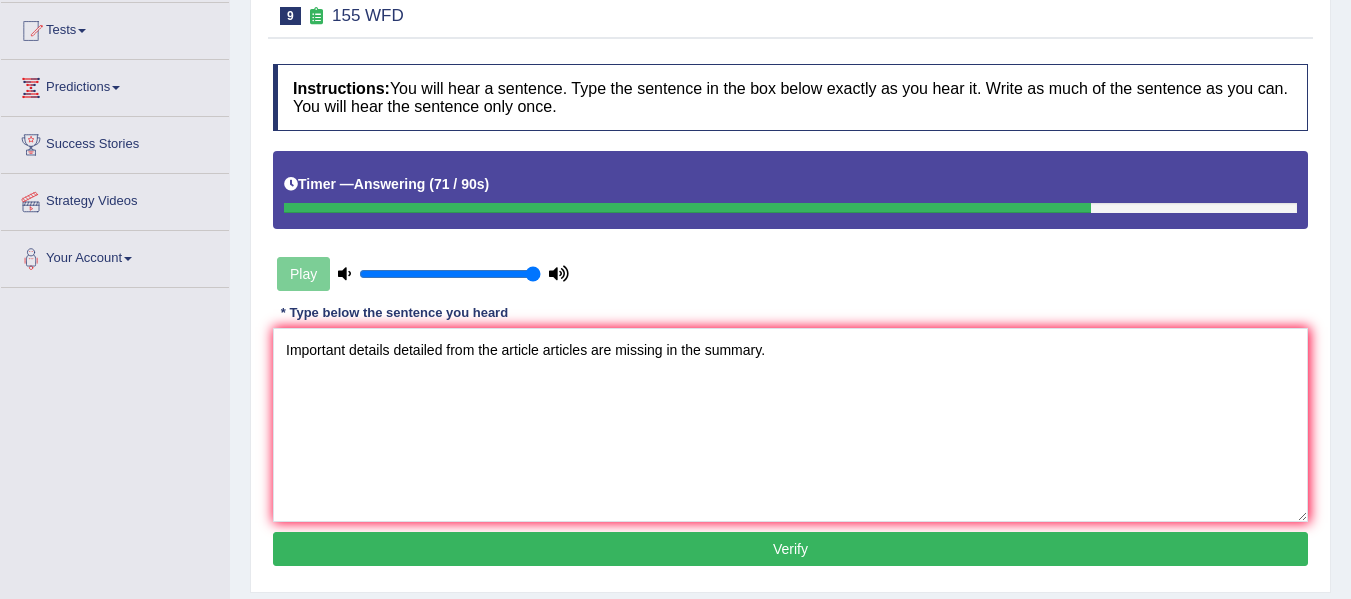 click on "Verify" at bounding box center (790, 549) 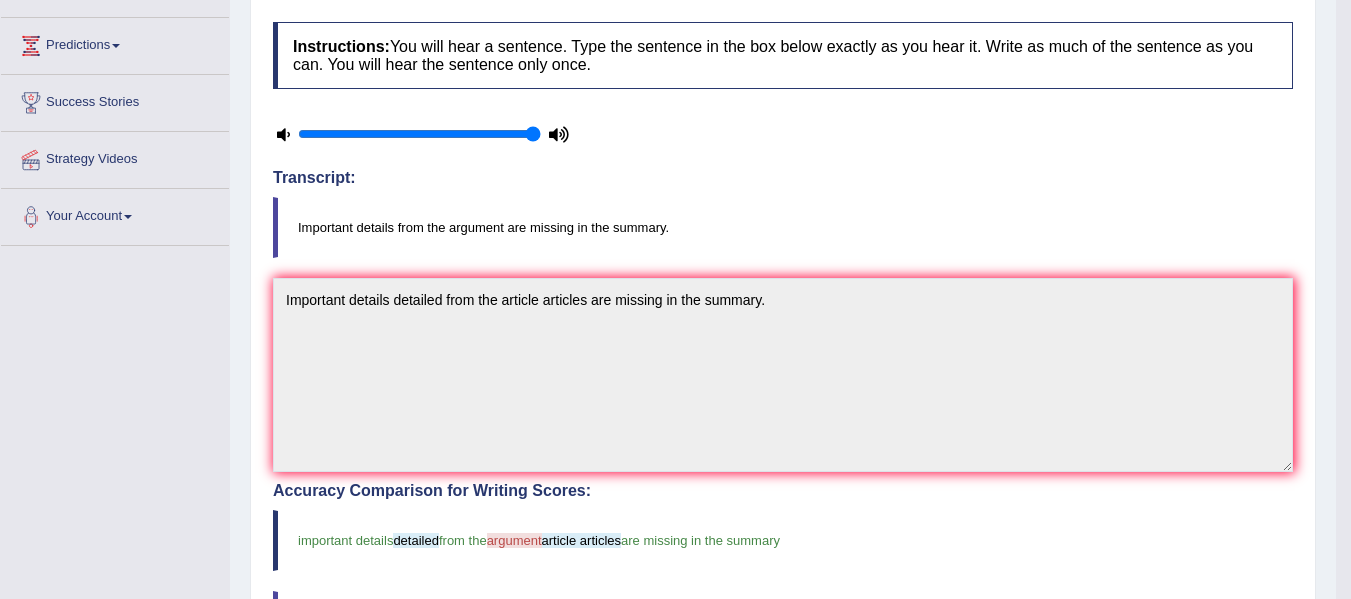 scroll, scrollTop: 253, scrollLeft: 0, axis: vertical 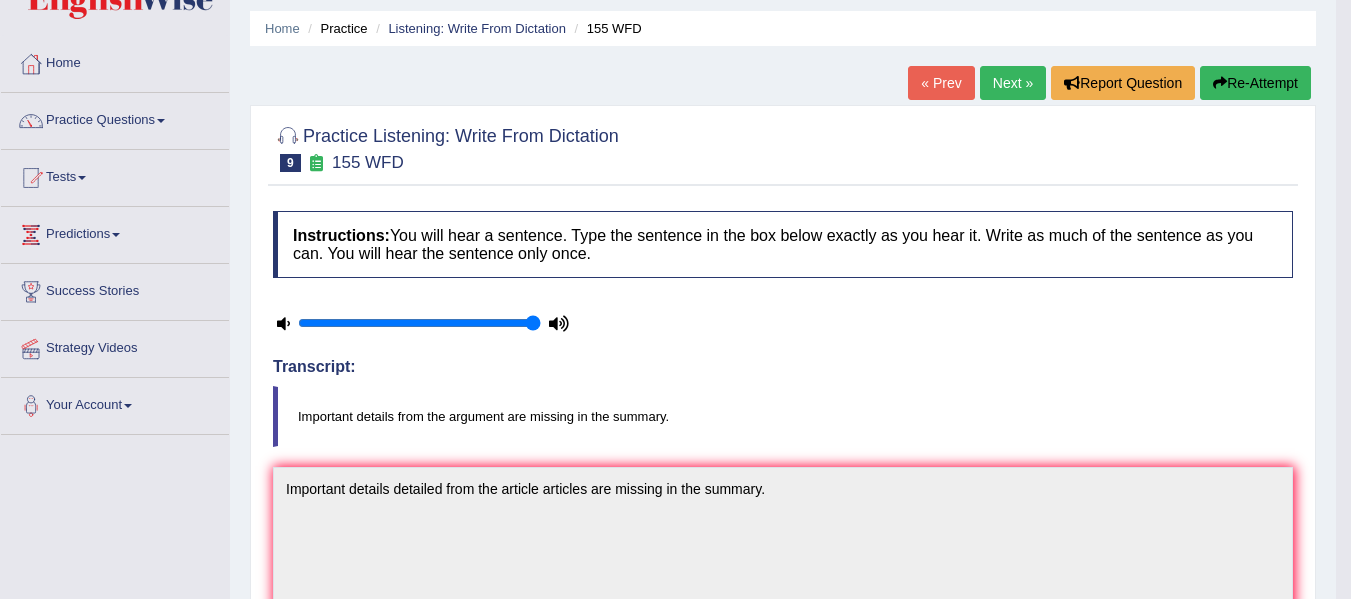 click on "Next »" at bounding box center [1013, 83] 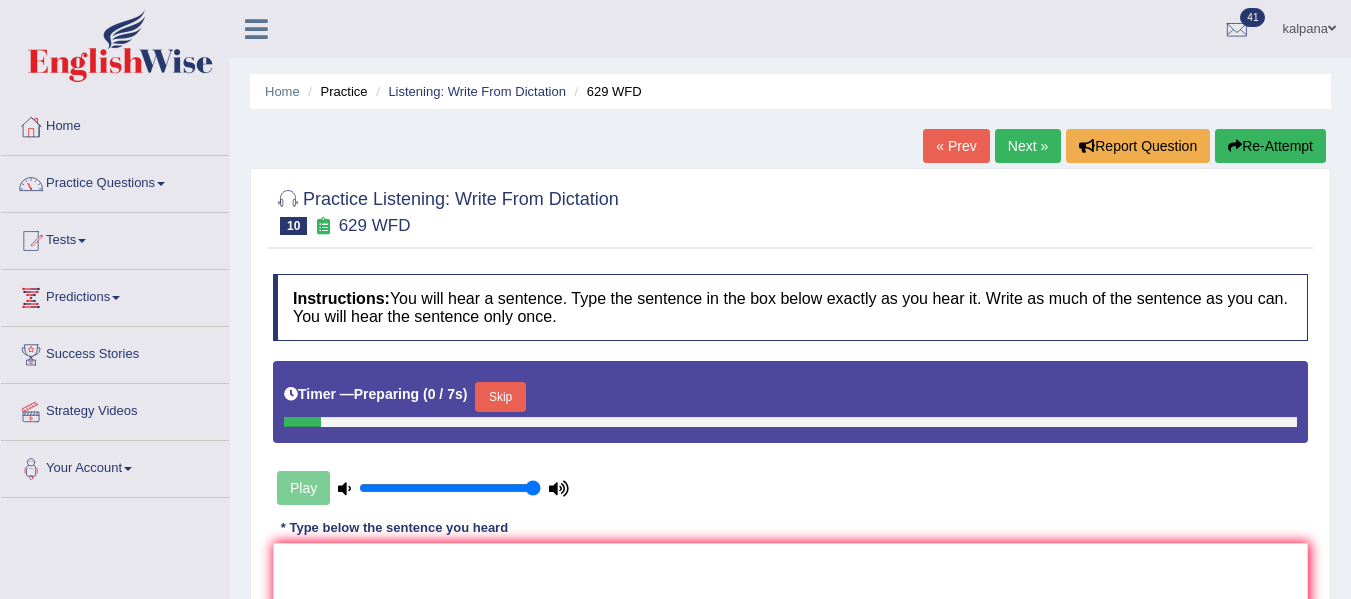 scroll, scrollTop: 0, scrollLeft: 0, axis: both 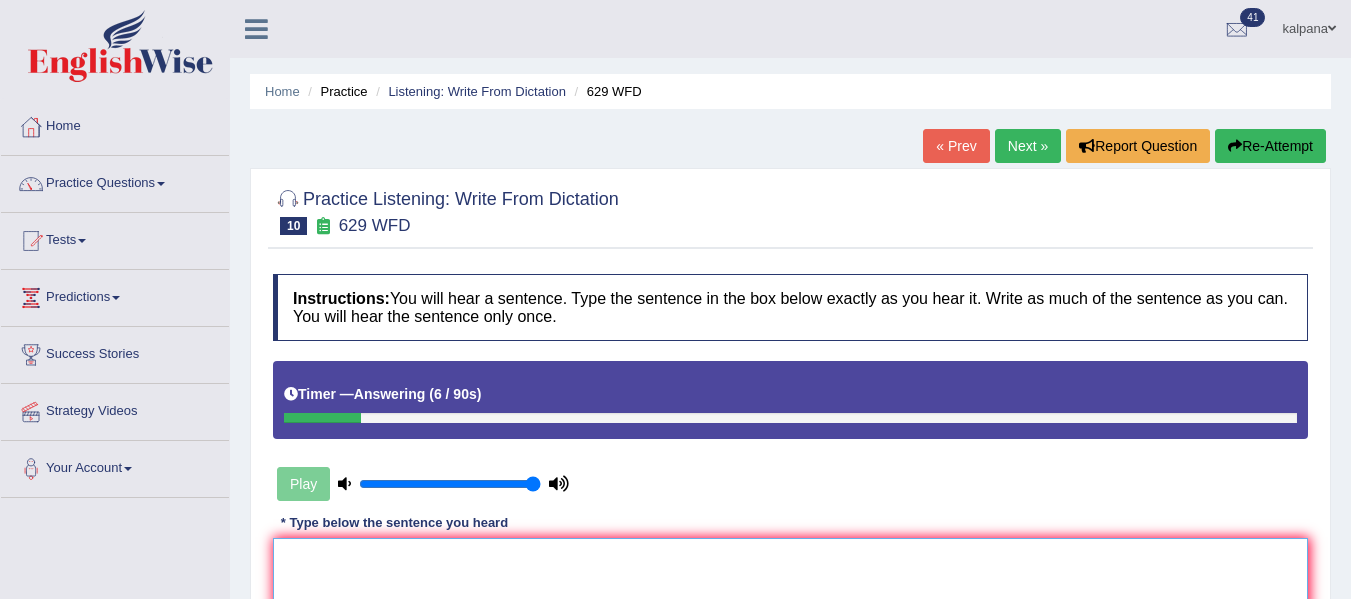 click at bounding box center (790, 635) 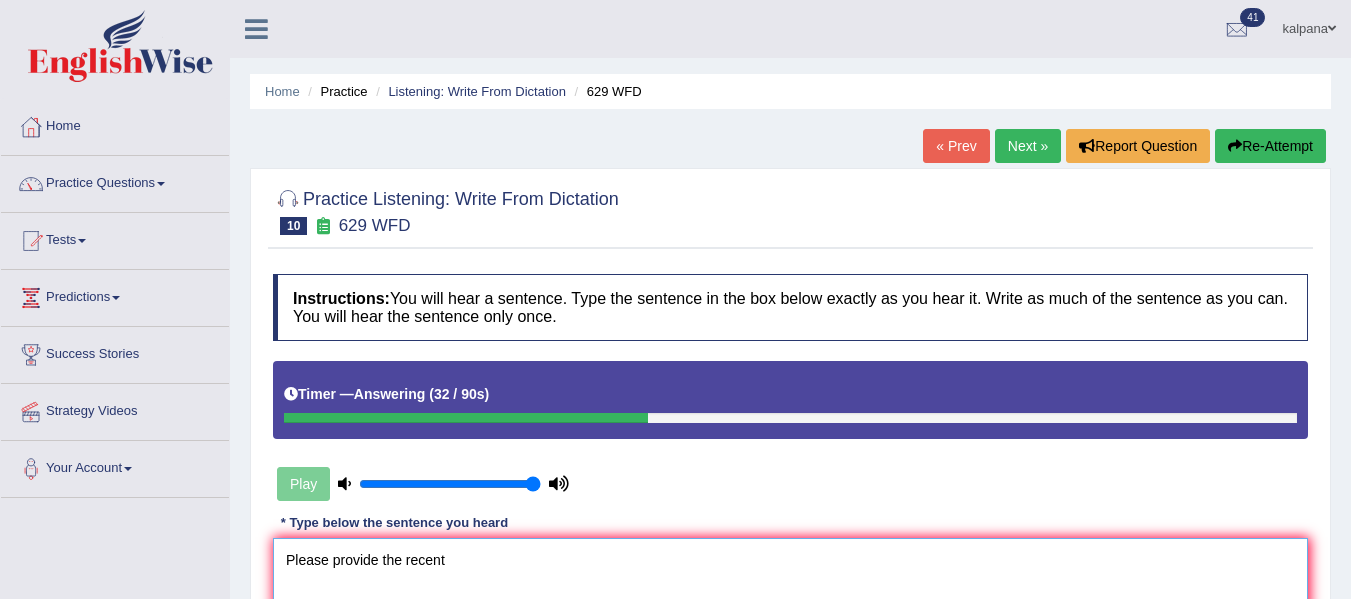 type on "Please provide the recent" 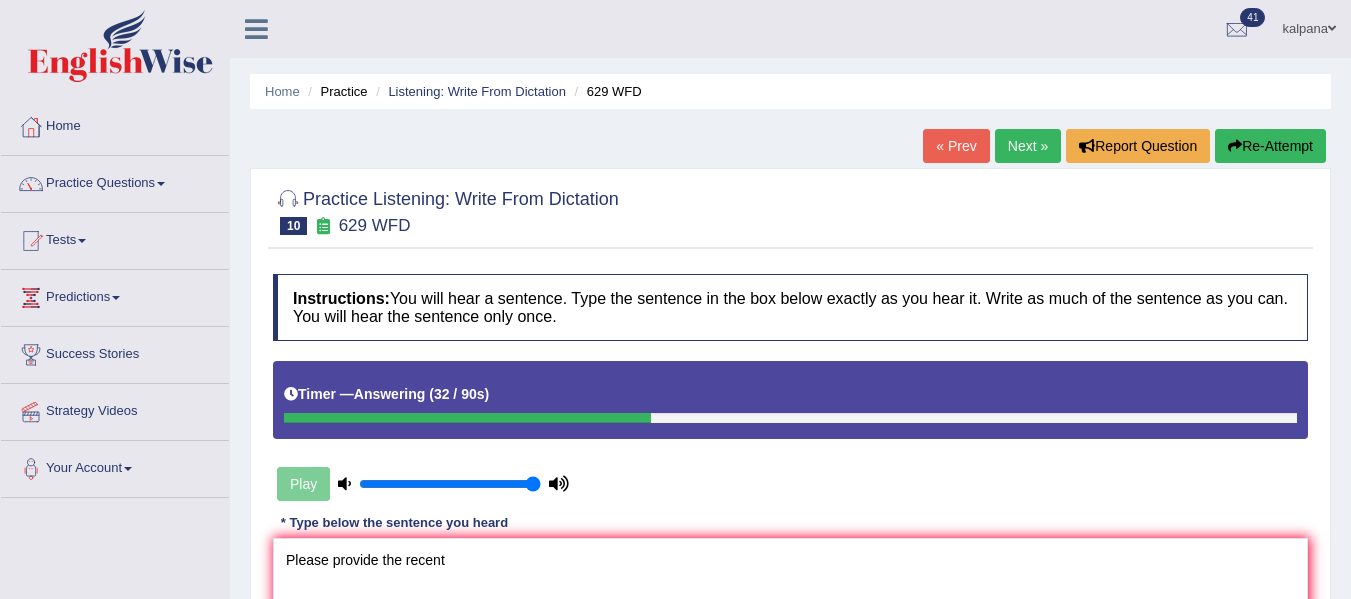 click on "Re-Attempt" at bounding box center [1270, 146] 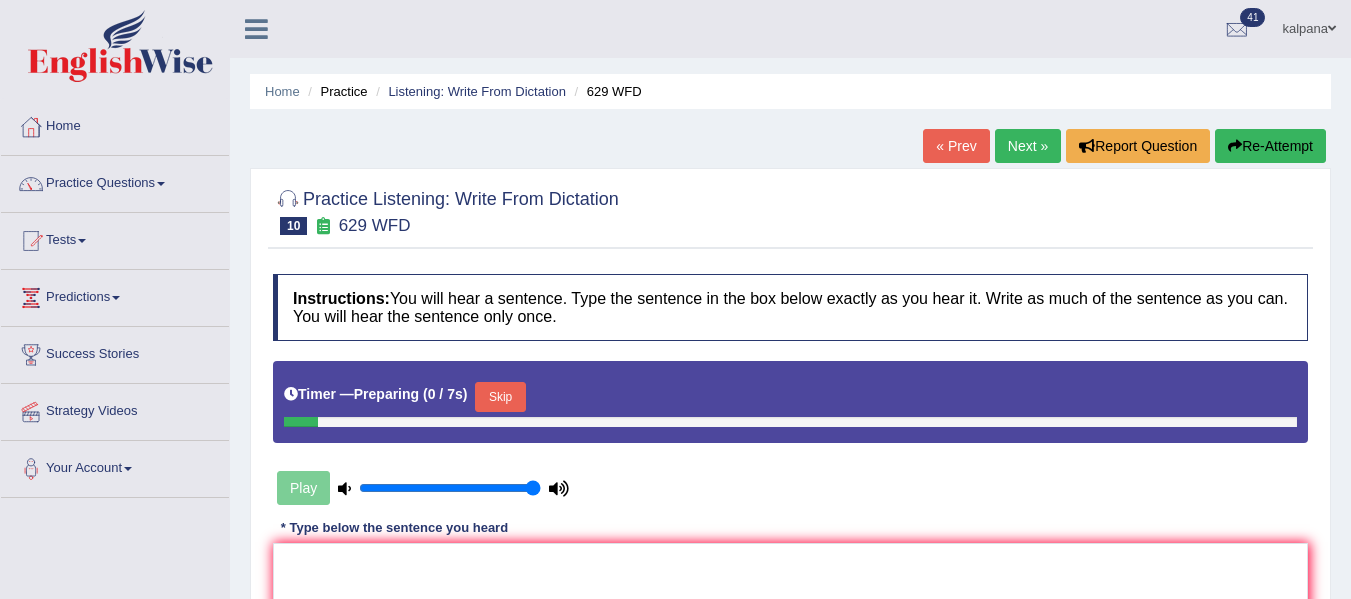 scroll, scrollTop: 0, scrollLeft: 0, axis: both 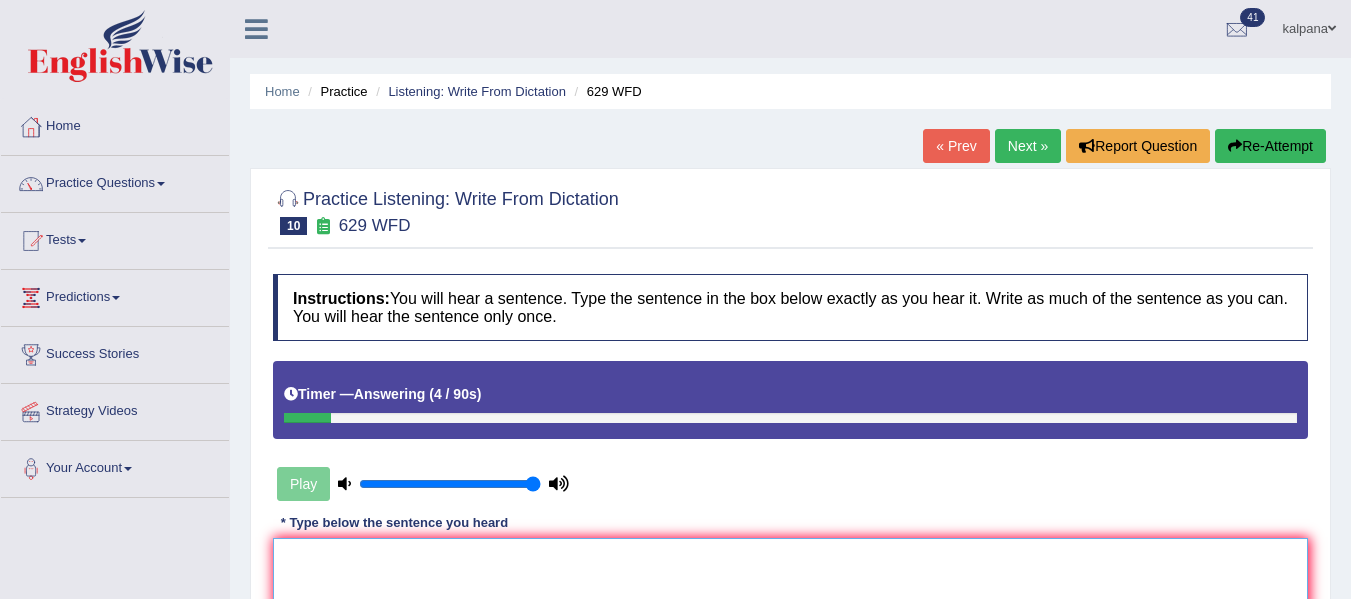 click at bounding box center [790, 635] 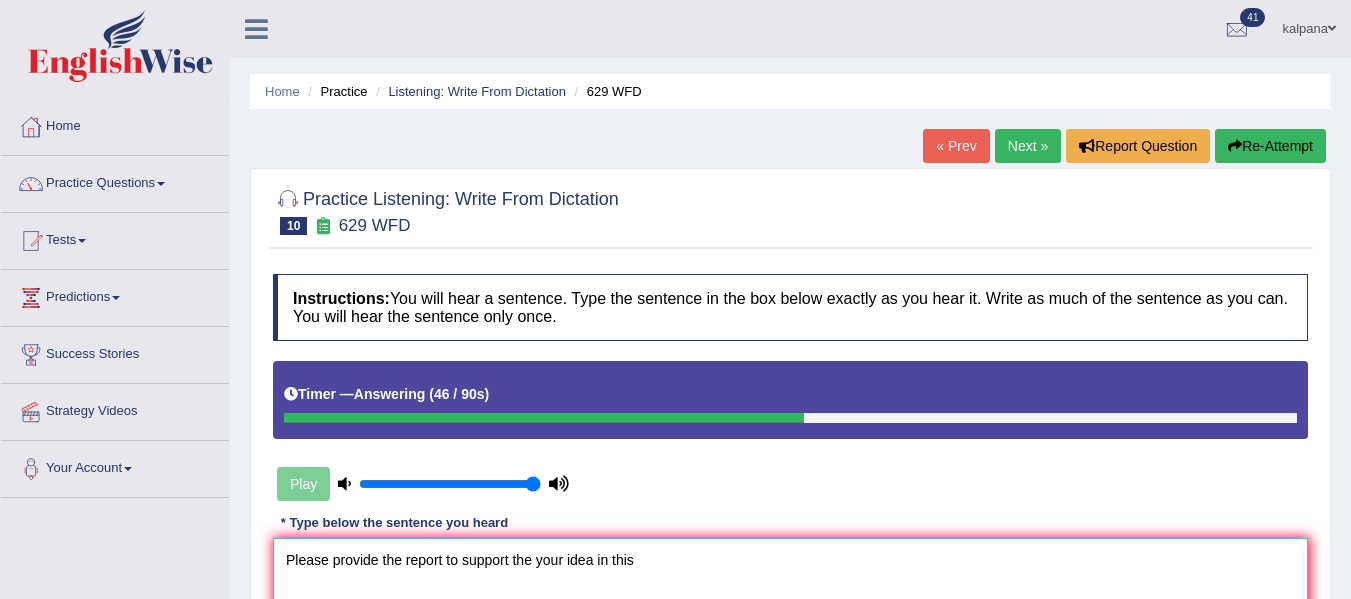 click on "Please provide the report to support the your idea in this" at bounding box center [790, 635] 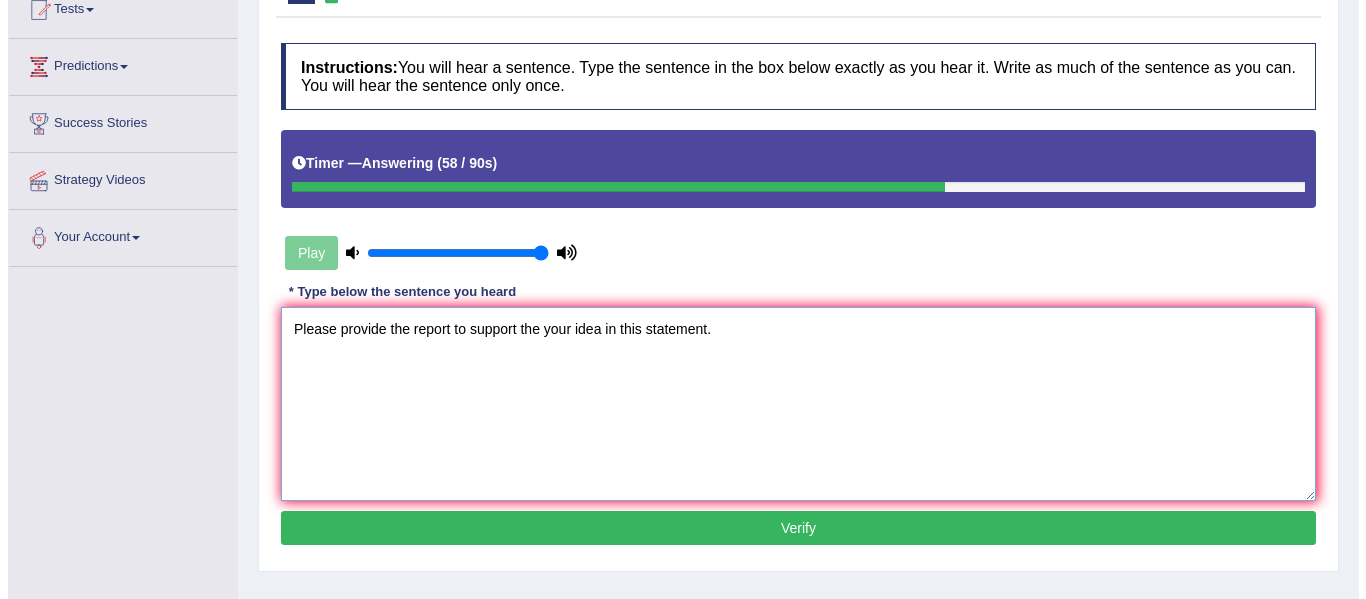 scroll, scrollTop: 243, scrollLeft: 0, axis: vertical 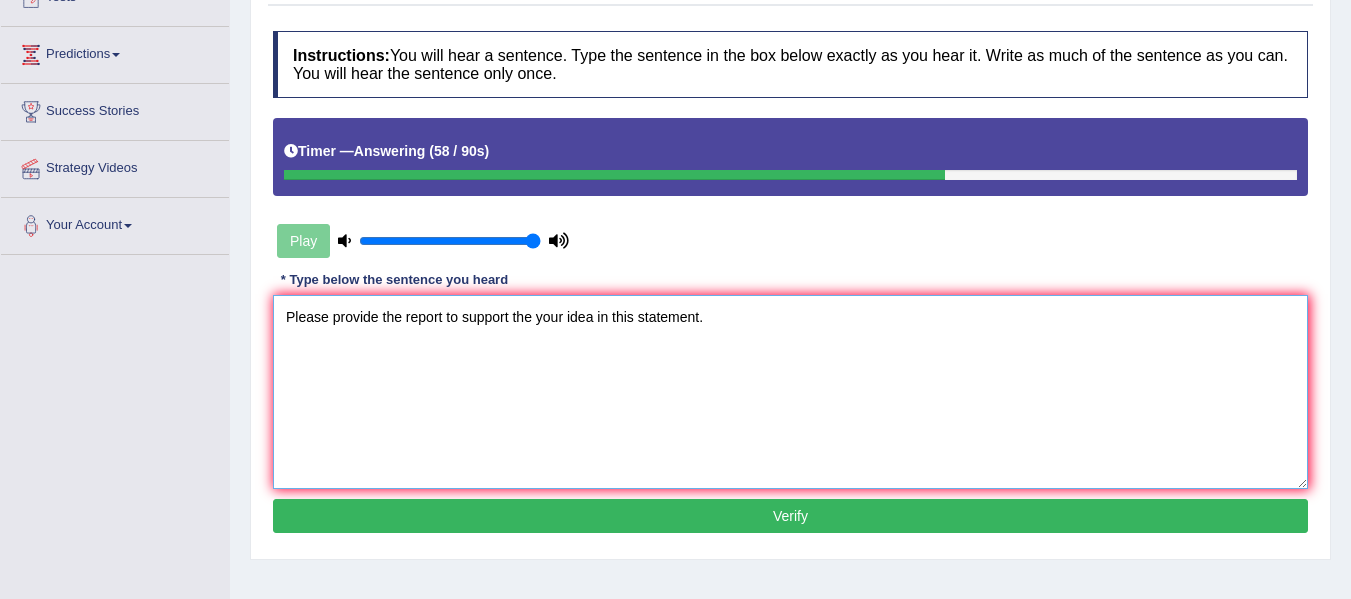 type on "Please provide the report to support the your idea in this statement." 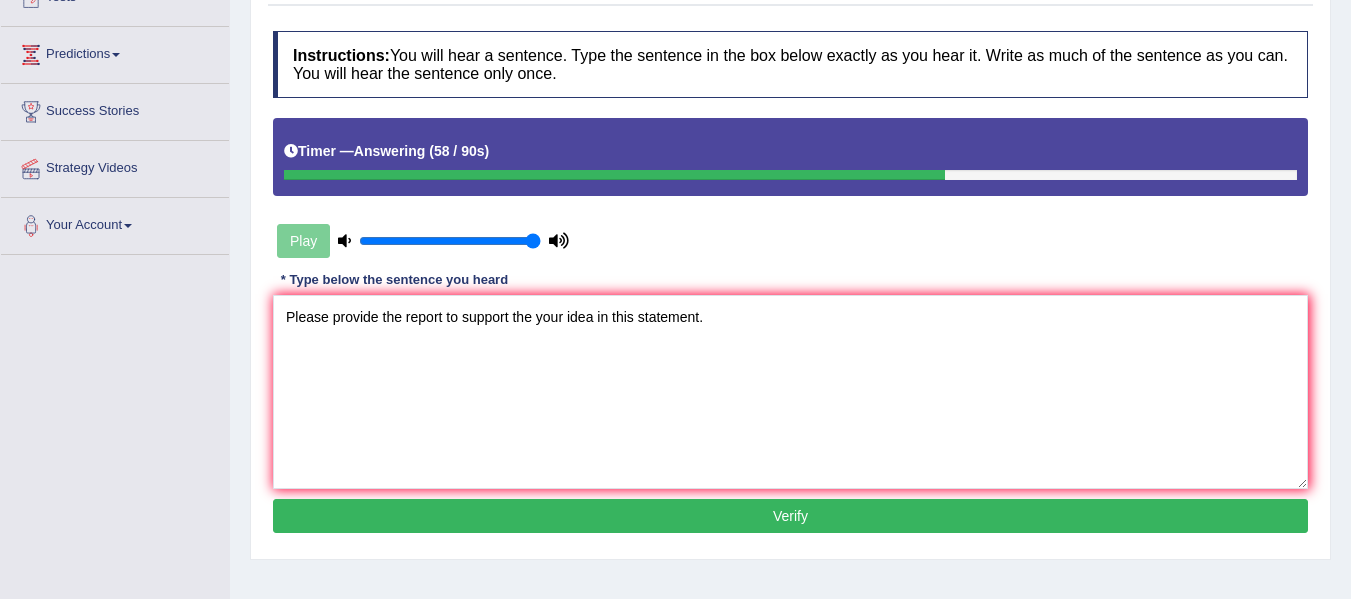 click on "Verify" at bounding box center (790, 516) 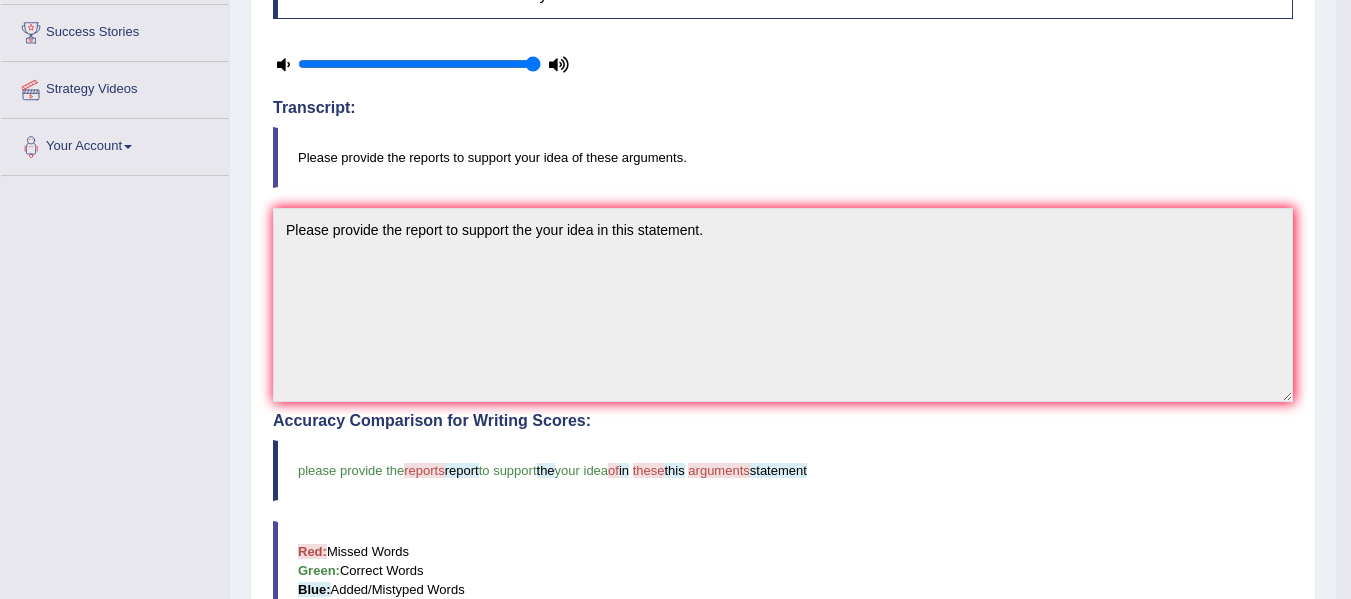 scroll, scrollTop: 318, scrollLeft: 0, axis: vertical 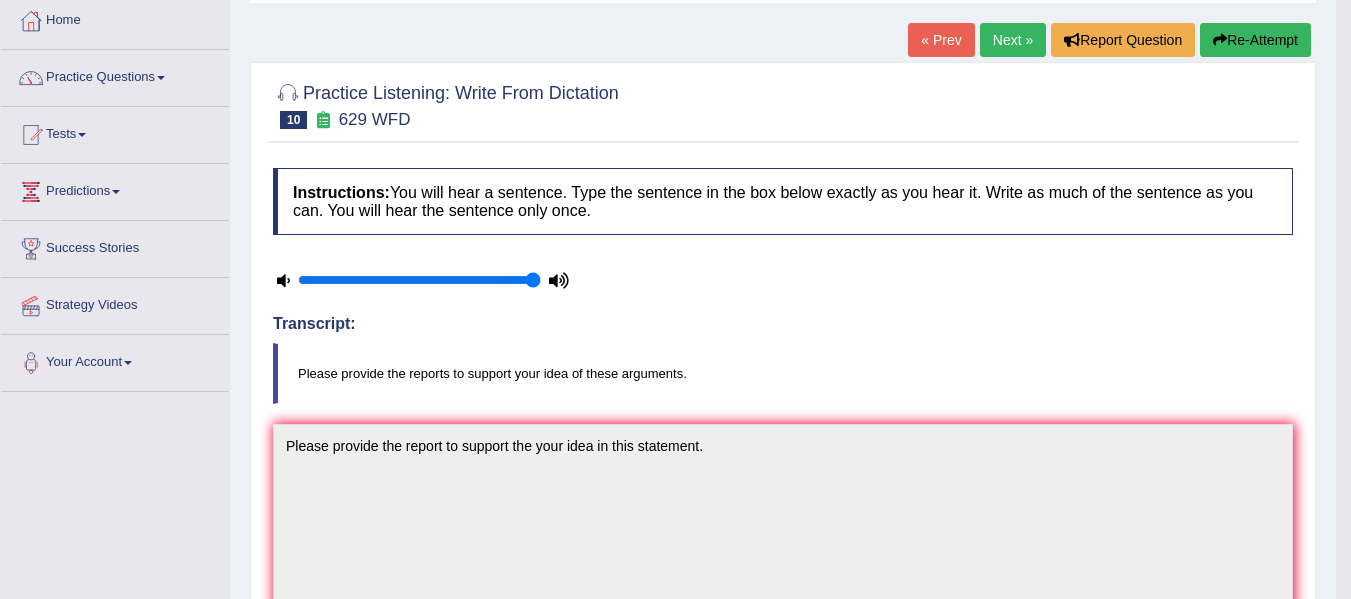 click on "Re-Attempt" at bounding box center [1255, 40] 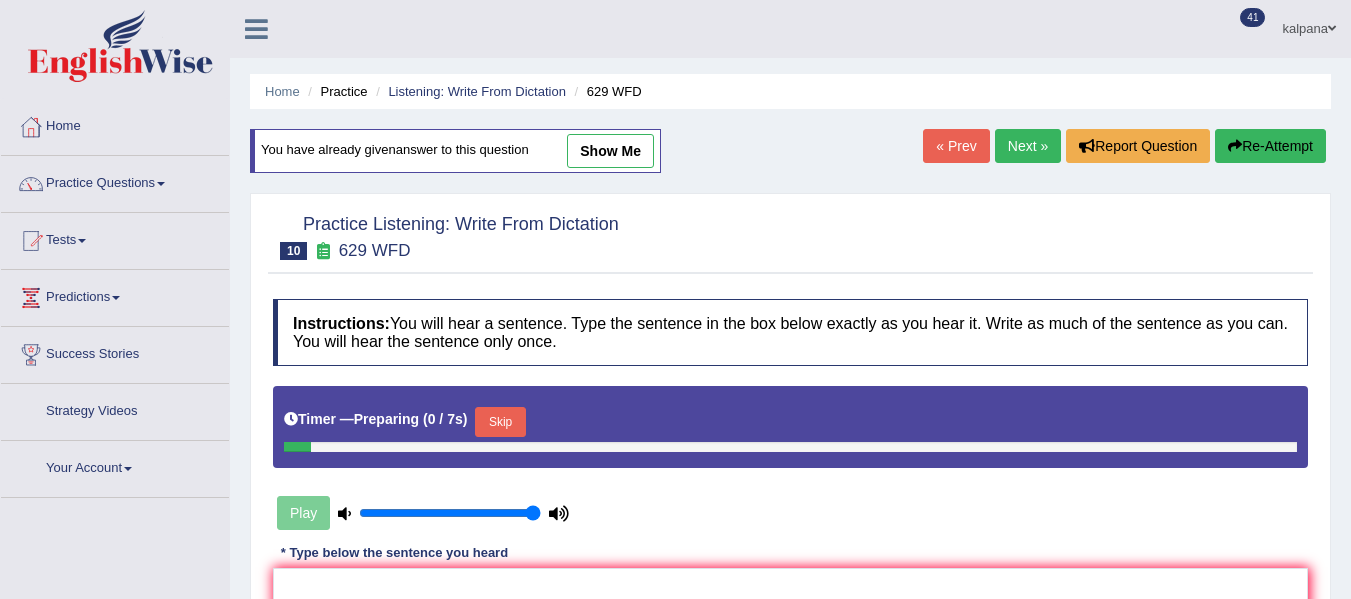 scroll, scrollTop: 106, scrollLeft: 0, axis: vertical 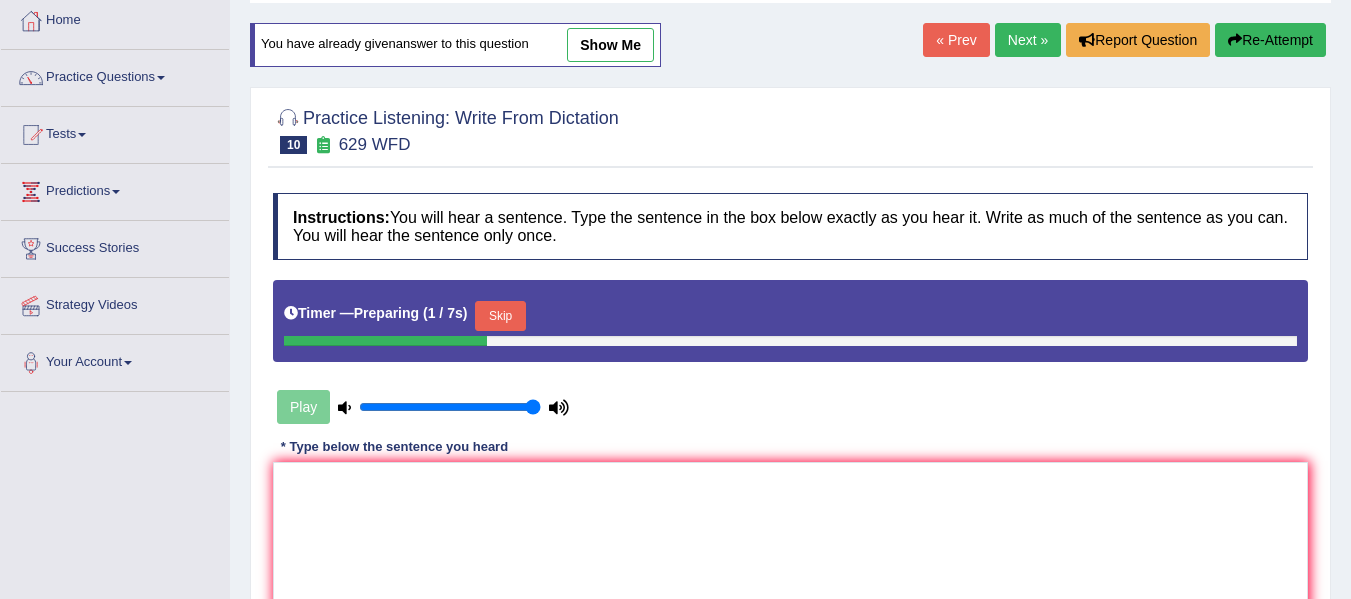 type on "p" 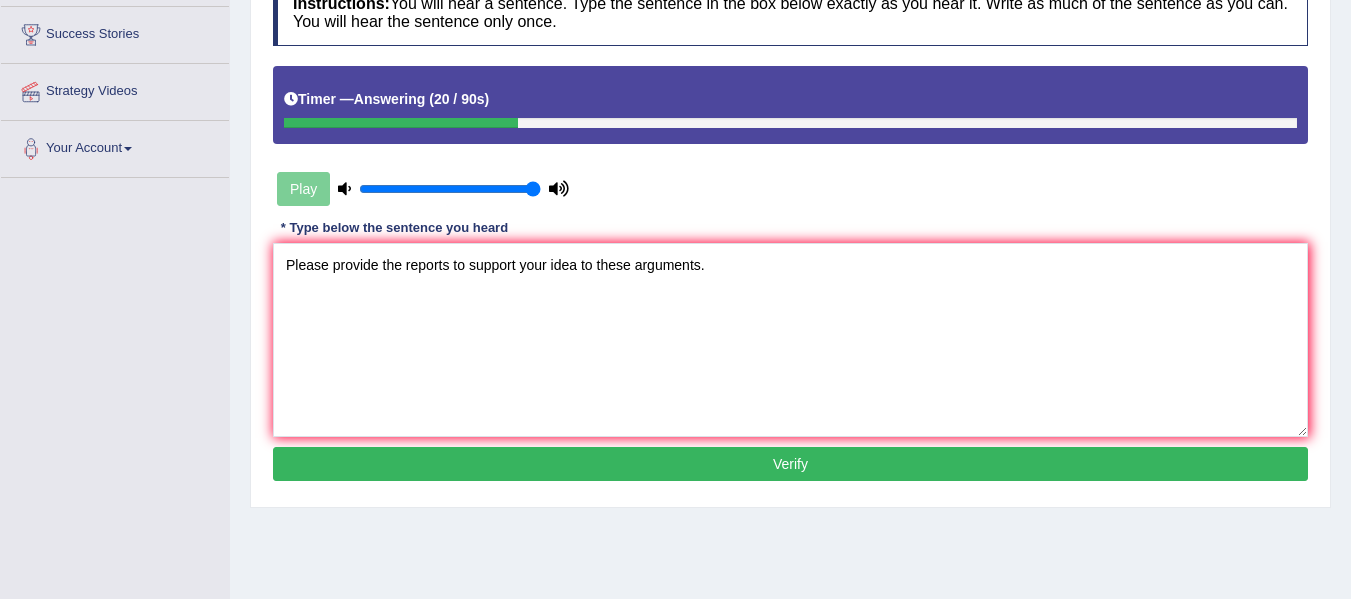 scroll, scrollTop: 331, scrollLeft: 0, axis: vertical 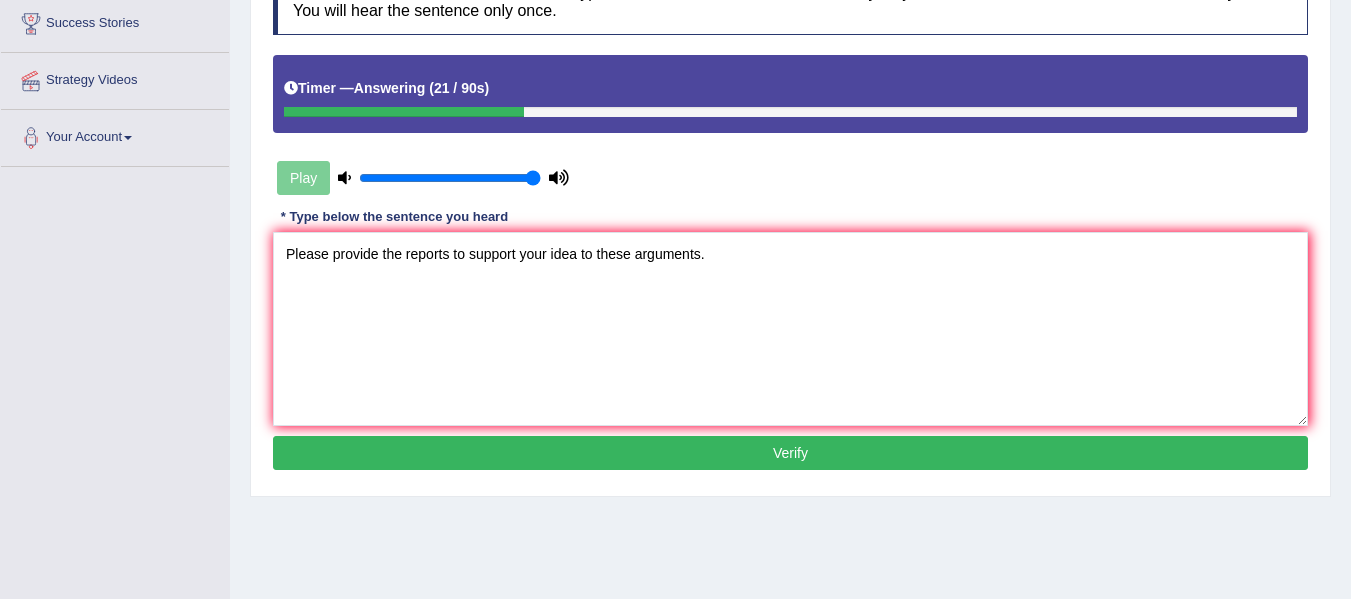 type on "Please provide the reports to support your idea to these arguments." 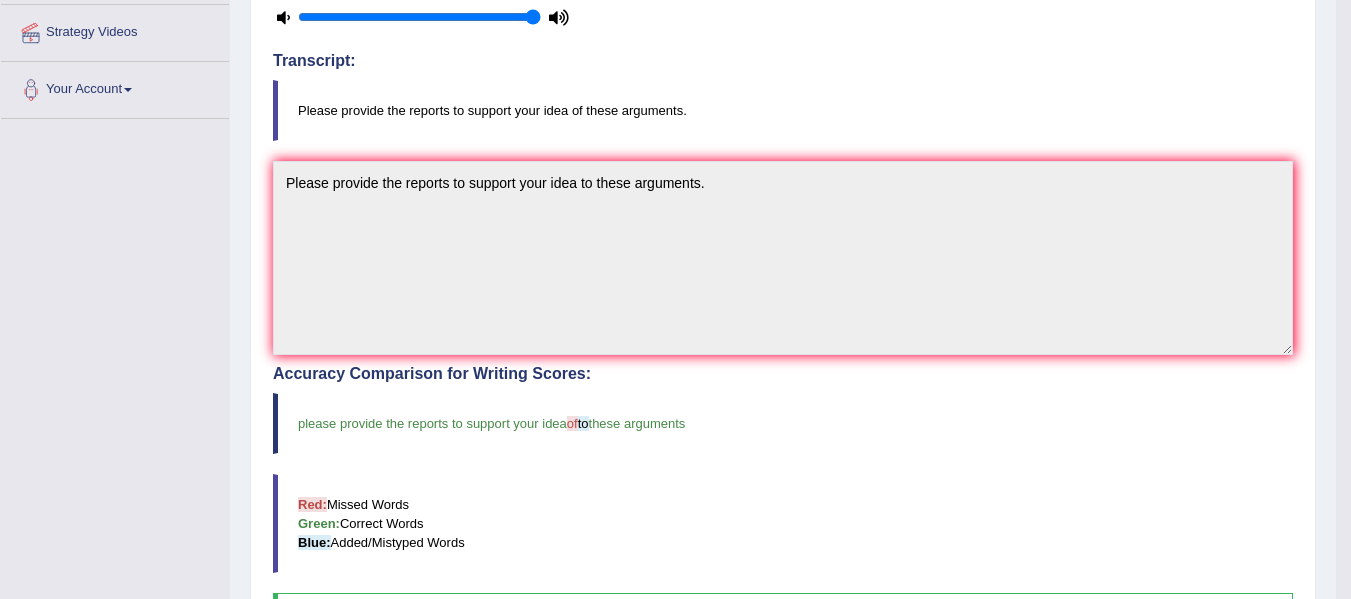 scroll, scrollTop: 427, scrollLeft: 0, axis: vertical 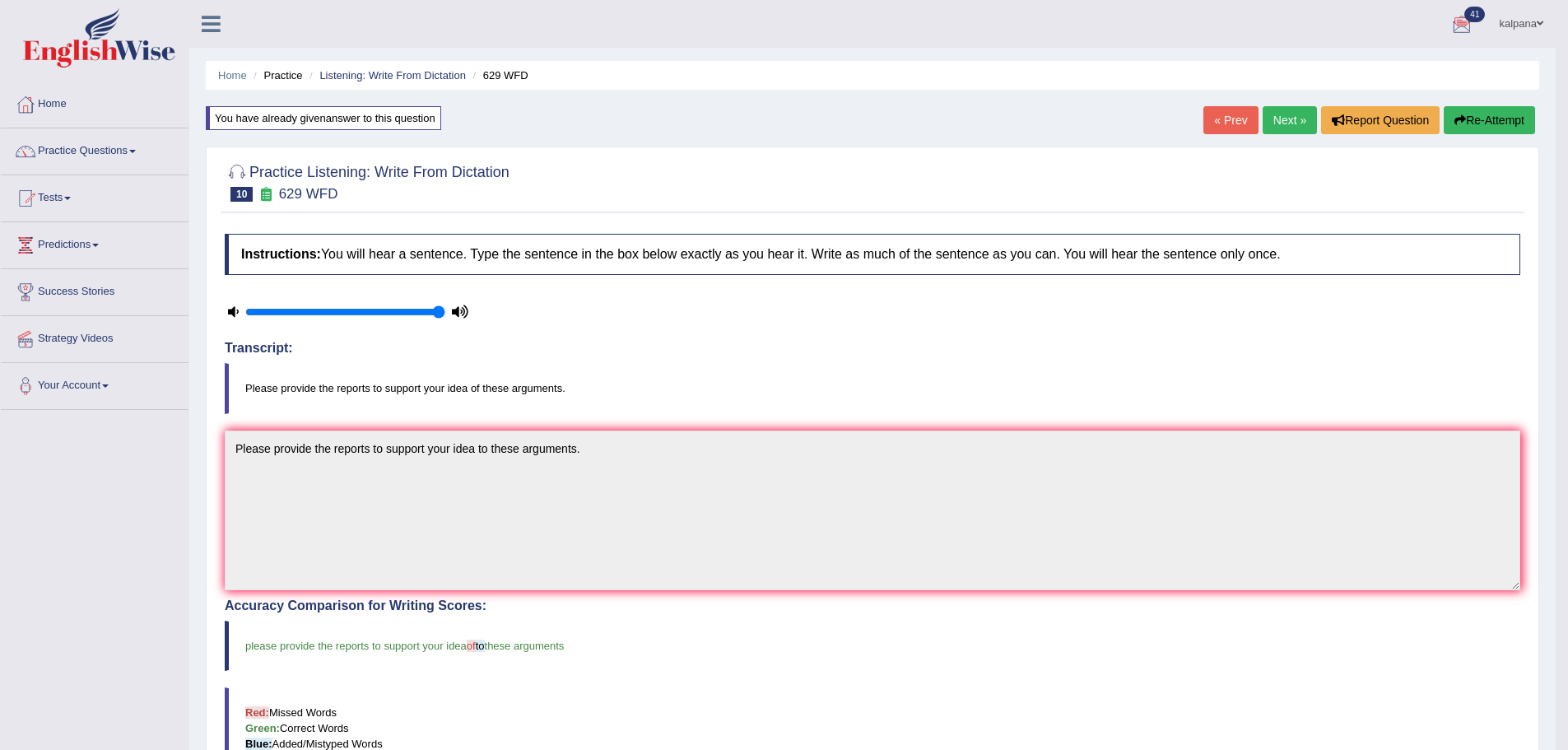 click on "Home
Practice
Listening: Write From Dictation
629 WFD
You have already given   answer to this question
« Prev Next »  Report Question  Re-Attempt
Practice Listening: Write From Dictation
10
629 WFD
Instructions:  You will hear a sentence. Type the sentence in the box below exactly as you hear it. Write as much of the sentence as you can. You will hear the sentence only once.
Timer —  Answering   ( 21 / 90s ) Transcript: Please provide the reports to support your idea of these arguments. * Type below the sentence you heard Please provide the reports to support your idea to these arguments. Accuracy Comparison for Writing Scores: please provide the reports to support your idea  of to  these arguments
Red:  Missed Words
Green:  Correct Words
Blue:" at bounding box center [872, 534] 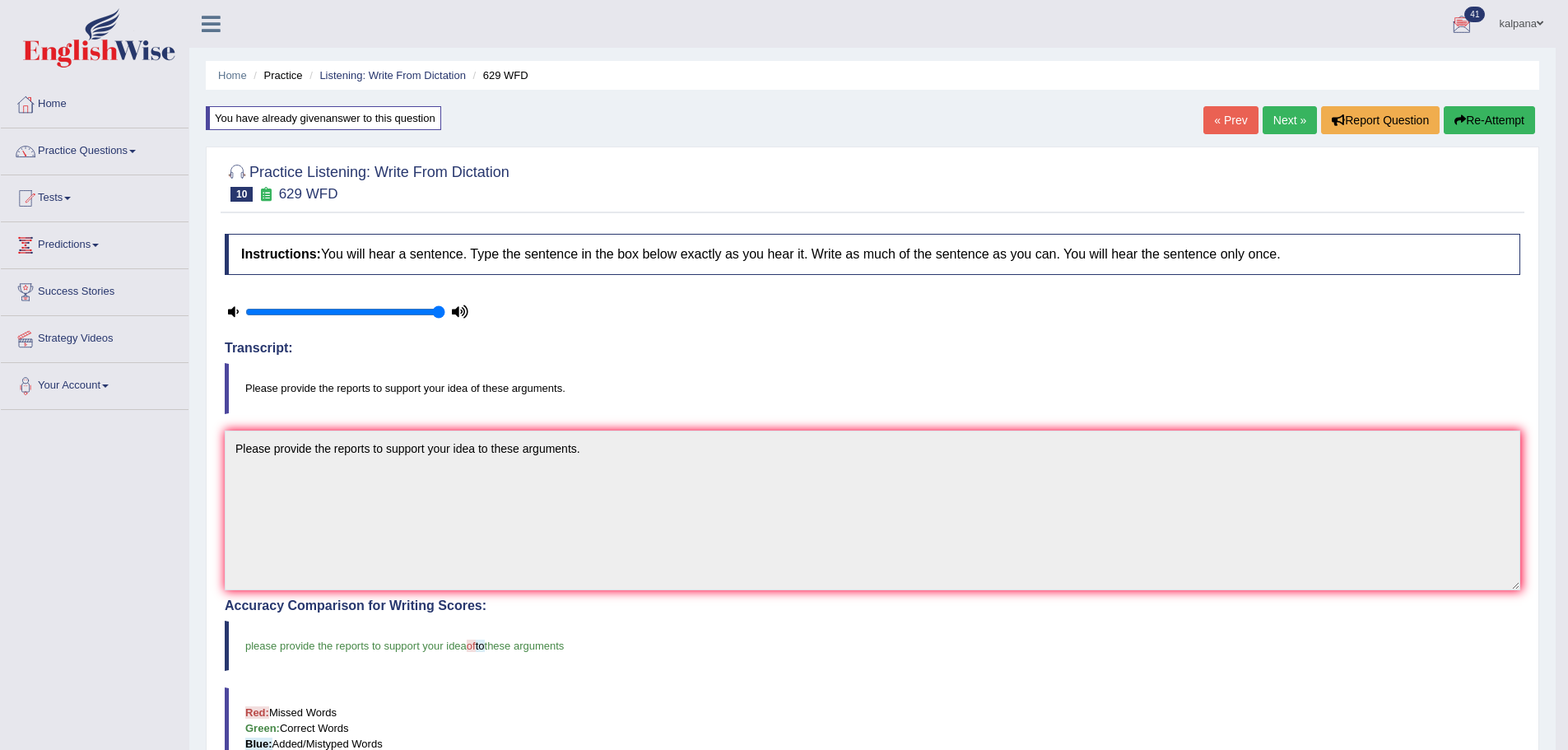 click on "Toggle navigation
Home
Practice Questions   Speaking Practice Read Aloud
Repeat Sentence
Describe Image
Re-tell Lecture
Answer Short Question
Writing Practice  Summarize Written Text
Write Essay
Reading Practice  Reading & Writing: Fill In The Blanks
Choose Multiple Answers
Re-order Paragraphs
Fill In The Blanks
Choose Single Answer
Listening Practice  Summarize Spoken Text
Highlight Incorrect Words
Highlight Correct Summary
Select Missing Word
Choose Single Answer
Choose Multiple Answers
Fill In The Blanks
Write From Dictation
Pronunciation
Tests  Take Practice Sectional Test
Take Mock Test
History
Predictions  Latest Predictions" at bounding box center [778, 551] 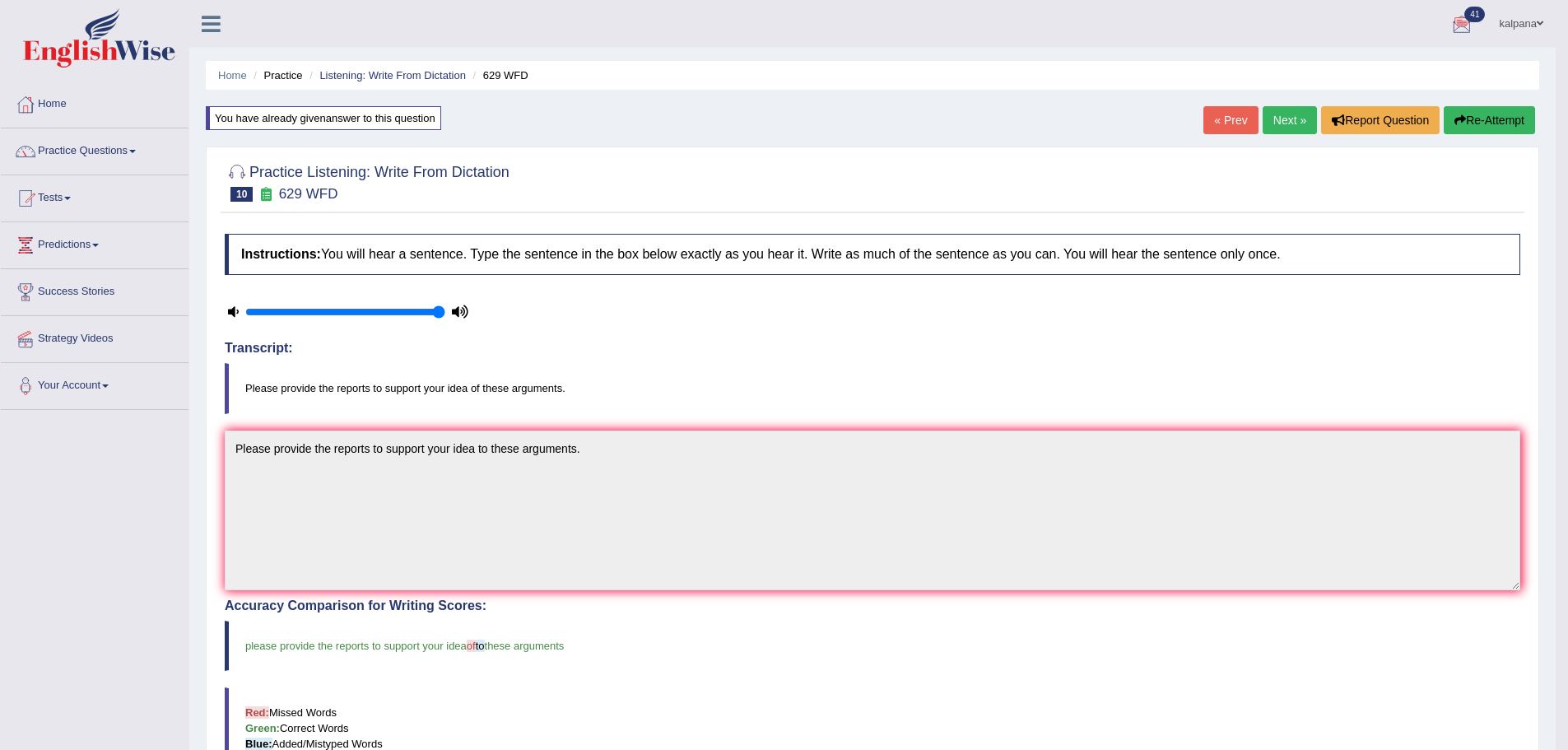 click on "Toggle navigation
Home
Practice Questions   Speaking Practice Read Aloud
Repeat Sentence
Describe Image
Re-tell Lecture
Answer Short Question
Writing Practice  Summarize Written Text
Write Essay
Reading Practice  Reading & Writing: Fill In The Blanks
Choose Multiple Answers
Re-order Paragraphs
Fill In The Blanks
Choose Single Answer
Listening Practice  Summarize Spoken Text
Highlight Incorrect Words
Highlight Correct Summary
Select Missing Word
Choose Single Answer
Choose Multiple Answers
Fill In The Blanks
Write From Dictation
Pronunciation
Tests  Take Practice Sectional Test
Take Mock Test
History
Predictions" at bounding box center (784, 375) 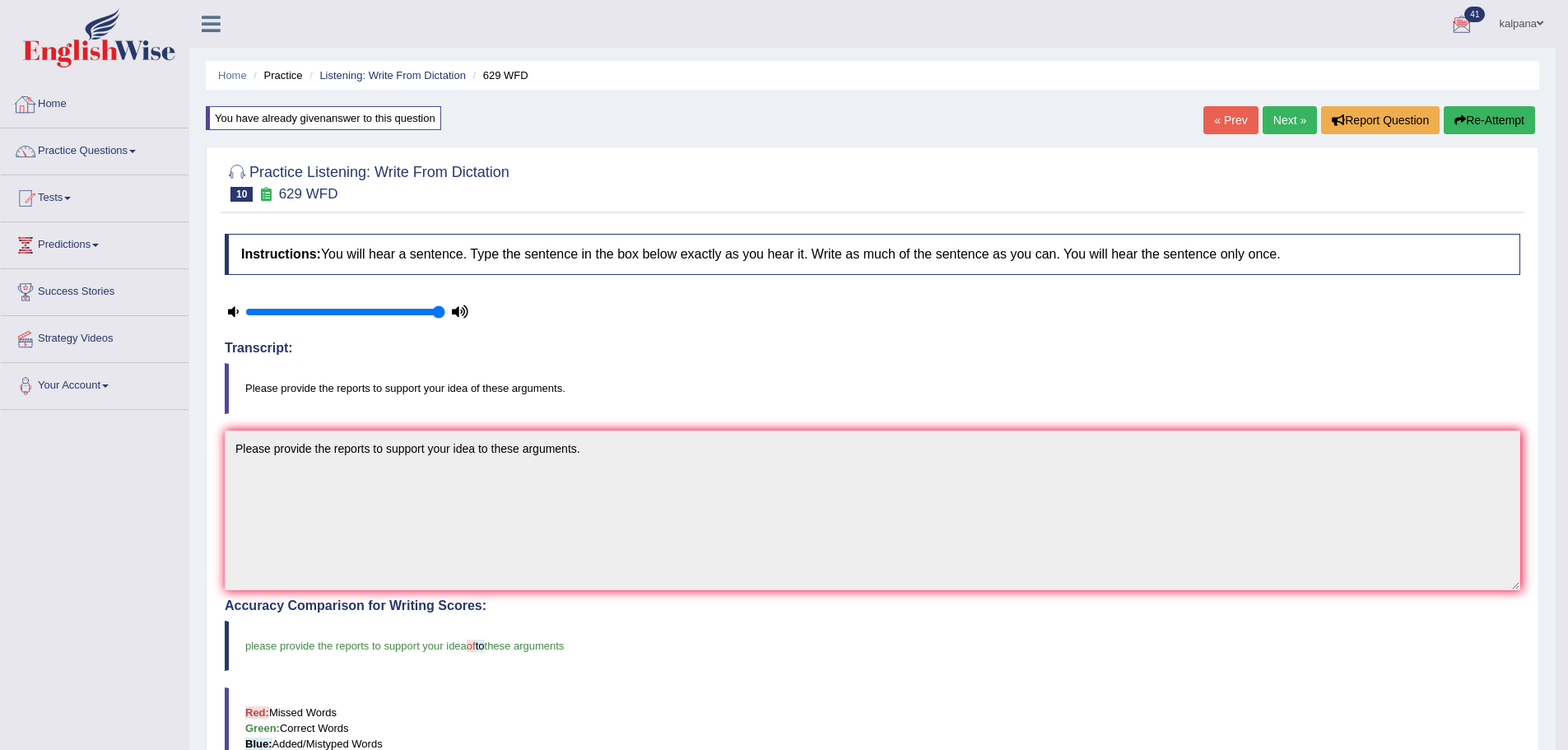 drag, startPoint x: 65, startPoint y: 136, endPoint x: 68, endPoint y: 128, distance: 8.544004 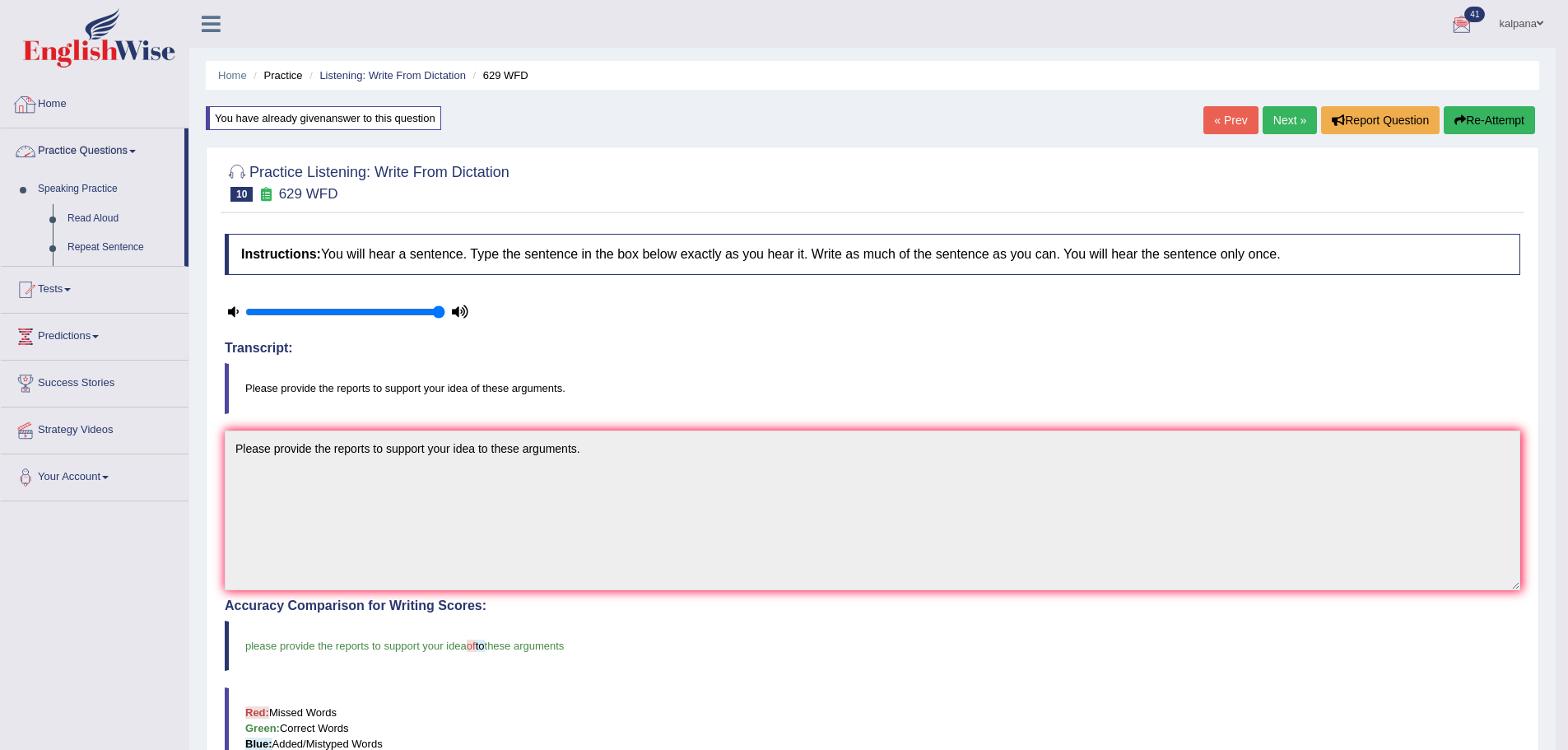 click on "Home" at bounding box center (95, 102) 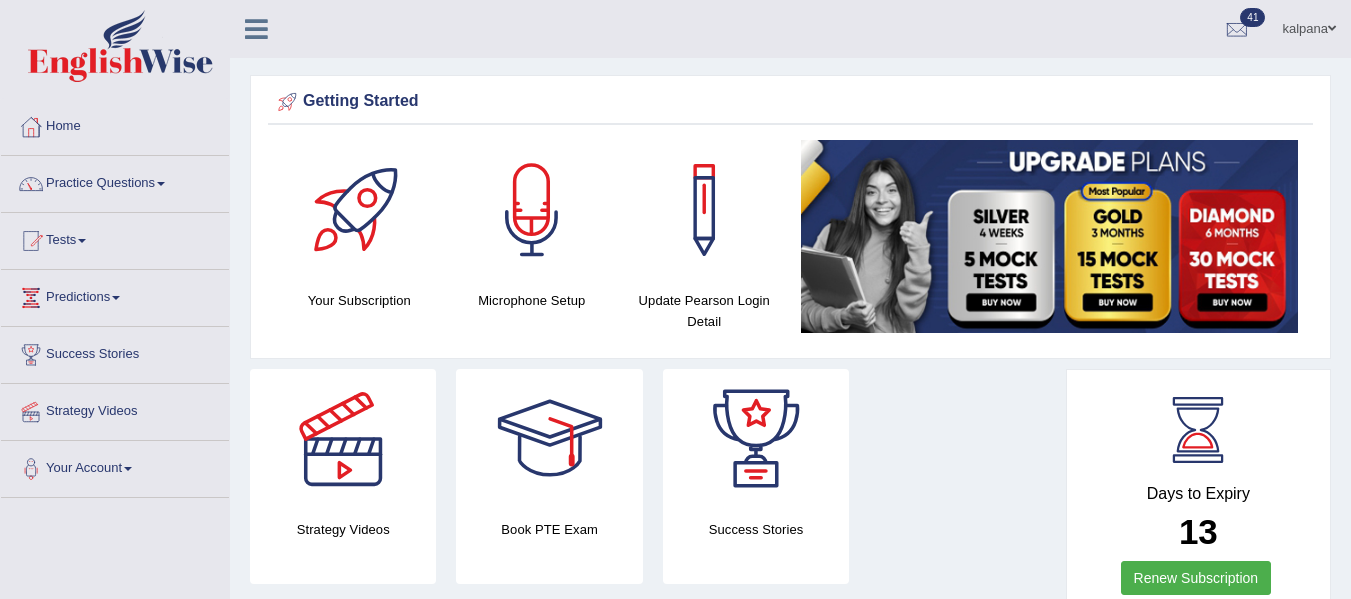 scroll, scrollTop: 0, scrollLeft: 0, axis: both 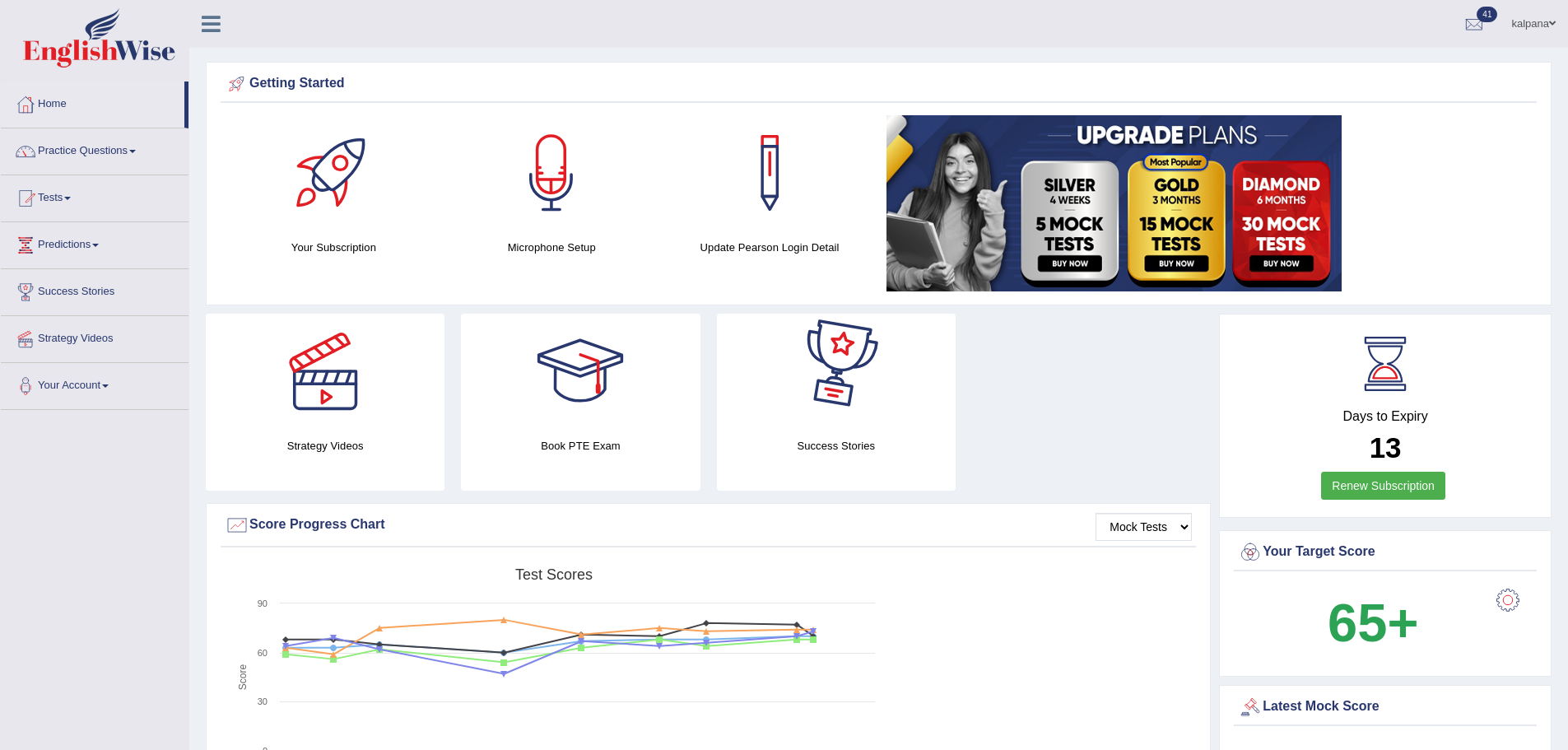 click on "Strategy Videos
Book PTE Exam
Success Stories" at bounding box center (708, 408) 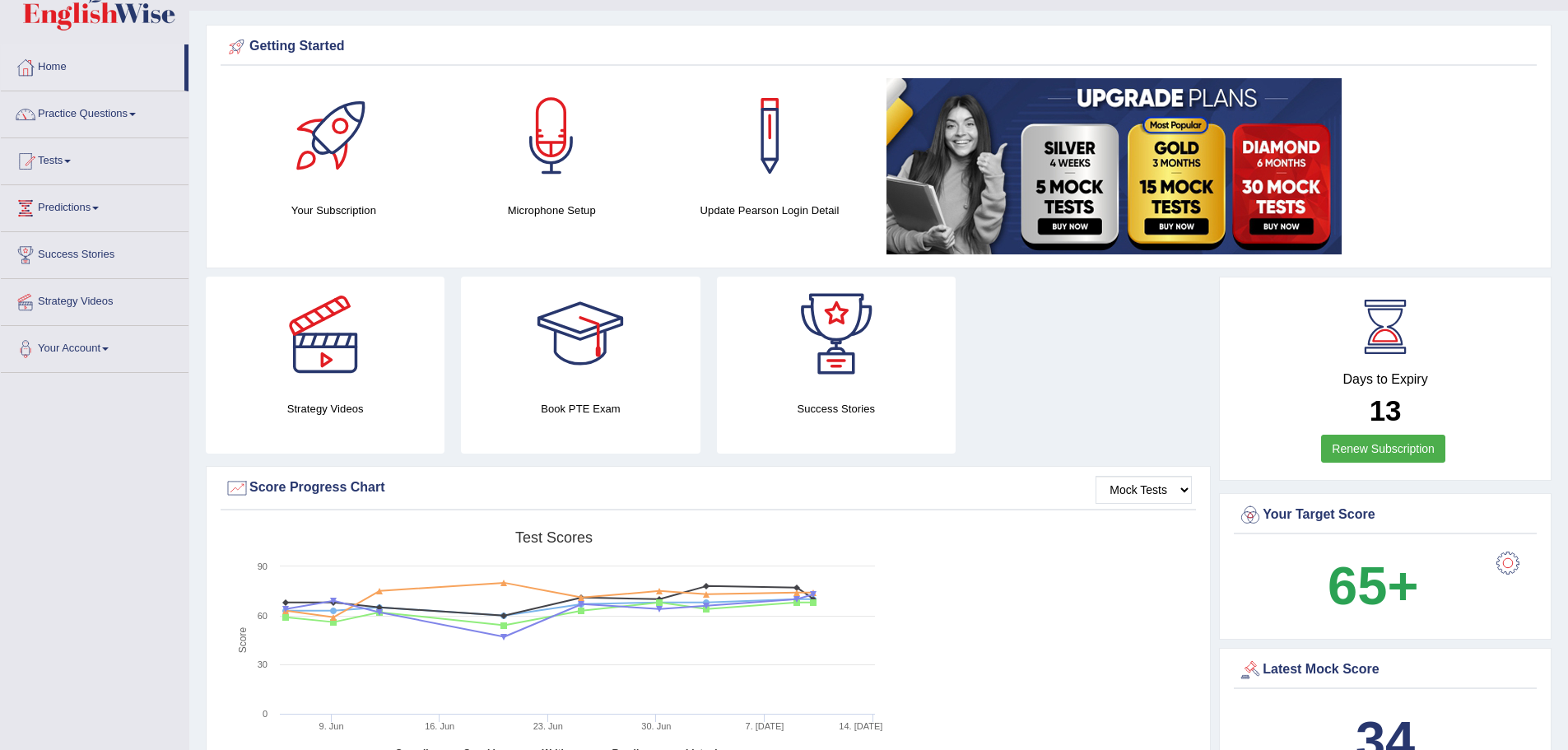 scroll, scrollTop: 0, scrollLeft: 0, axis: both 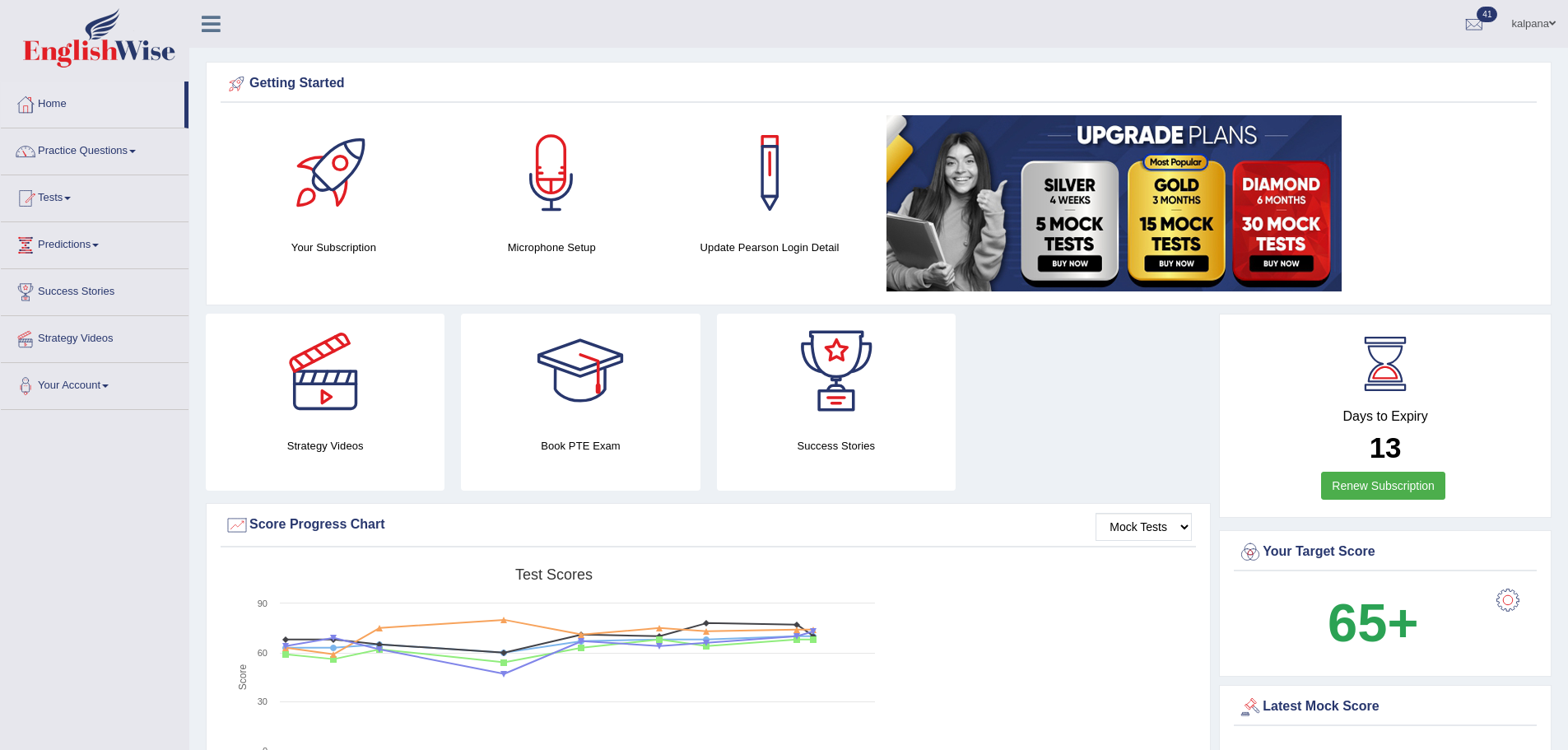 click on "kalpana
Toggle navigation
Username: klpna
Access Type: Online
Subscription: Silver Package
Log out
41
PEW10
Jul 11, 2025 PEW10 Jul 10, 2025 EW9 PEW10" at bounding box center [1086, 23] 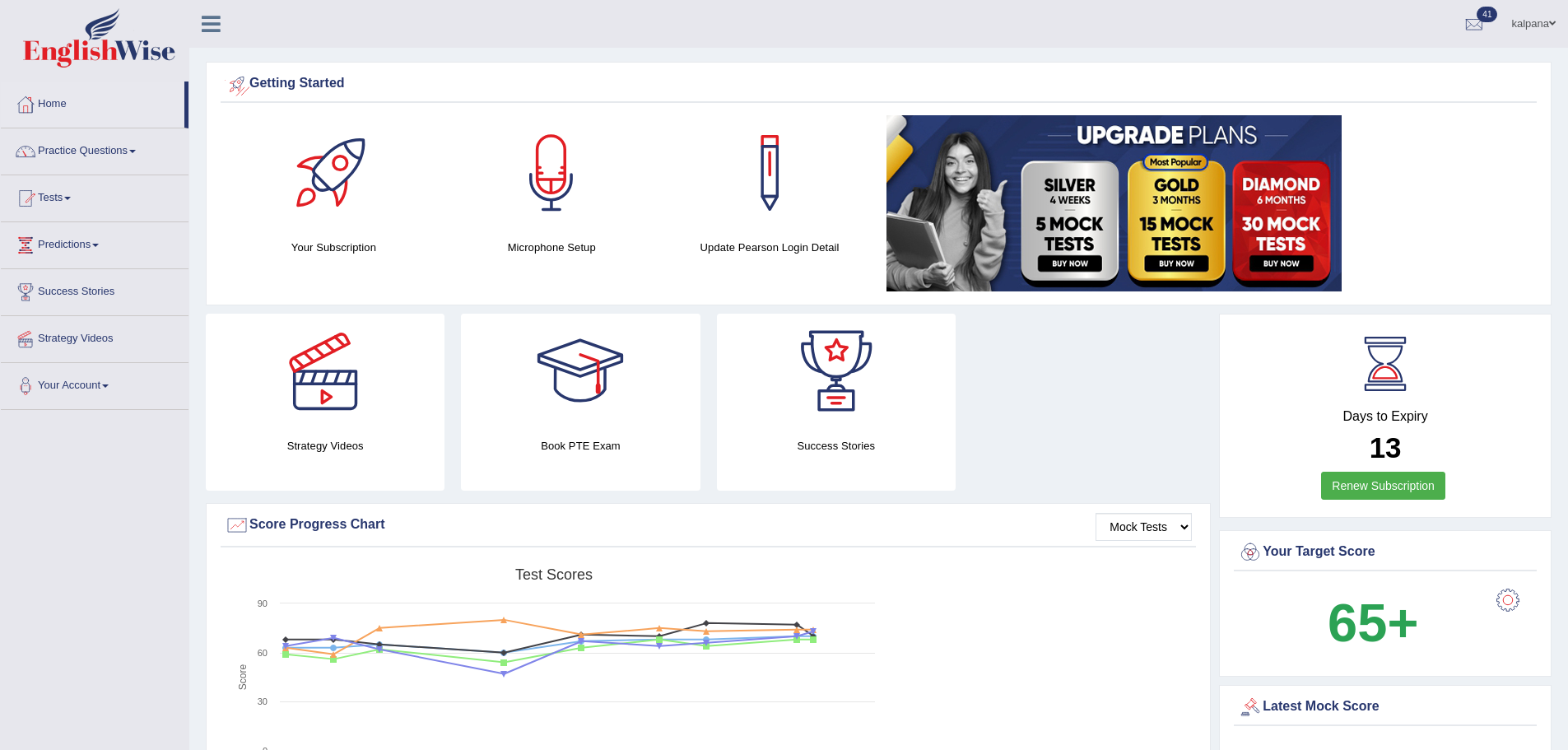 click on "kalpana
Toggle navigation
Username: klpna
Access Type: Online
Subscription: Silver Package
Log out
41
PEW10" at bounding box center [878, 24] 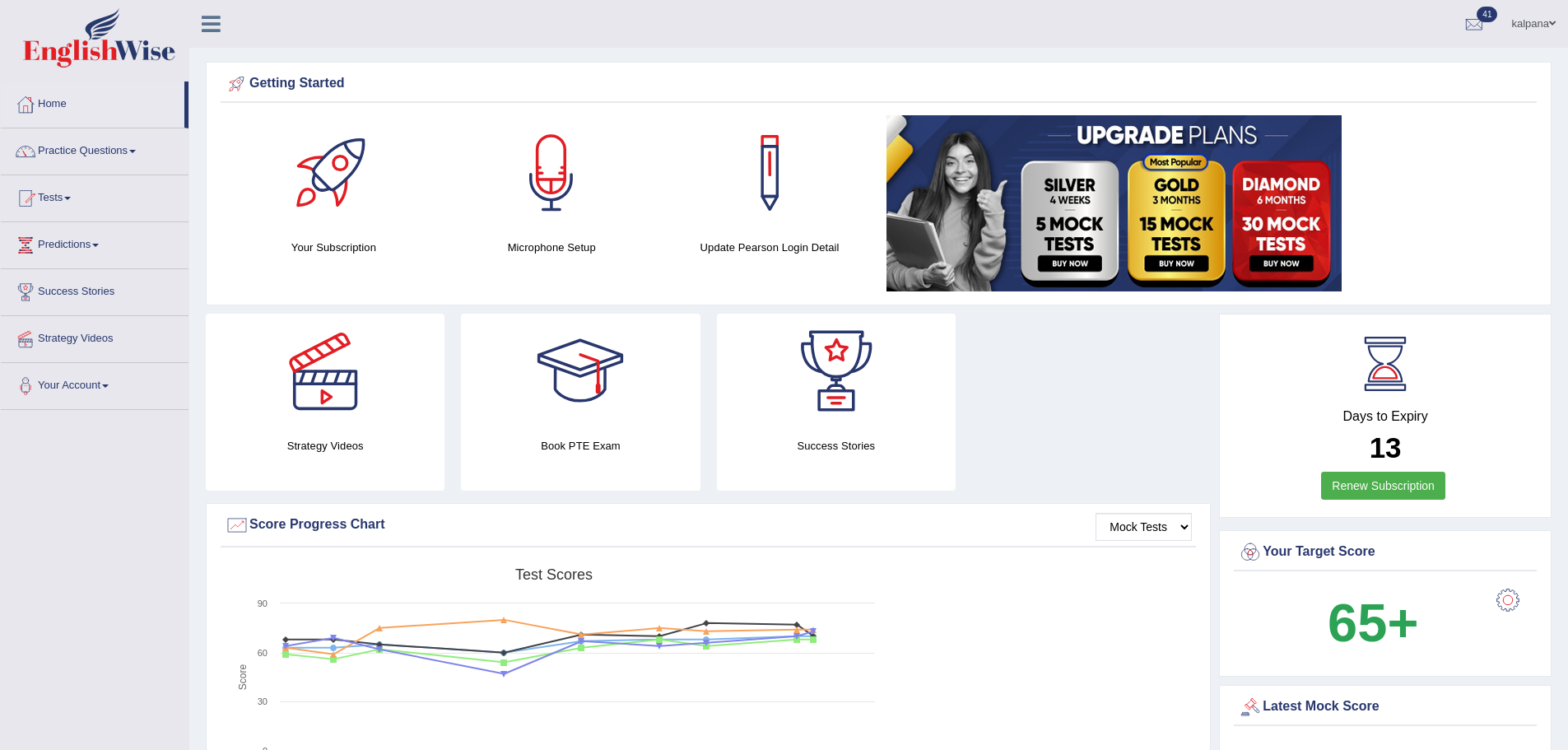 click on "Home" at bounding box center [92, 102] 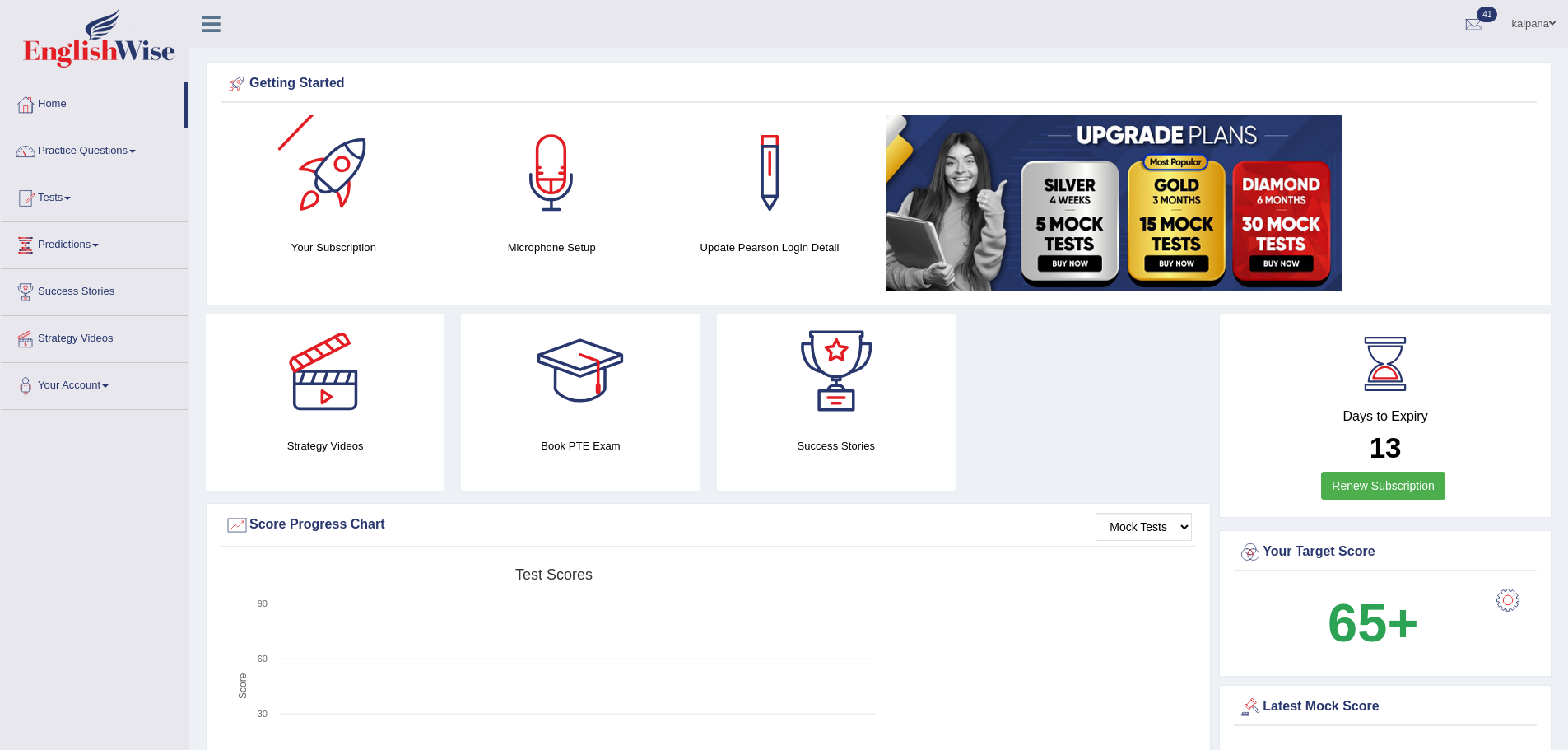 scroll, scrollTop: 0, scrollLeft: 0, axis: both 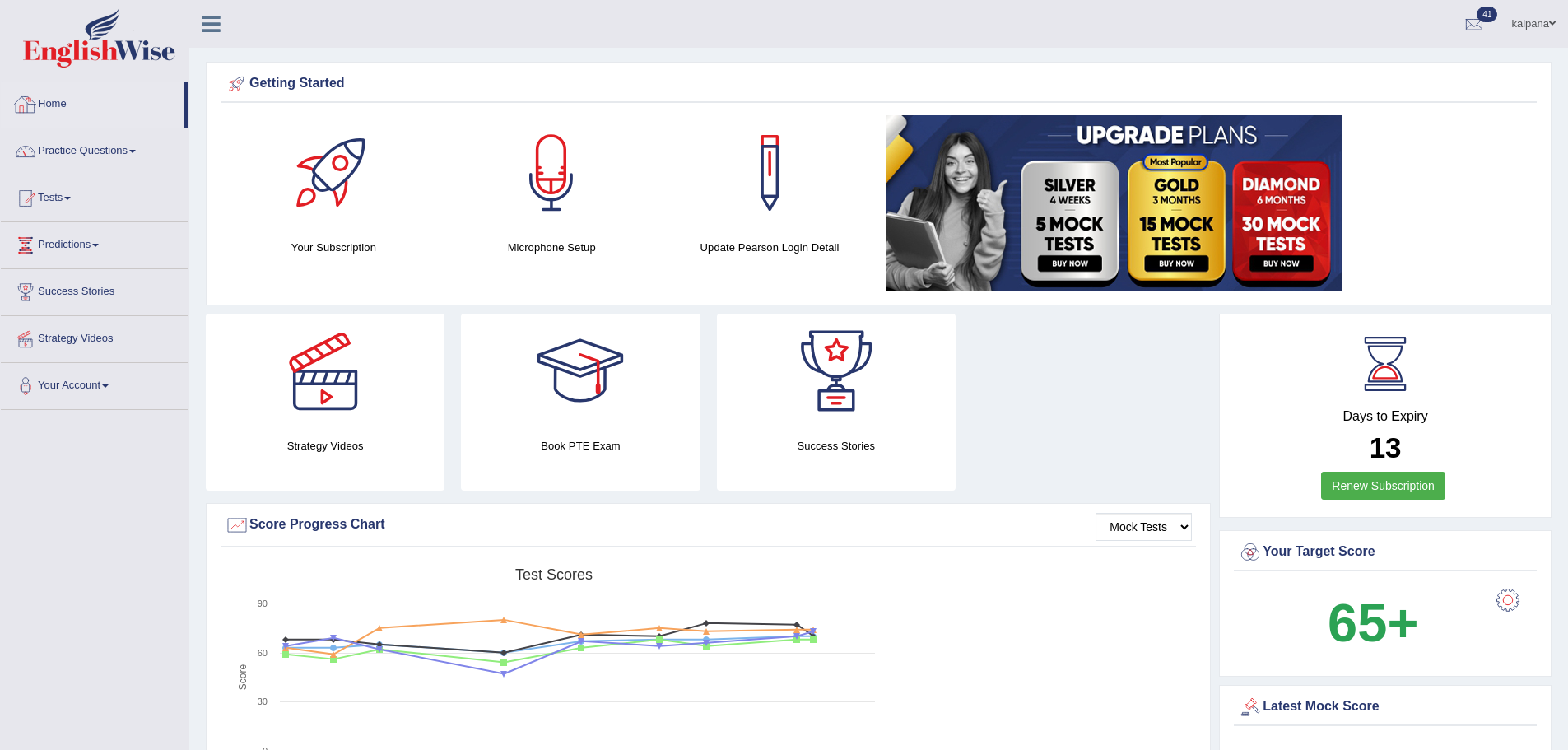 click on "Home" at bounding box center [92, 102] 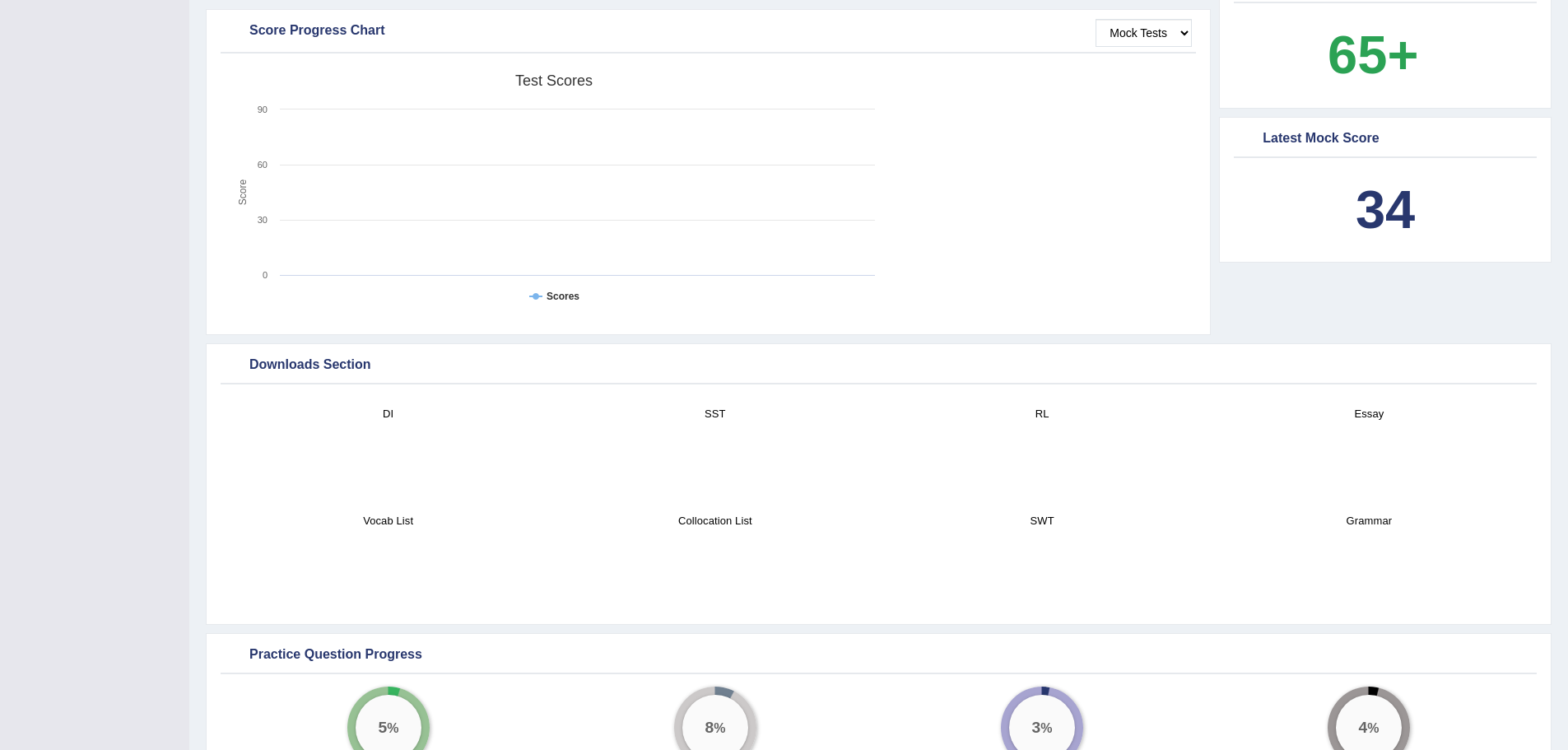 scroll, scrollTop: 494, scrollLeft: 0, axis: vertical 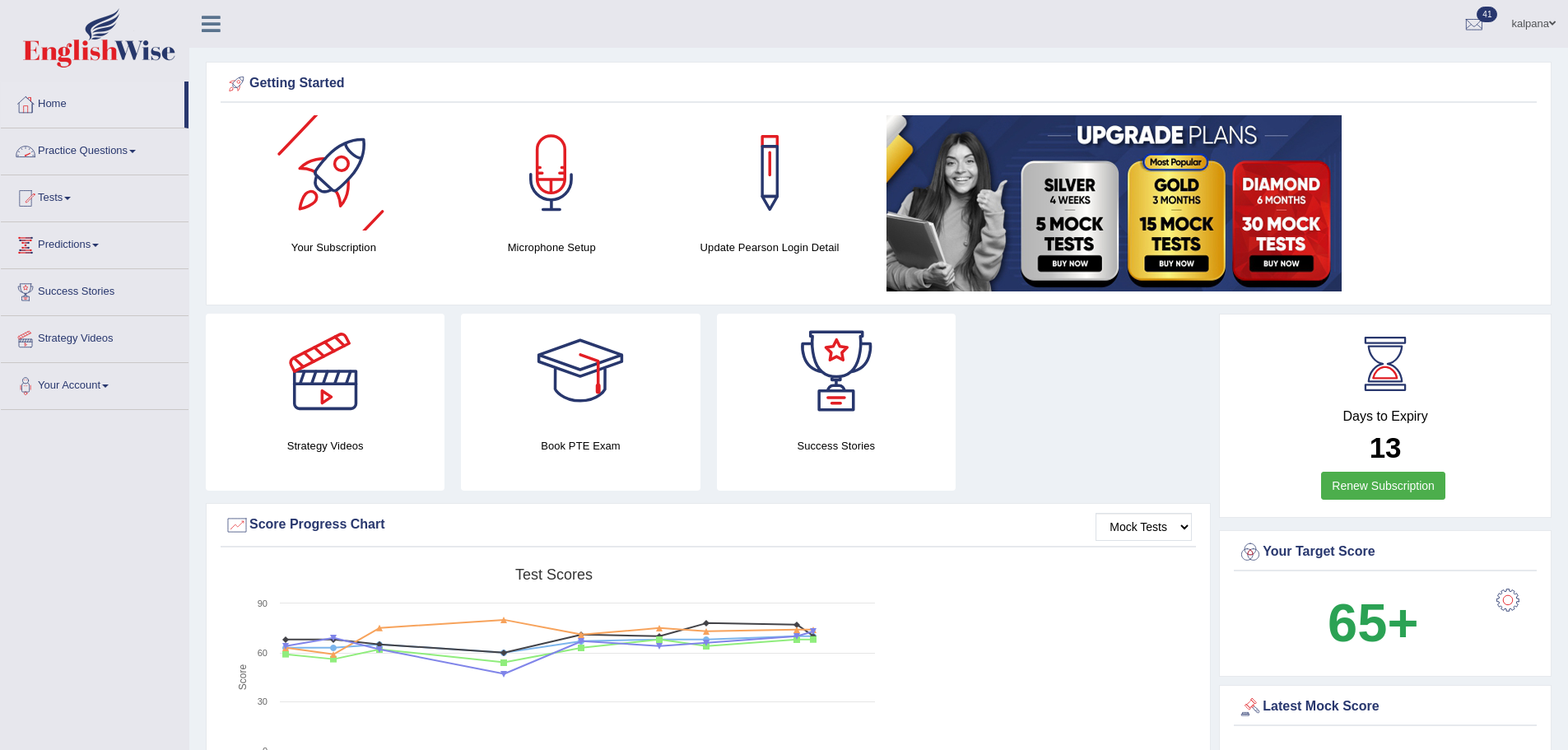 click on "Practice Questions" at bounding box center (95, 149) 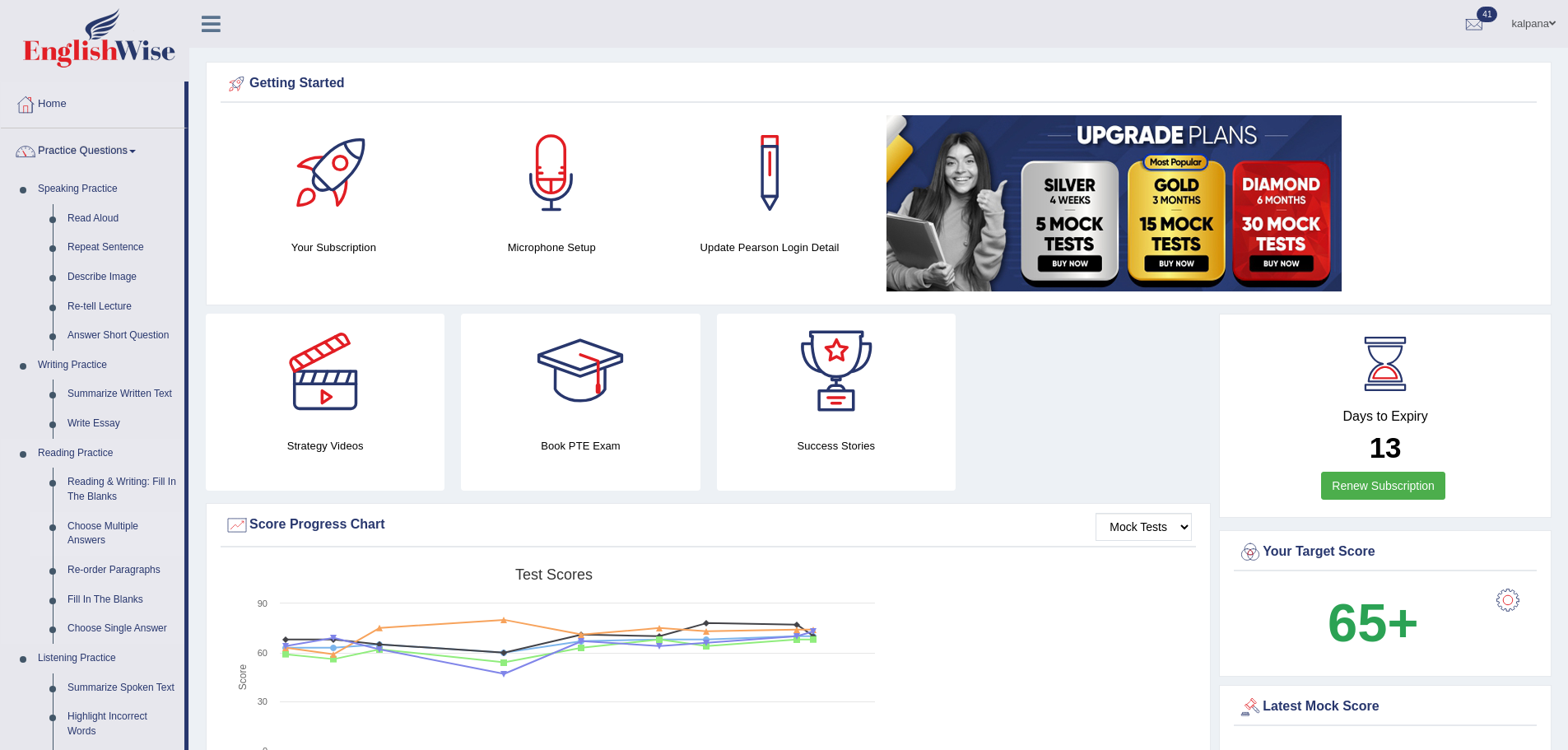 scroll, scrollTop: 82, scrollLeft: 0, axis: vertical 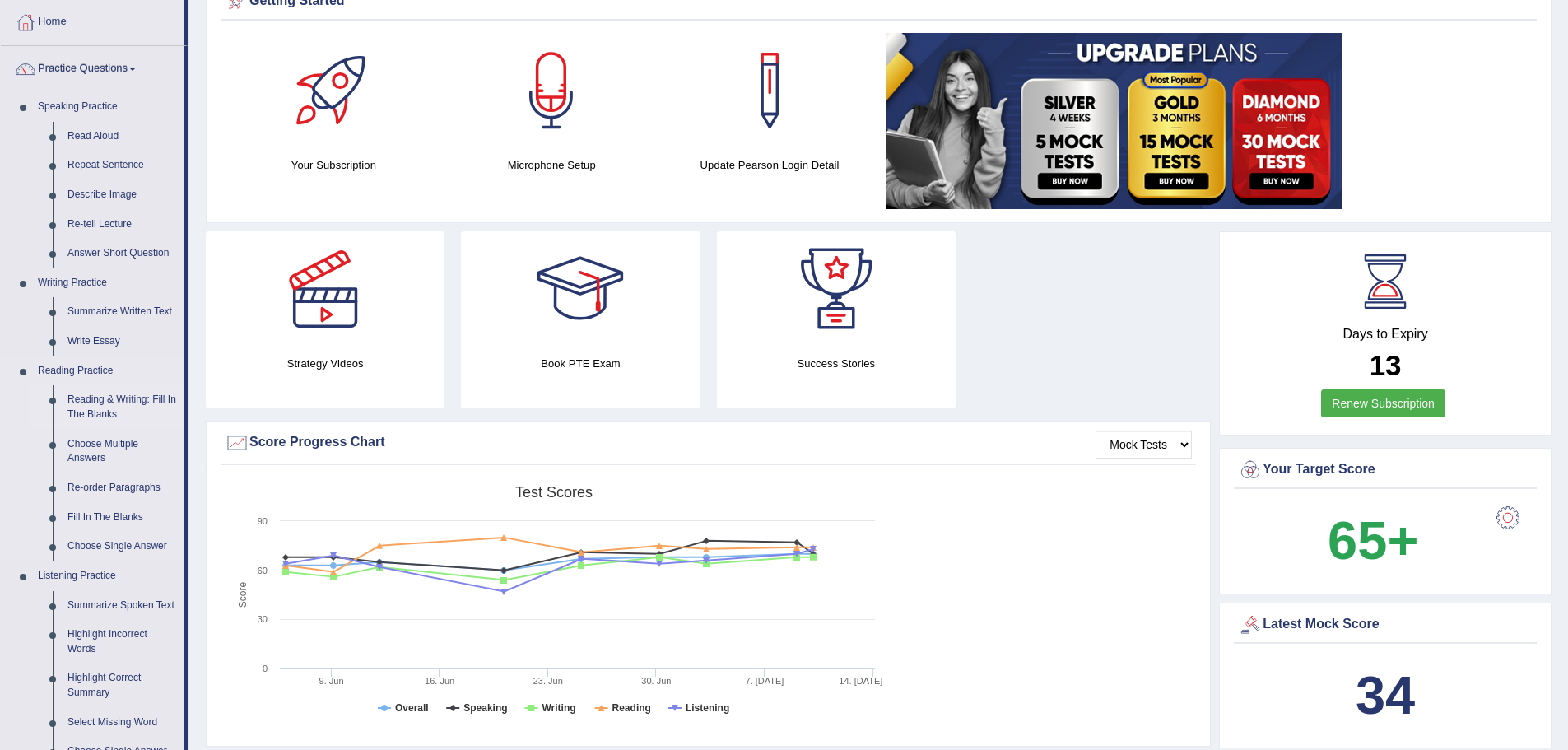 click on "Reading & Writing: Fill In The Blanks" at bounding box center (122, 407) 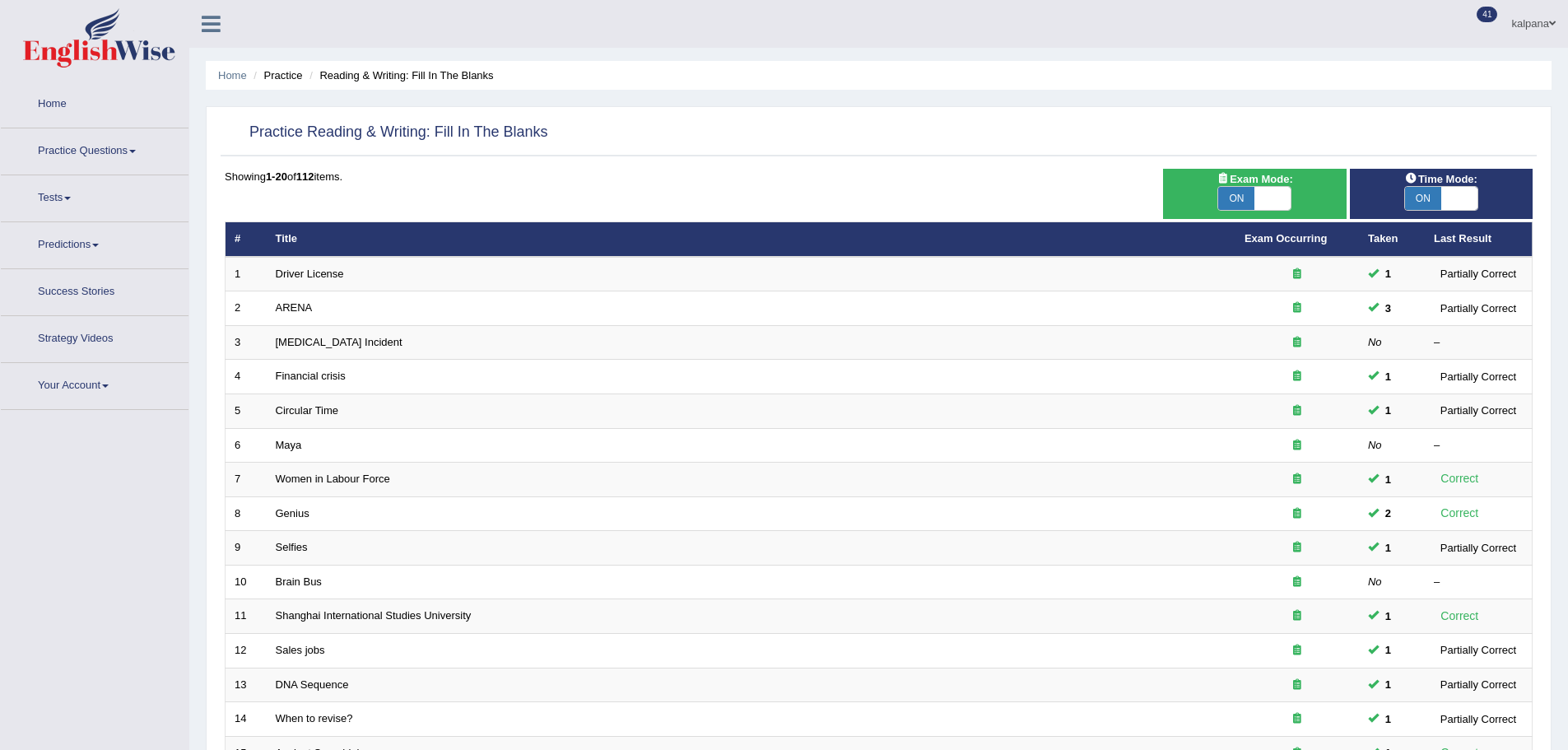 scroll, scrollTop: 0, scrollLeft: 0, axis: both 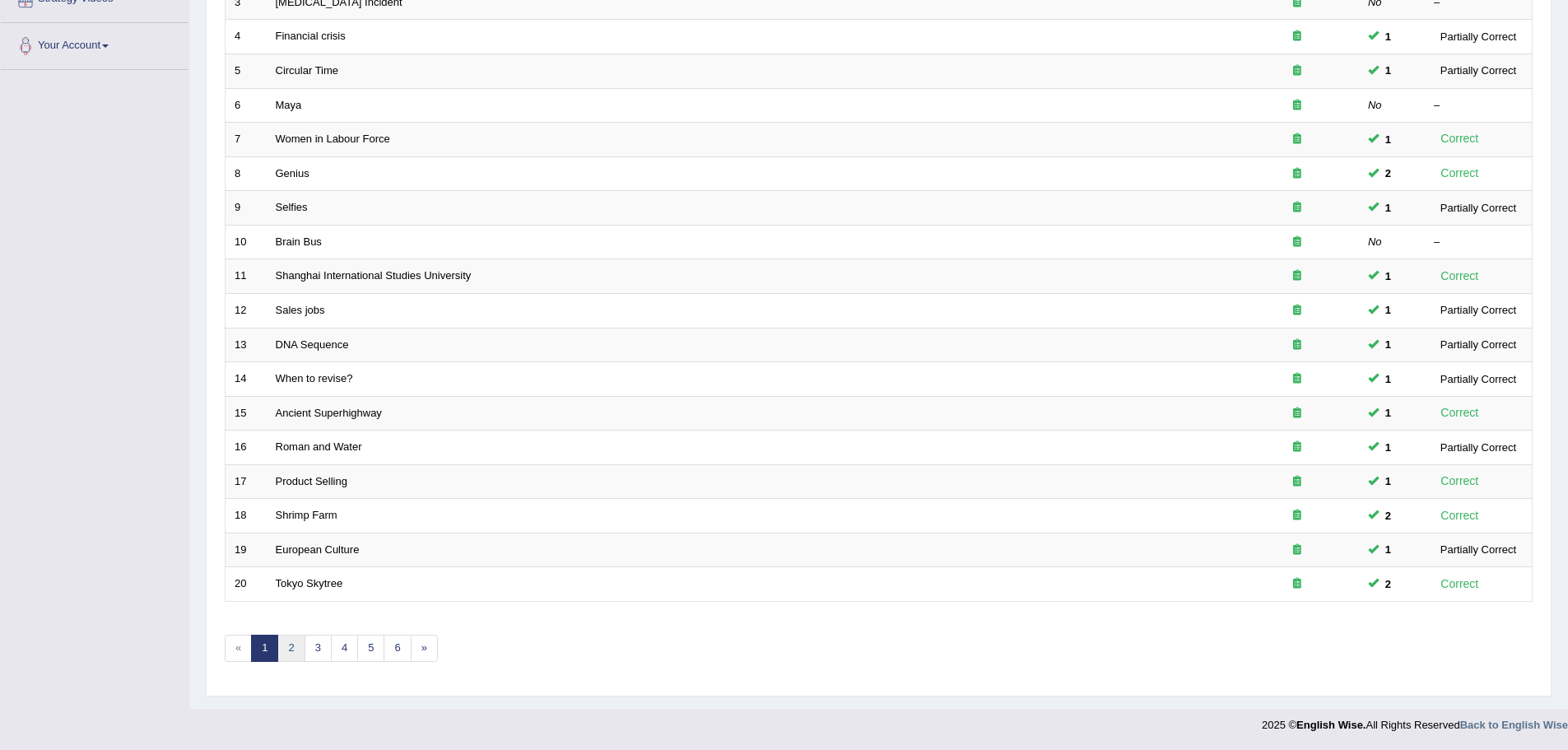 click on "2" at bounding box center (291, 648) 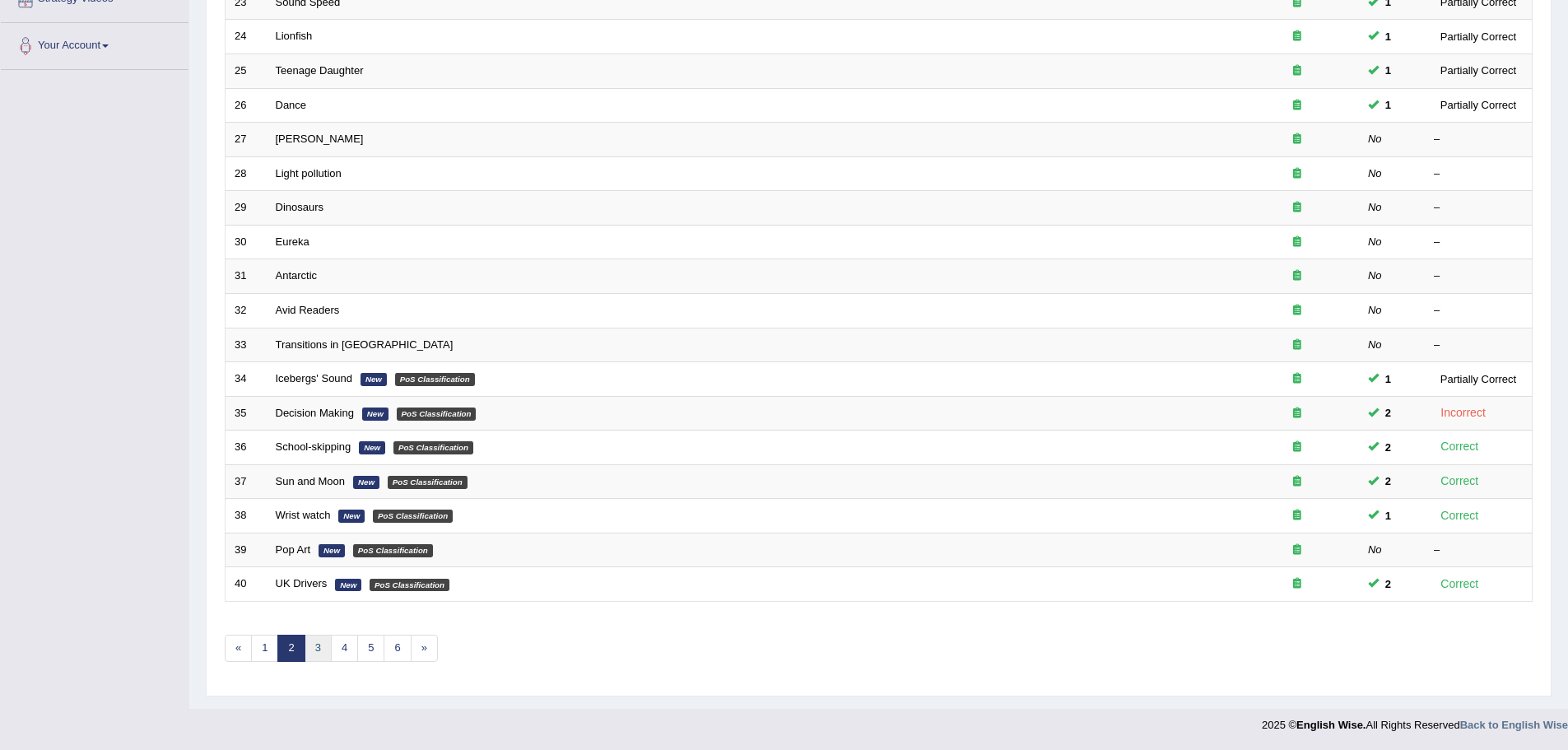 scroll, scrollTop: 340, scrollLeft: 0, axis: vertical 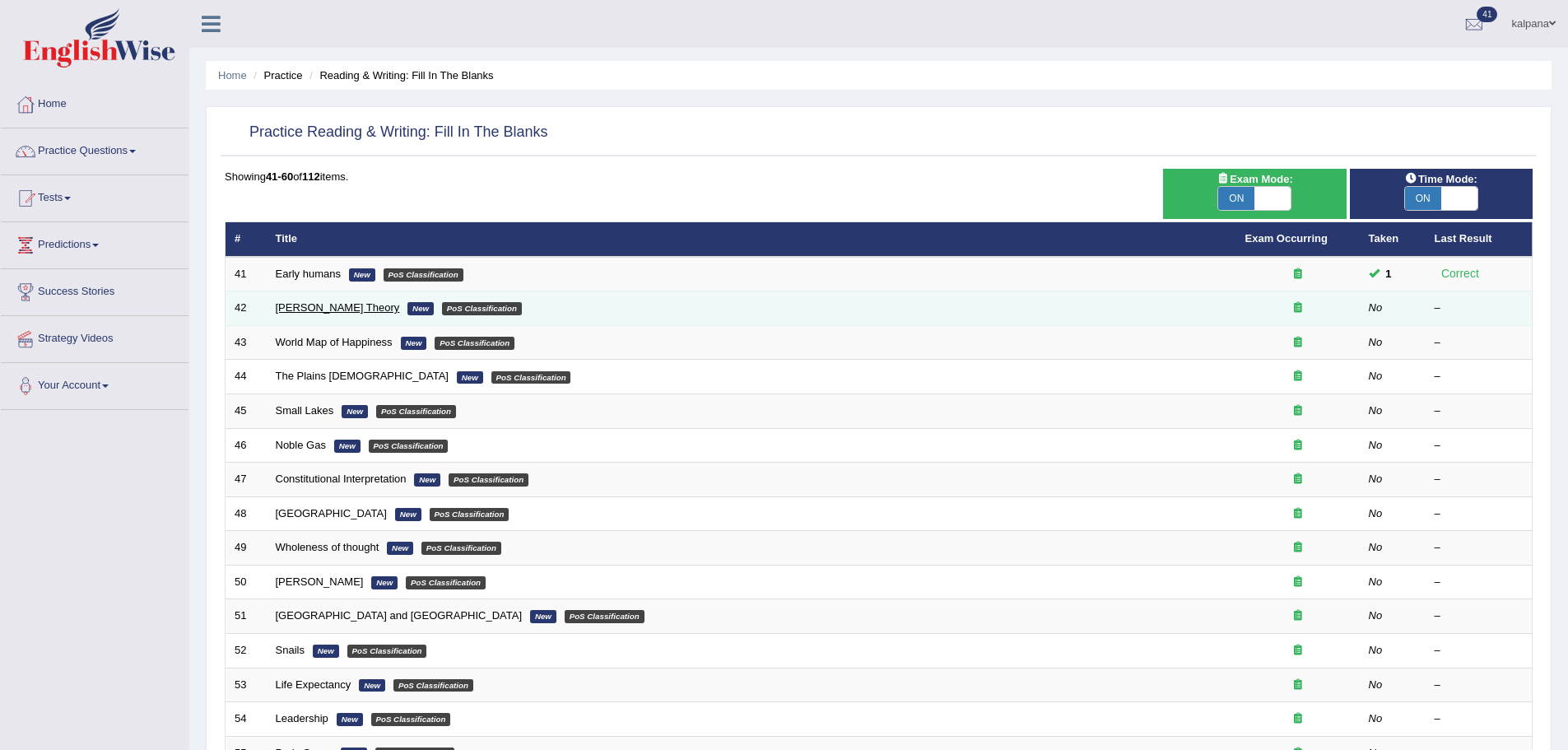 click on "[PERSON_NAME] Theory" at bounding box center [337, 307] 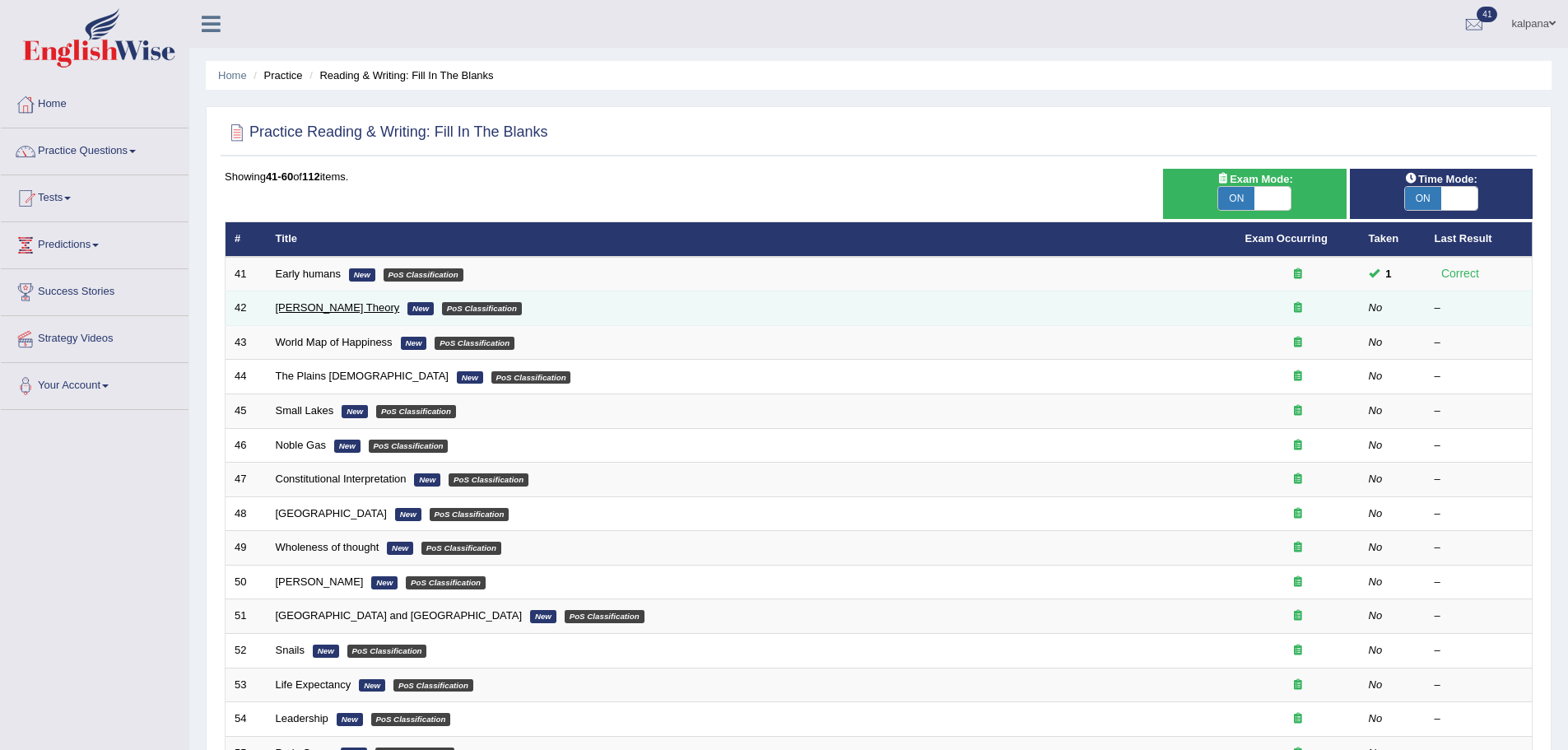 scroll, scrollTop: 0, scrollLeft: 0, axis: both 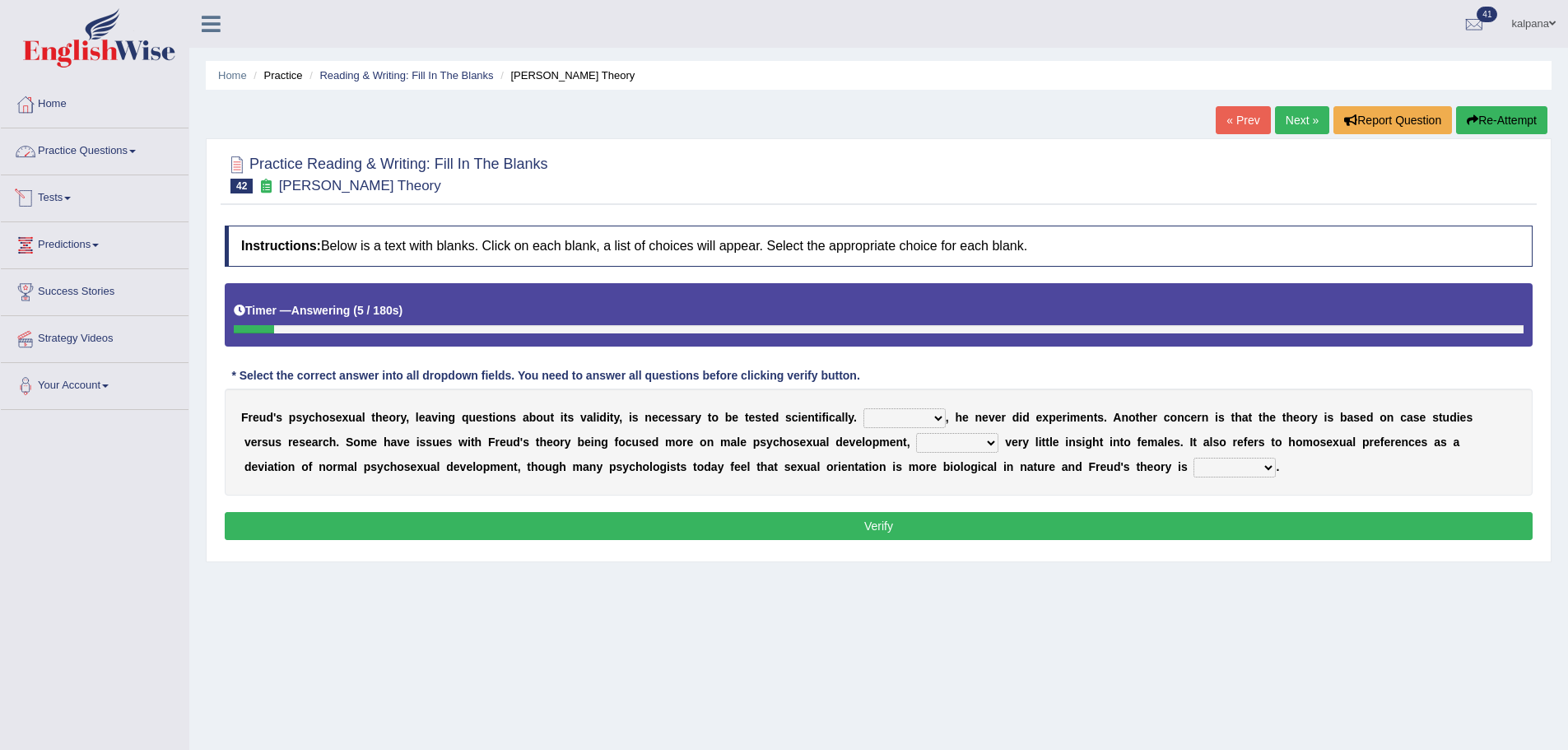 click on "Practice Questions" at bounding box center [95, 149] 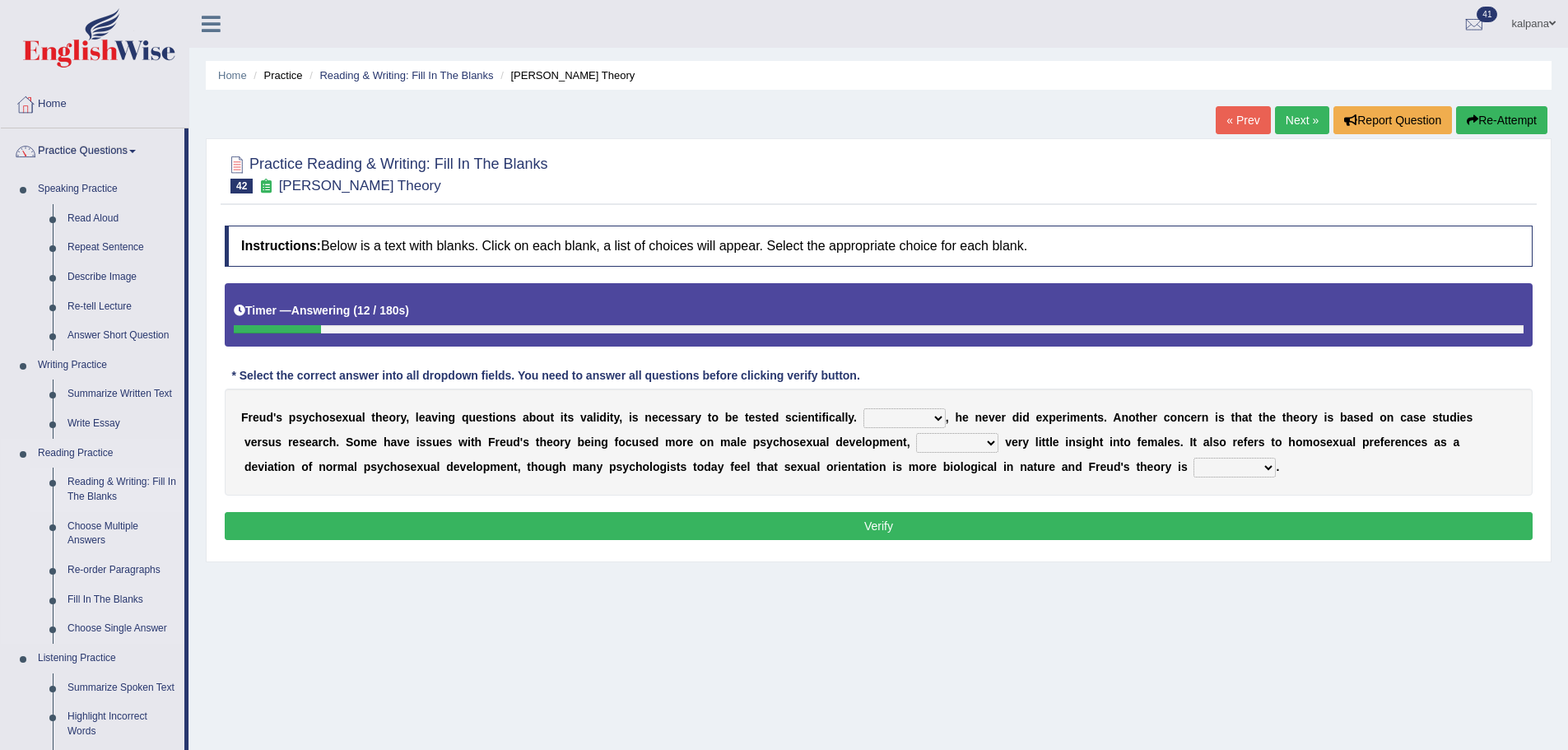 click on "Reading & Writing: Fill In The Blanks" at bounding box center [122, 489] 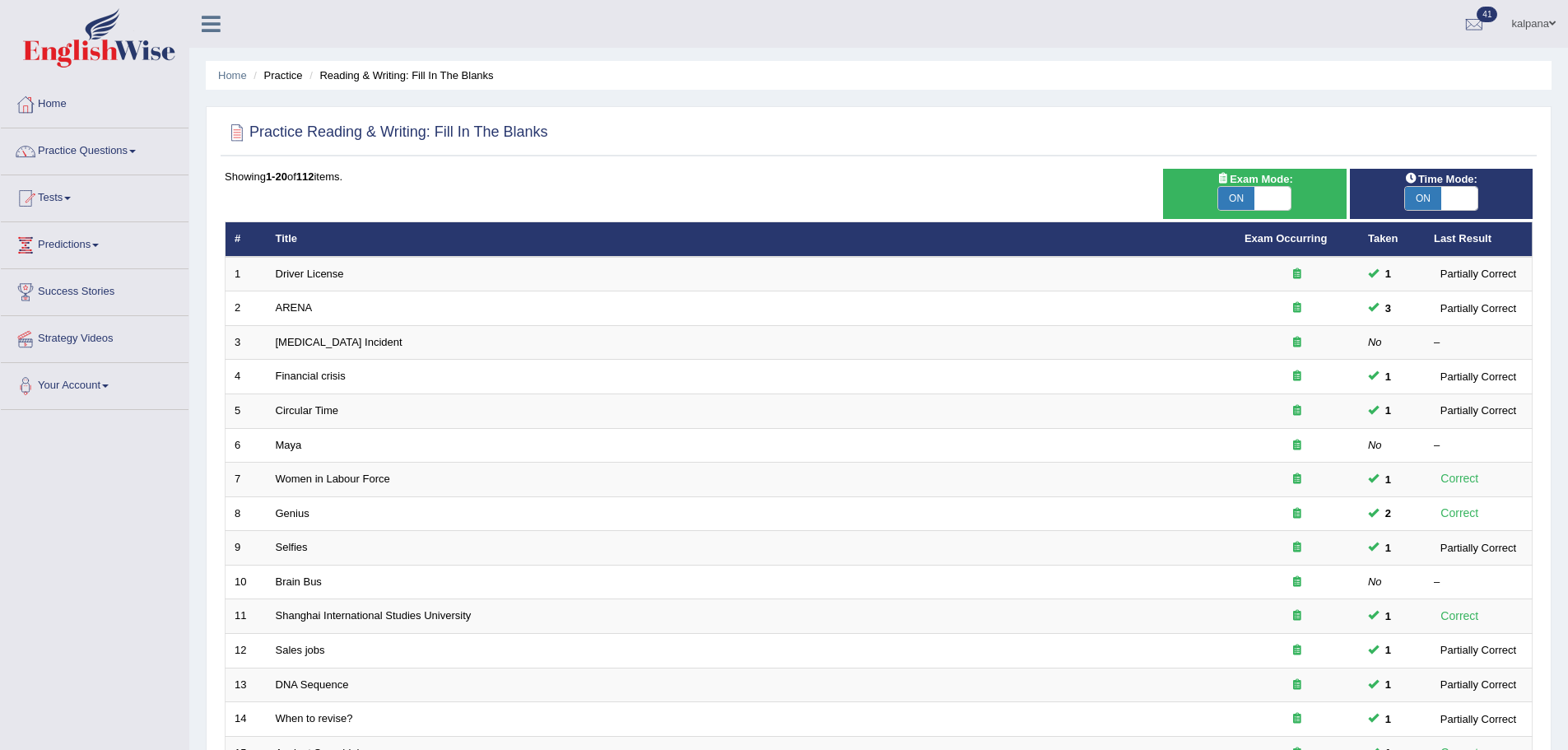 click at bounding box center [1273, 198] 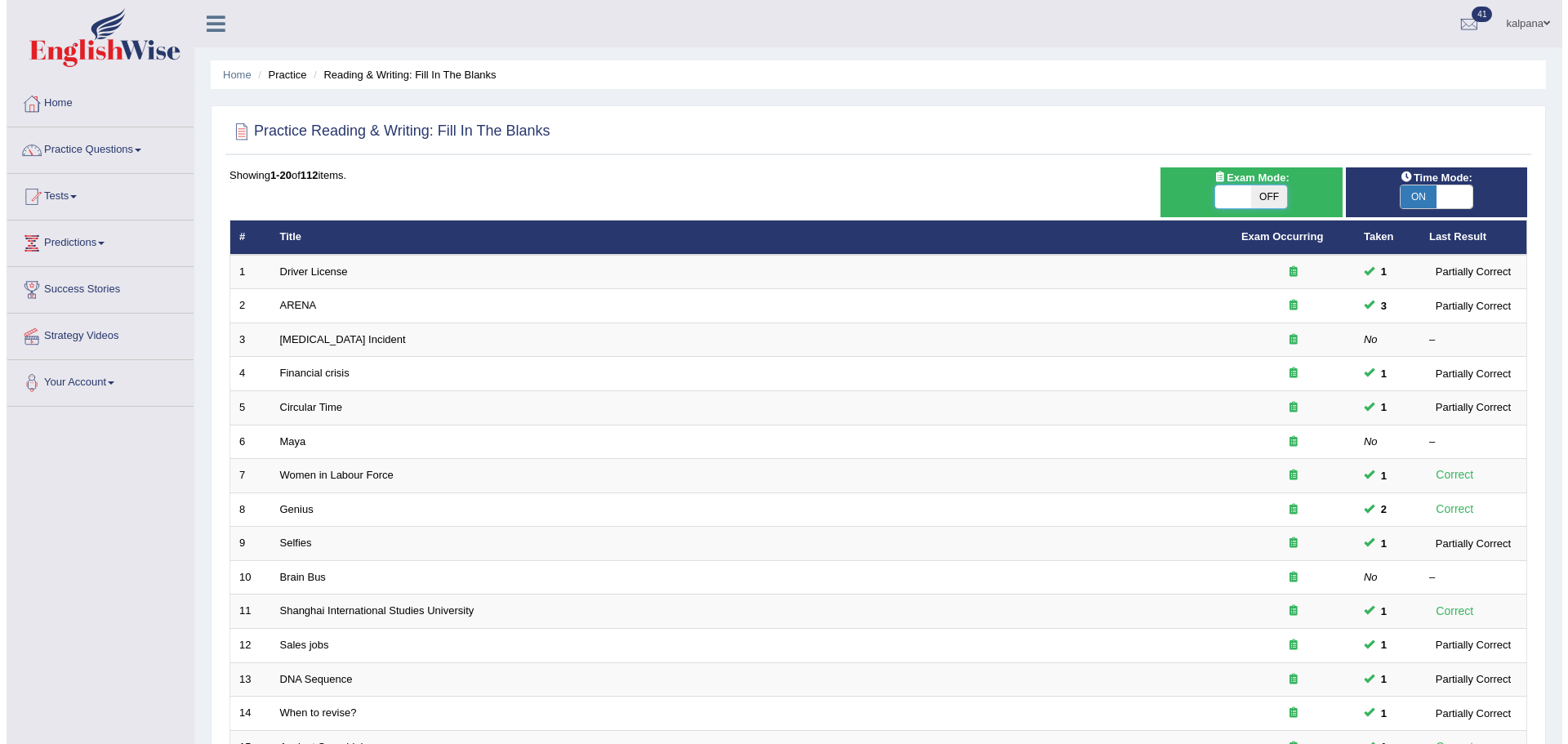 scroll, scrollTop: 0, scrollLeft: 0, axis: both 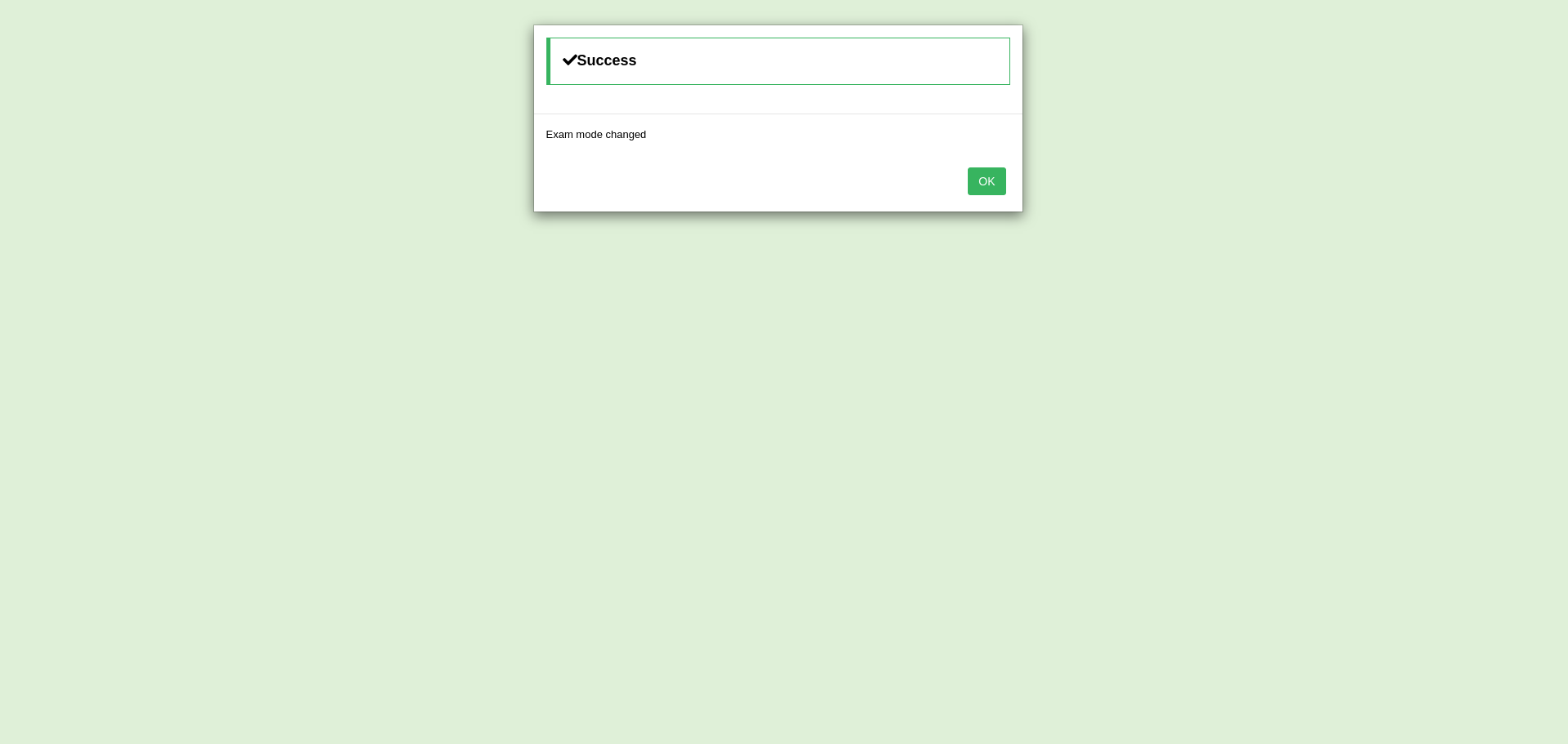 click on "OK" at bounding box center (987, 181) 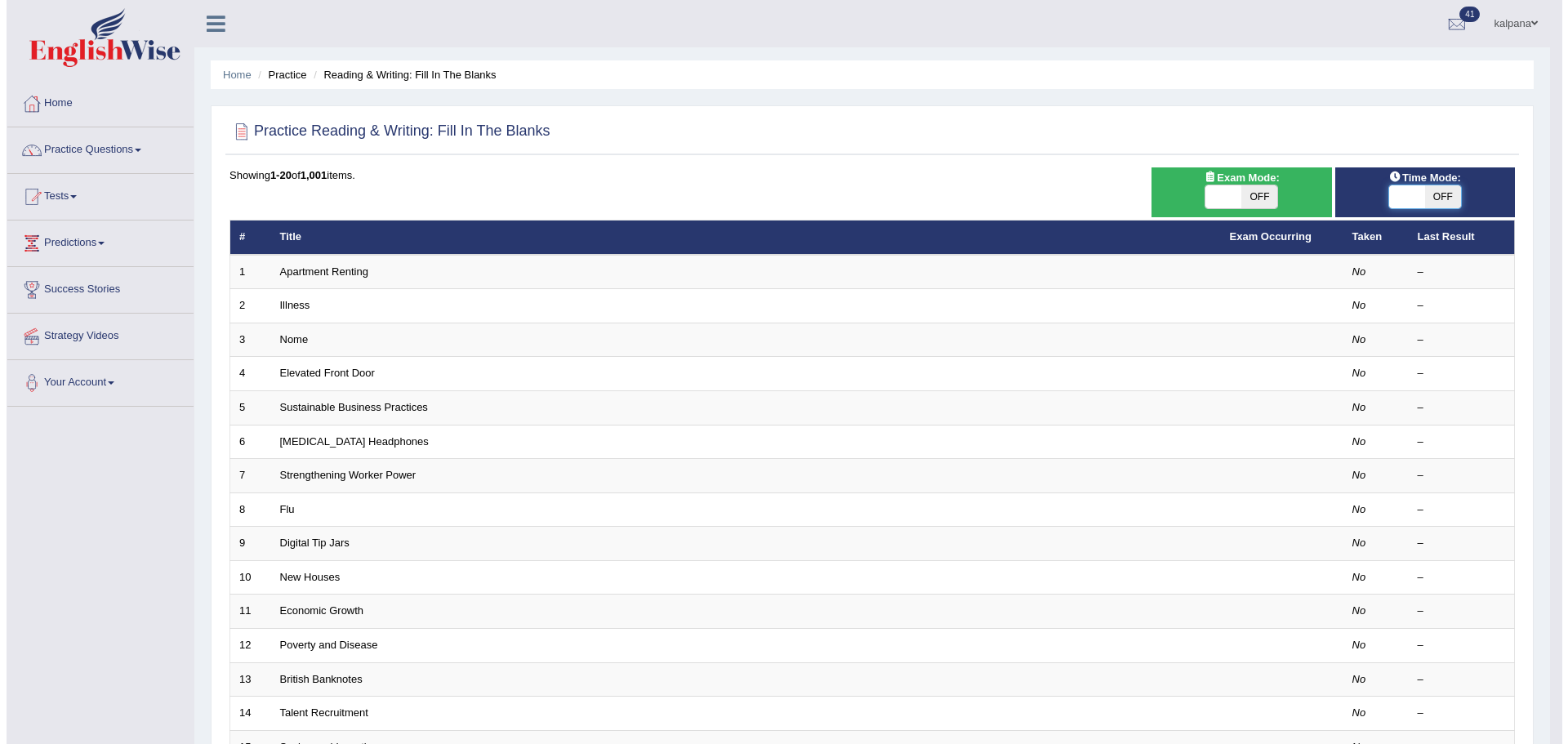 scroll, scrollTop: 0, scrollLeft: 0, axis: both 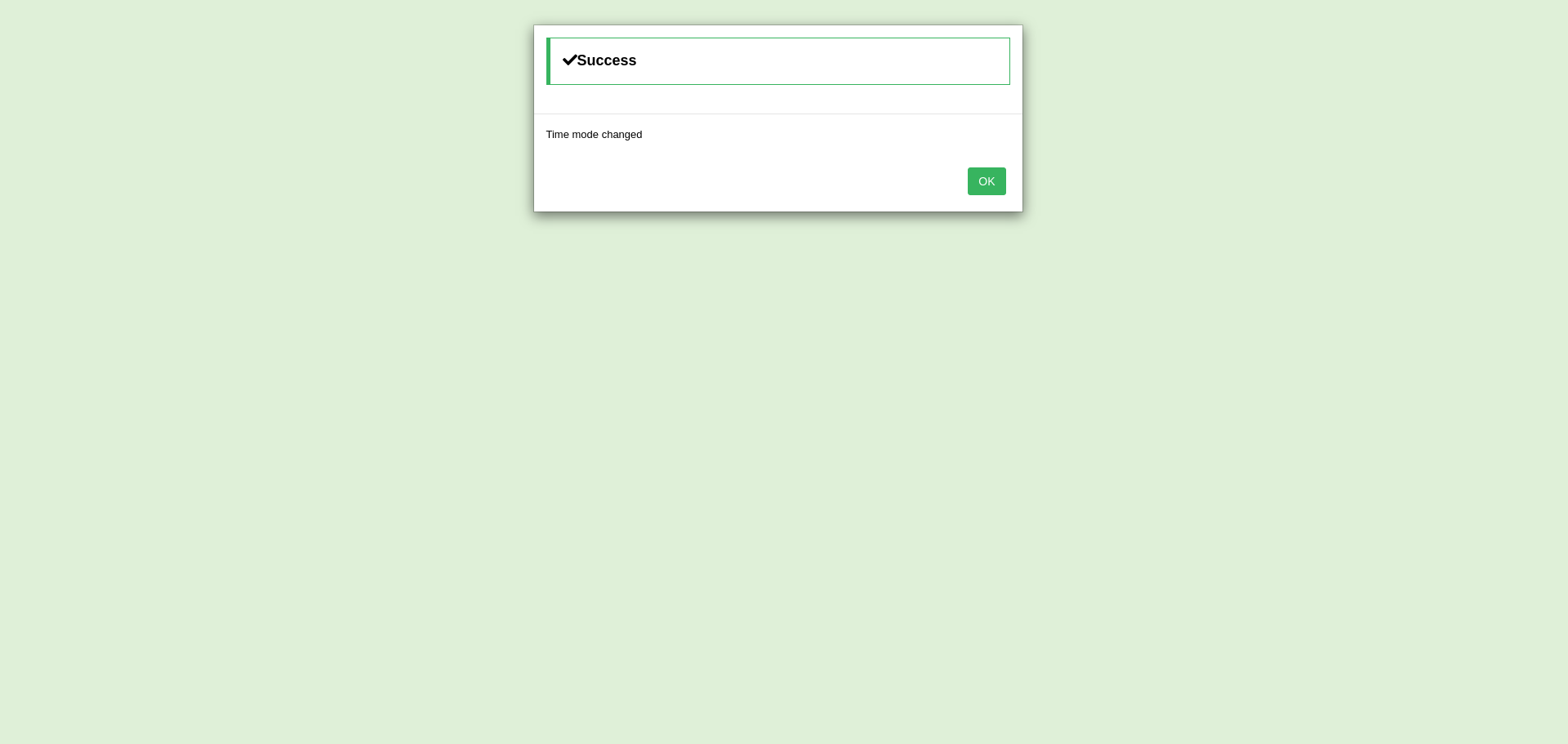 click on "OK" at bounding box center [987, 181] 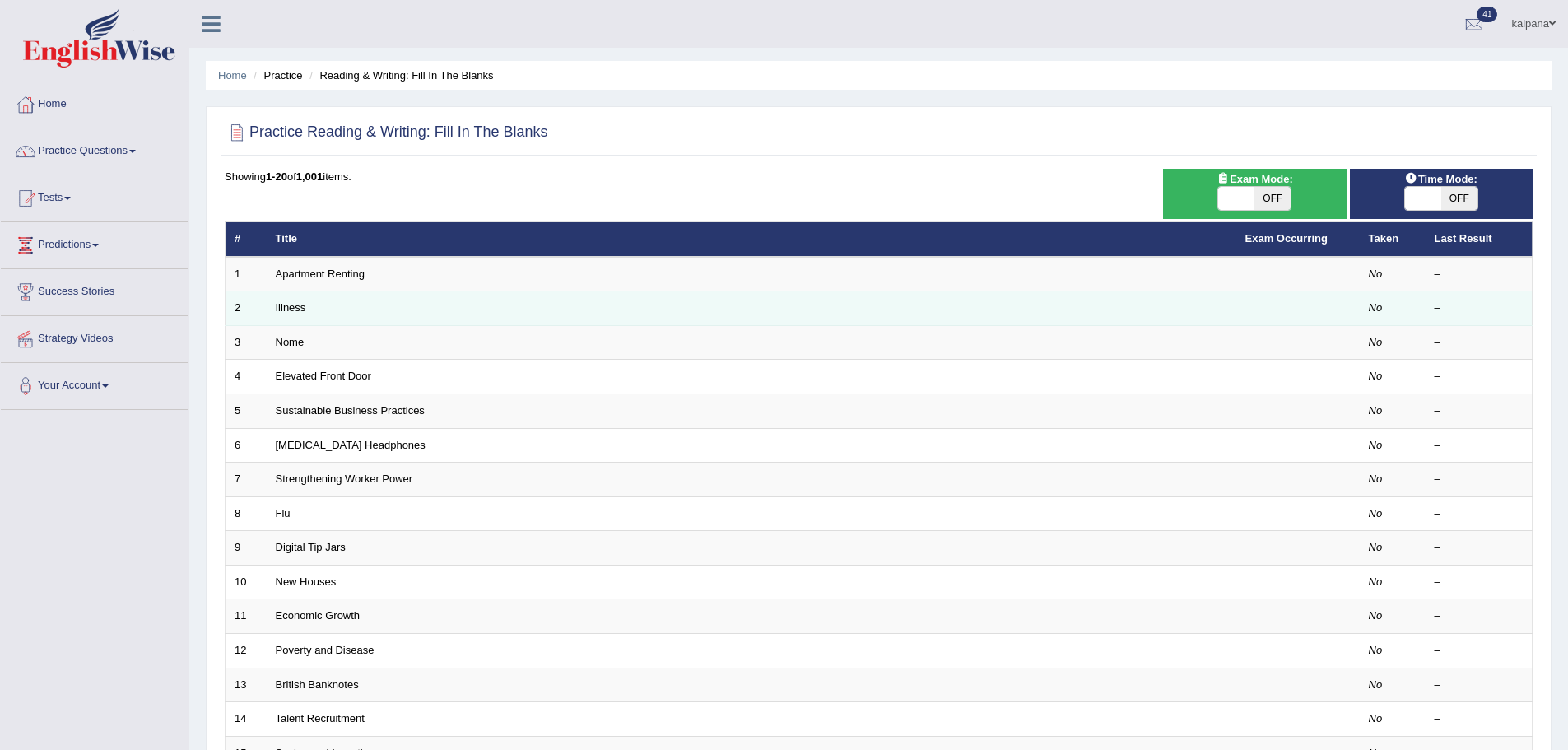 scroll, scrollTop: 82, scrollLeft: 0, axis: vertical 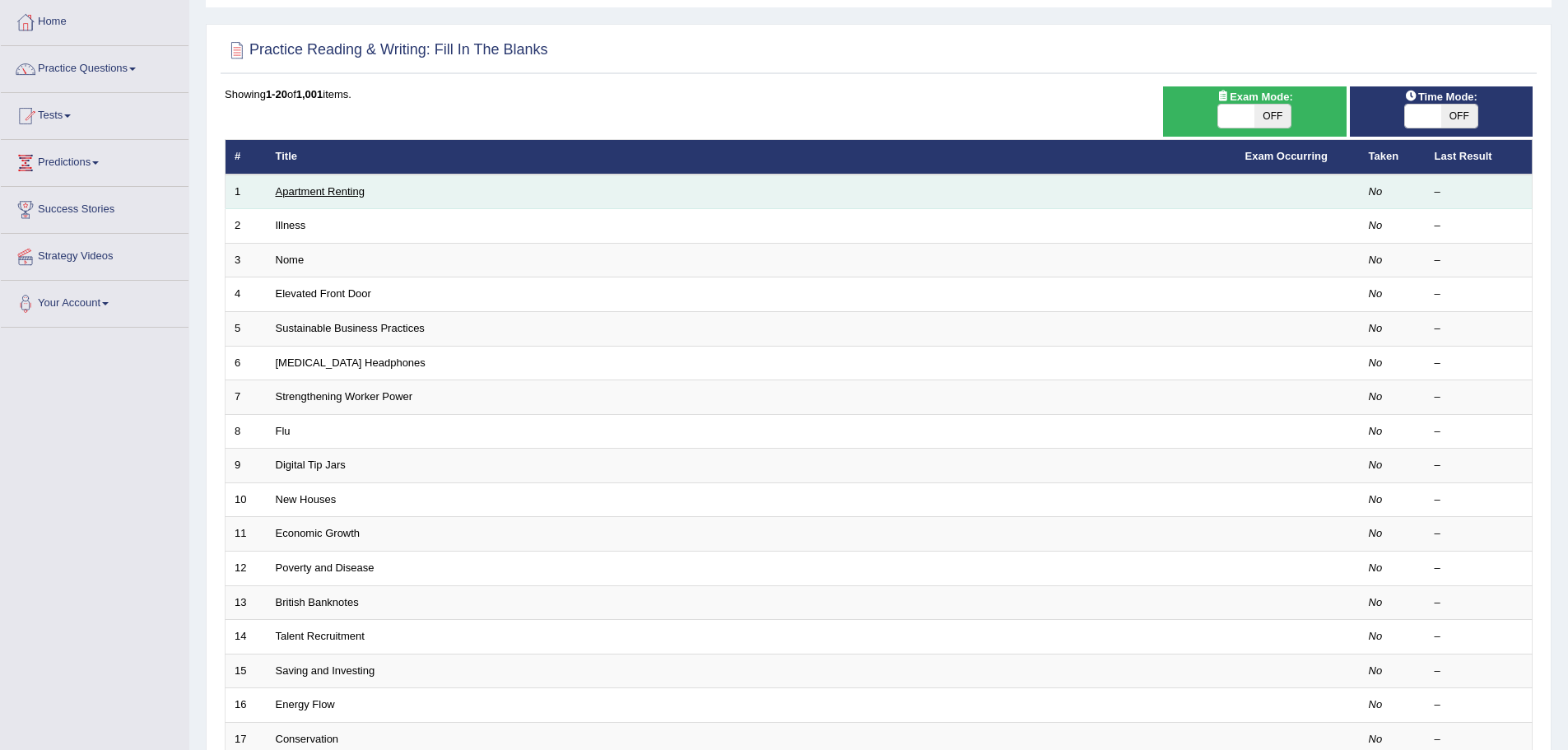click on "Apartment Renting" at bounding box center [320, 191] 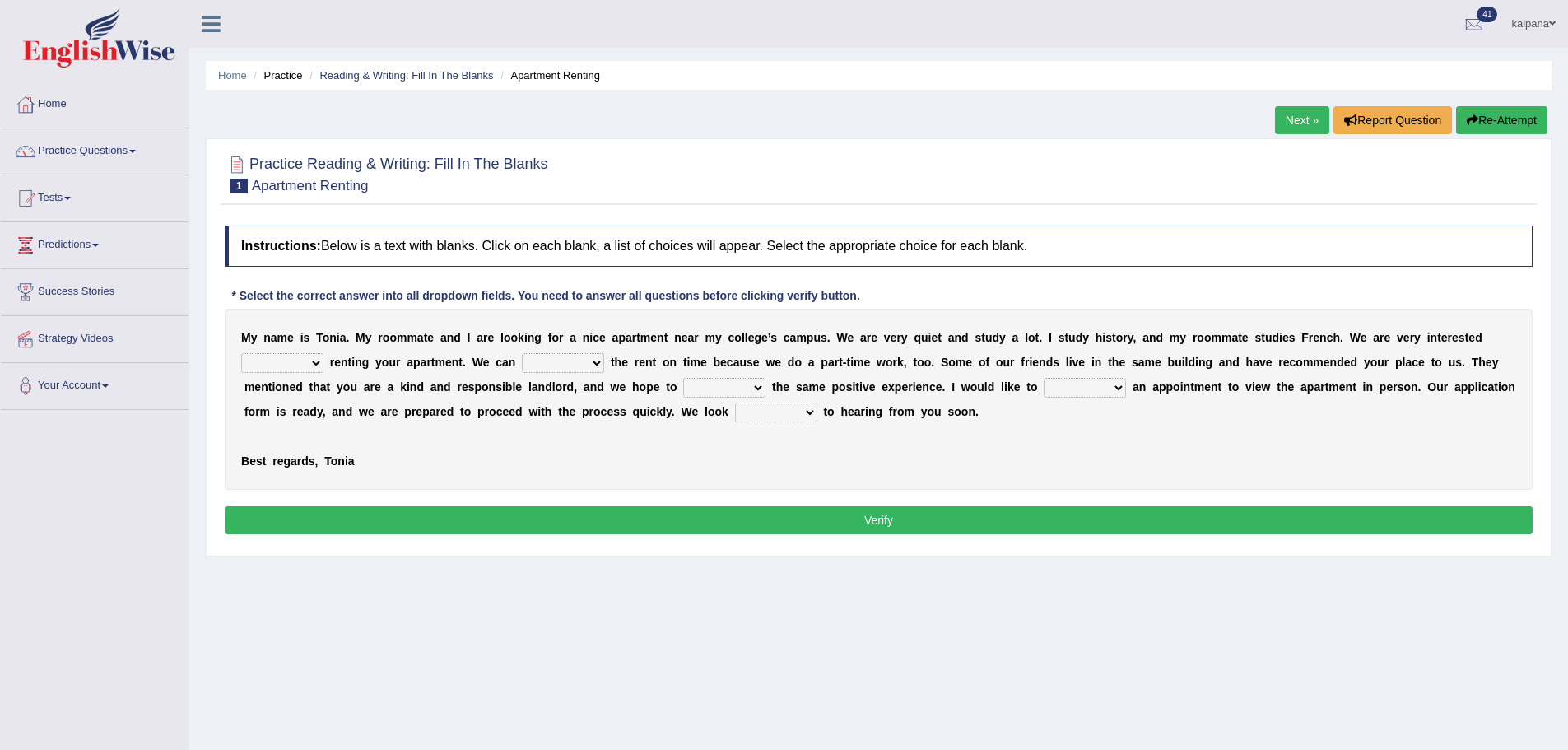 scroll, scrollTop: 0, scrollLeft: 0, axis: both 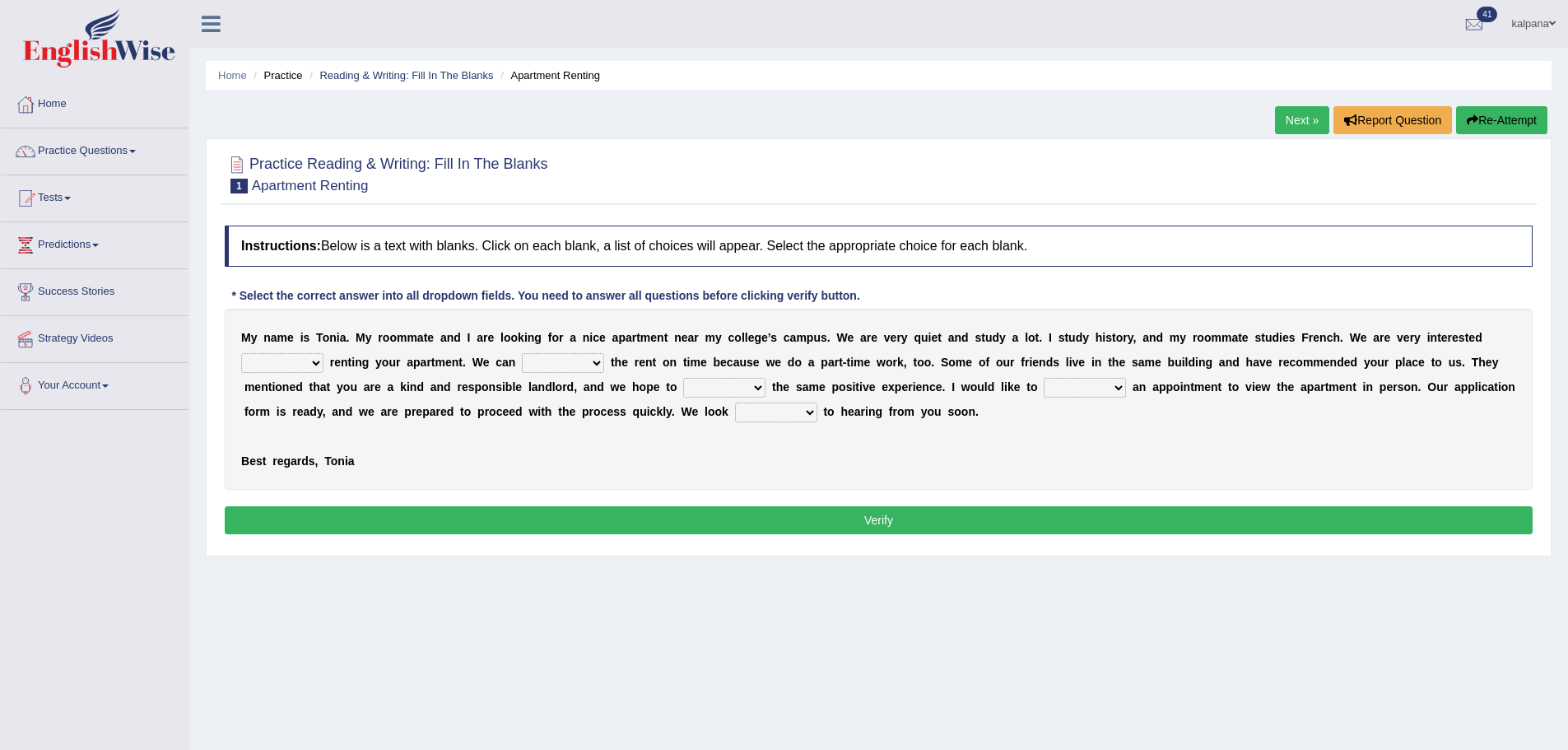 select on "in" 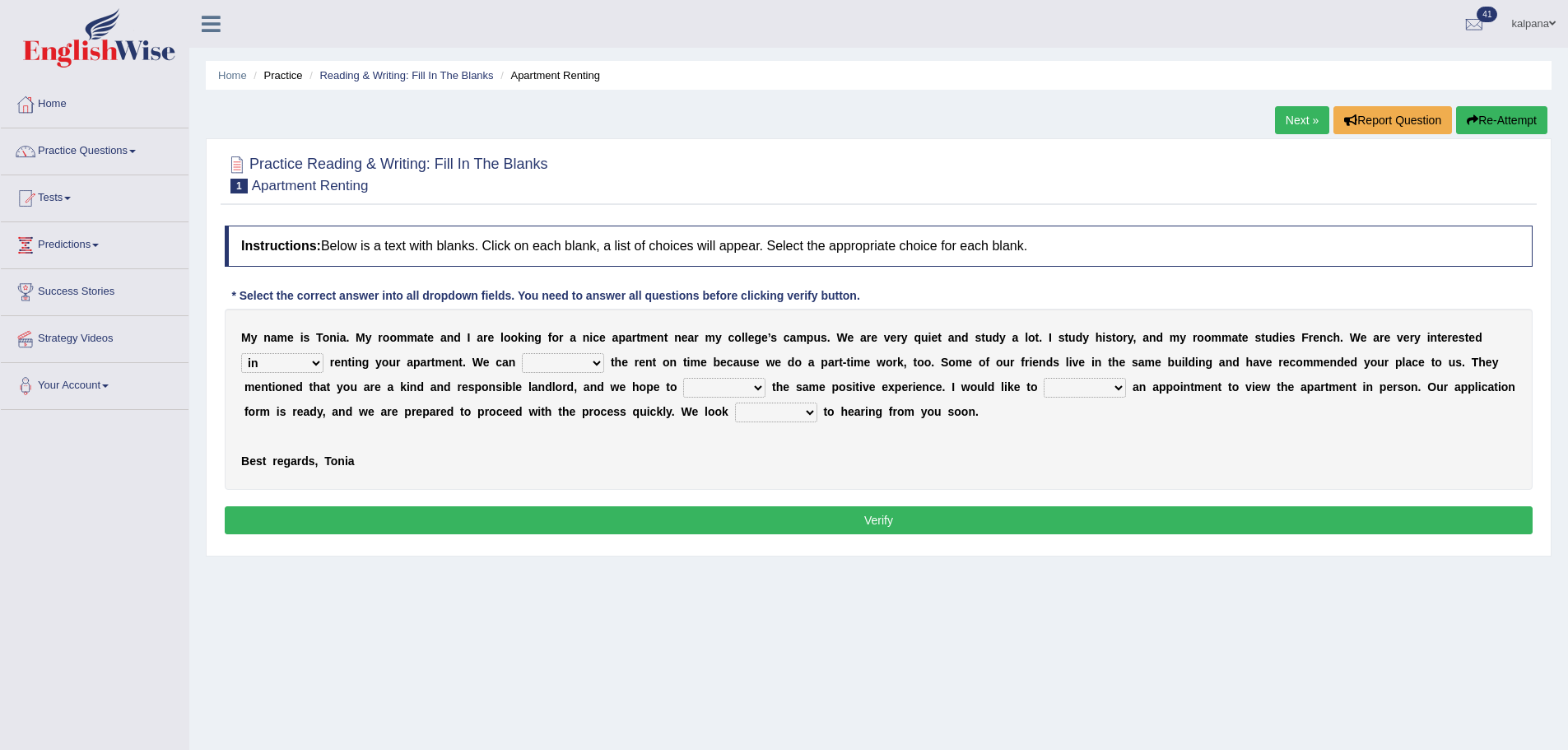 click on "for about at in" at bounding box center [282, 363] 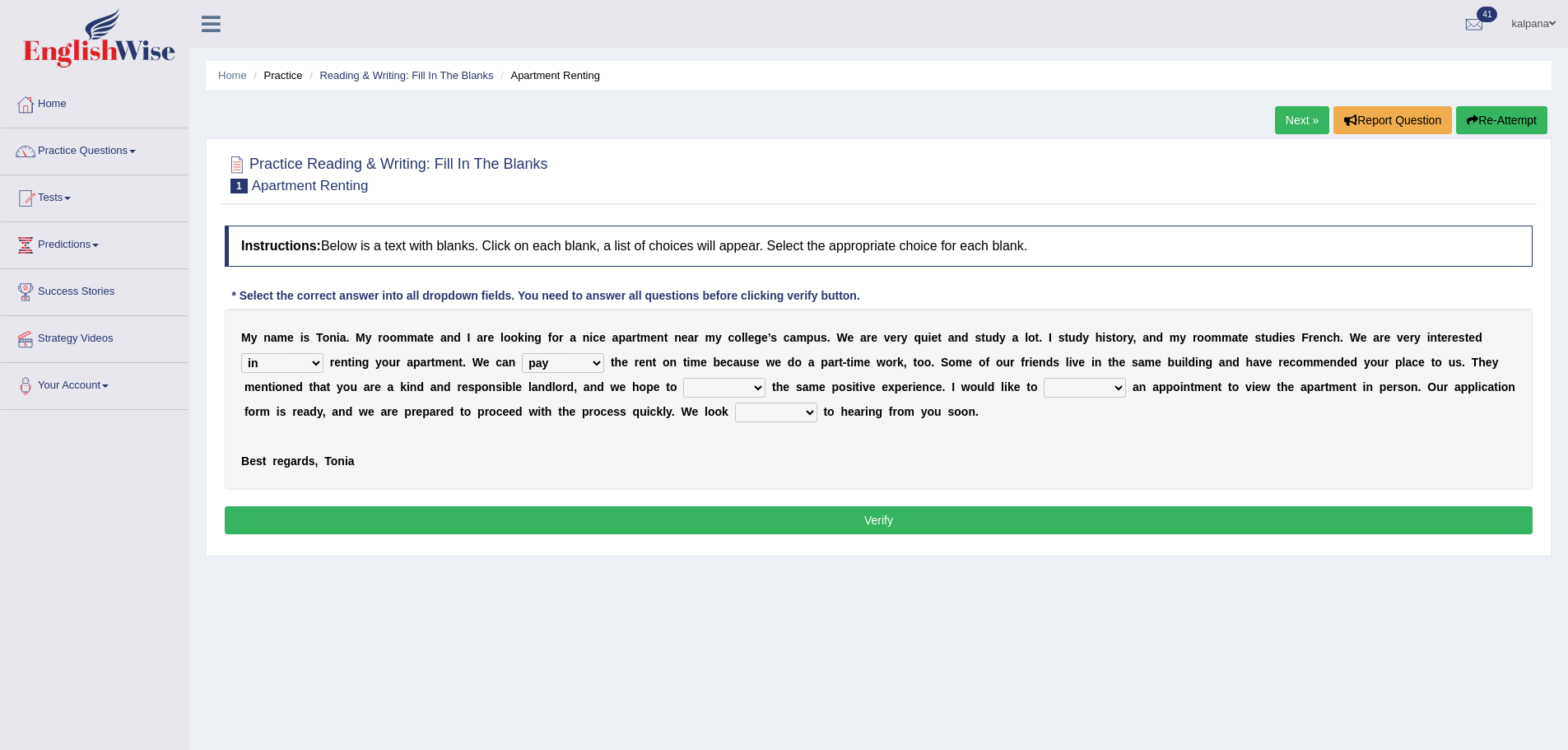 click on "afford get pay bring" at bounding box center (563, 363) 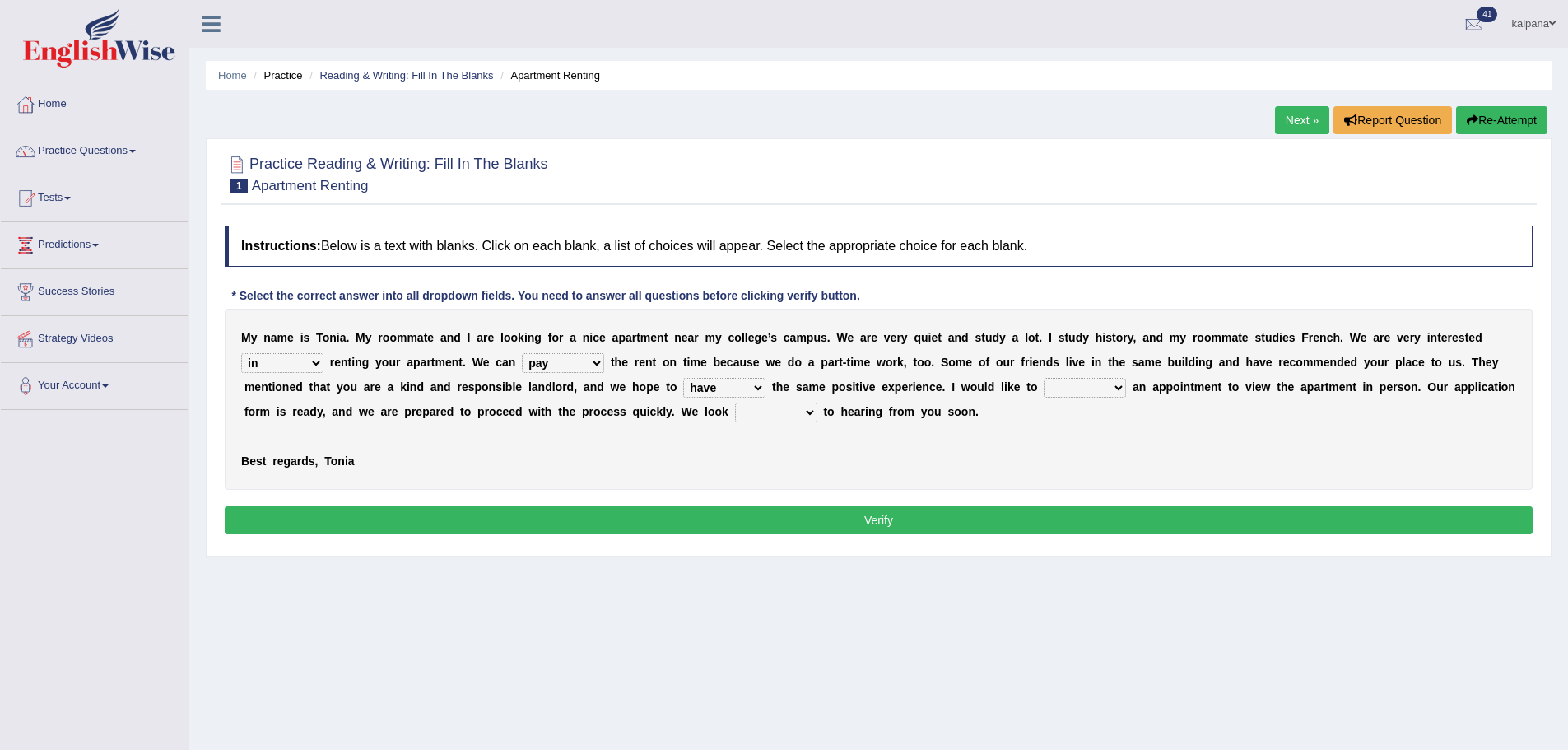 click on "form meet have decide" at bounding box center (724, 388) 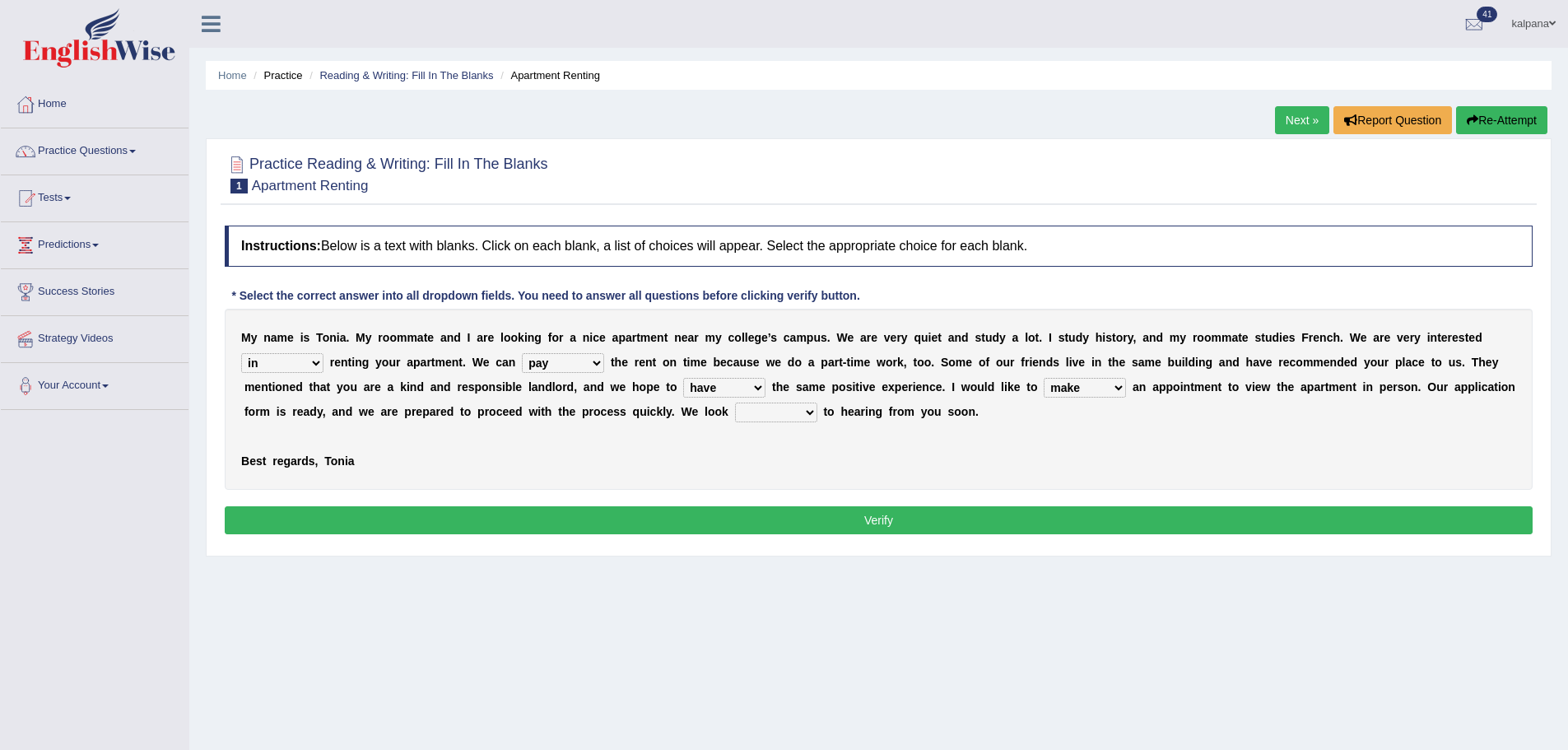 click on "own recall revise make" at bounding box center [1085, 388] 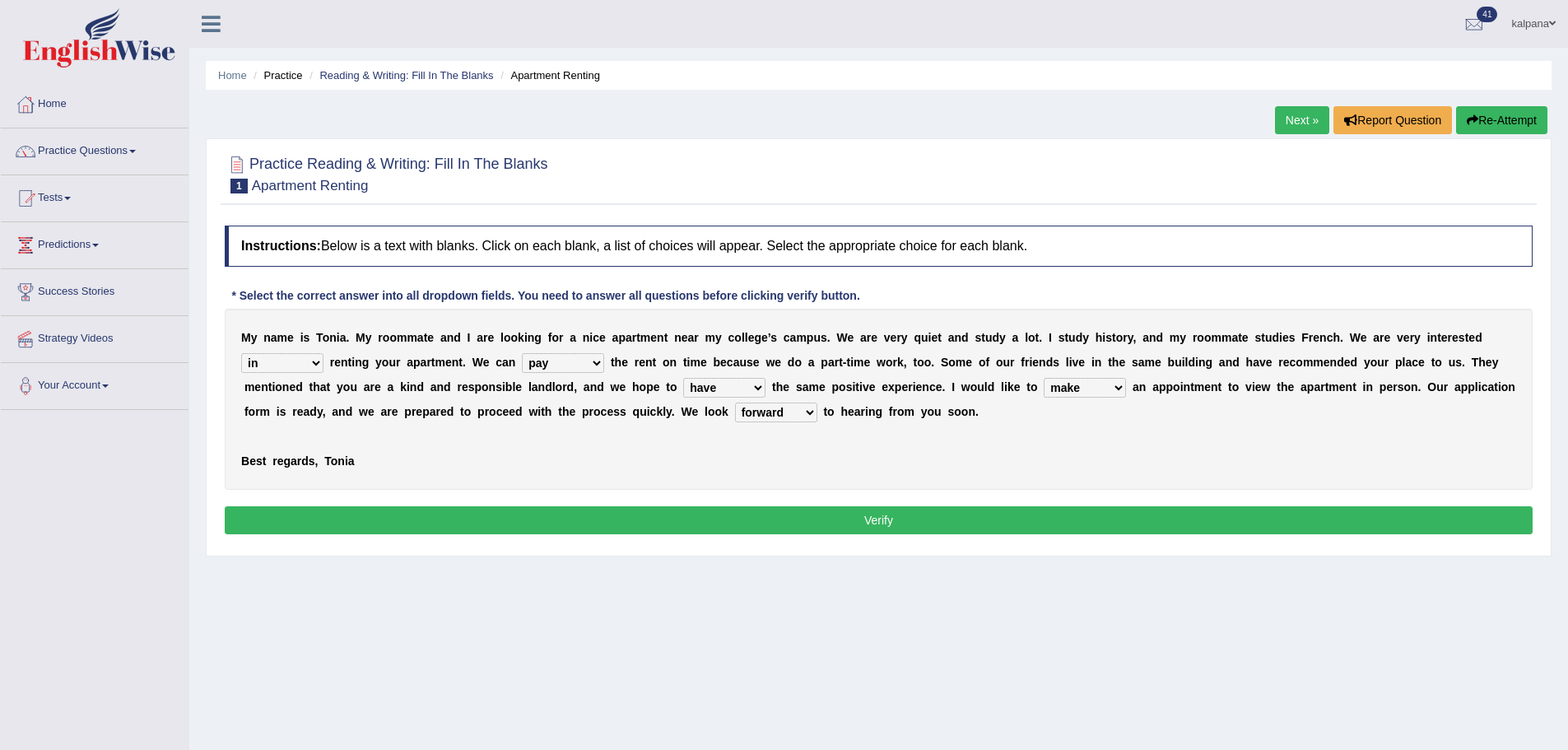 click on "around out in forward" at bounding box center [776, 412] 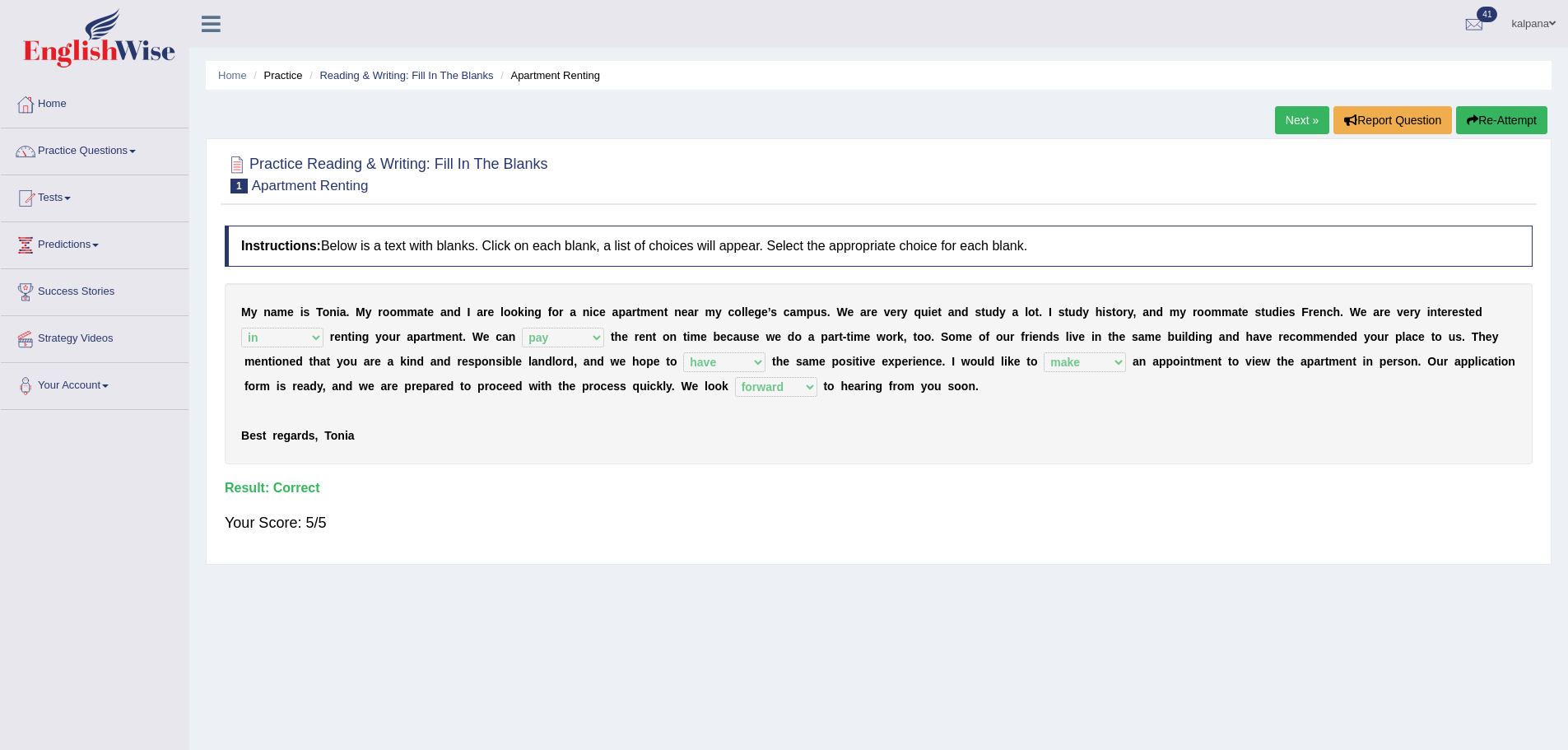 click on "Next »" at bounding box center [1302, 120] 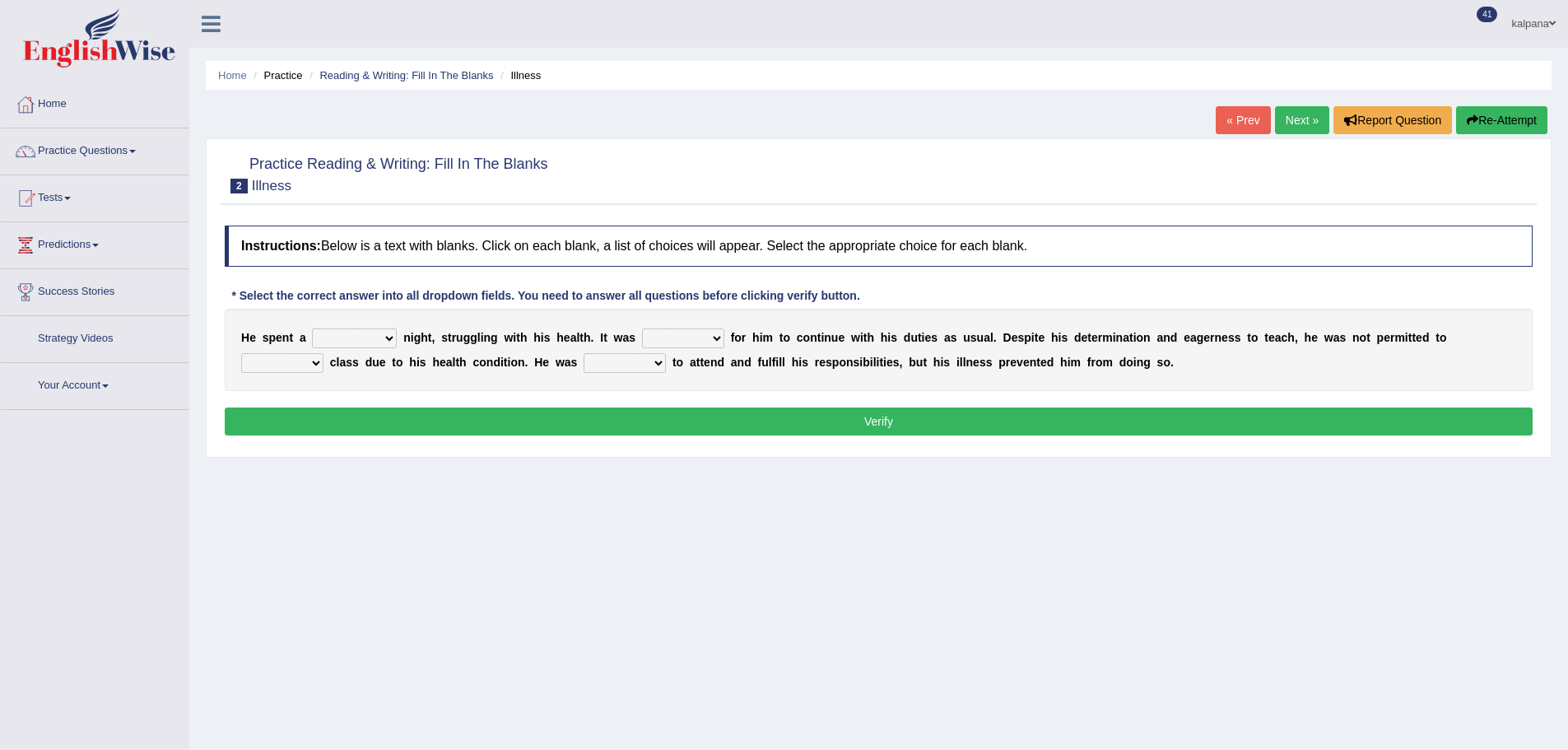 click on "cheerful restful meaningful painful" at bounding box center [354, 338] 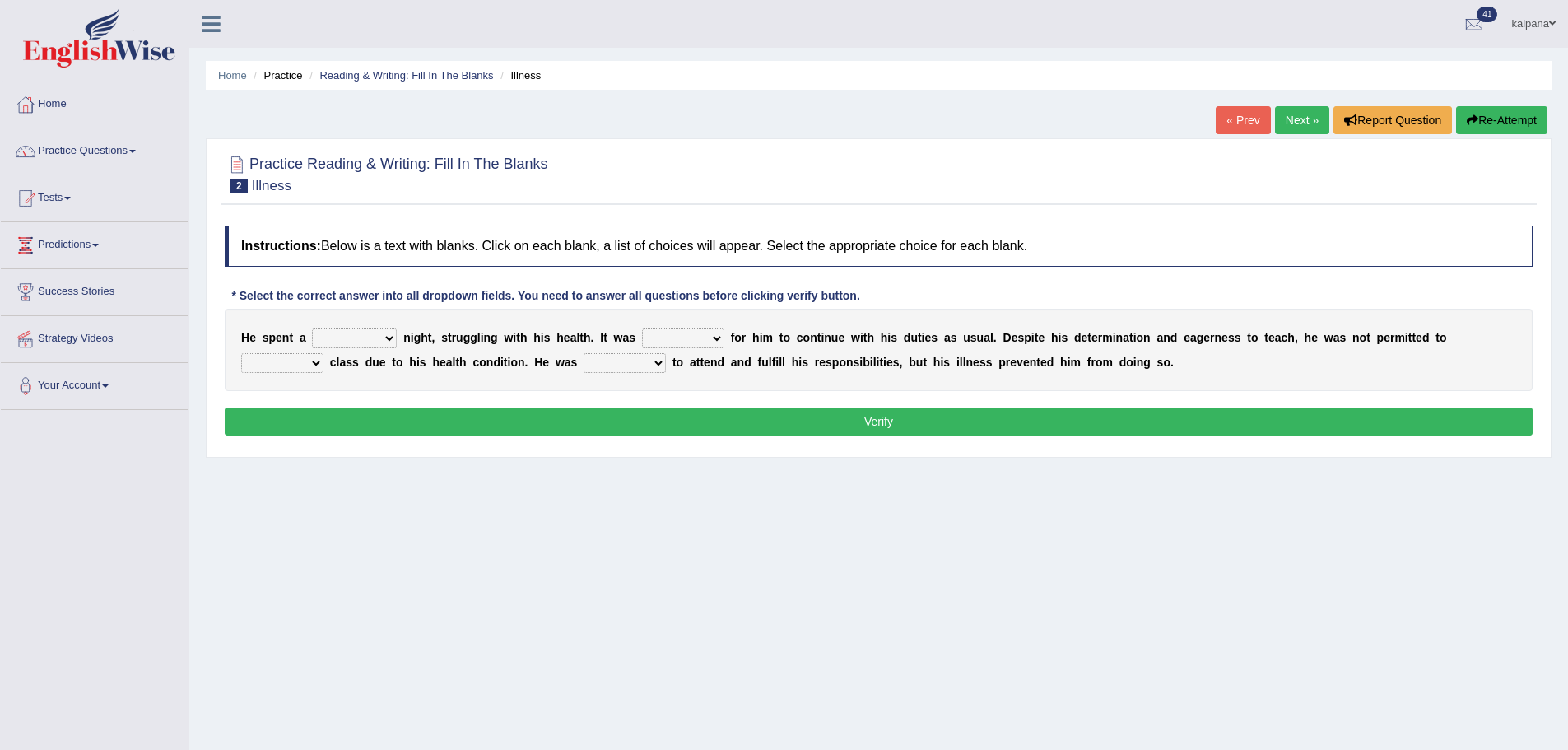 scroll, scrollTop: 0, scrollLeft: 0, axis: both 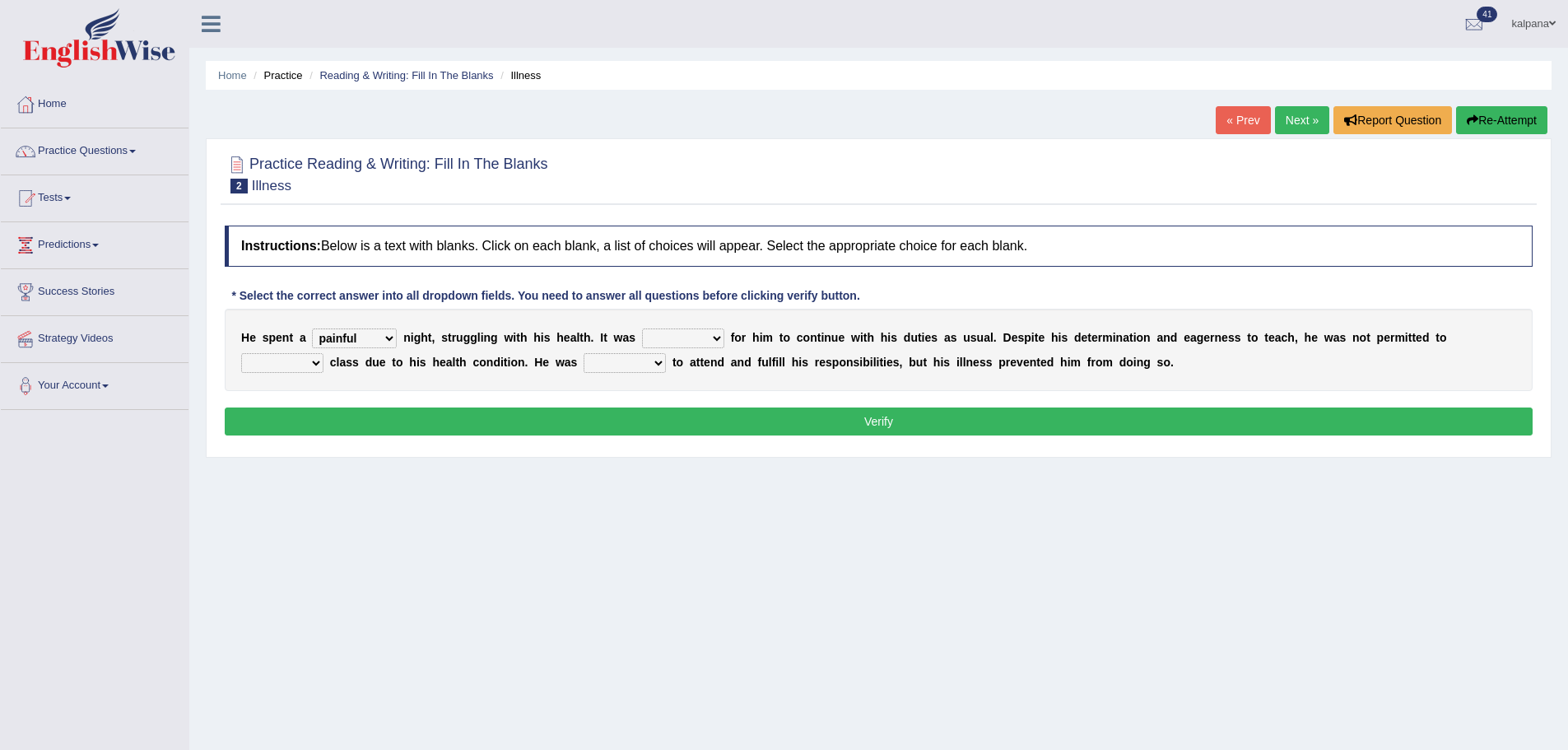 click on "cheerful restful meaningful painful" at bounding box center (354, 338) 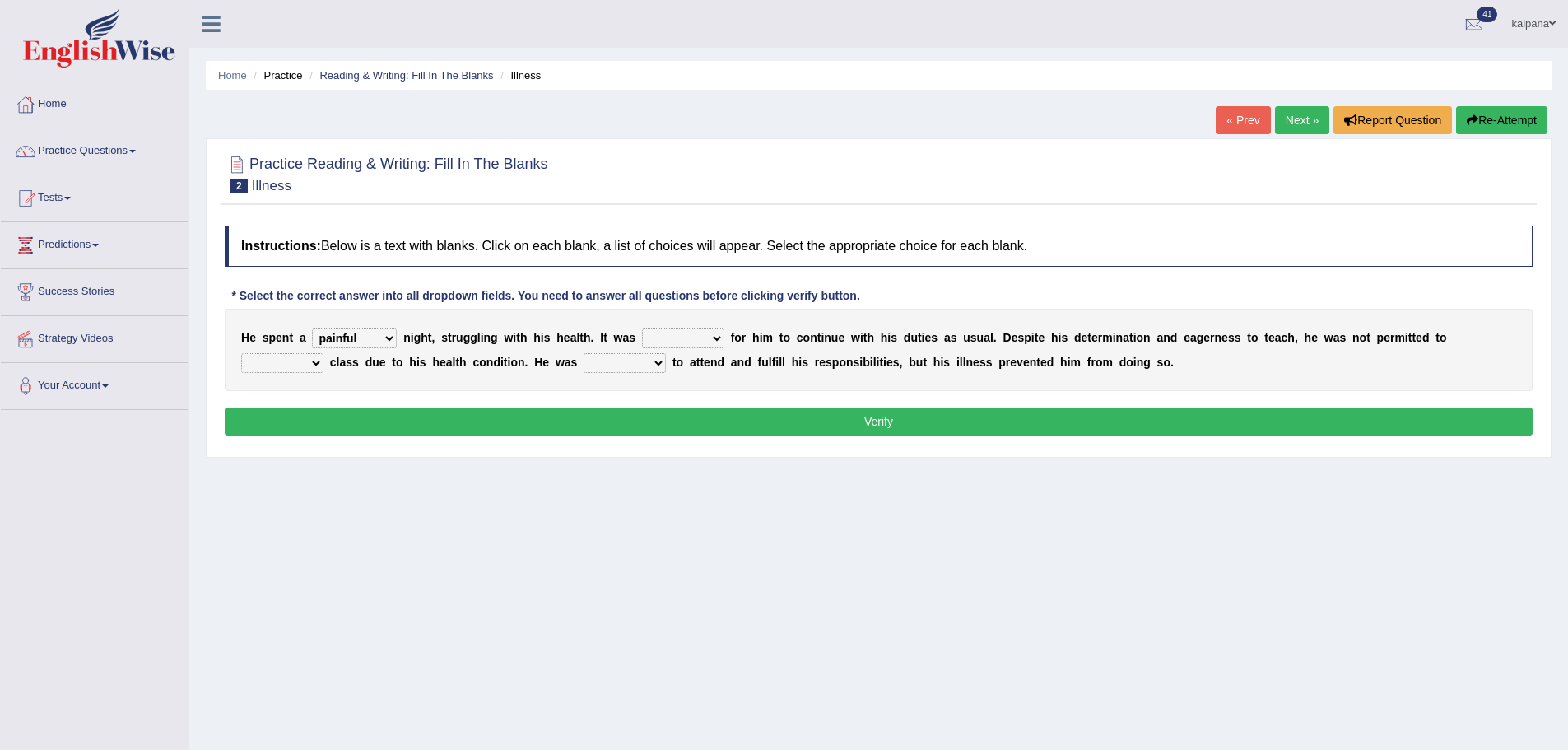 click on "enjoyable simple difficult natural" at bounding box center (683, 338) 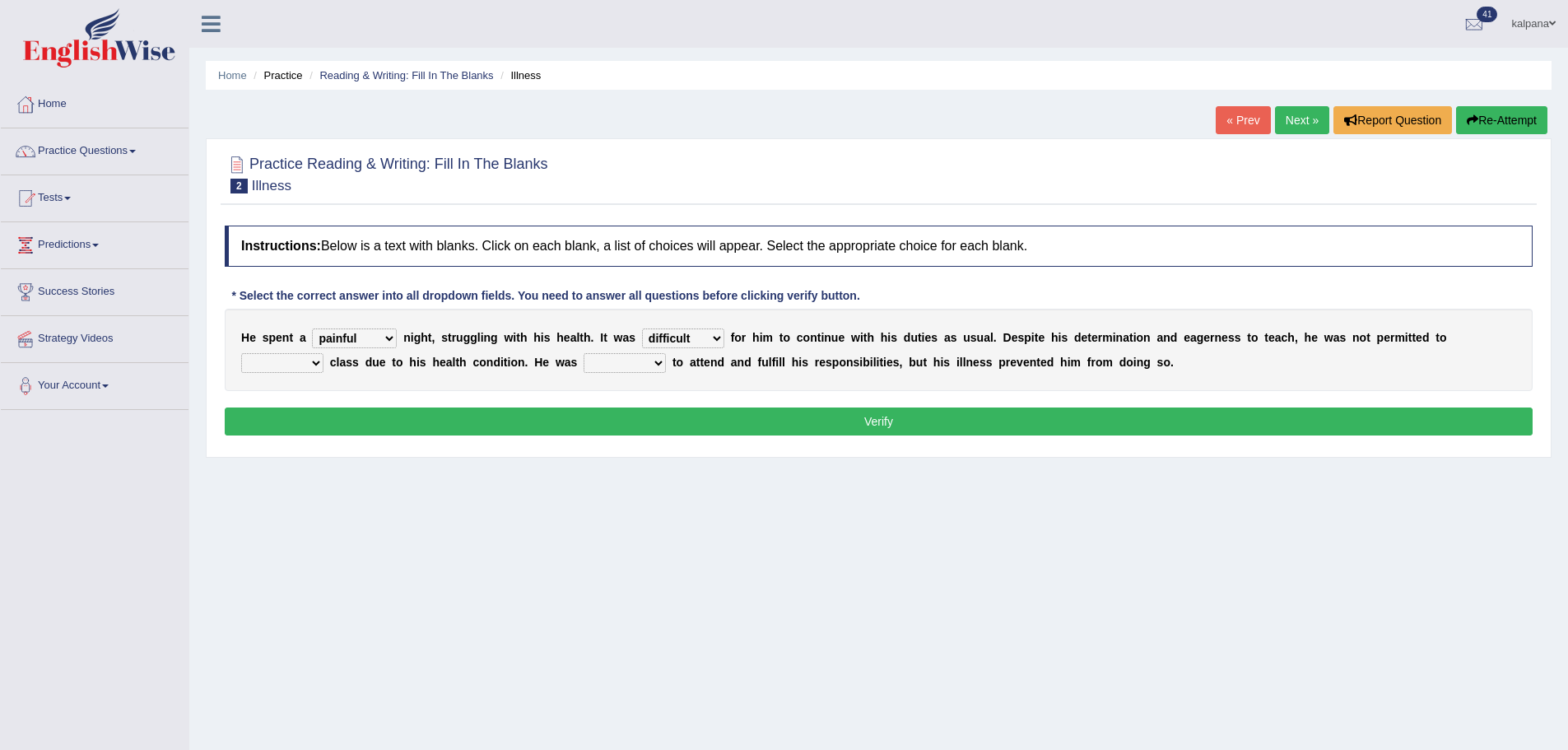 click on "teach leave cancel attend" at bounding box center [282, 363] 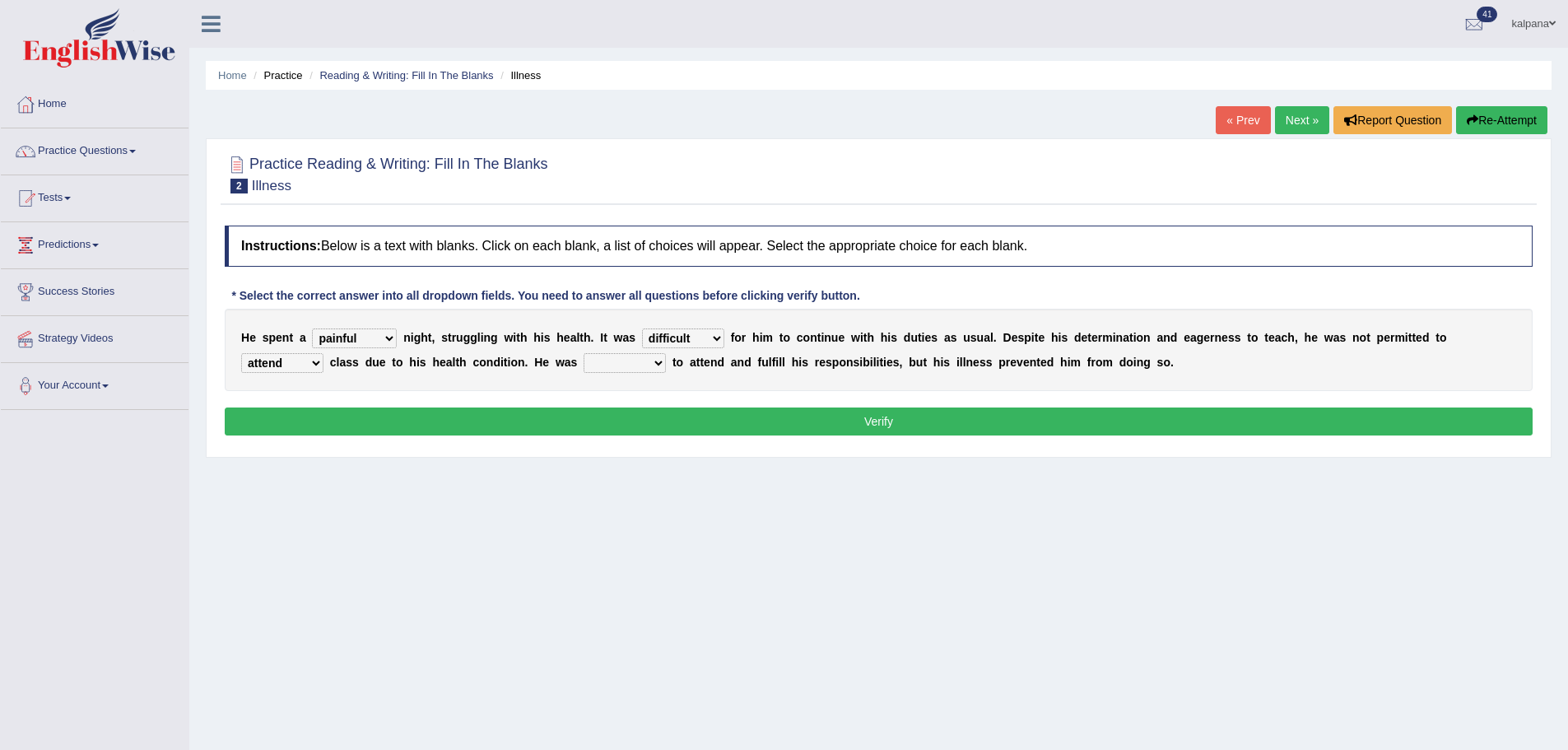 click on "anxious forced lazy happy" at bounding box center (625, 363) 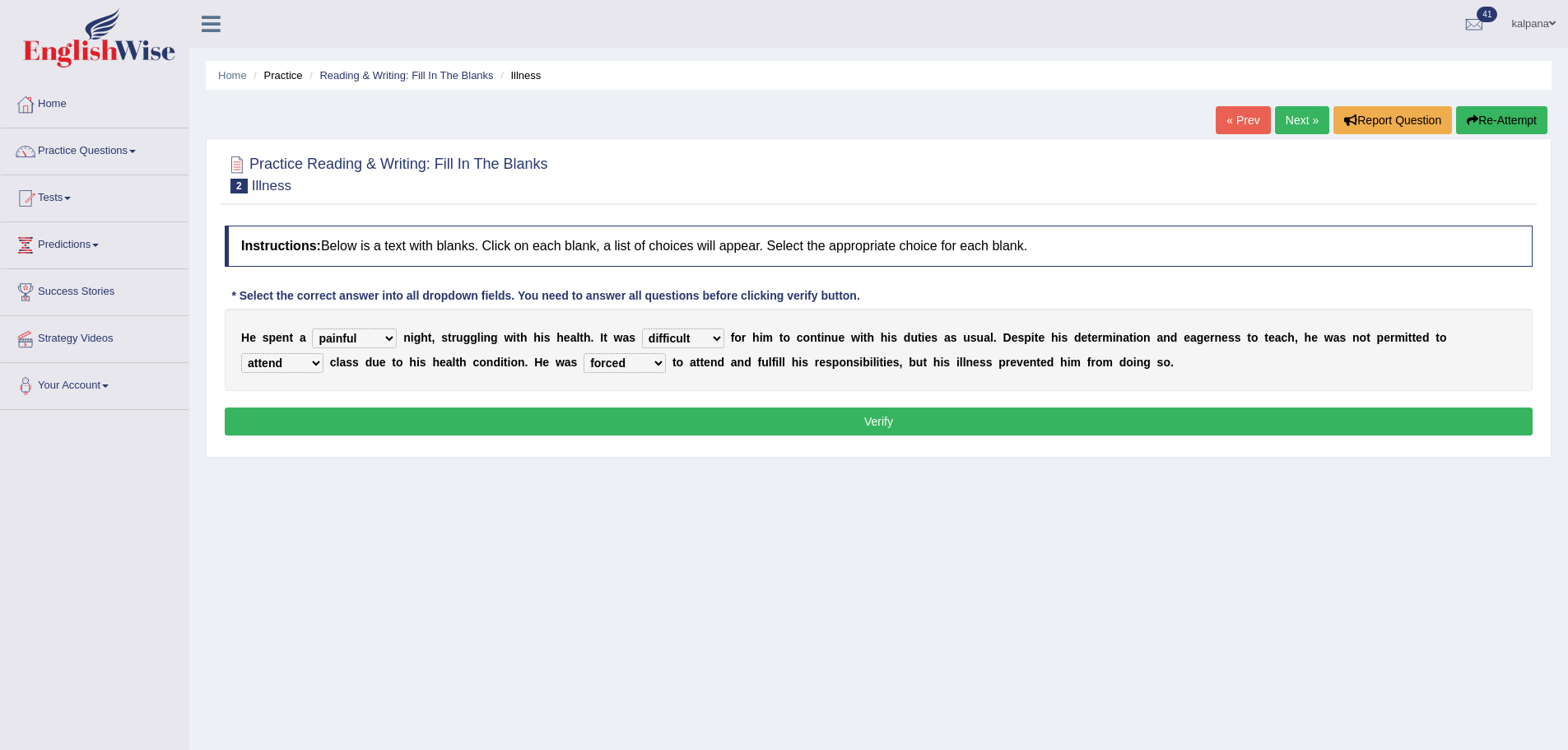 click on "anxious forced lazy happy" at bounding box center (625, 363) 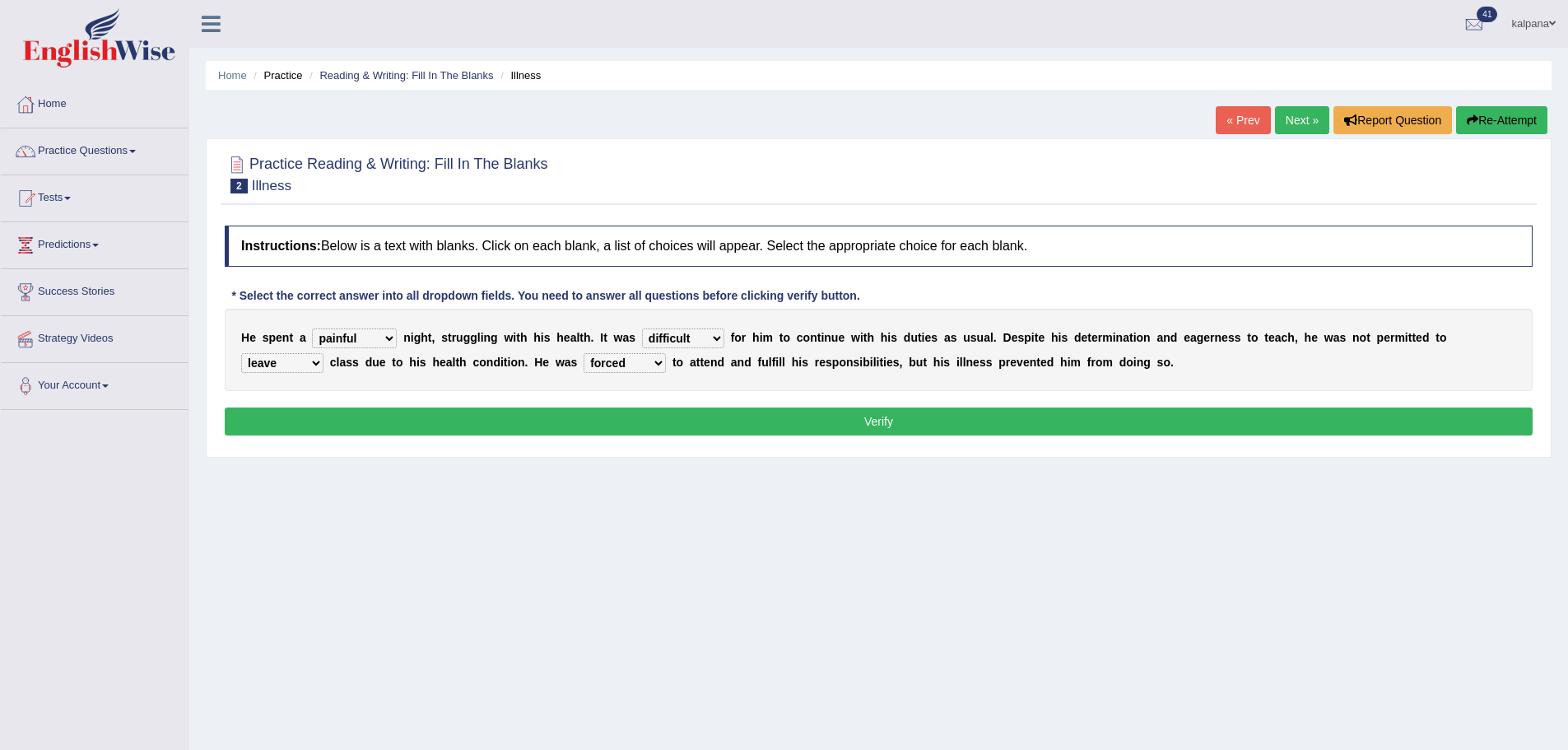 click on "teach leave cancel attend" at bounding box center (282, 363) 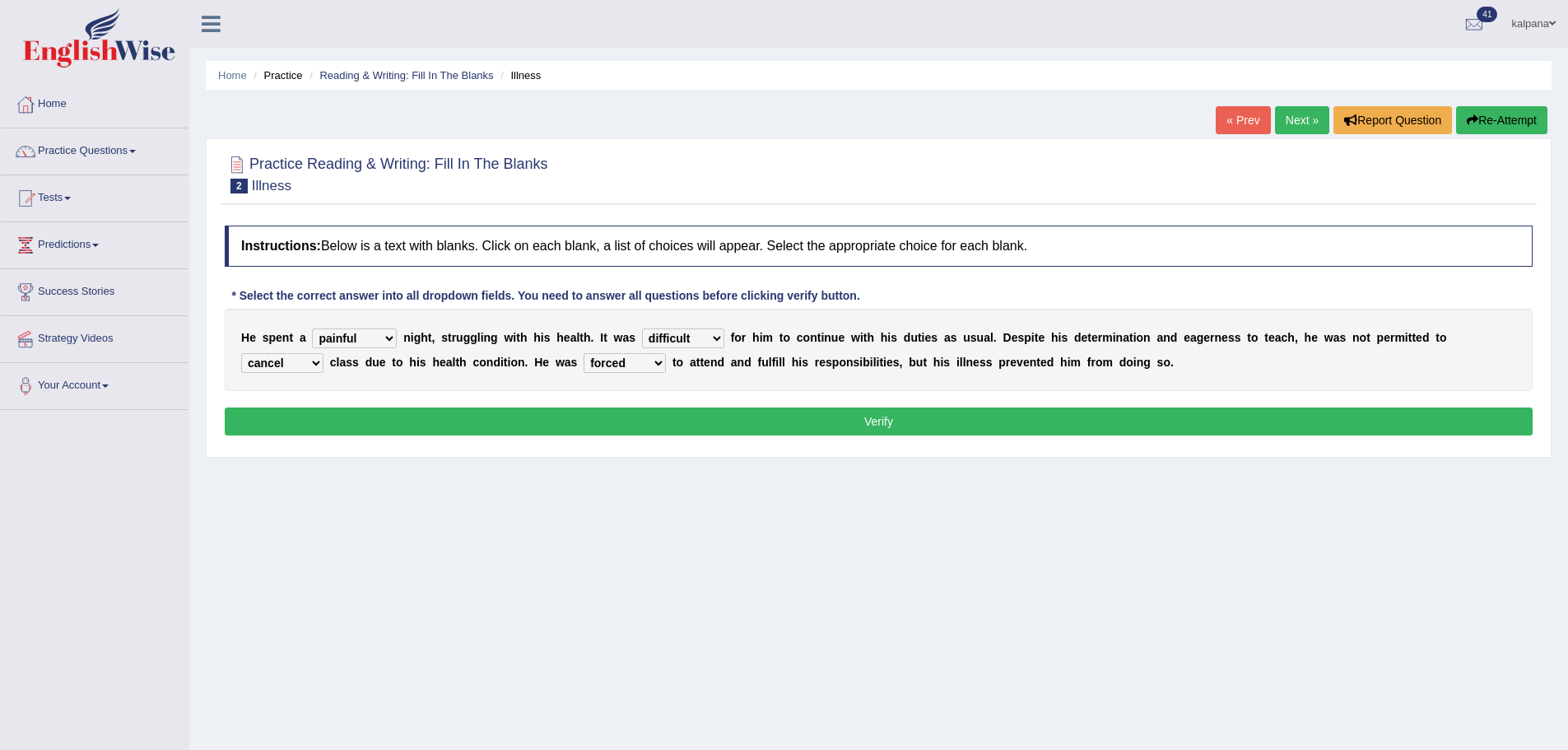click on "teach leave cancel attend" at bounding box center (282, 363) 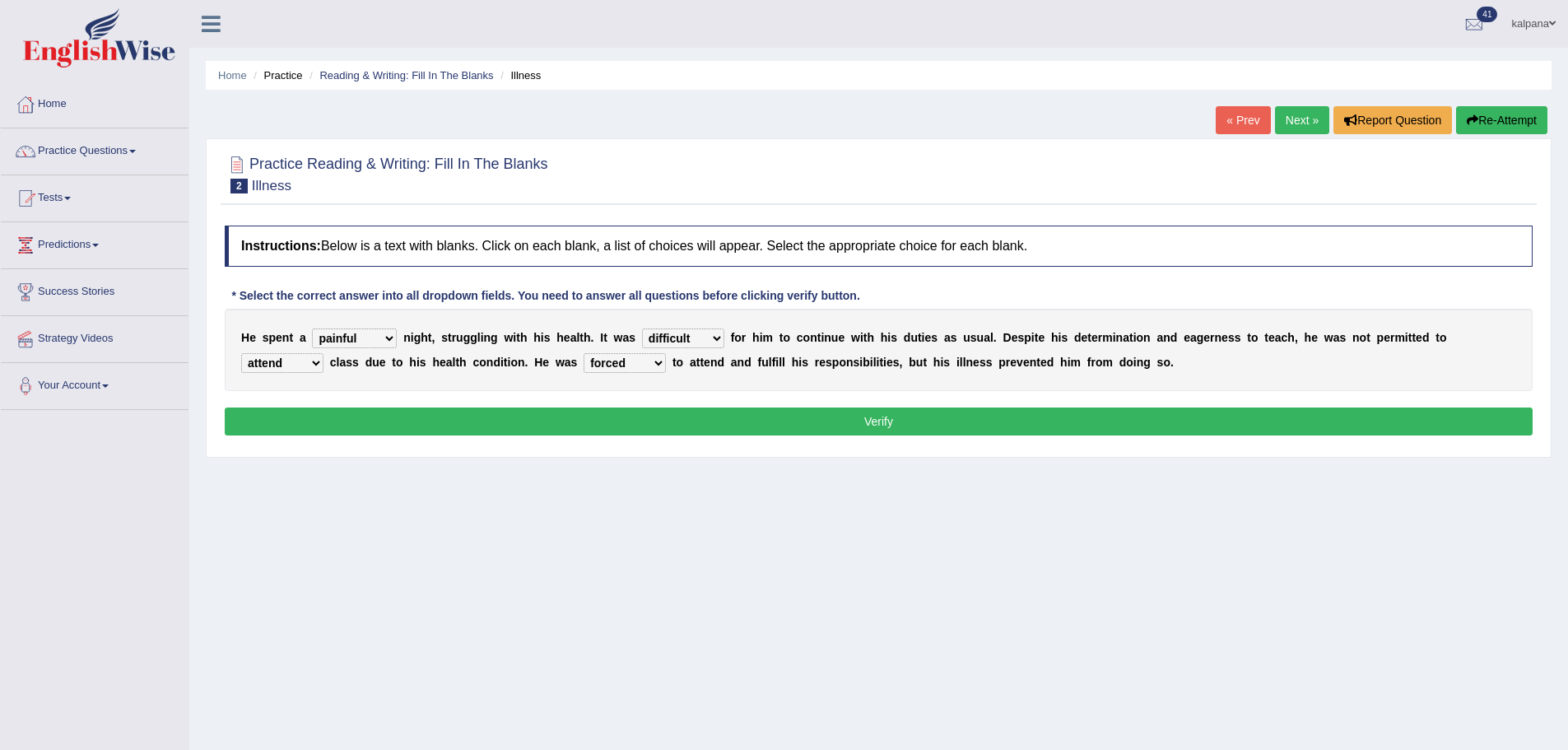 click on "teach leave cancel attend" at bounding box center (282, 363) 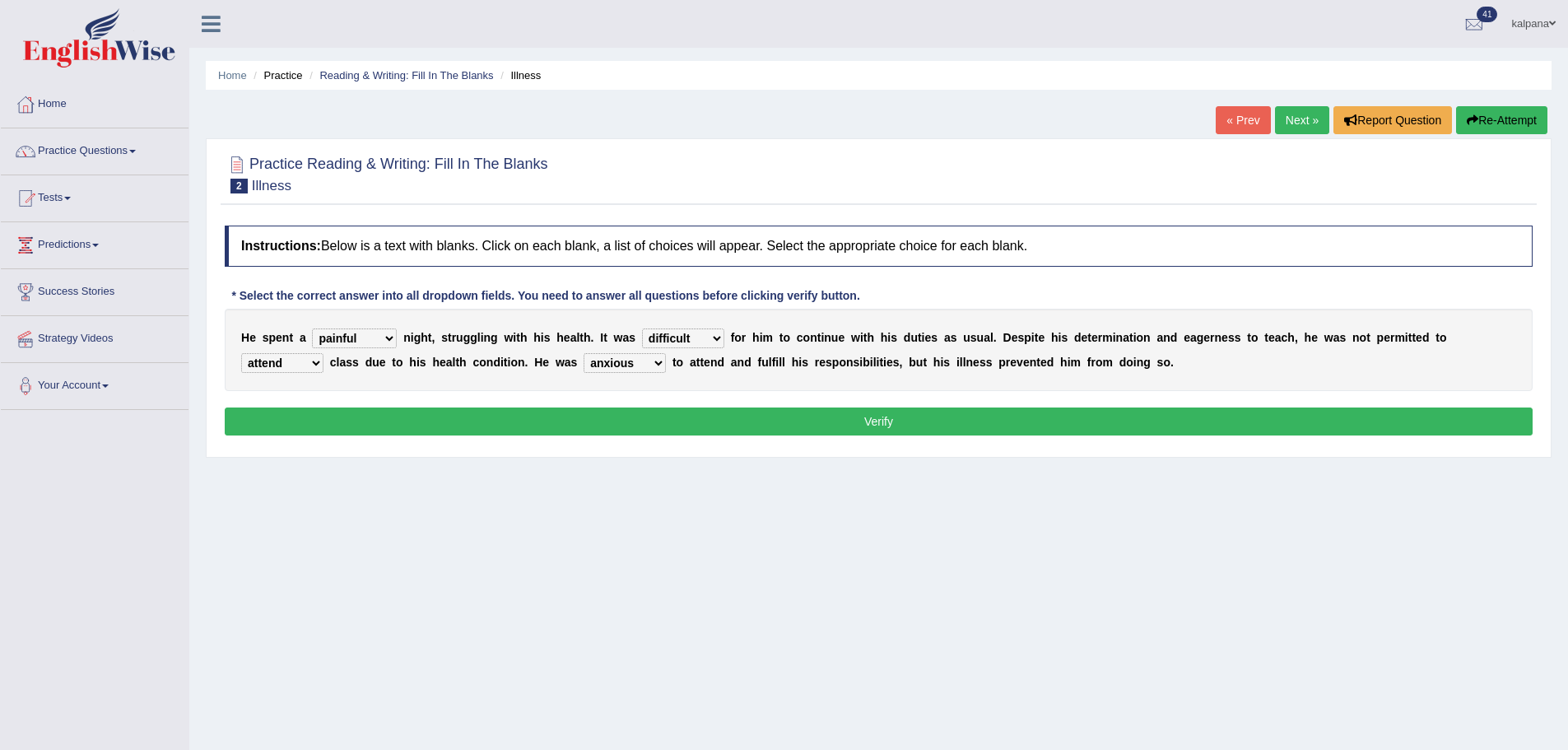 click on "anxious forced lazy happy" at bounding box center [625, 363] 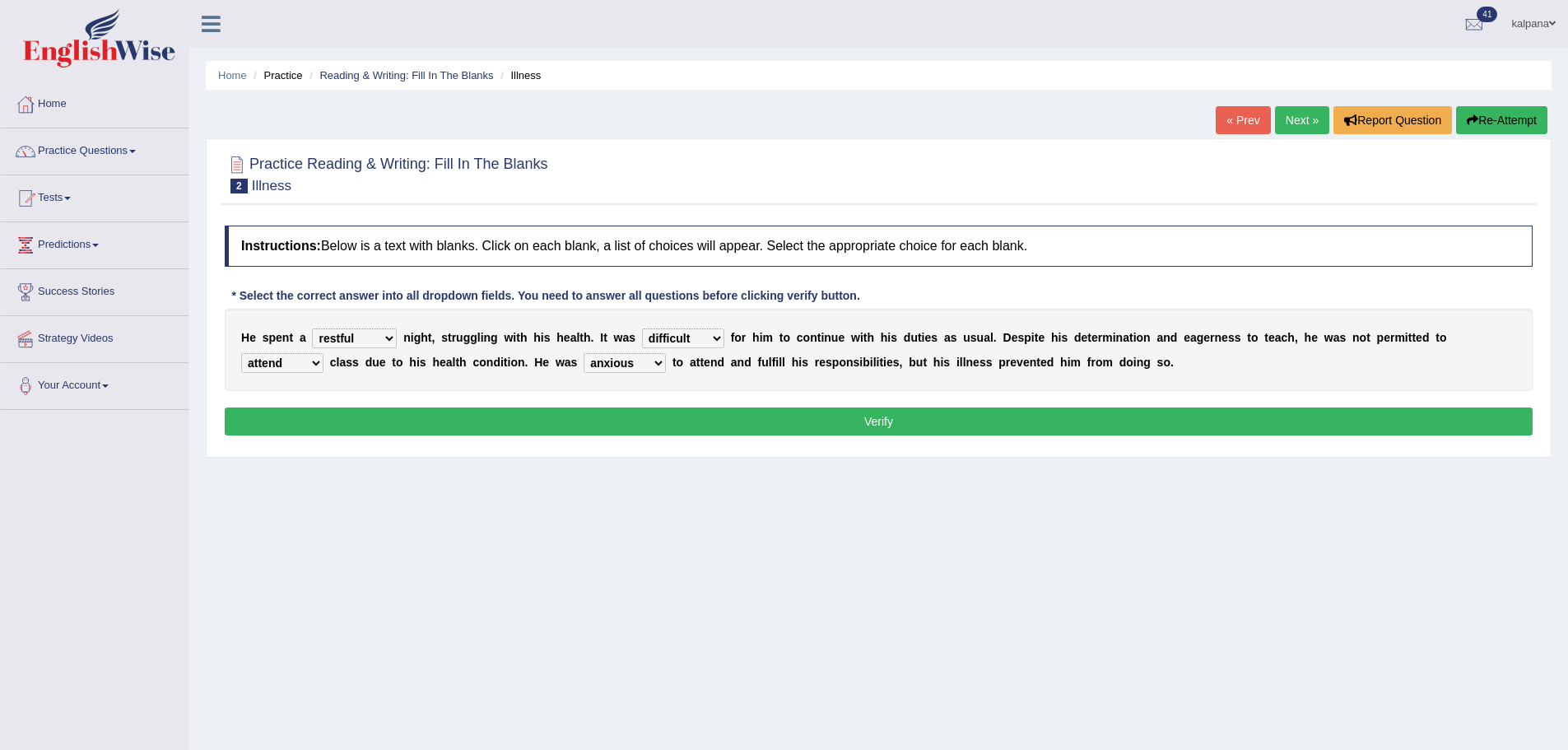 click on "cheerful restful meaningful painful" at bounding box center [354, 338] 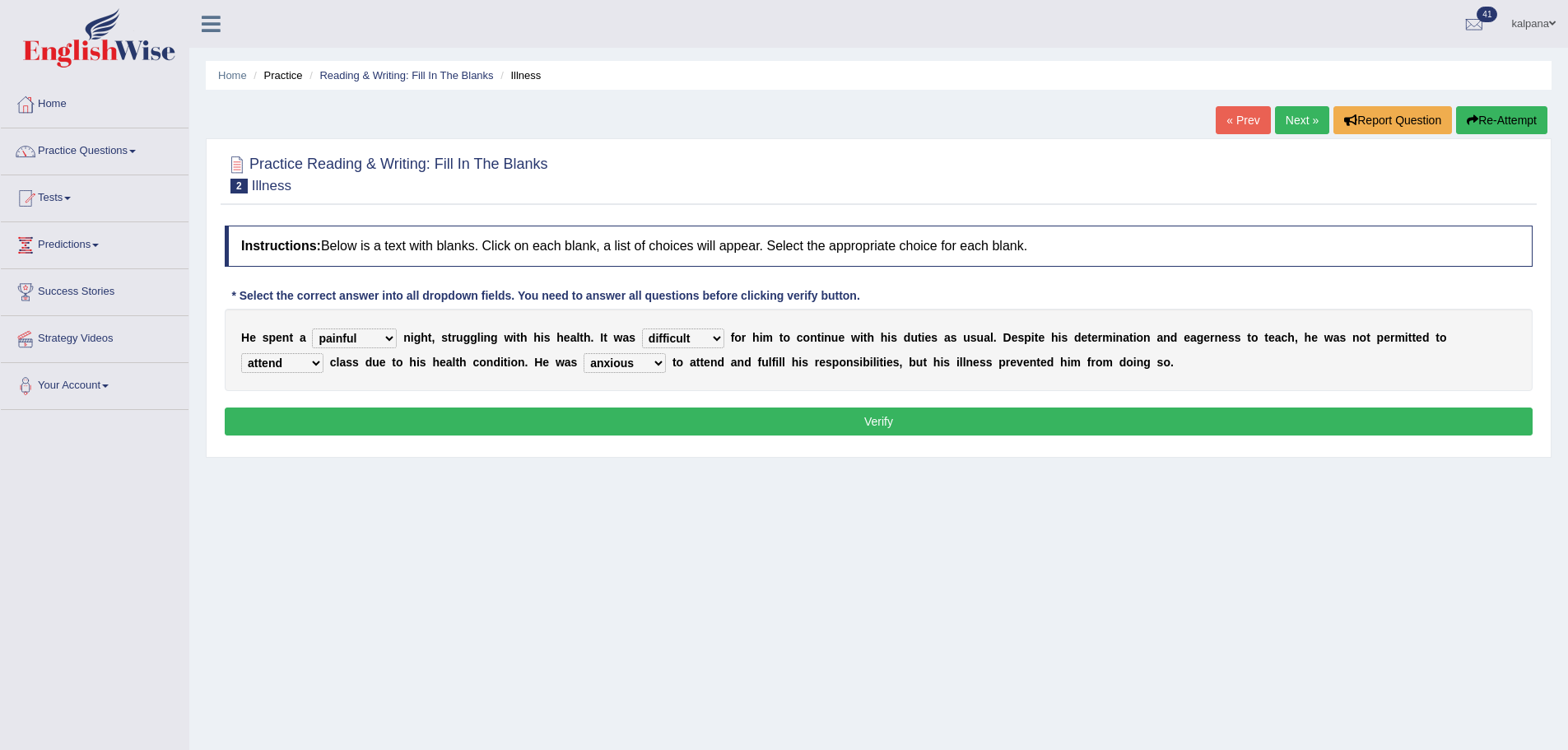 click on "cheerful restful meaningful painful" at bounding box center (354, 338) 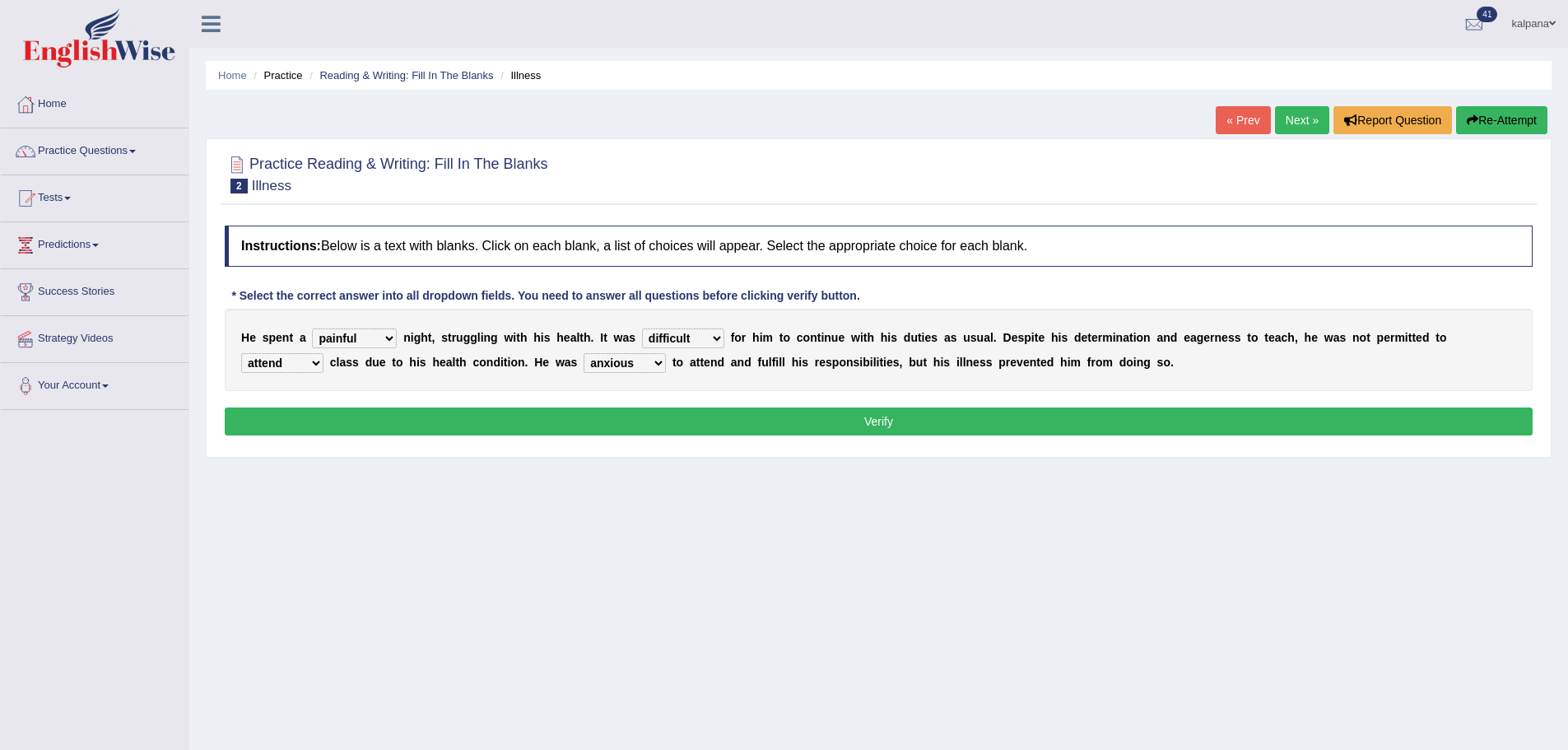 click on "teach leave cancel attend" at bounding box center (282, 363) 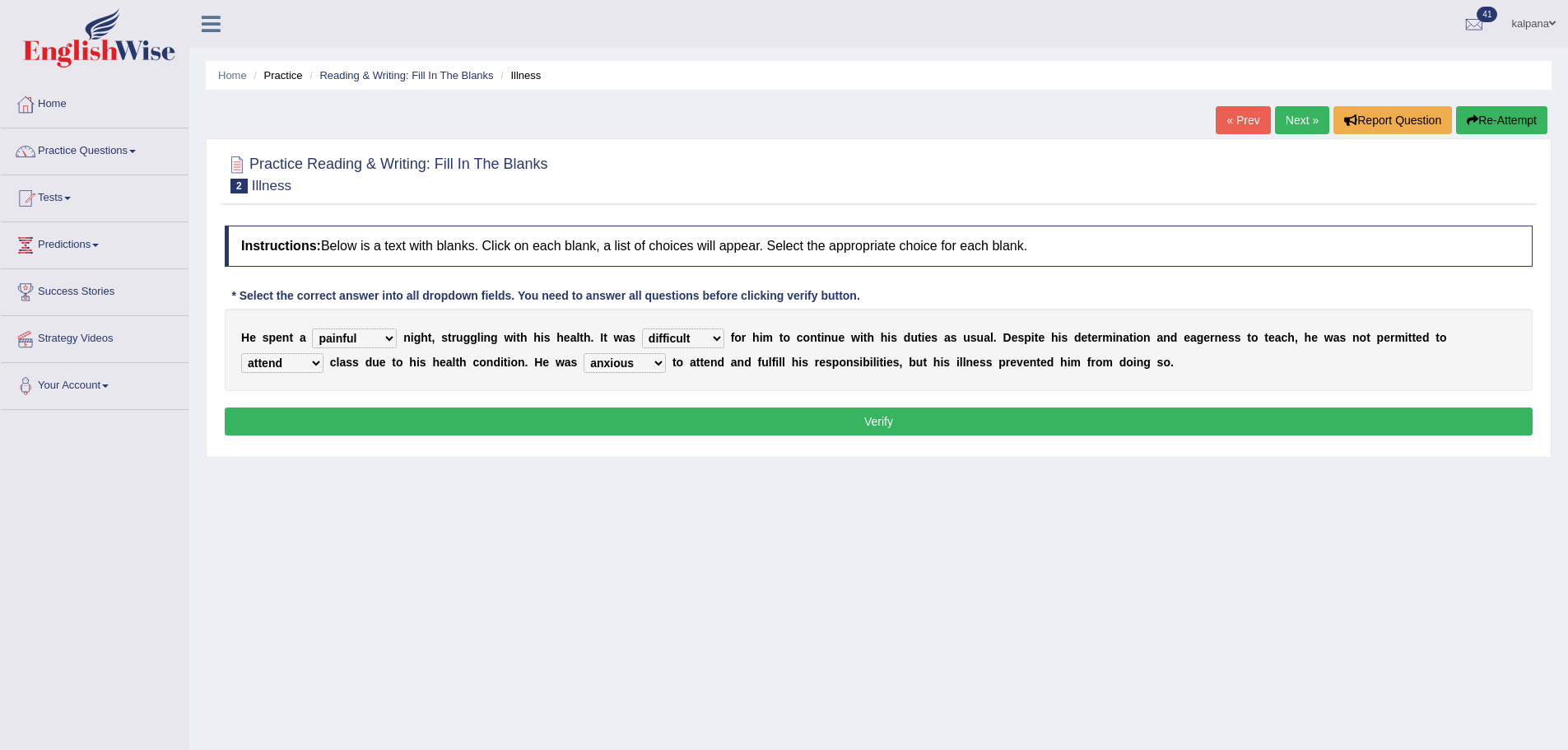 click on "anxious forced lazy happy" at bounding box center [625, 363] 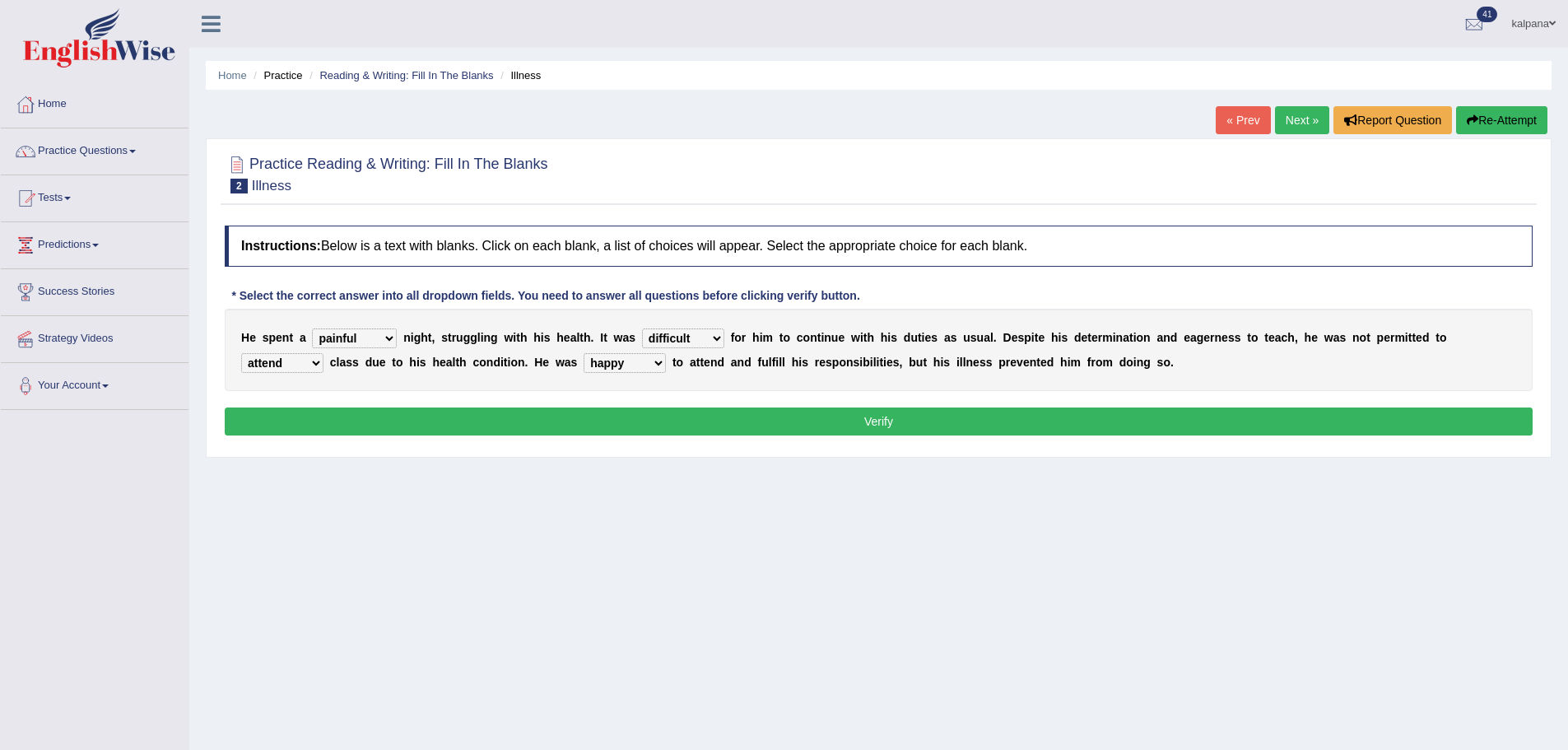 click on "anxious forced lazy happy" at bounding box center [625, 363] 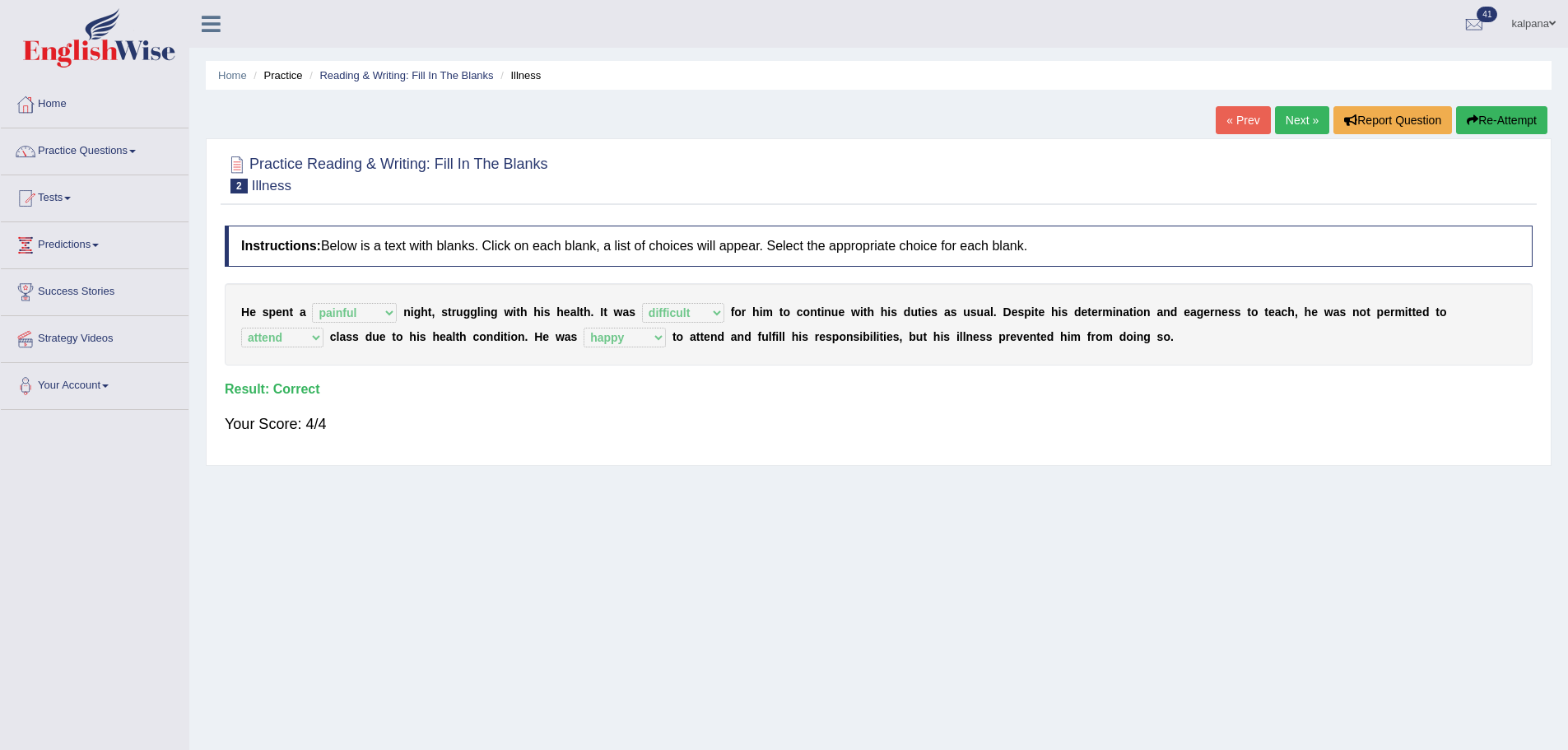 click on "Next »" at bounding box center [1302, 120] 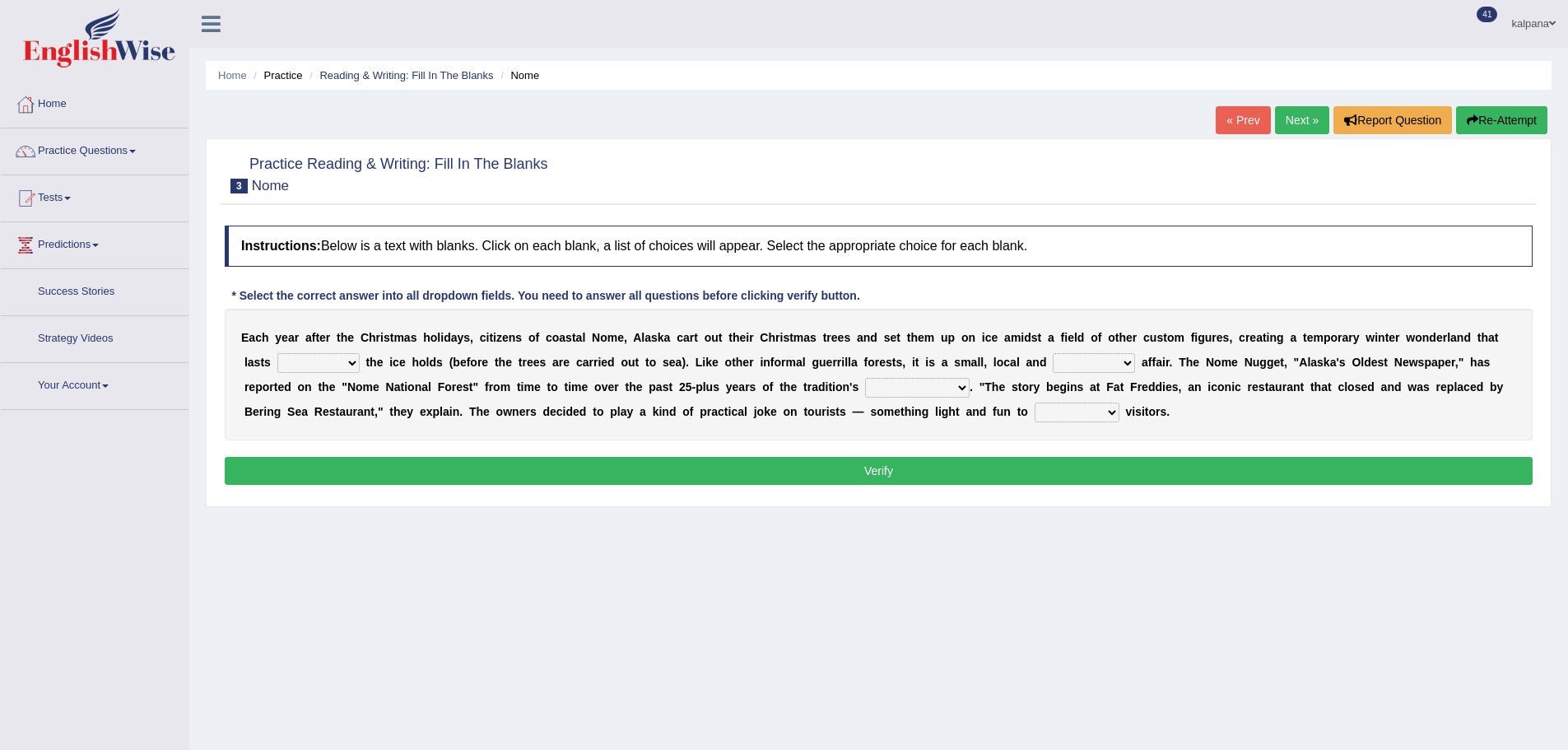 scroll, scrollTop: 0, scrollLeft: 0, axis: both 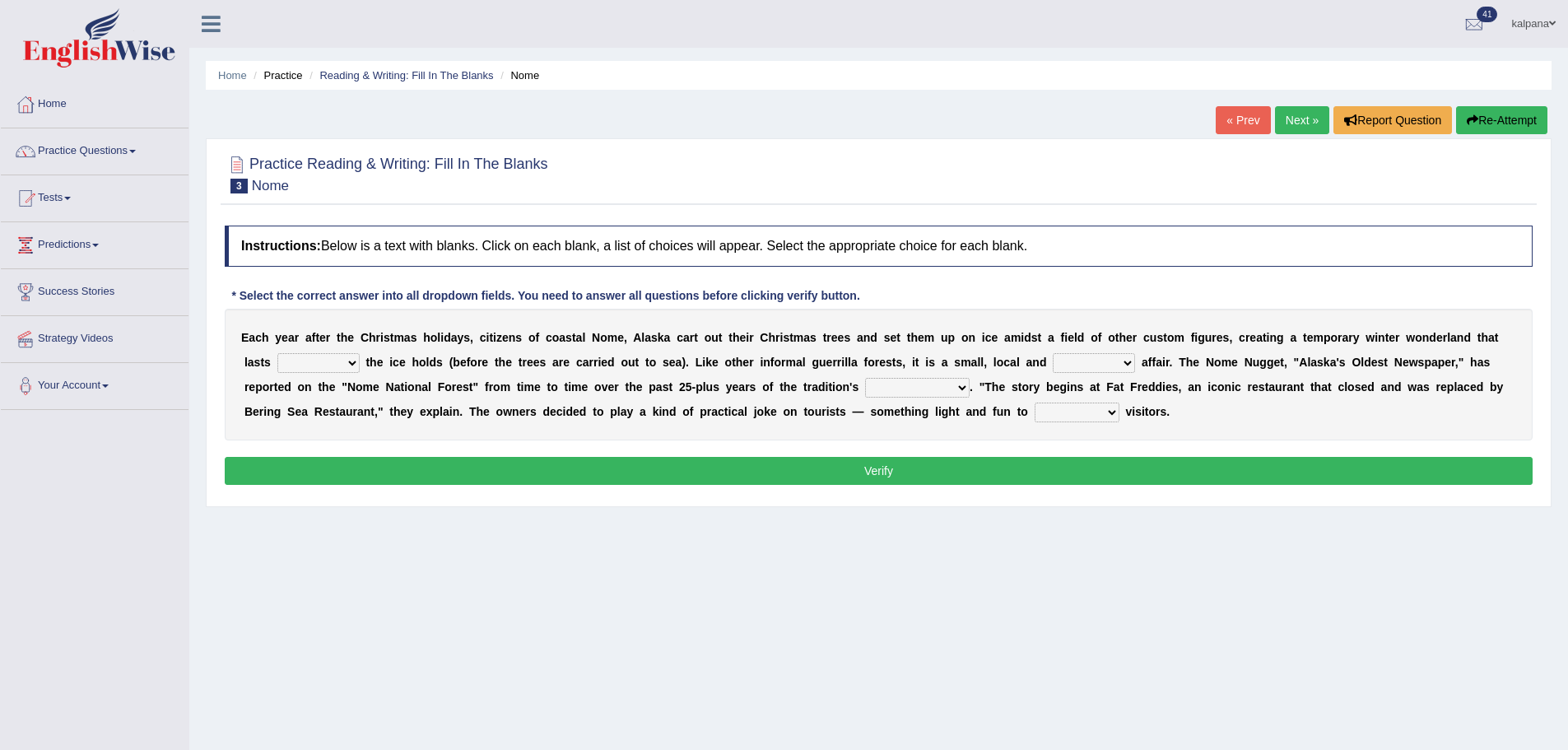 click on "as long as before after although" at bounding box center (319, 363) 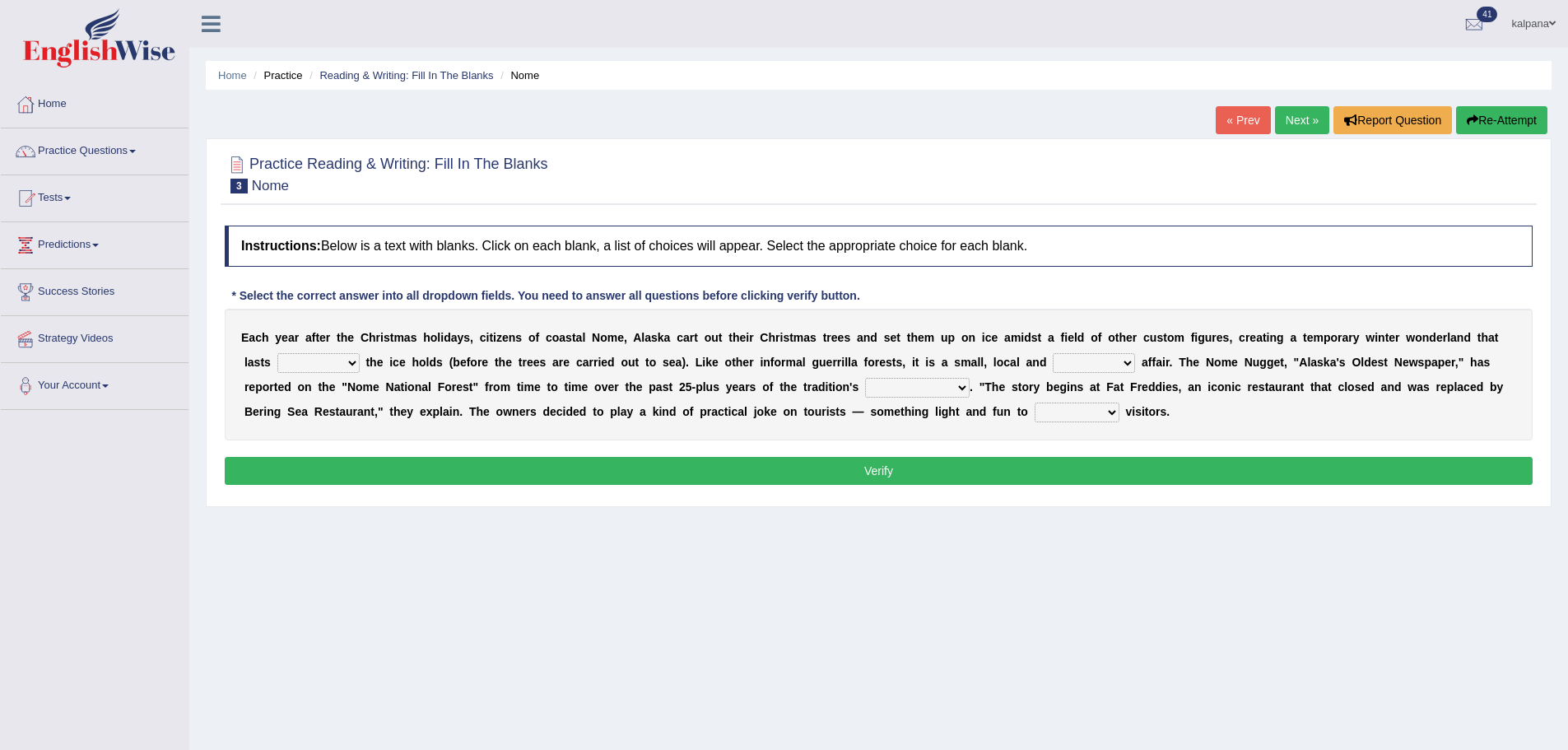 select on "before" 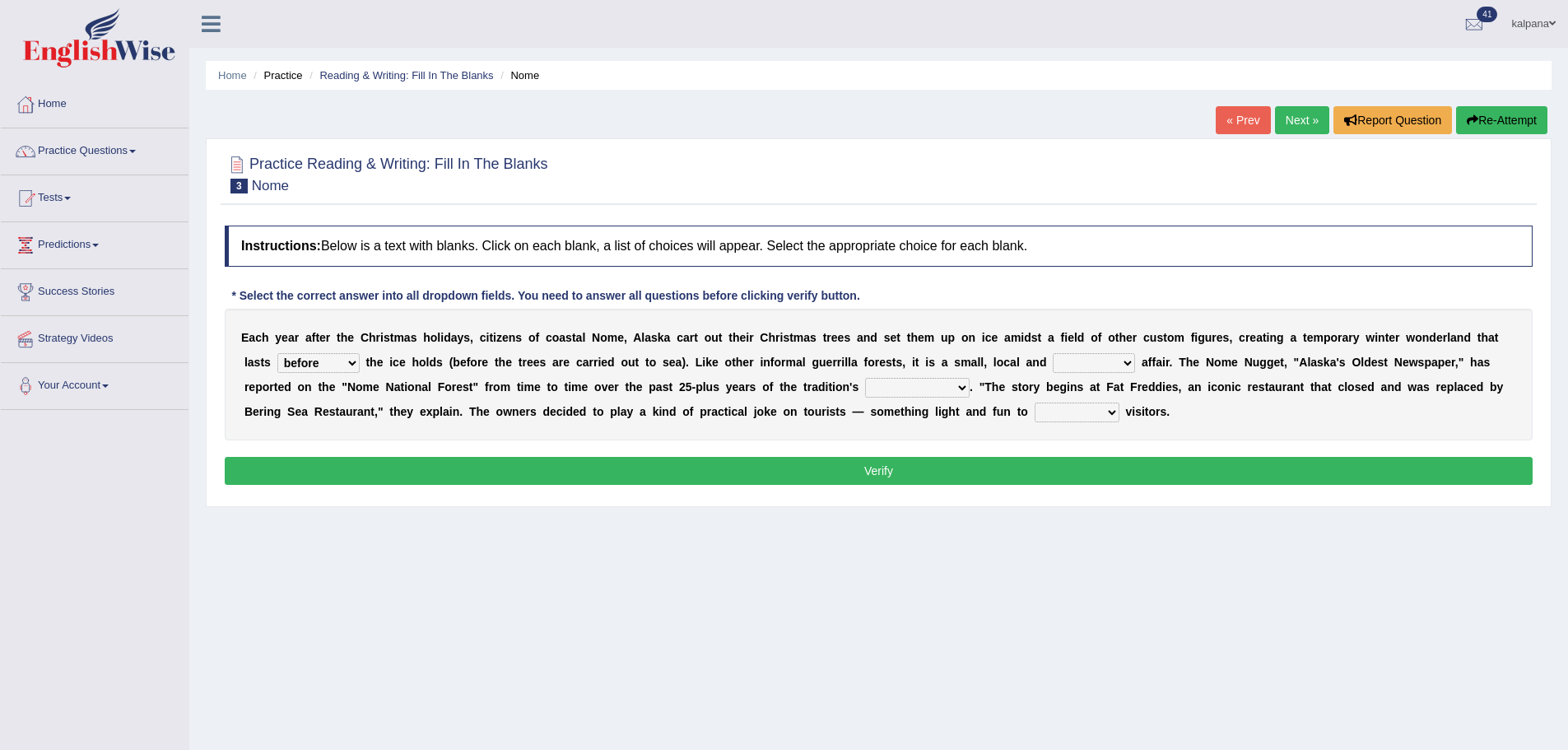 click on "as long as before after although" at bounding box center [319, 363] 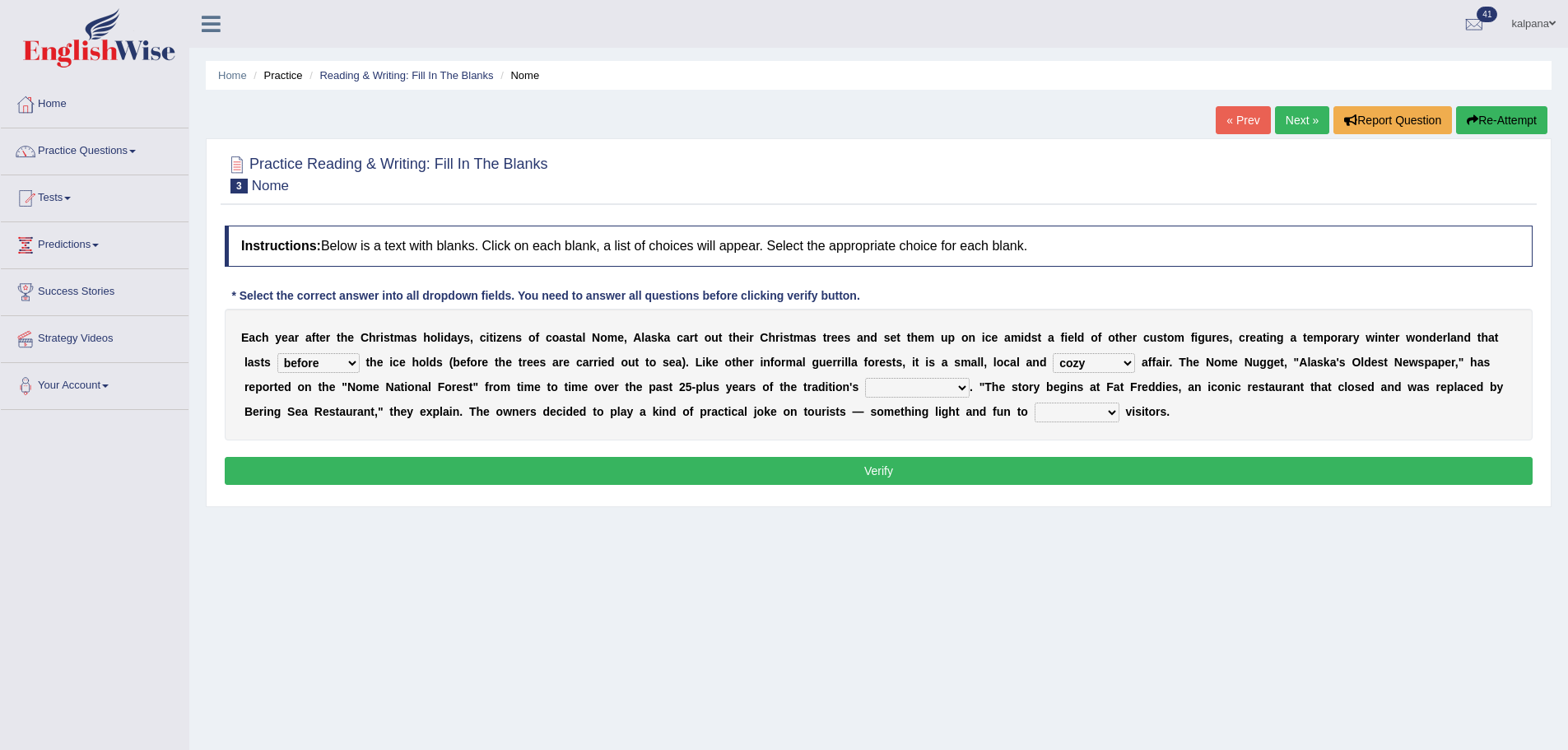 click on "nasty fuzzy cozy greasy" at bounding box center (1094, 363) 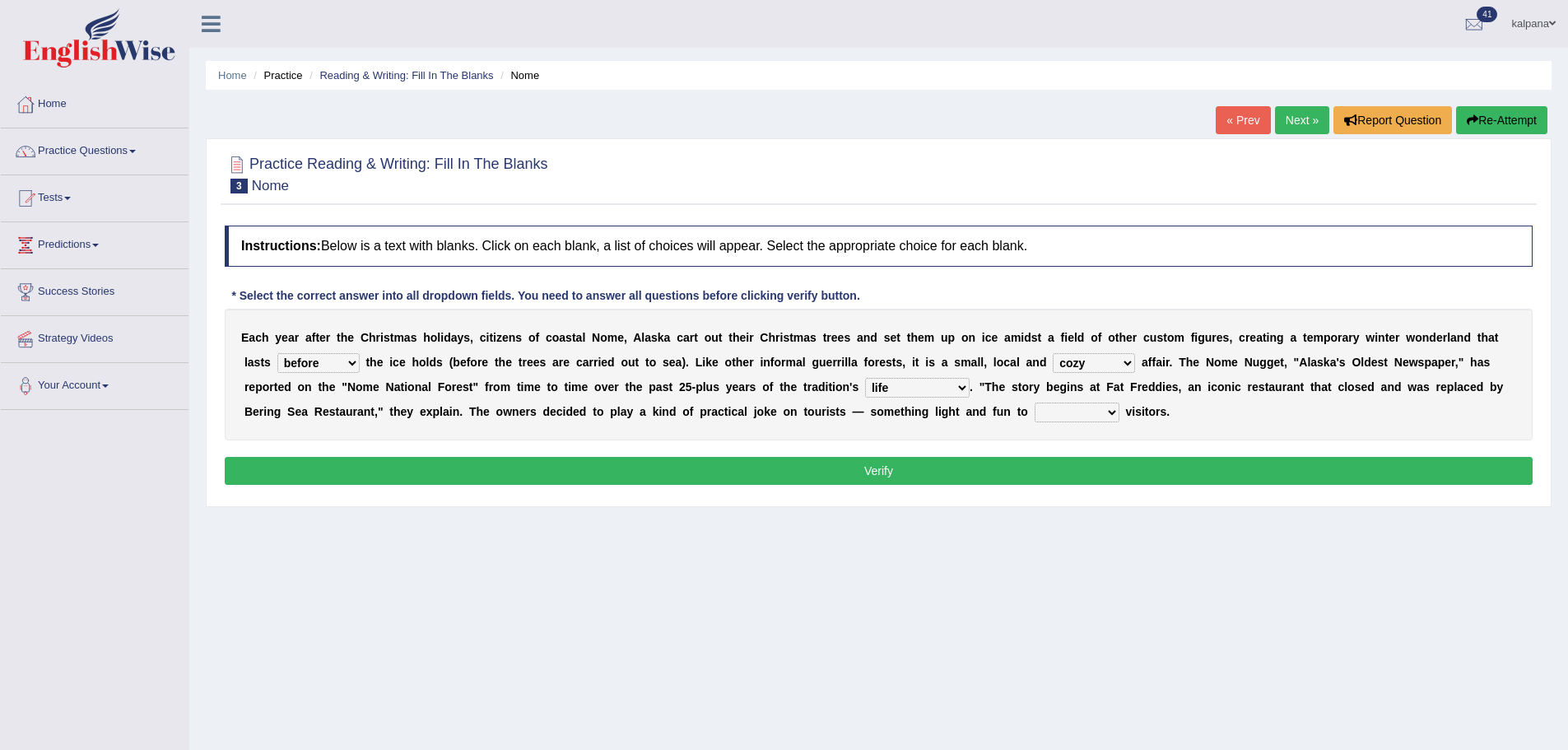 click on "purchase confound distinguish repel" at bounding box center (1077, 412) 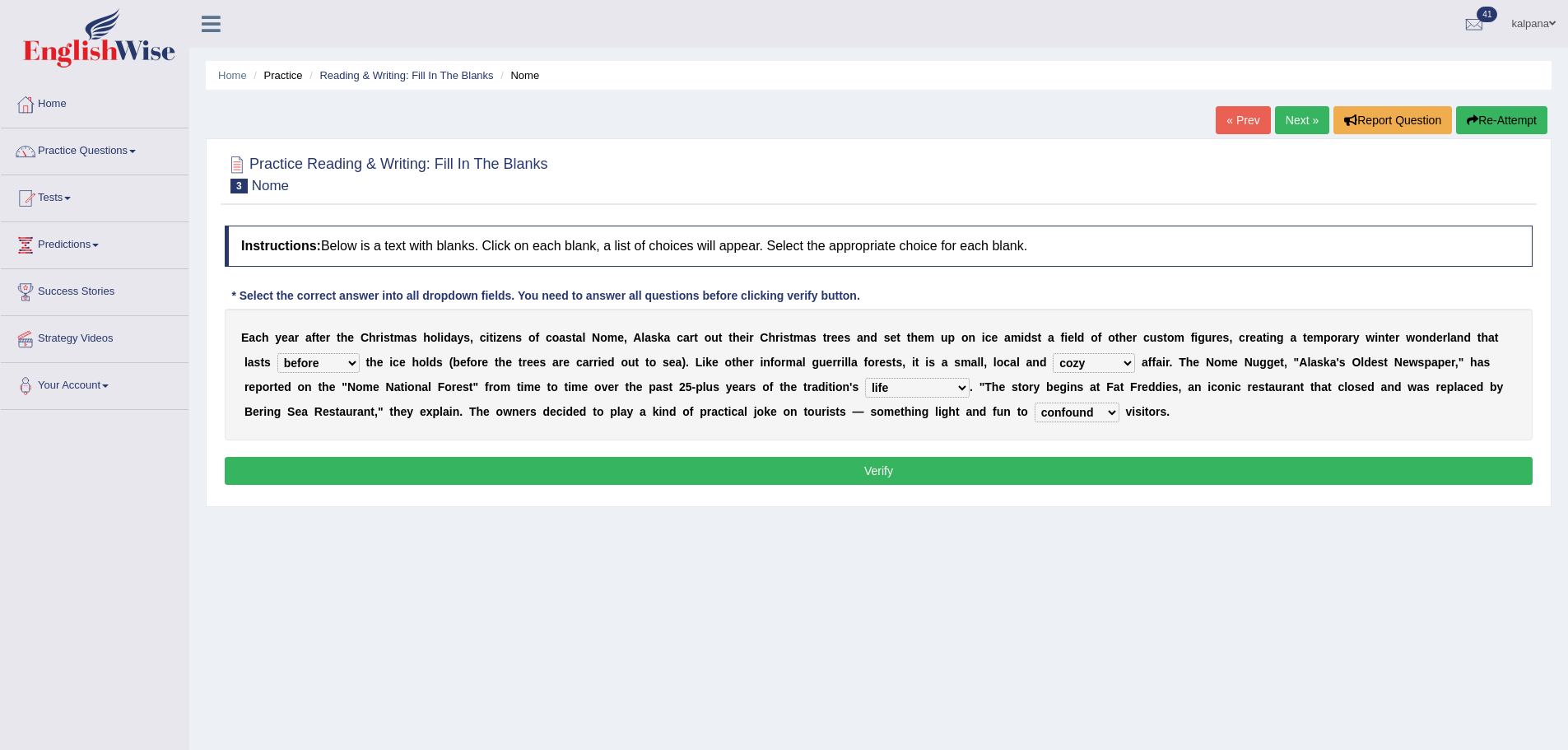 click on "as long as before after although" at bounding box center (319, 363) 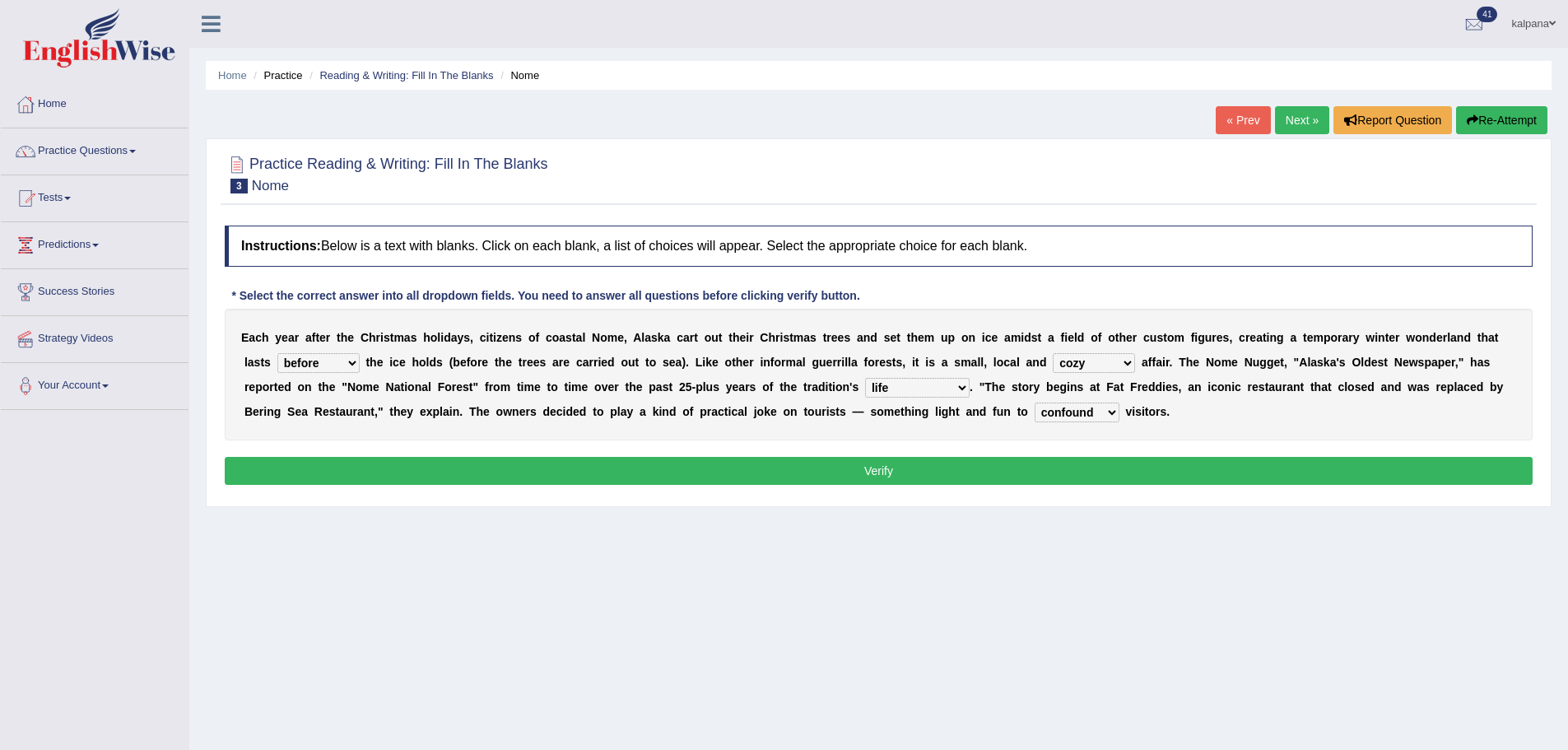 click on "nasty fuzzy cozy greasy" at bounding box center [1094, 363] 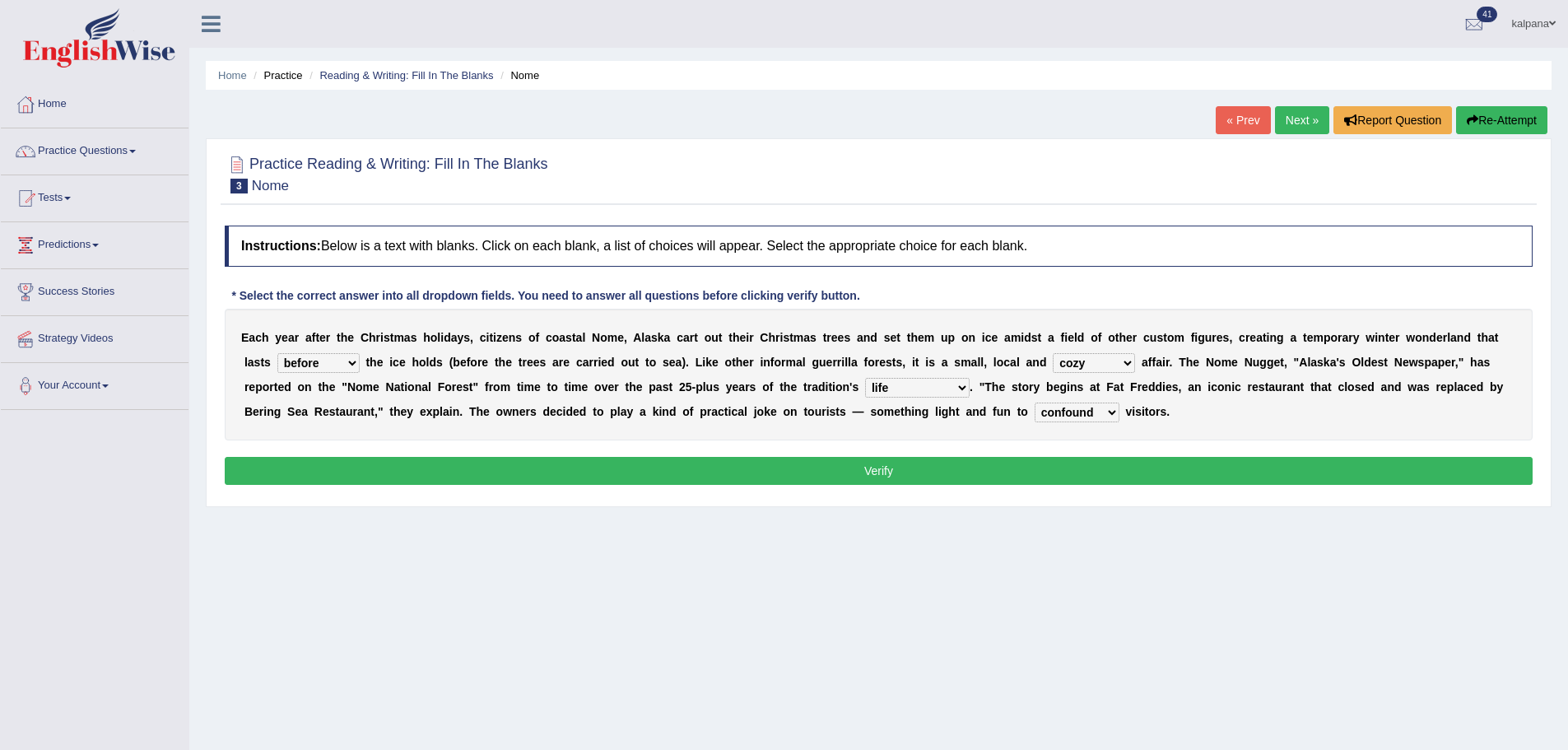 click on "nasty fuzzy cozy greasy" at bounding box center (1094, 363) 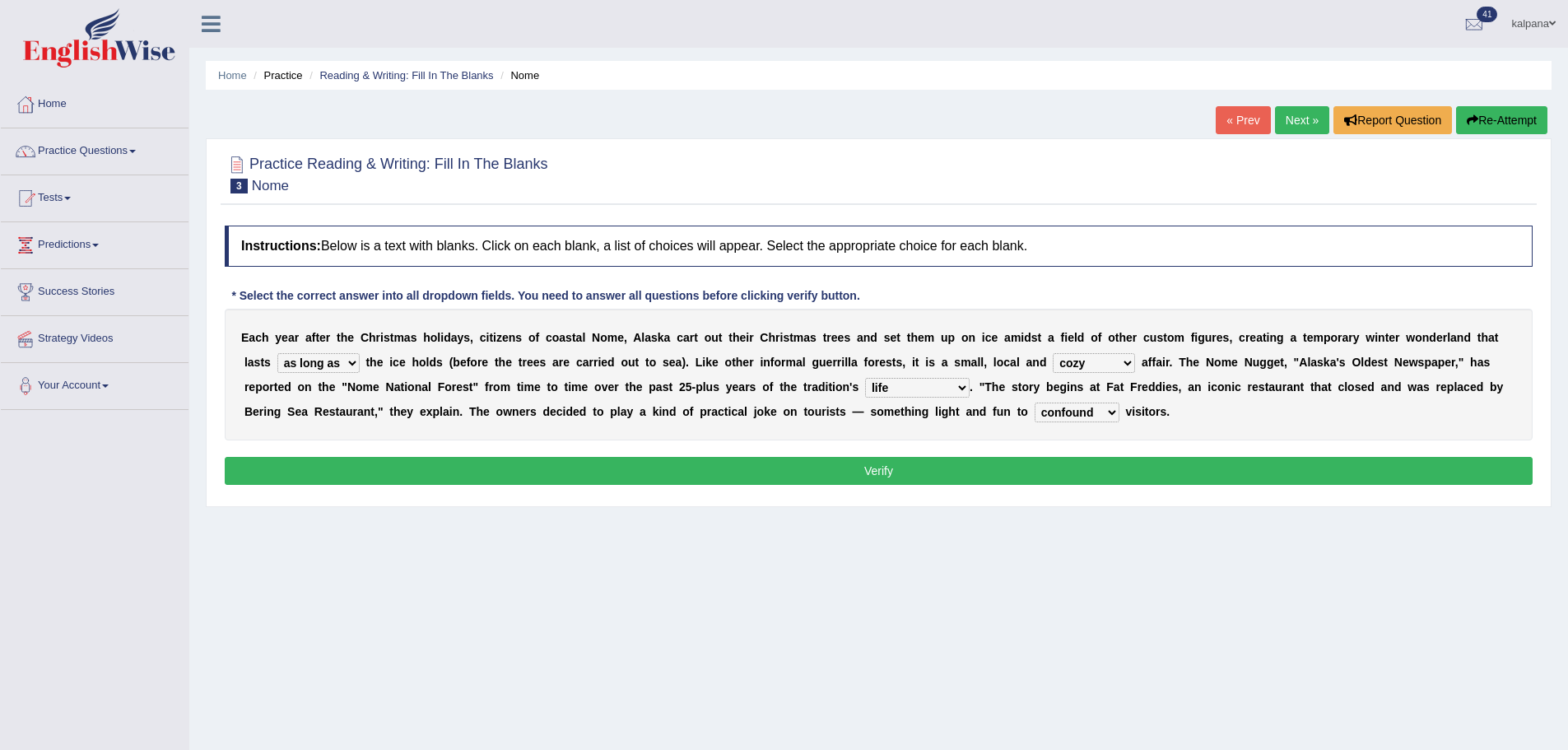 click on "as long as before after although" at bounding box center (319, 363) 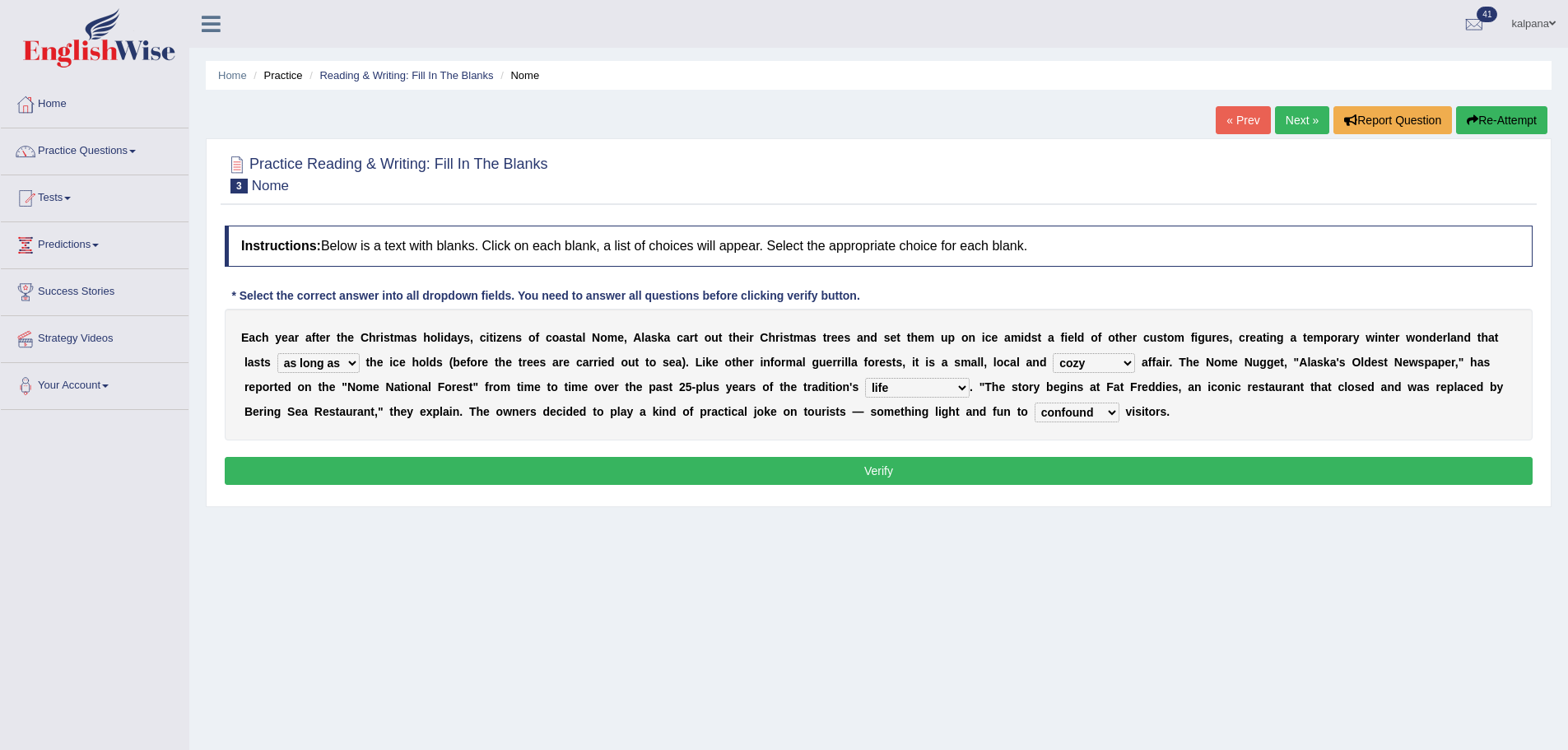select on "existence" 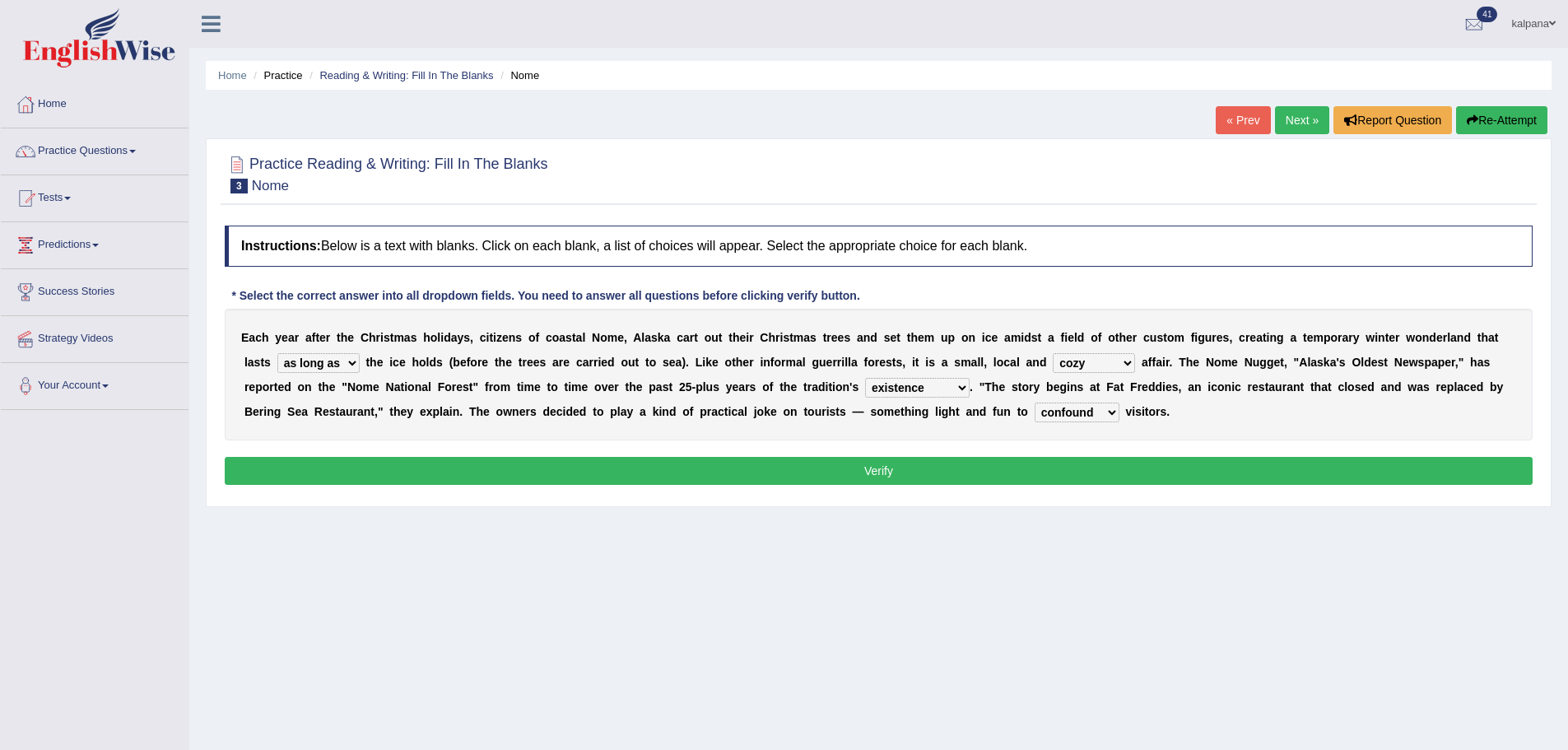 click on "life existence disappearance emotions" at bounding box center (917, 388) 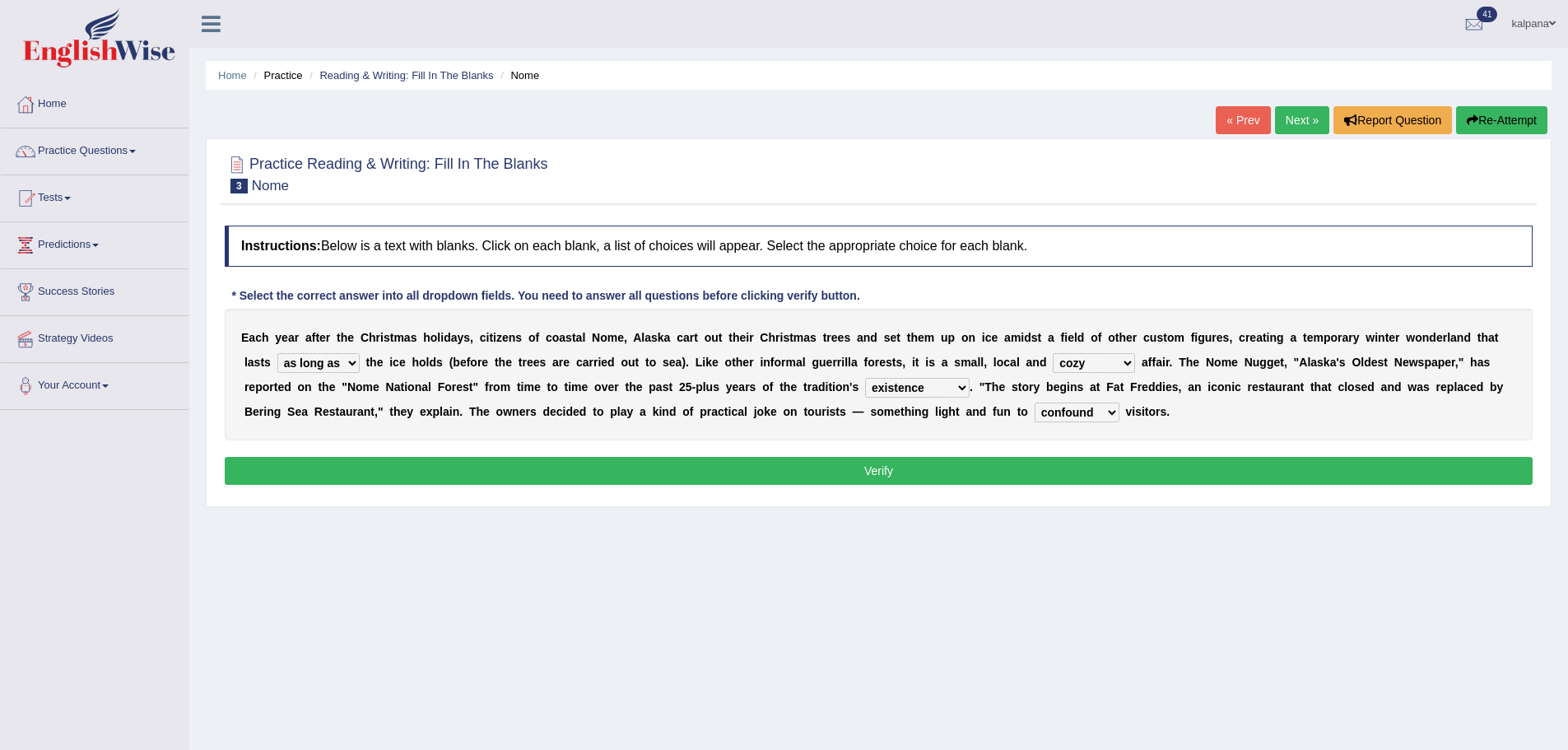 click on "purchase confound distinguish repel" at bounding box center [1077, 412] 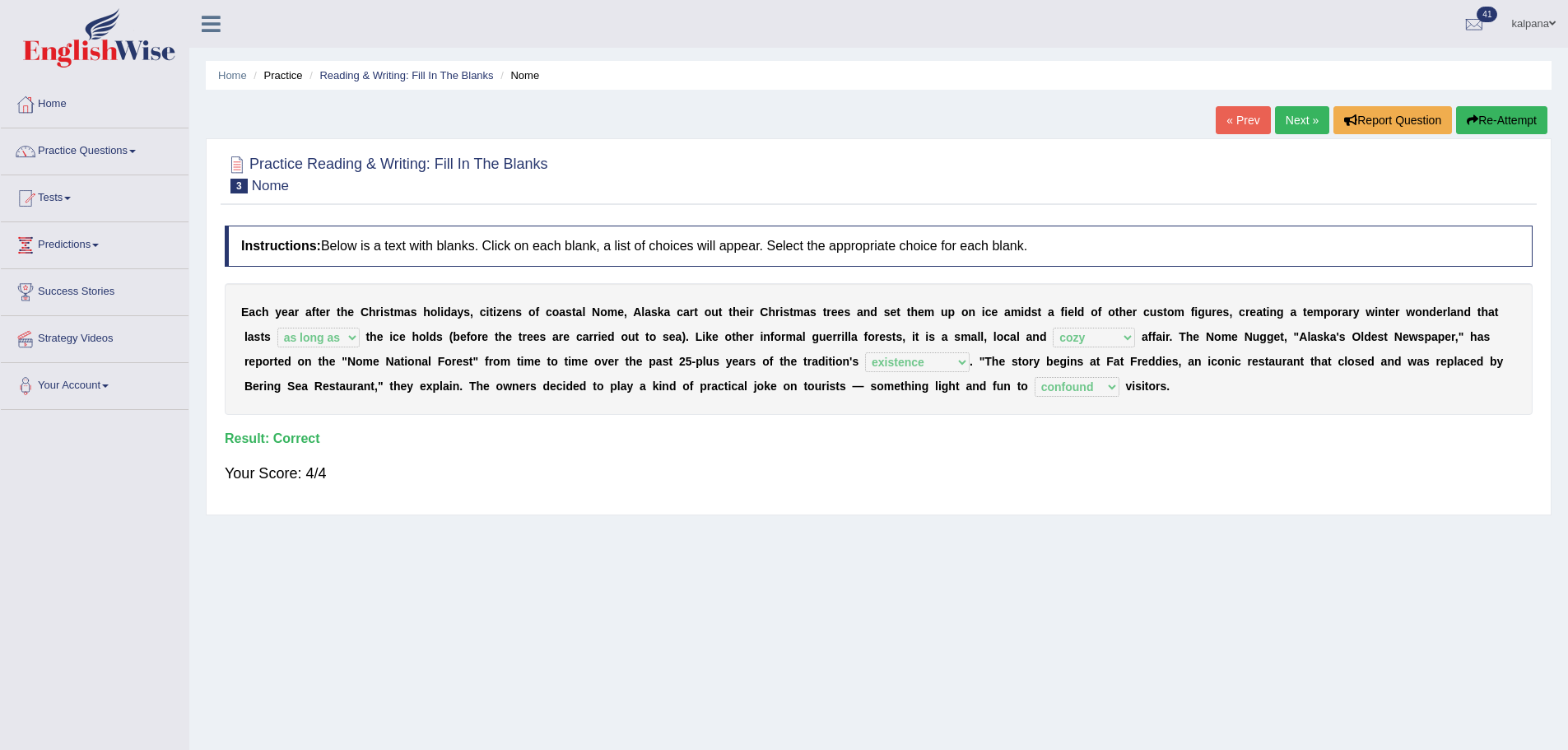 click on "Next »" at bounding box center [1302, 120] 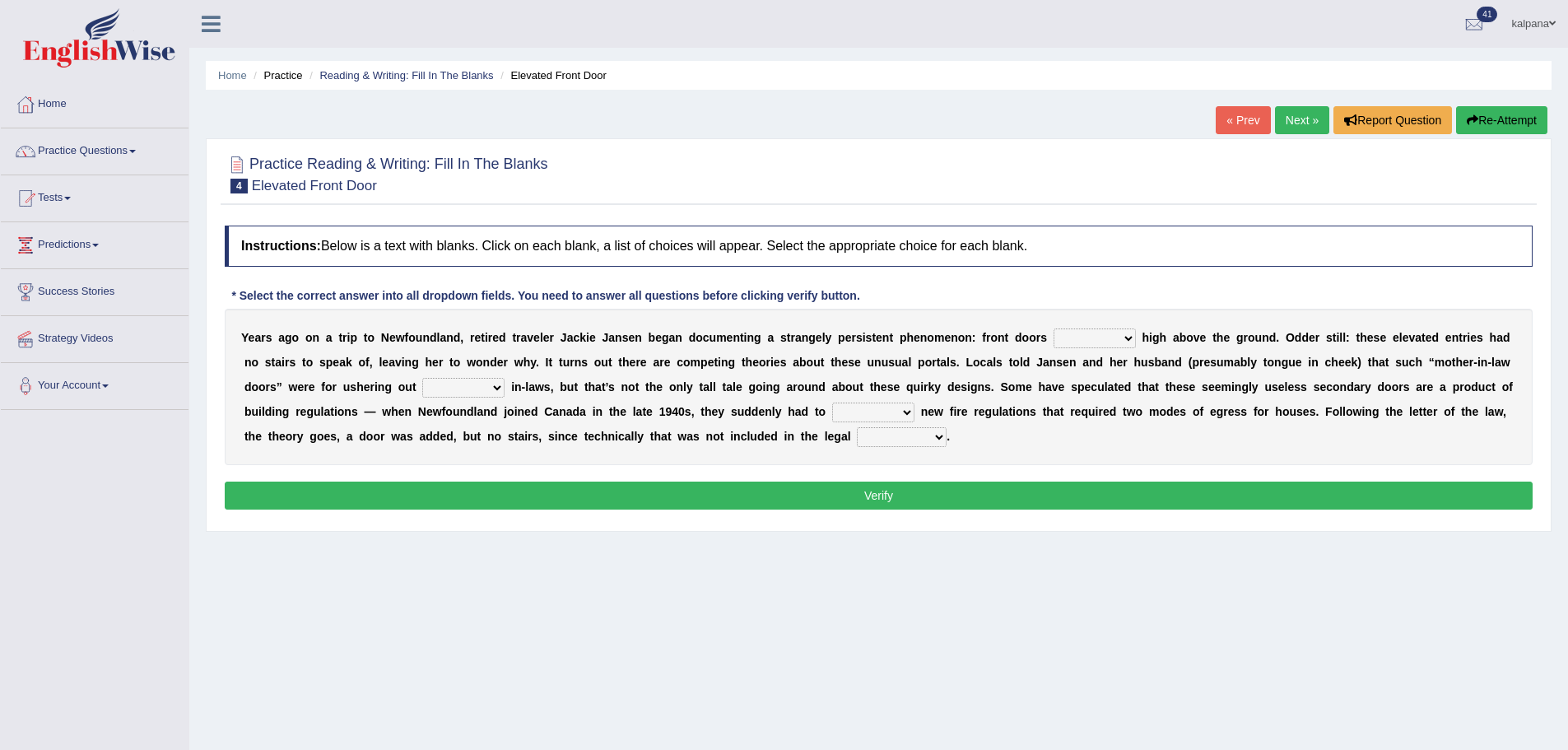 scroll, scrollTop: 0, scrollLeft: 0, axis: both 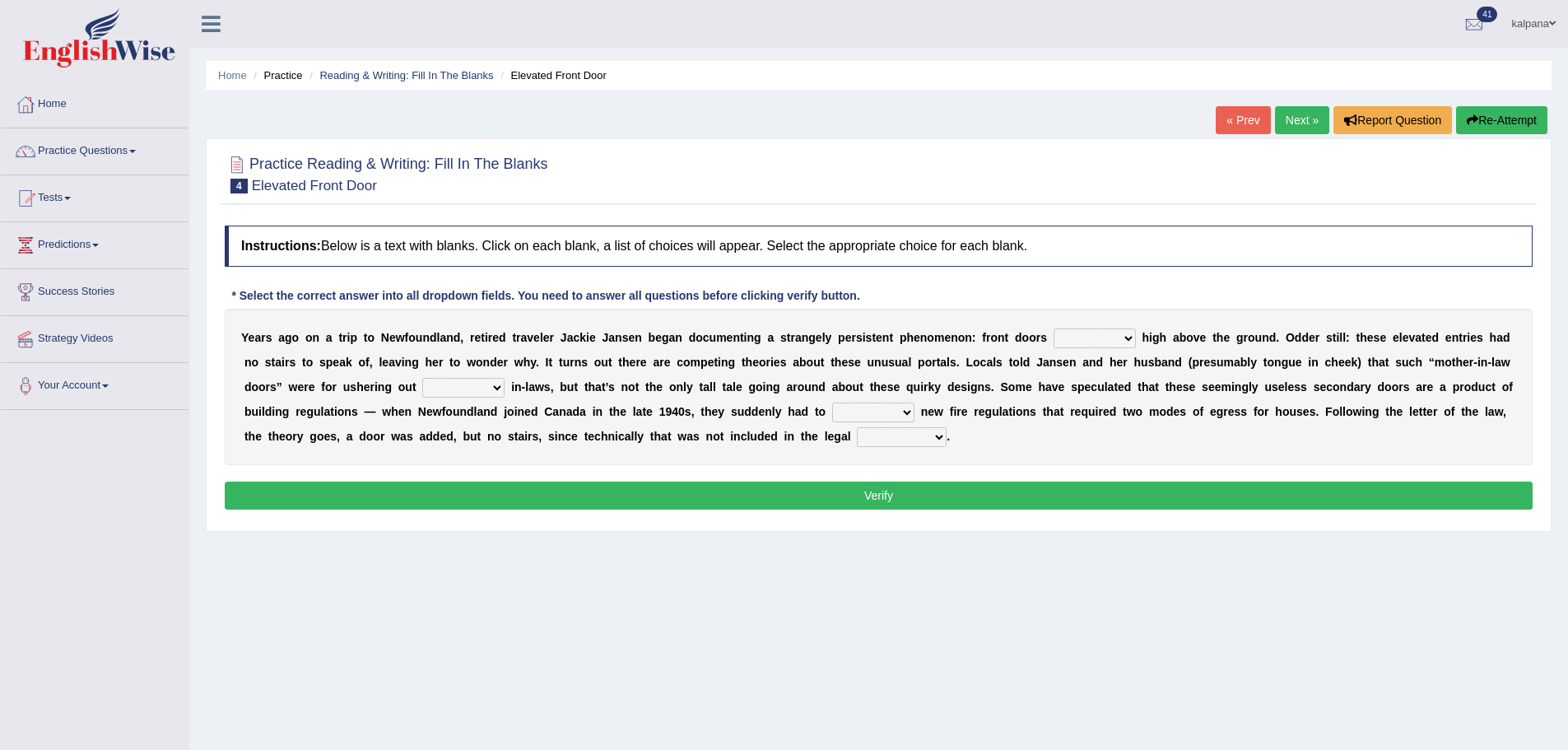 click on "raised visited painted lowered" at bounding box center (1095, 338) 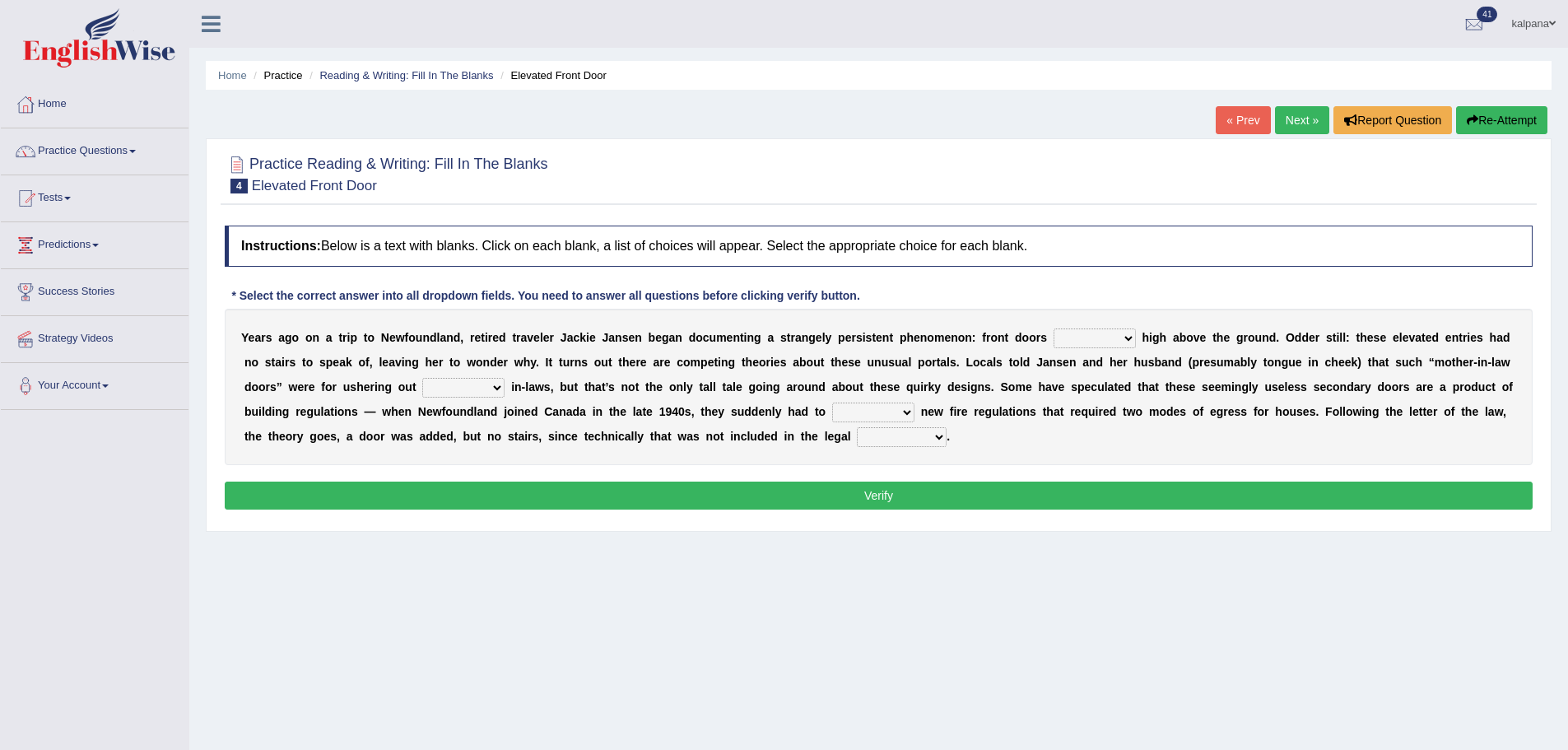 select on "raised" 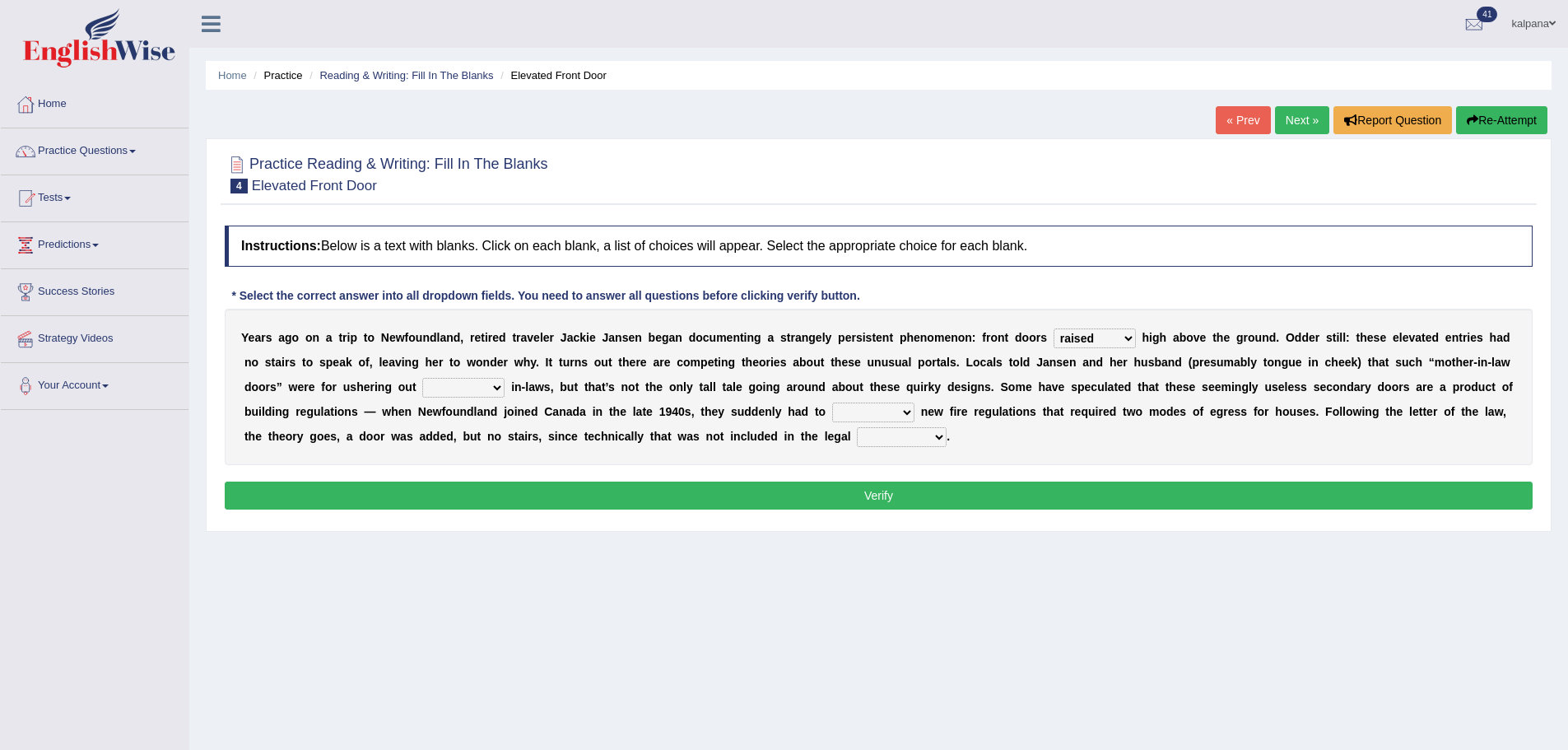 click on "raised visited painted lowered" at bounding box center [1095, 338] 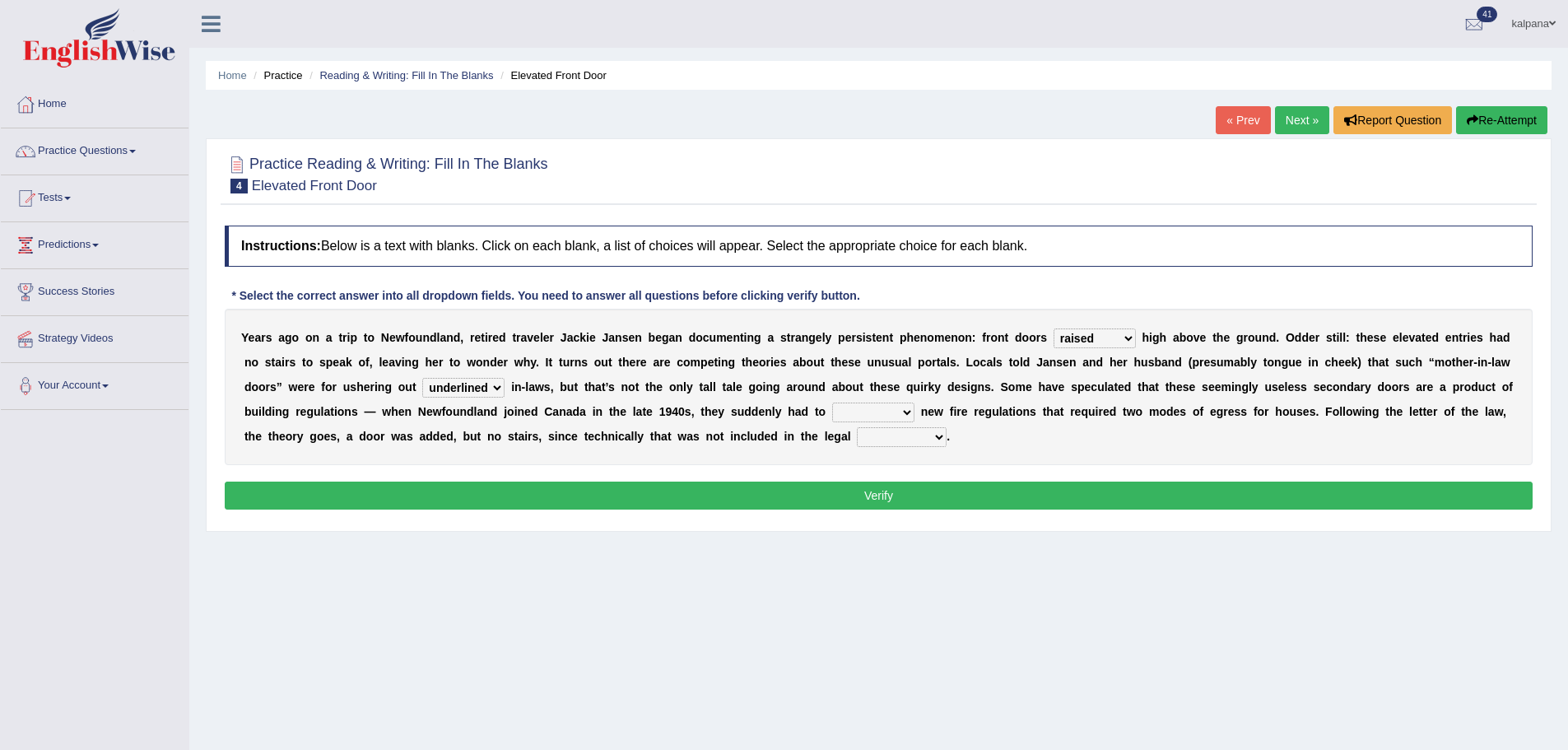 click on "unbiased underlined unwanted united" at bounding box center [463, 388] 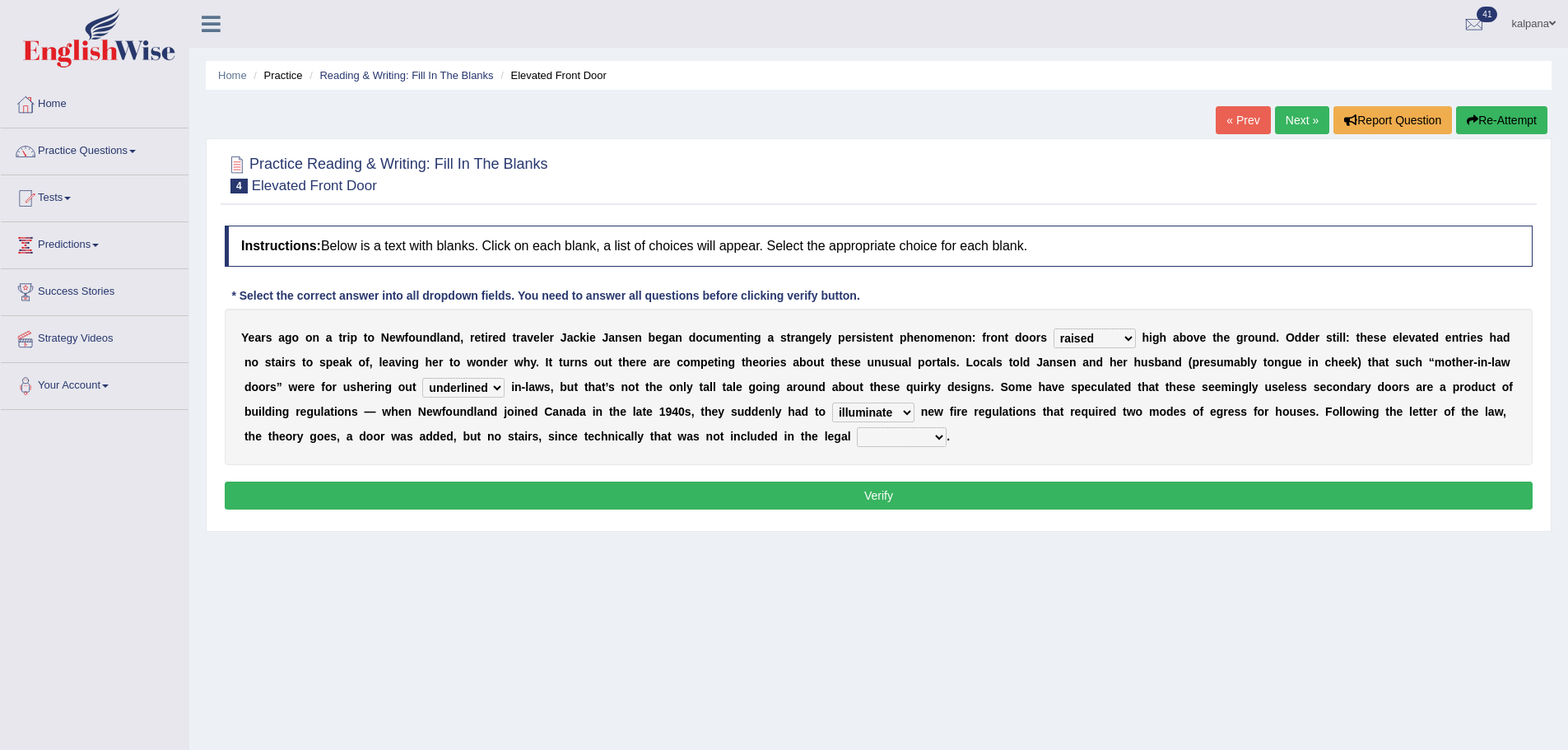 click on "religion paces manager requirement" at bounding box center (901, 437) 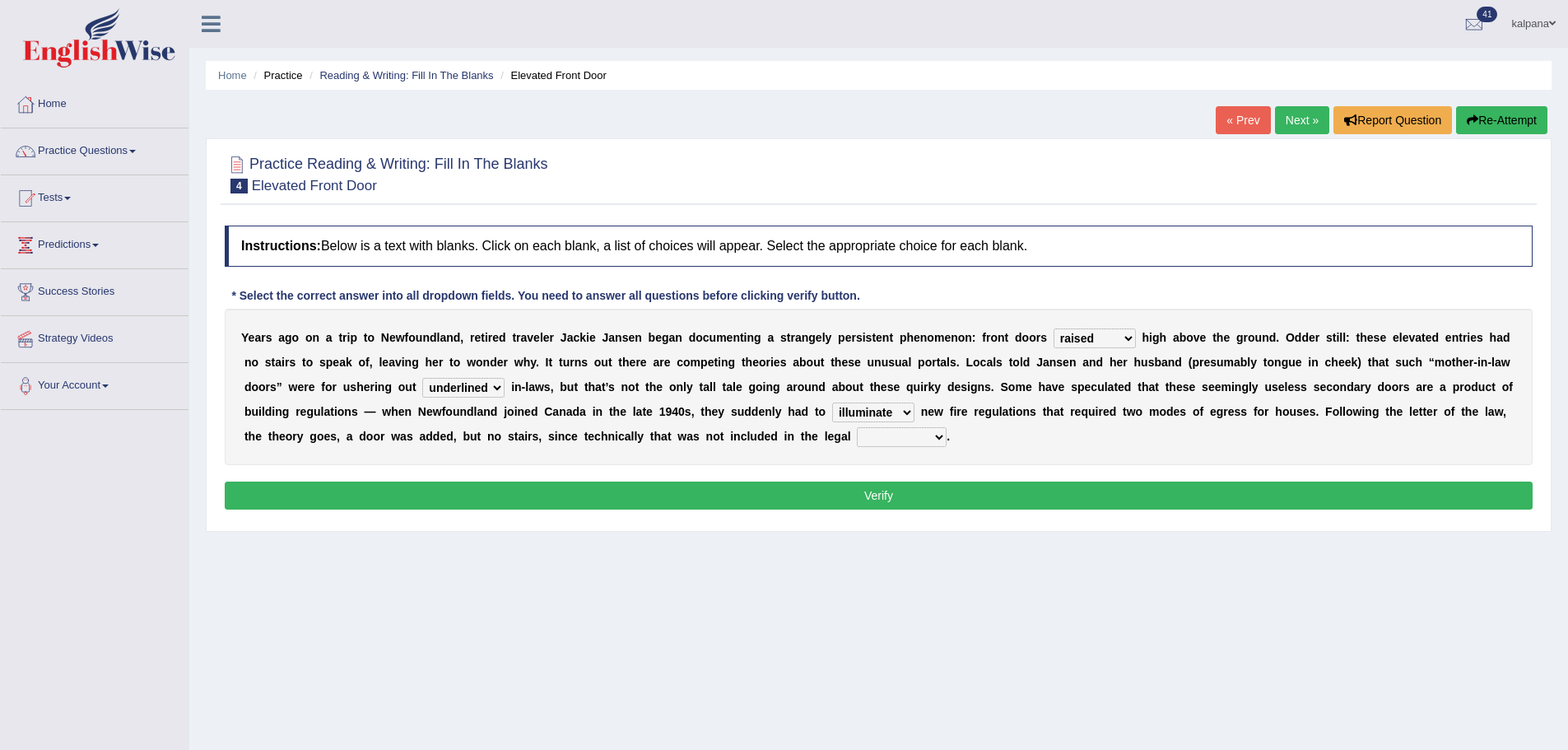 select on "requirement" 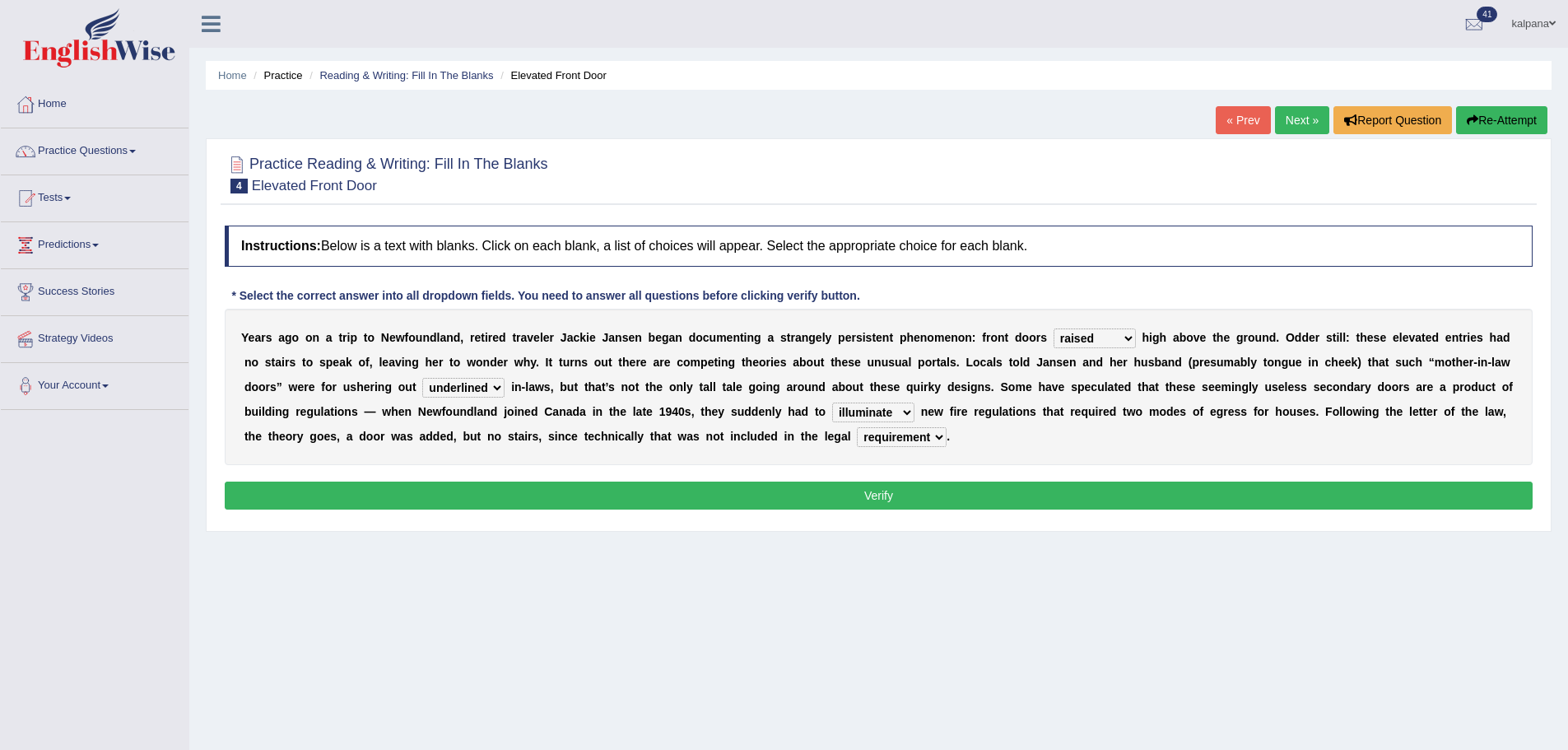click on "religion paces manager requirement" at bounding box center (901, 437) 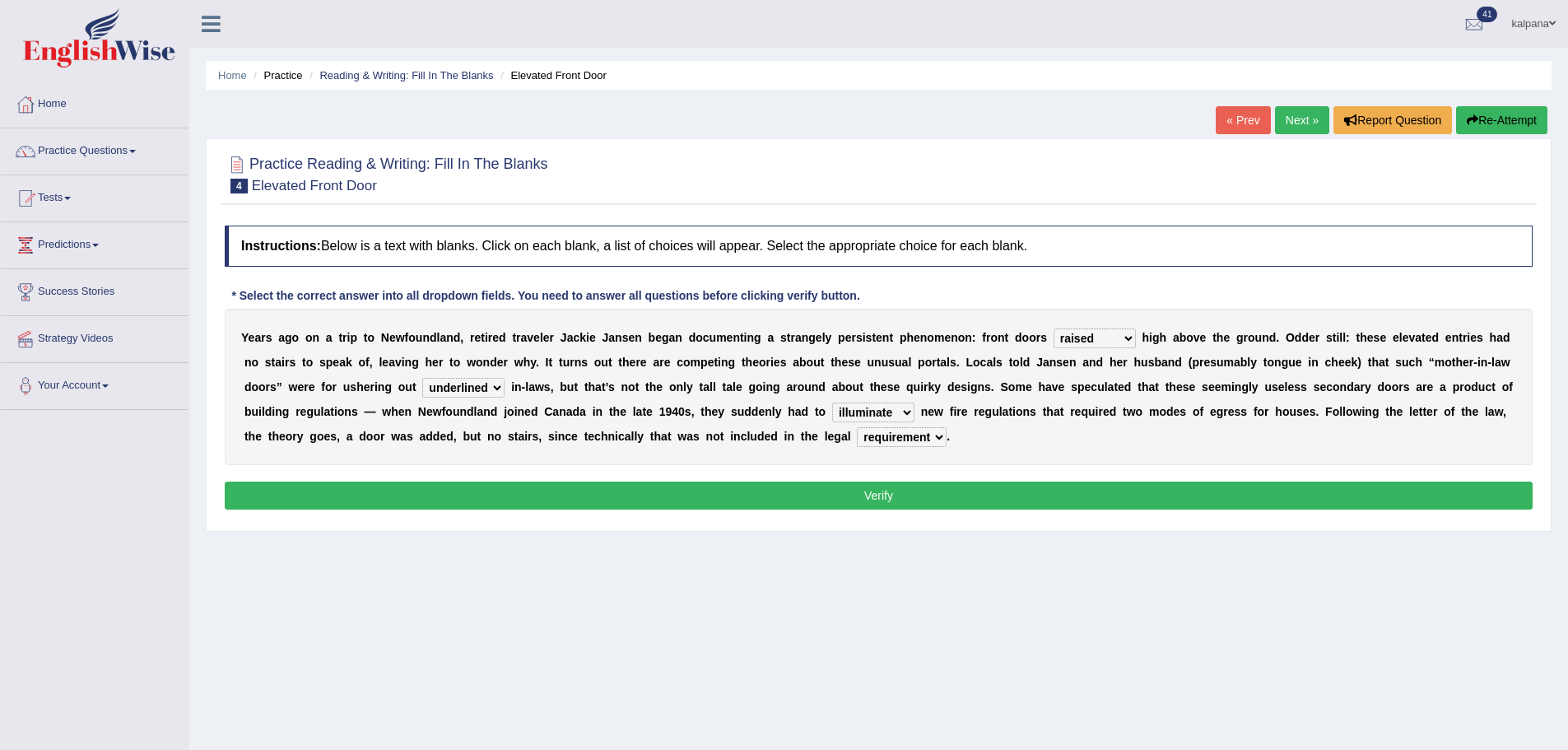 click on "raised visited painted lowered" at bounding box center [1095, 338] 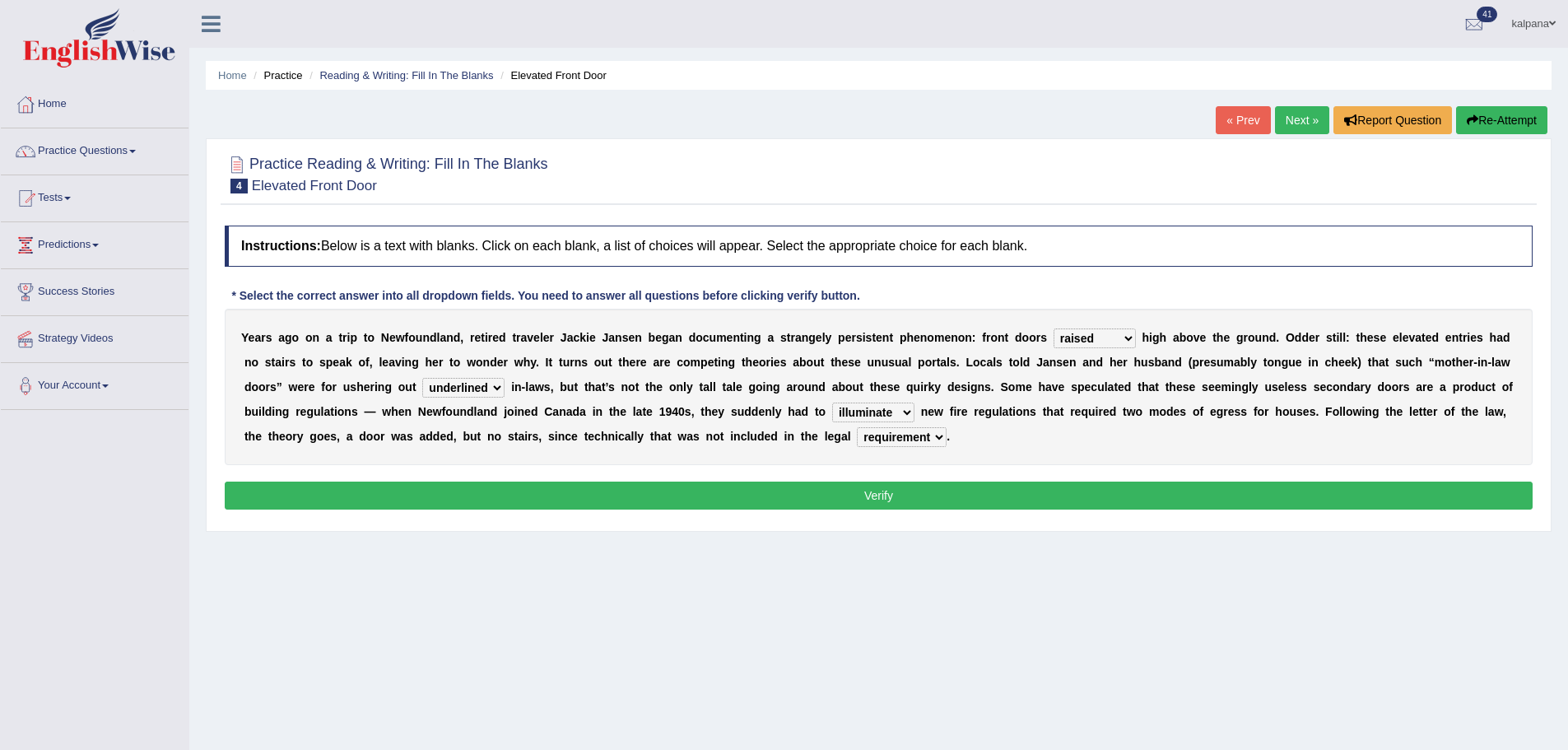 click on "Home
Practice
Reading & Writing: Fill In The Blanks
Elevated Front Door
« Prev Next »  Report Question  Re-Attempt
Practice Reading & Writing: Fill In The Blanks
4
Elevated Front Door
Instructions:  Below is a text with blanks. Click on each blank, a list of choices will appear. Select the appropriate choice for each blank.
* Select the correct answer into all dropdown fields. You need to answer all questions before clicking verify button. Y e a r s    a g o    o n    a    t r i p    t o    N e w f o u n d l a n d ,    r e t i r e d    t r a v e l e r    J a c k i e    J a n s e n    b e g a n    d o c u m e n t i n g    a    s t r a n g e l y    p e r s i s t e n t    p h e n o m e n o n :    f r o n t    d o o r s    raised visited painted lowered    h i g h    a b o v e    t h e    g r o u n" at bounding box center [878, 412] 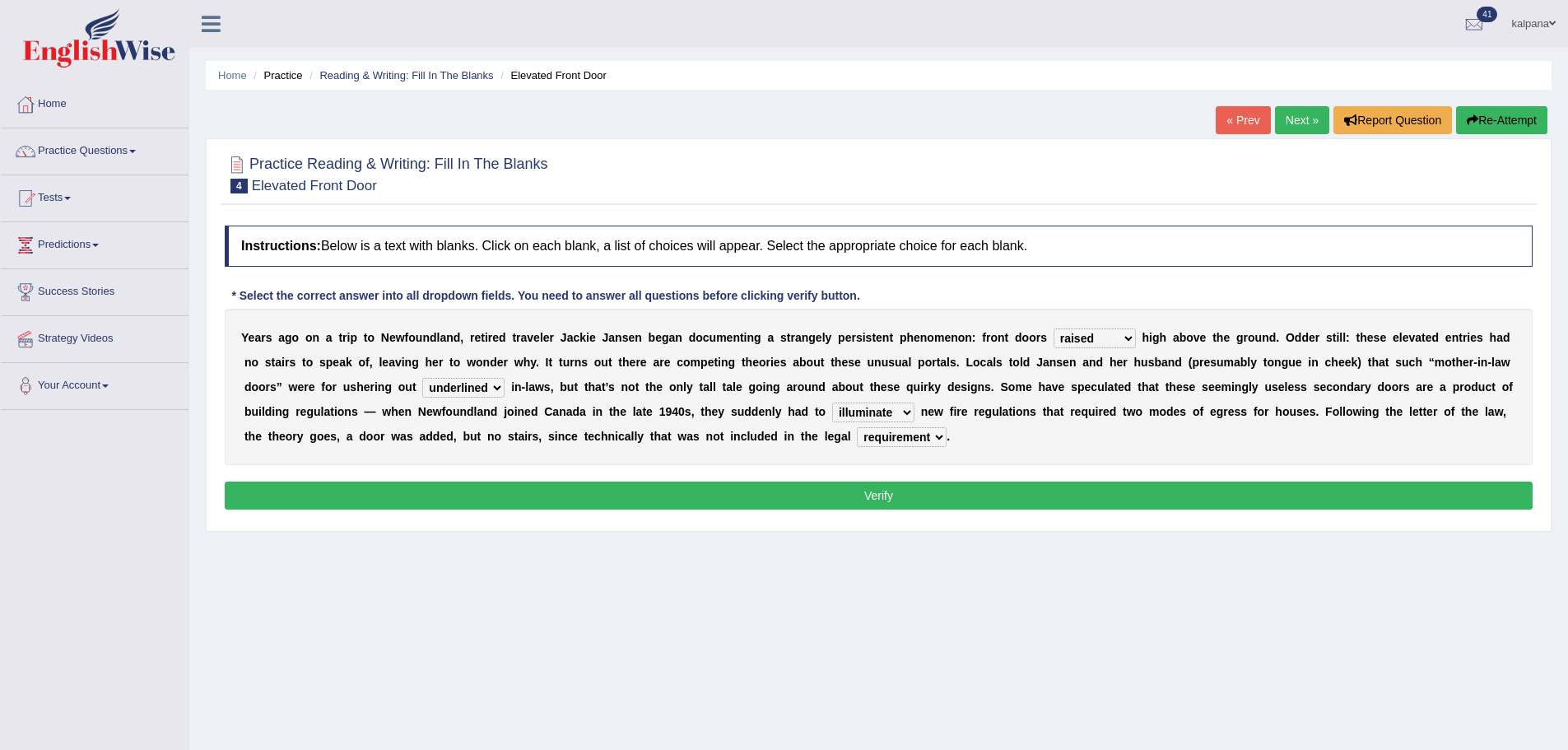 click on "unbiased underlined unwanted united" at bounding box center [463, 388] 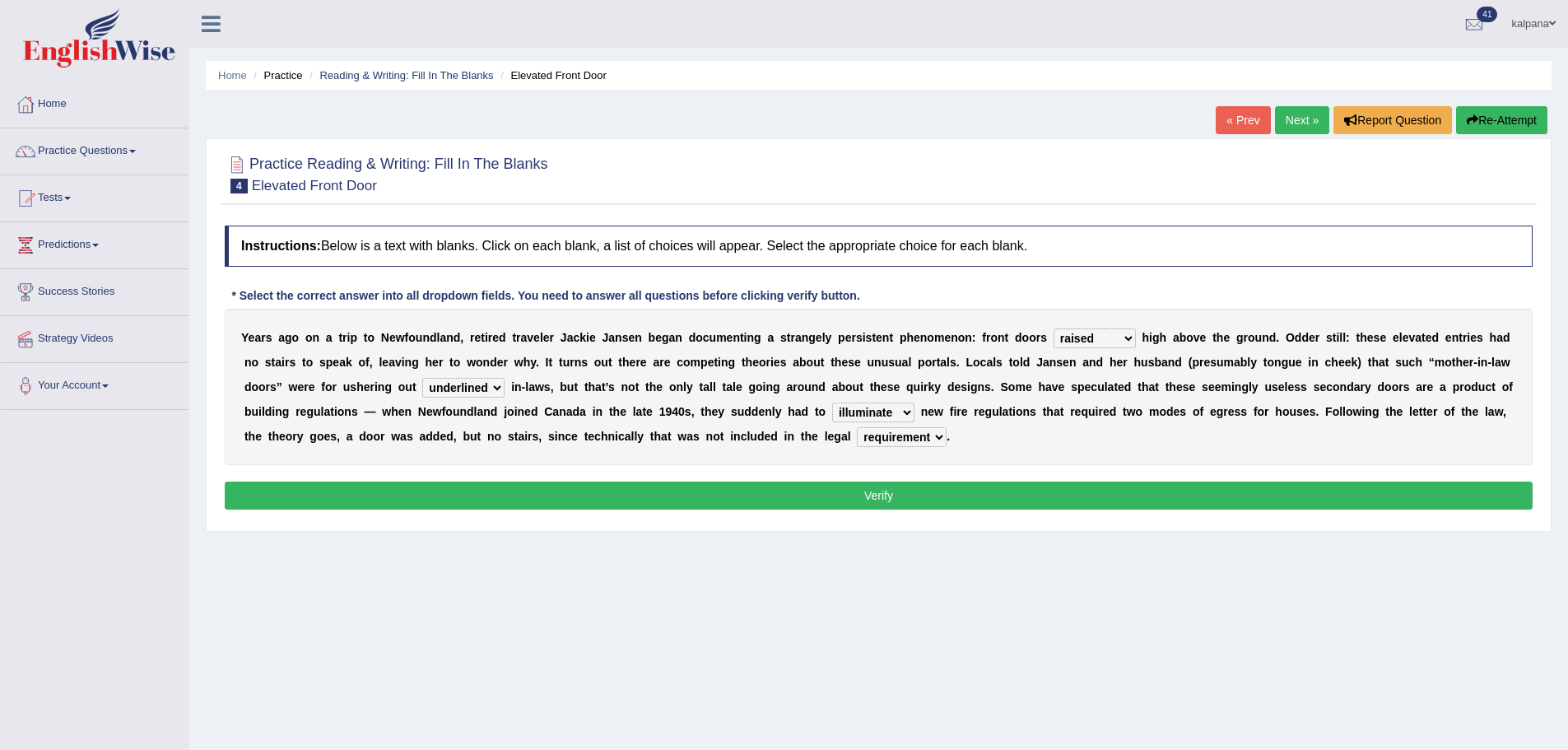 click at bounding box center [395, 387] 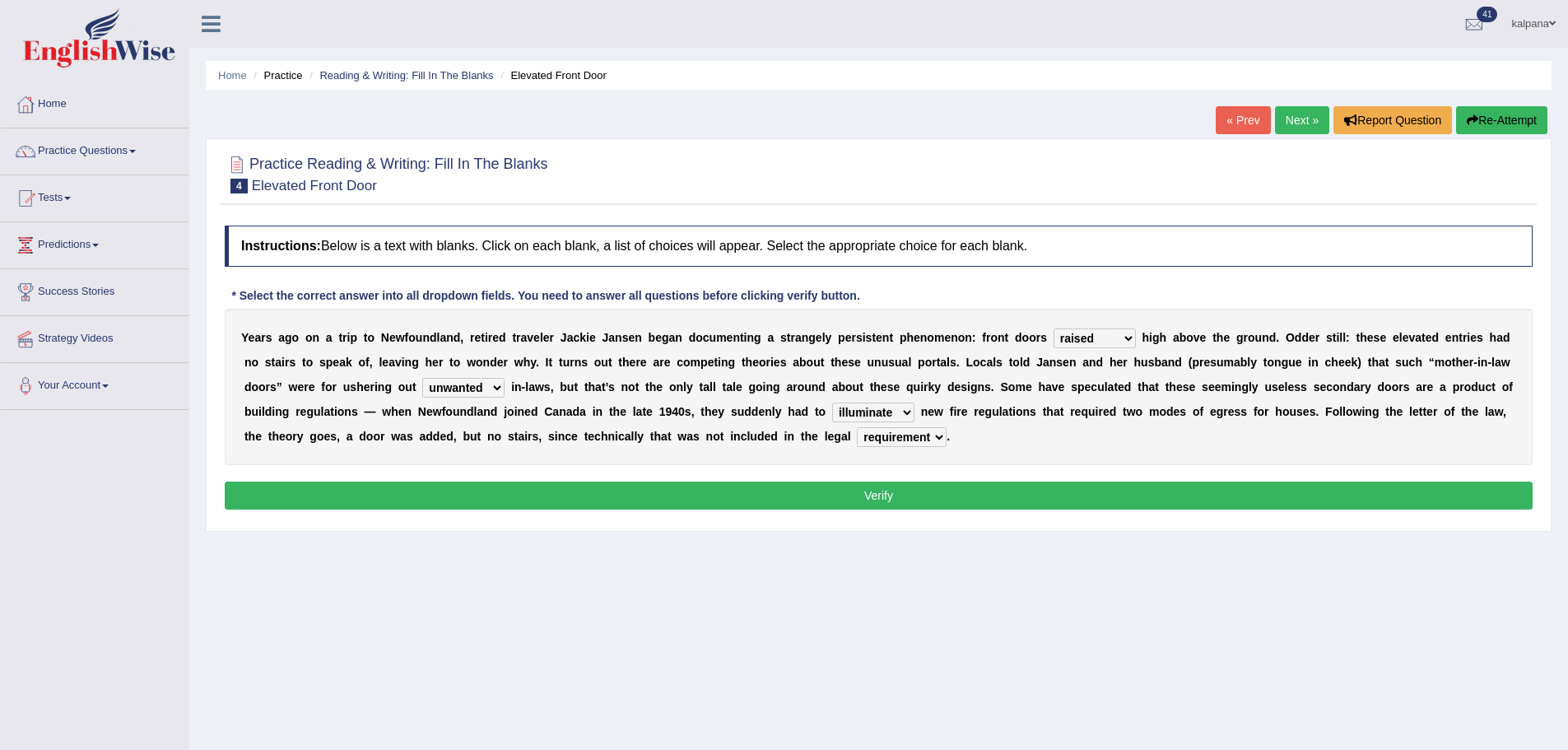 click on "unbiased underlined unwanted united" at bounding box center (463, 388) 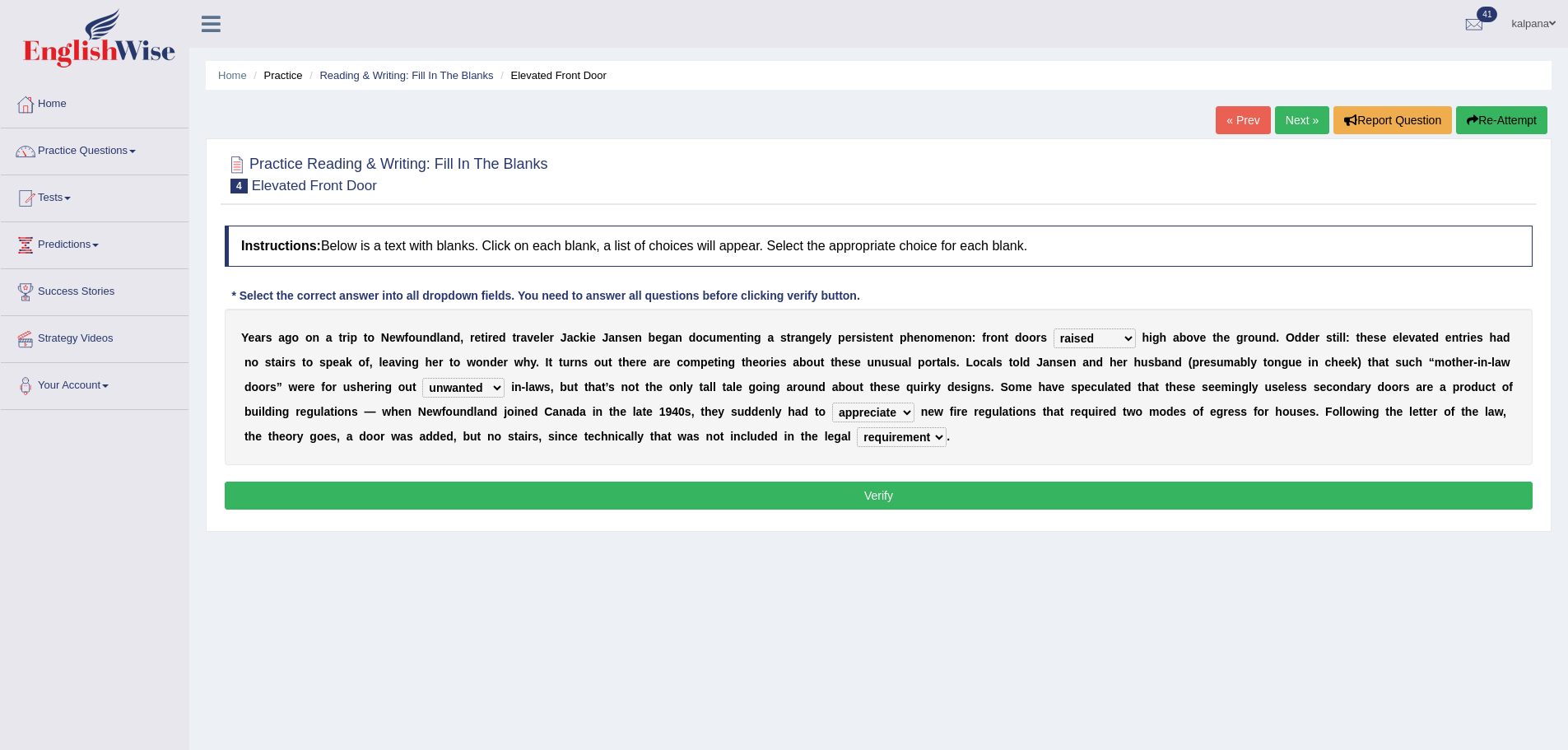 click on "illuminate appreciate match disobey" at bounding box center [873, 412] 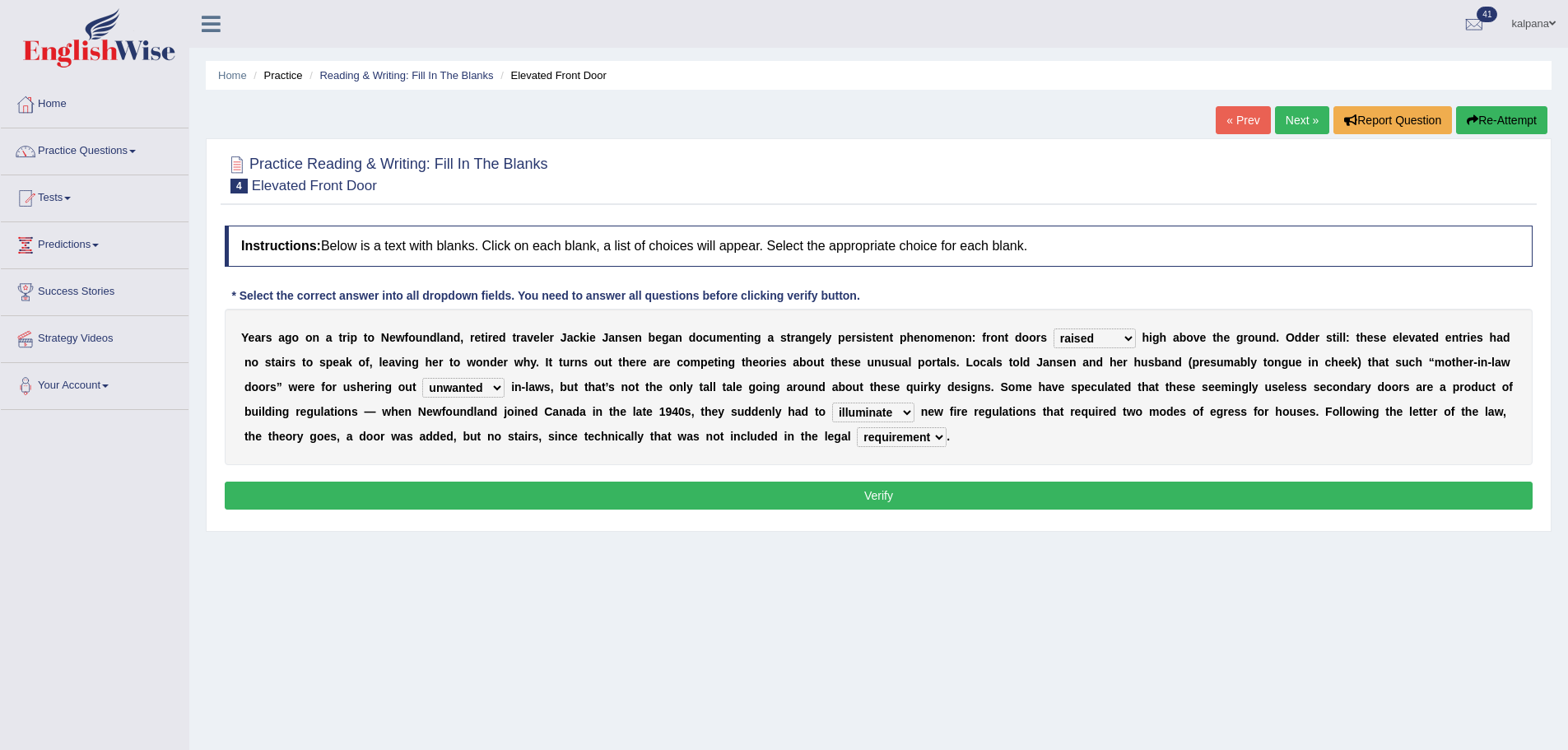 click on "illuminate appreciate match disobey" at bounding box center [873, 412] 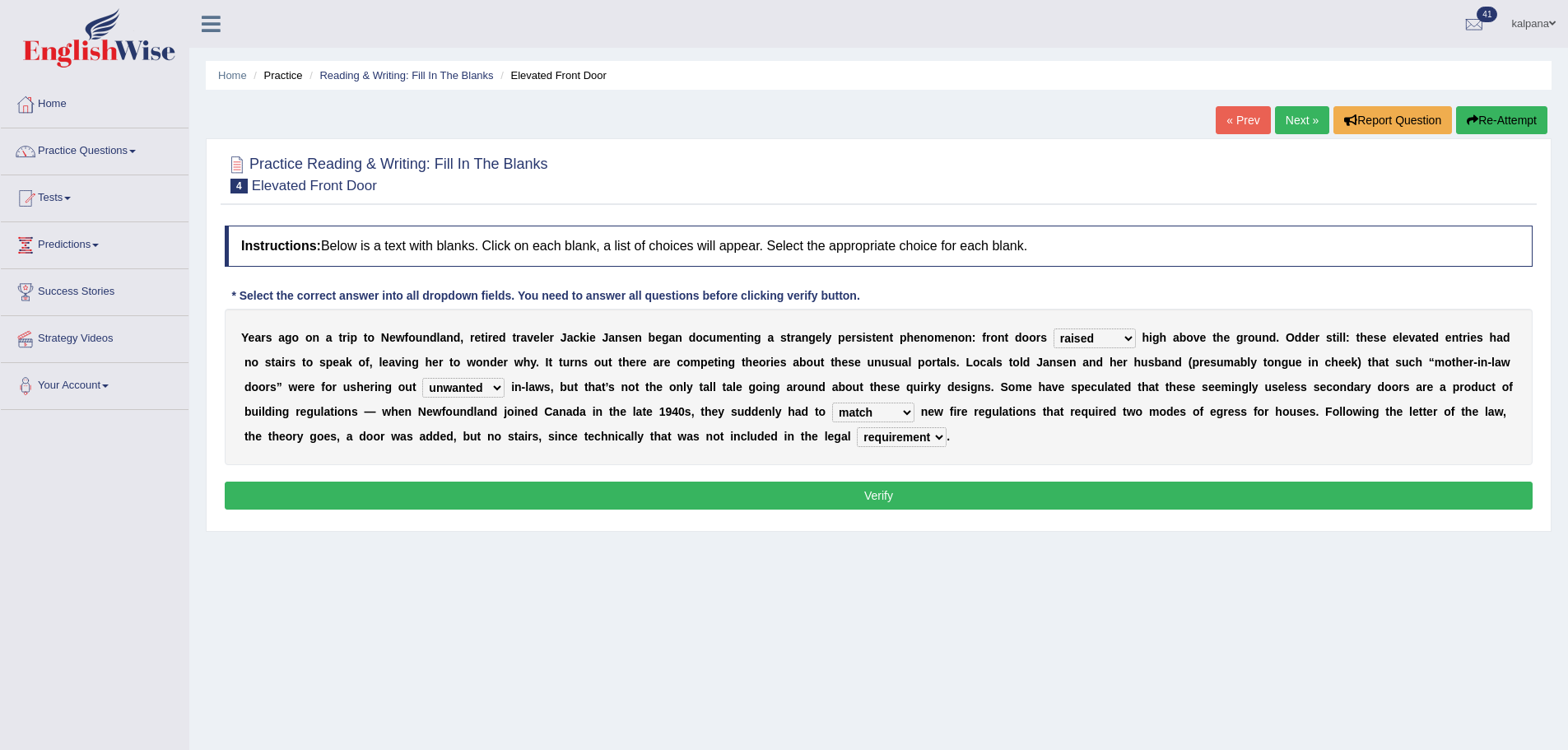 click on "illuminate appreciate match disobey" at bounding box center (873, 412) 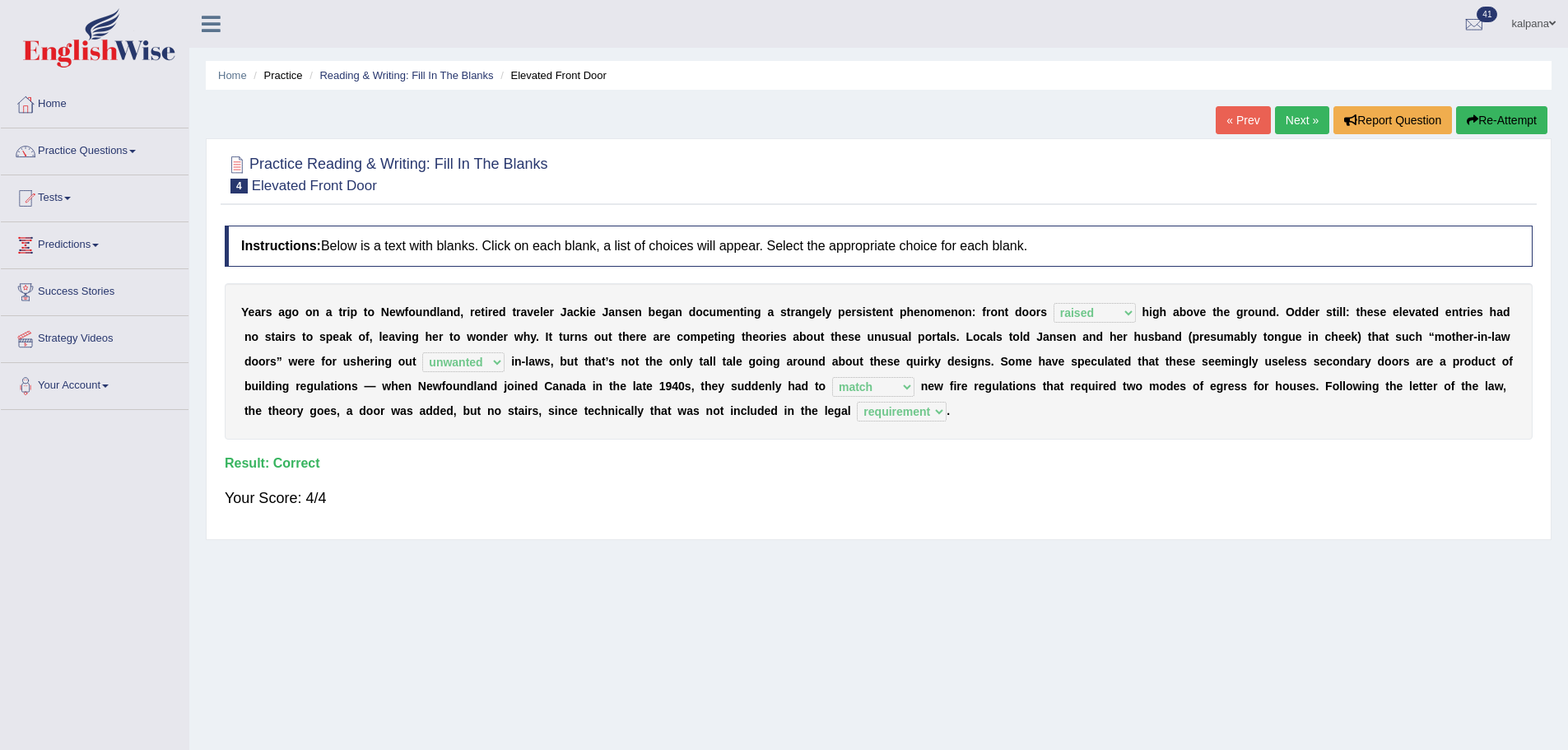 click on "Next »" at bounding box center (1302, 120) 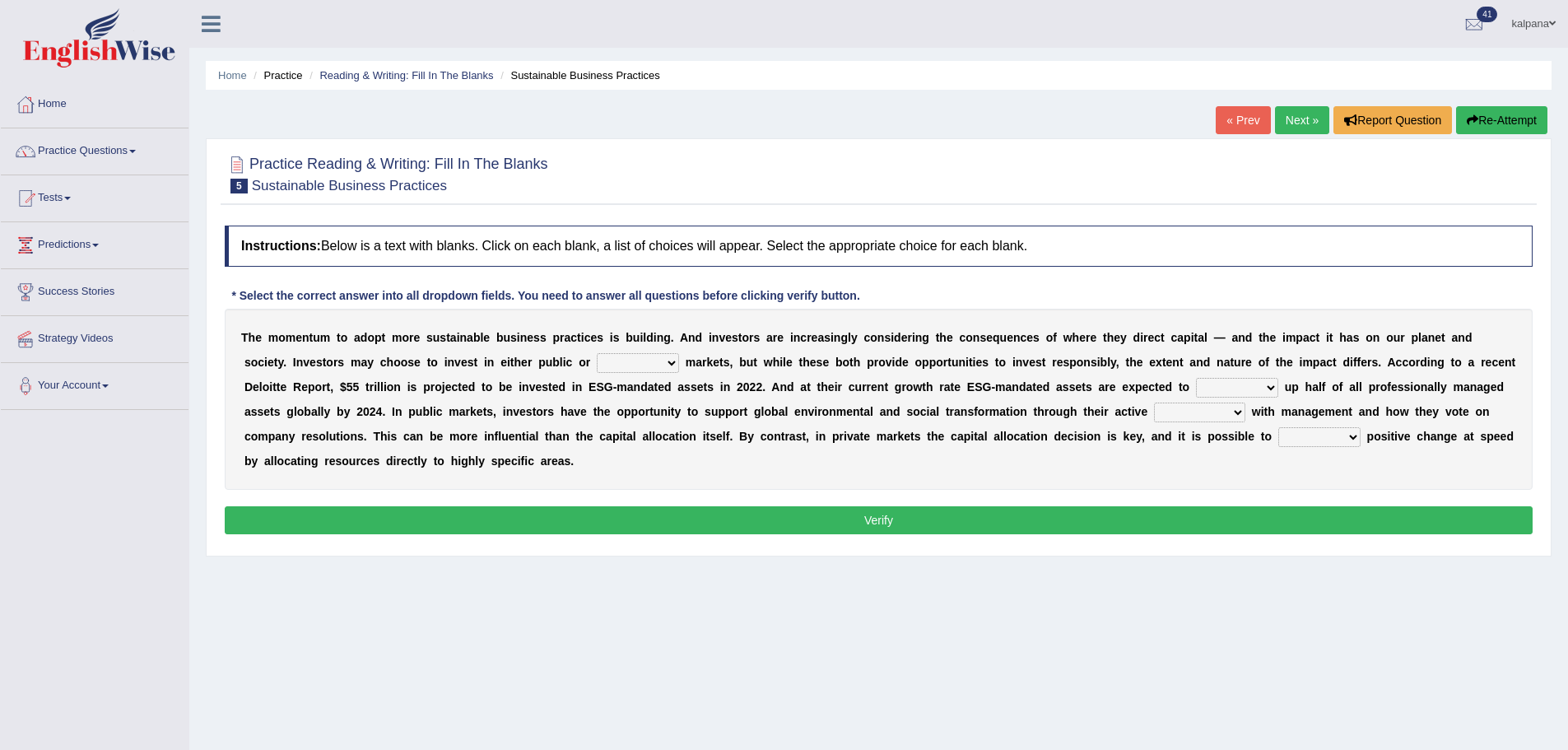 scroll, scrollTop: 0, scrollLeft: 0, axis: both 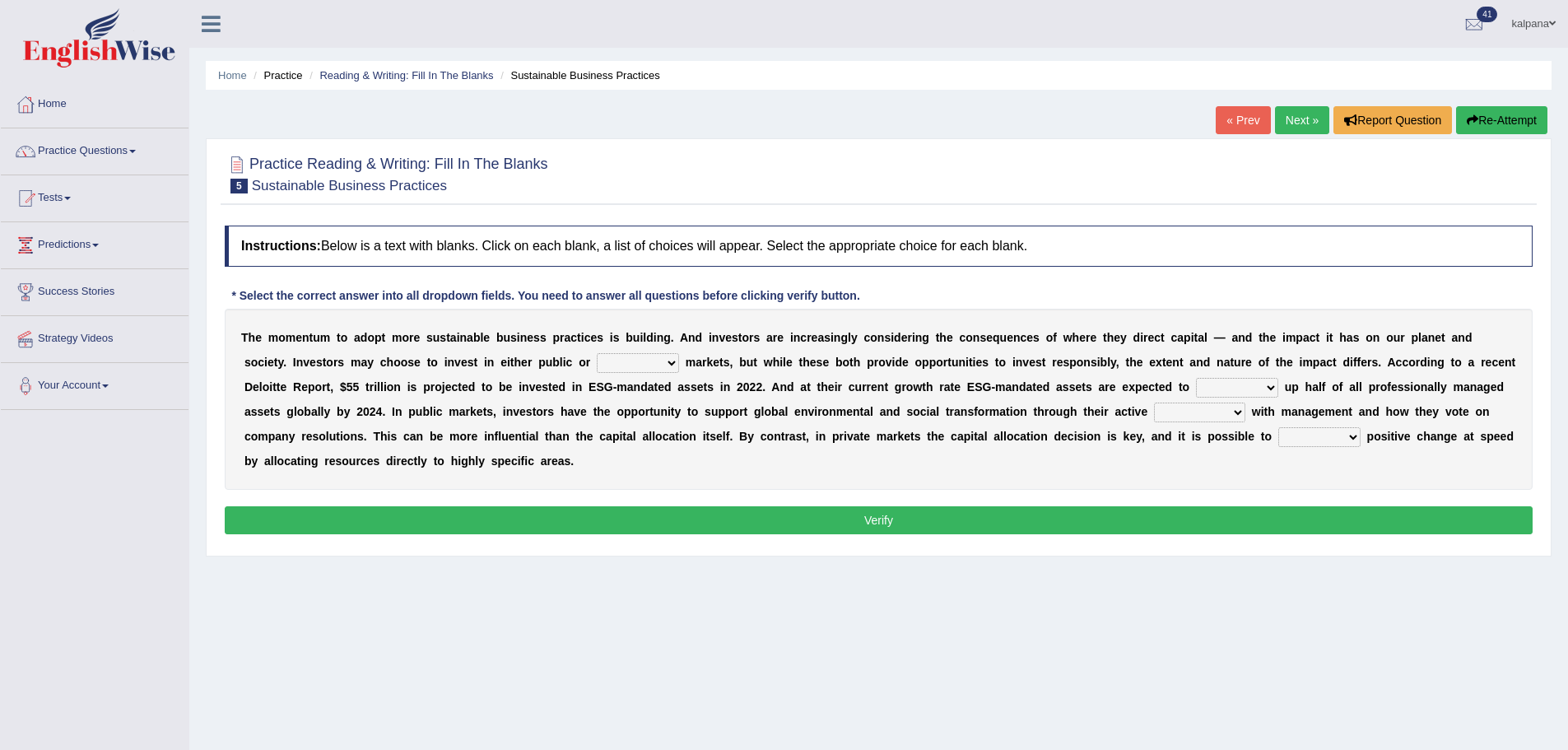 click on "financial material written private" at bounding box center (638, 363) 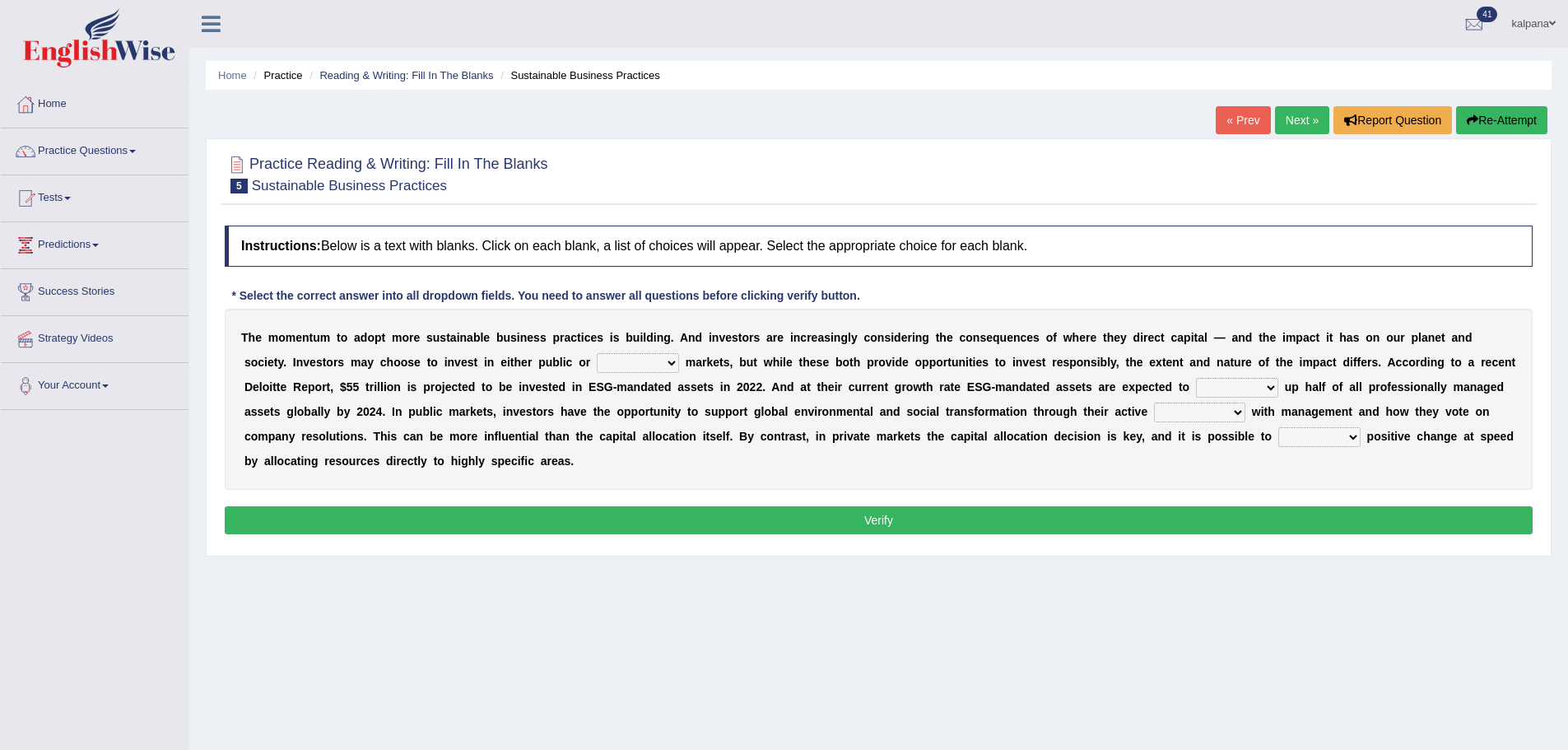 select on "private" 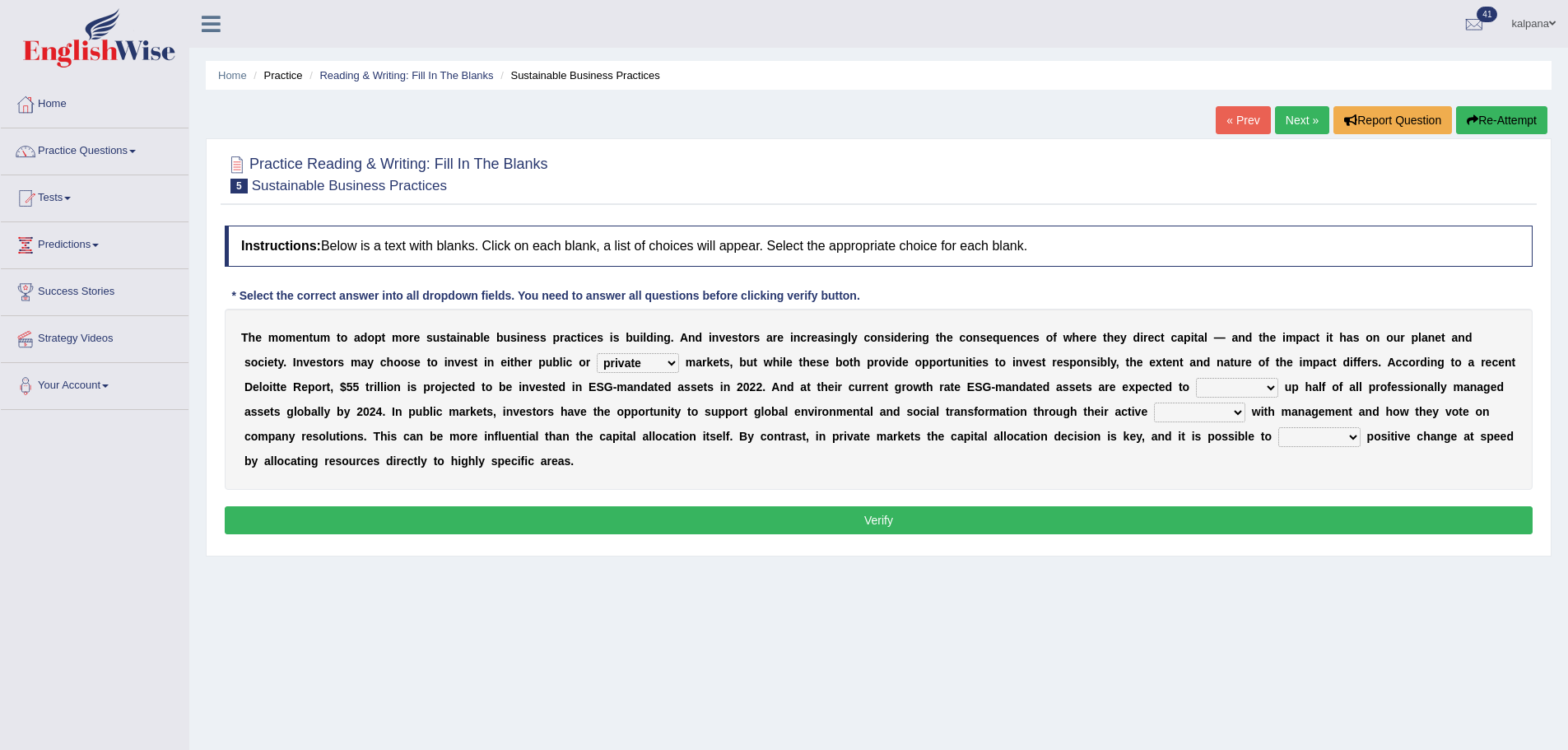 click on "financial material written private" at bounding box center (638, 363) 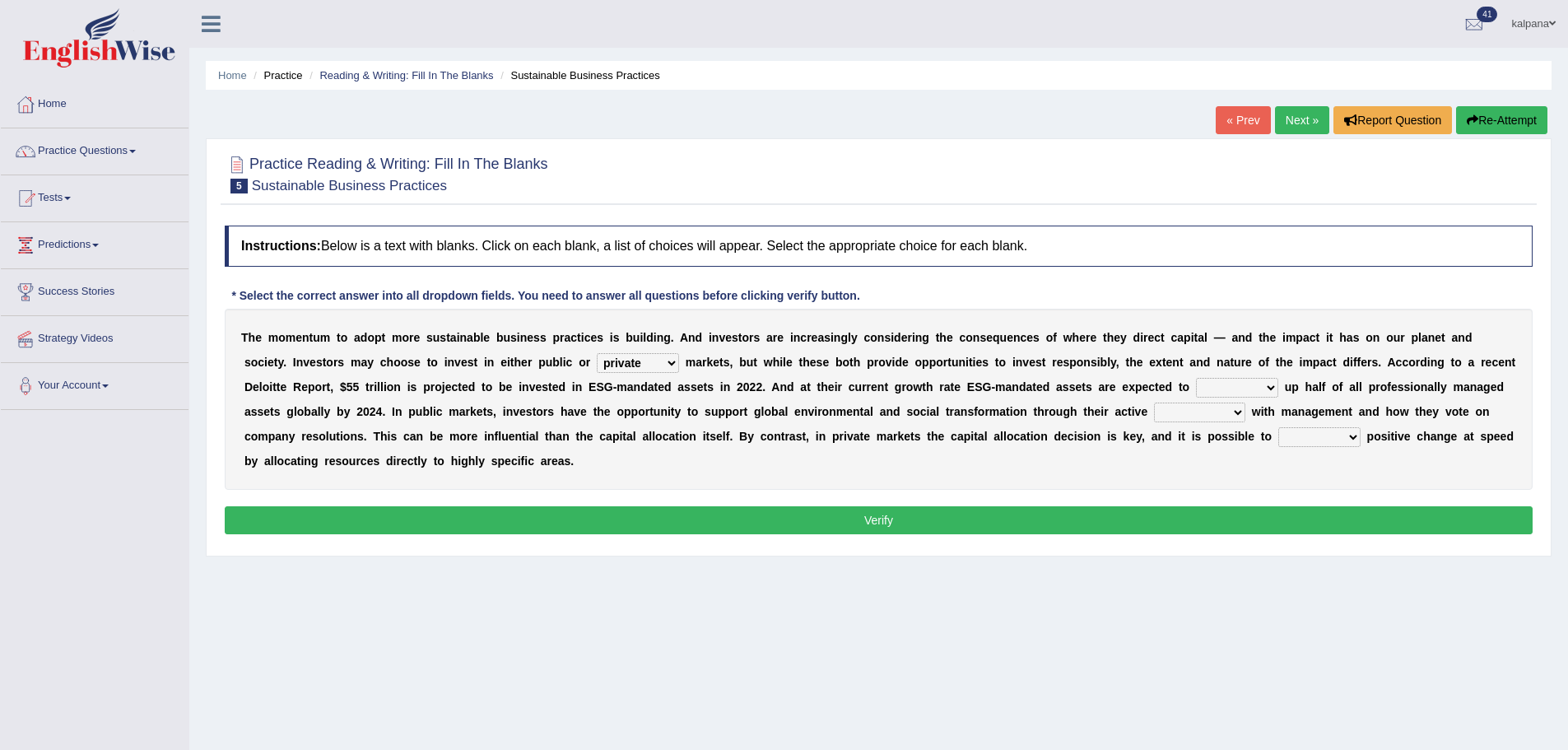 click on "financial material written private" at bounding box center [638, 363] 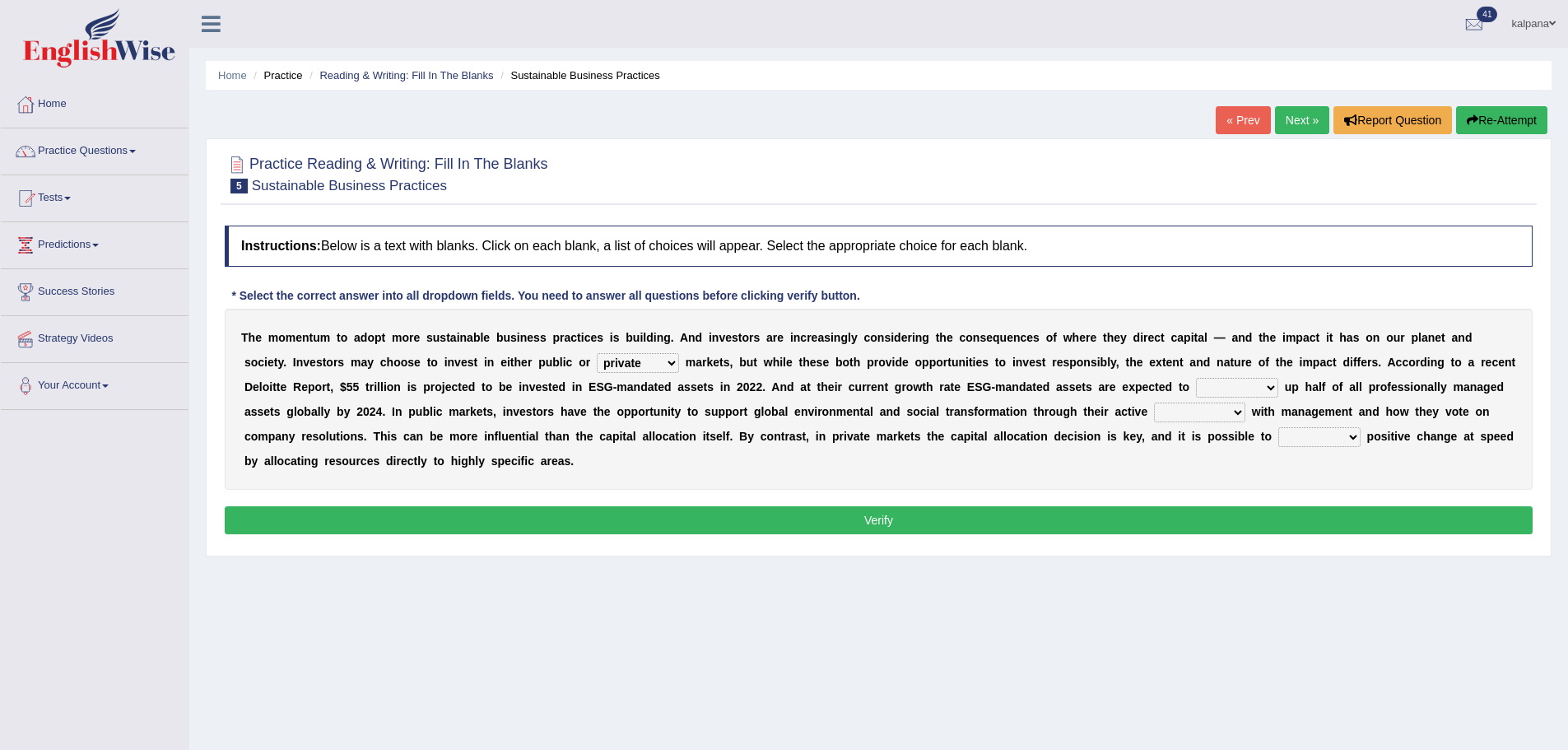 click on "build use make add" at bounding box center [1237, 388] 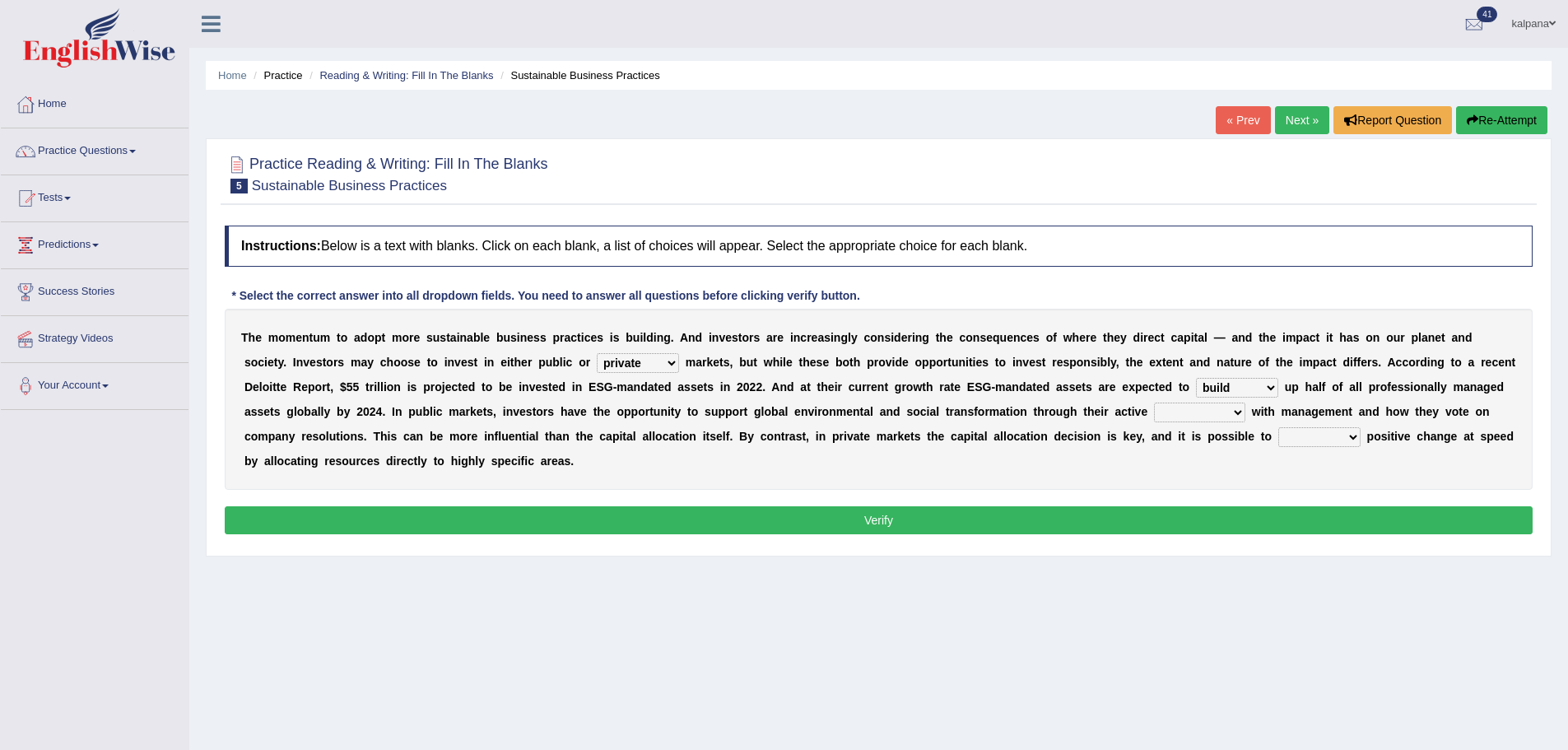 click on "build use make add" at bounding box center (1237, 388) 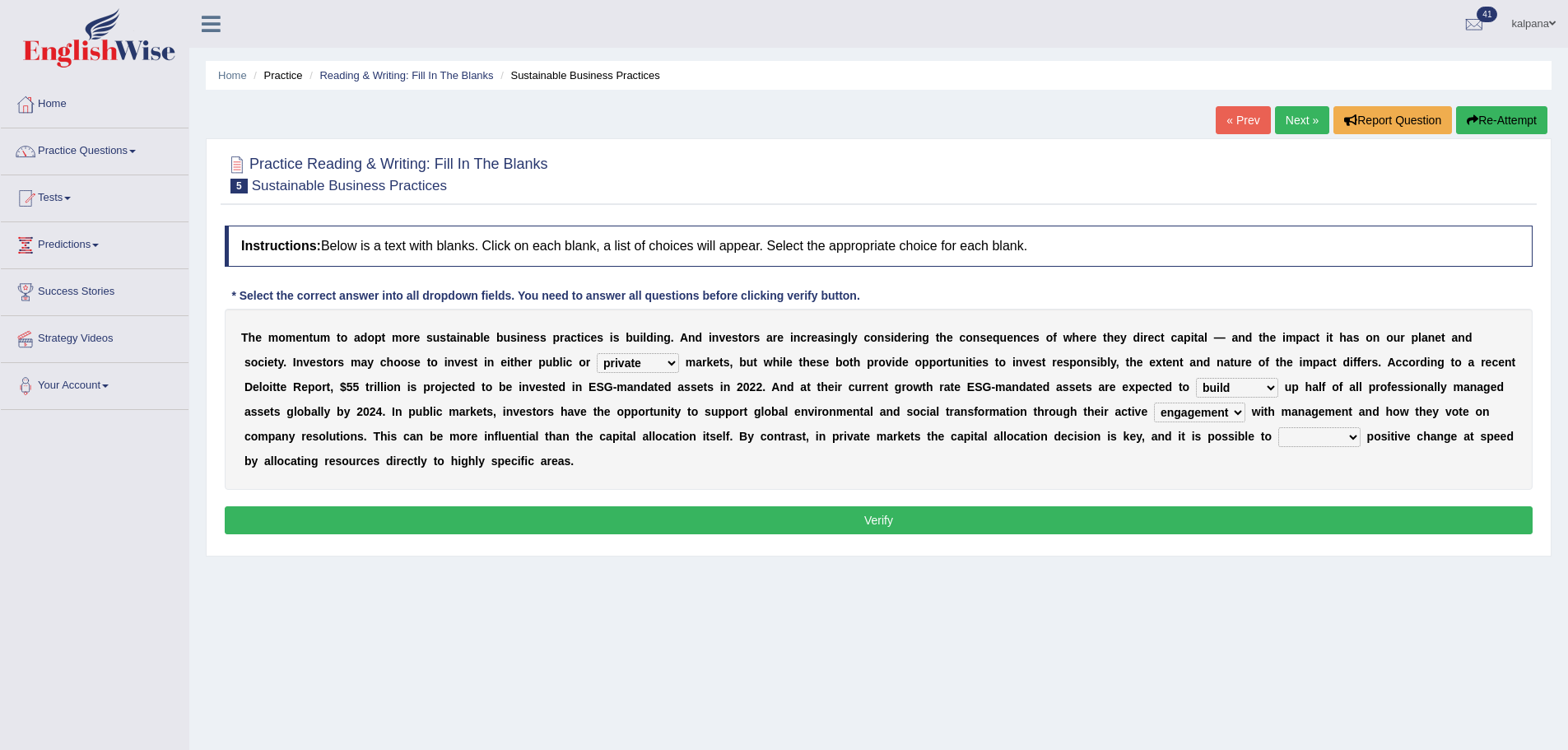 click on "engagement service squabble investment" at bounding box center (1199, 412) 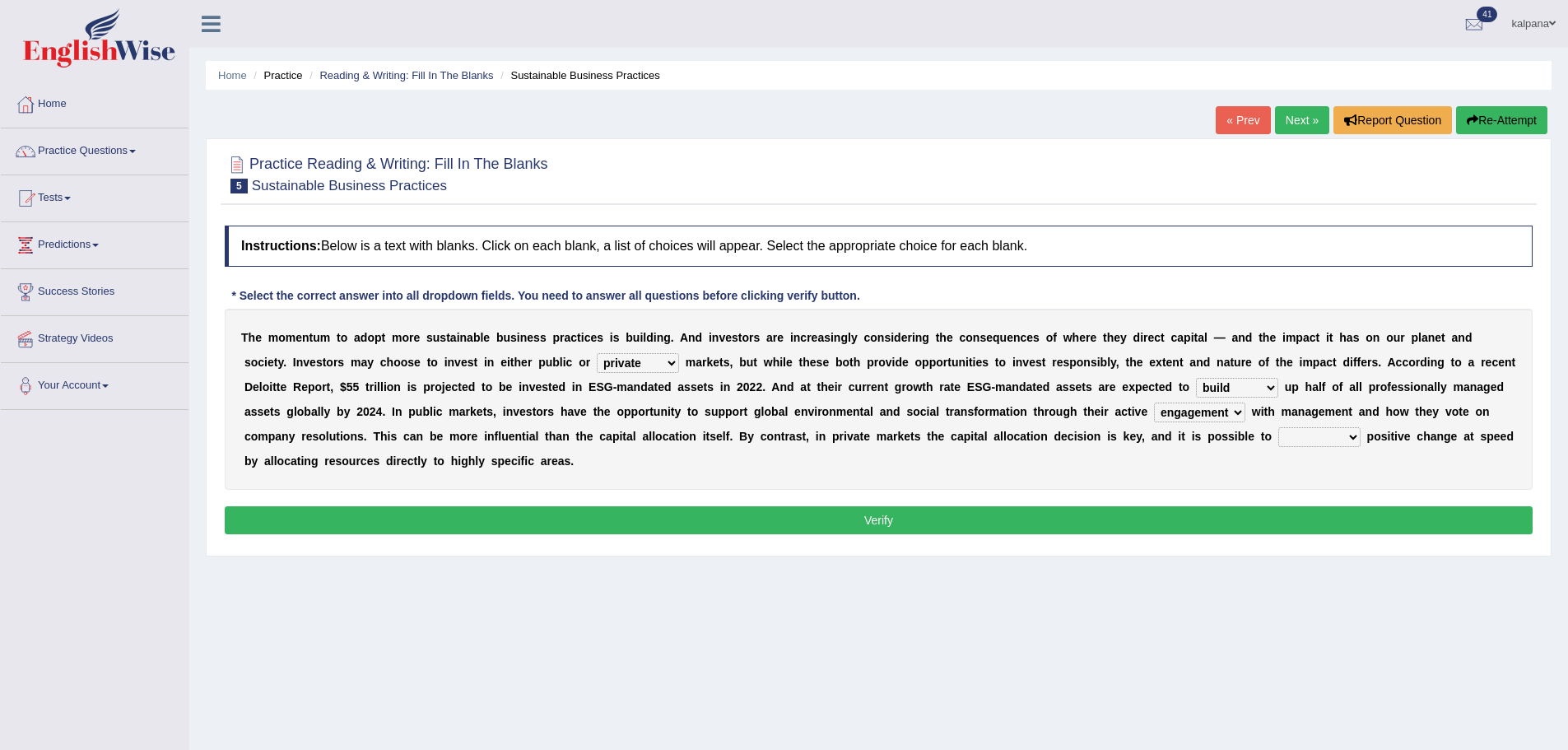 select on "restore" 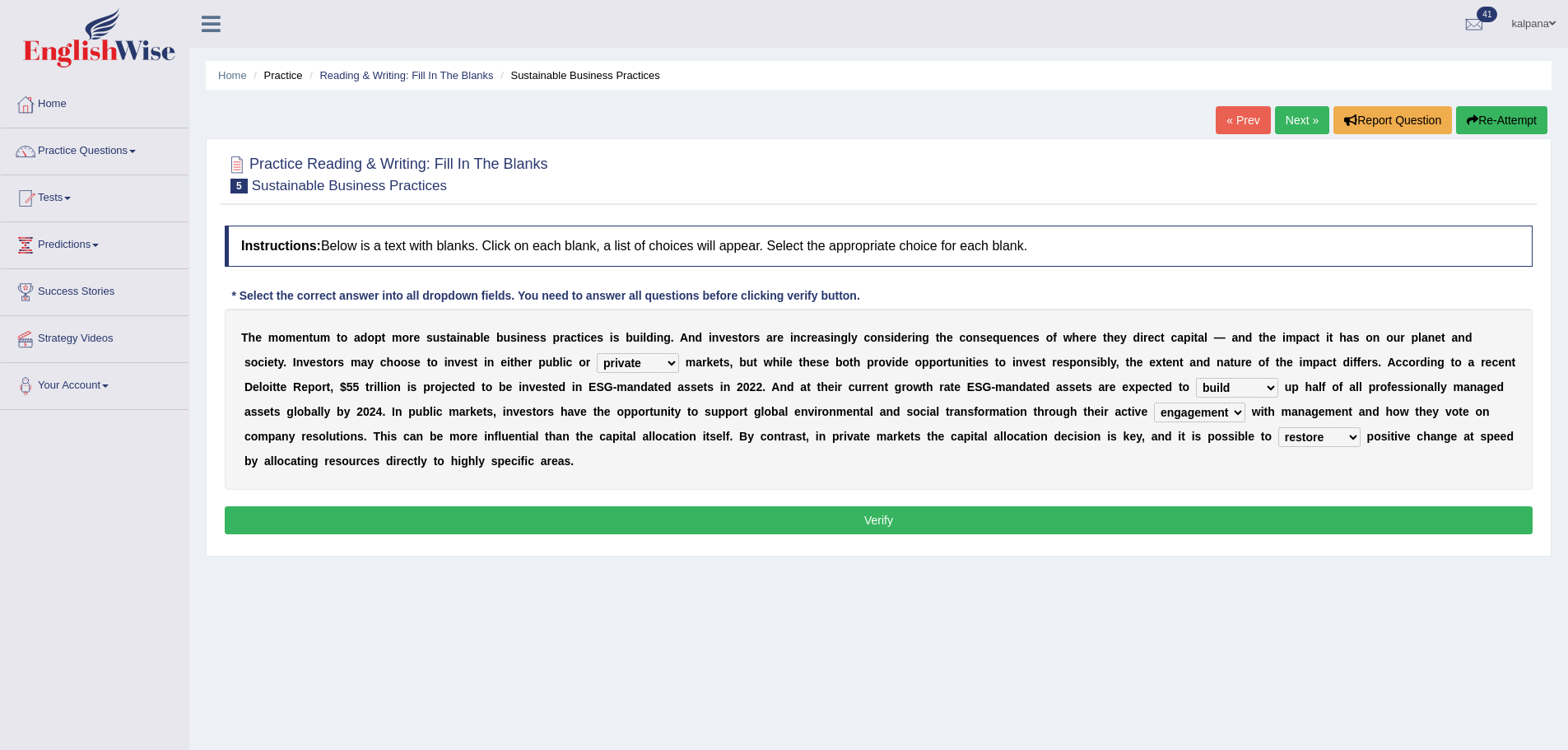 click on "prove collapse drive restore" at bounding box center (1319, 437) 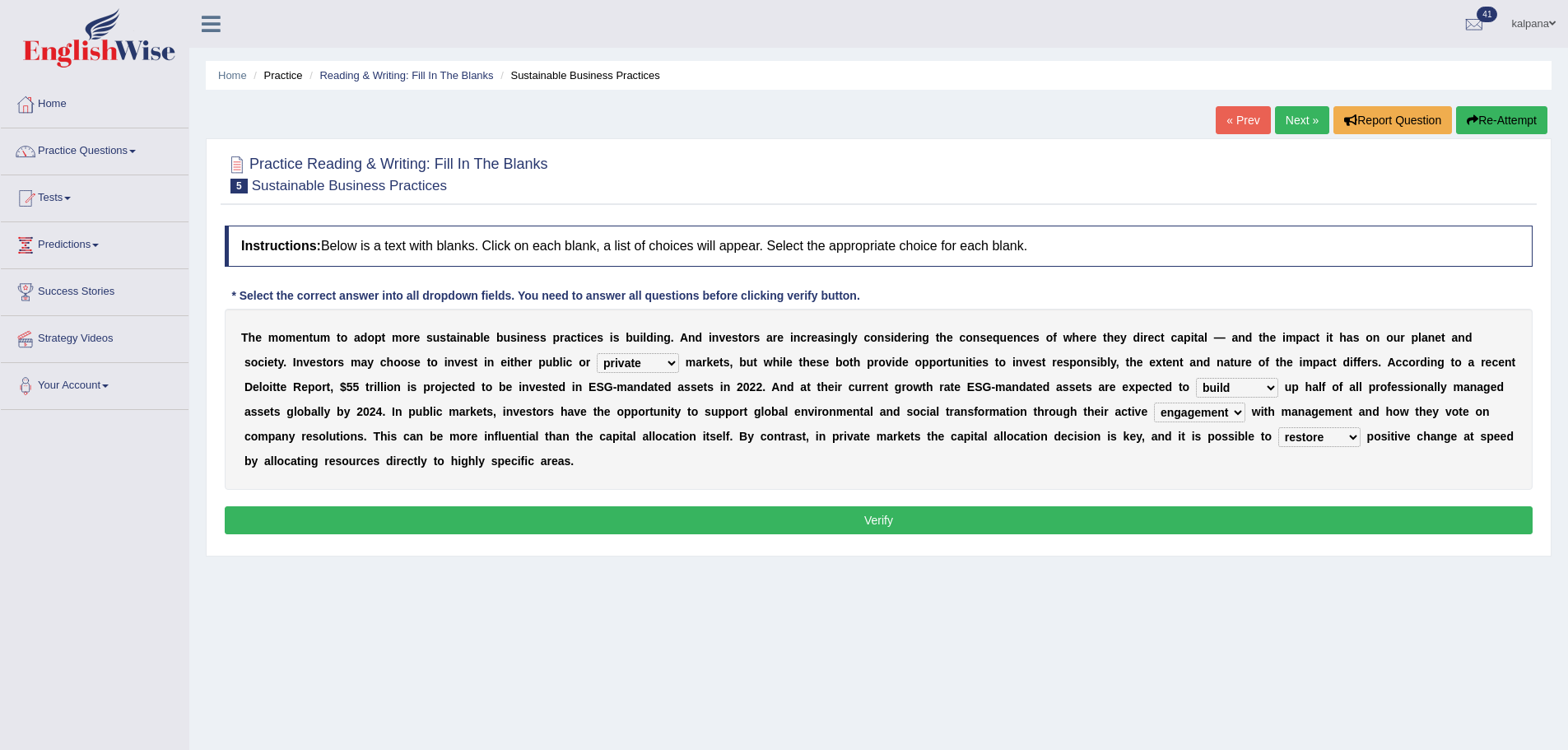 click on "build use make add" at bounding box center [1237, 388] 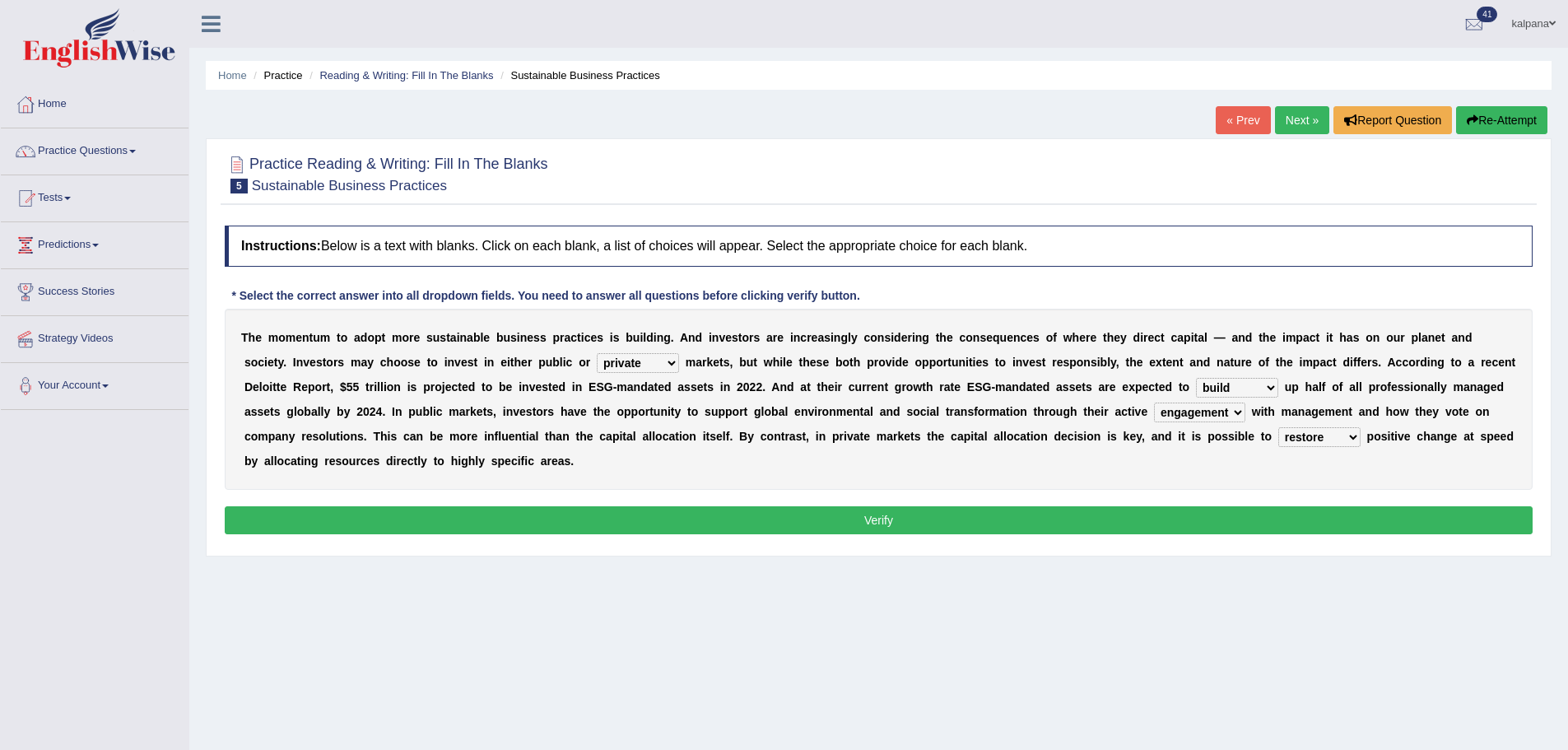 click on "build use make add" at bounding box center [1237, 388] 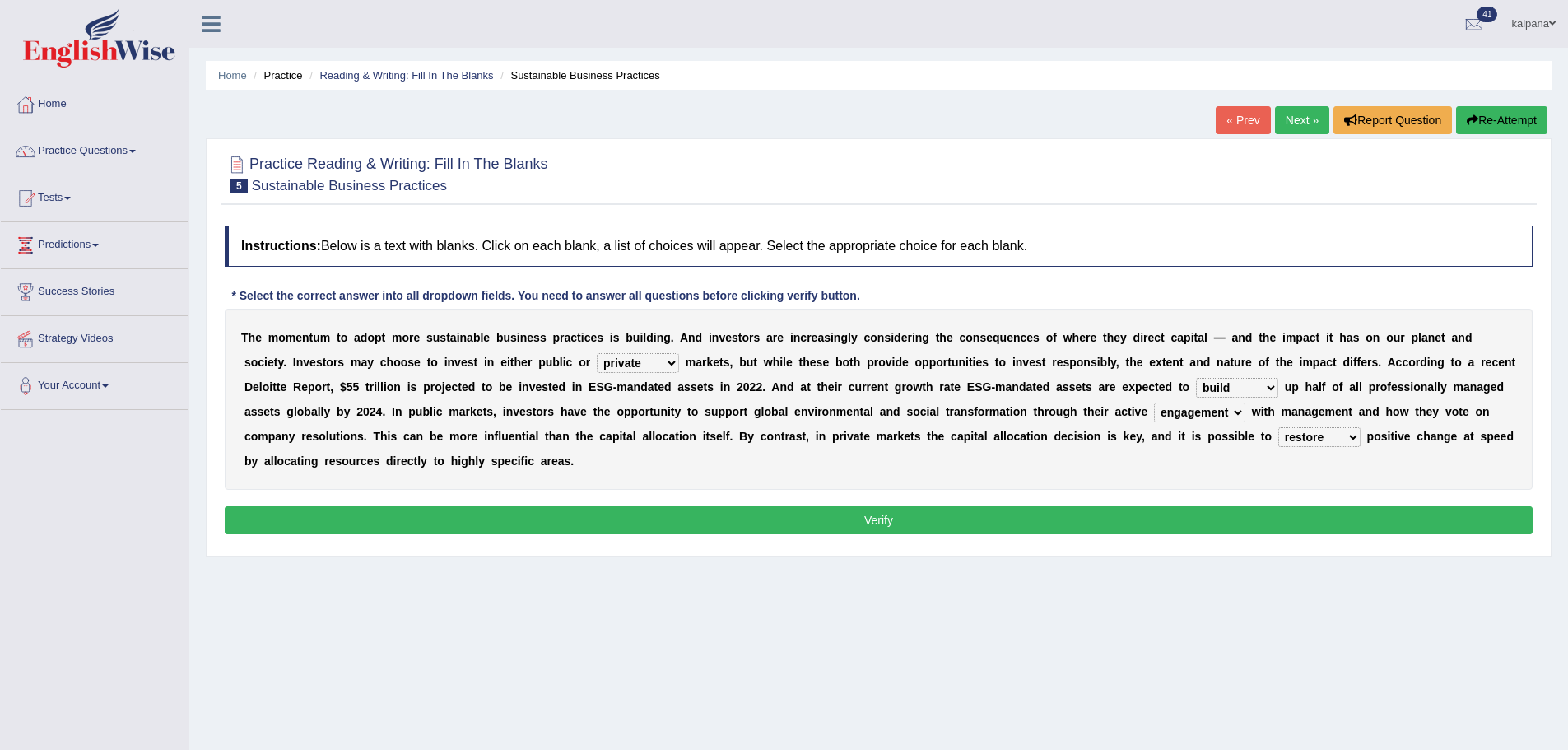 select on "make" 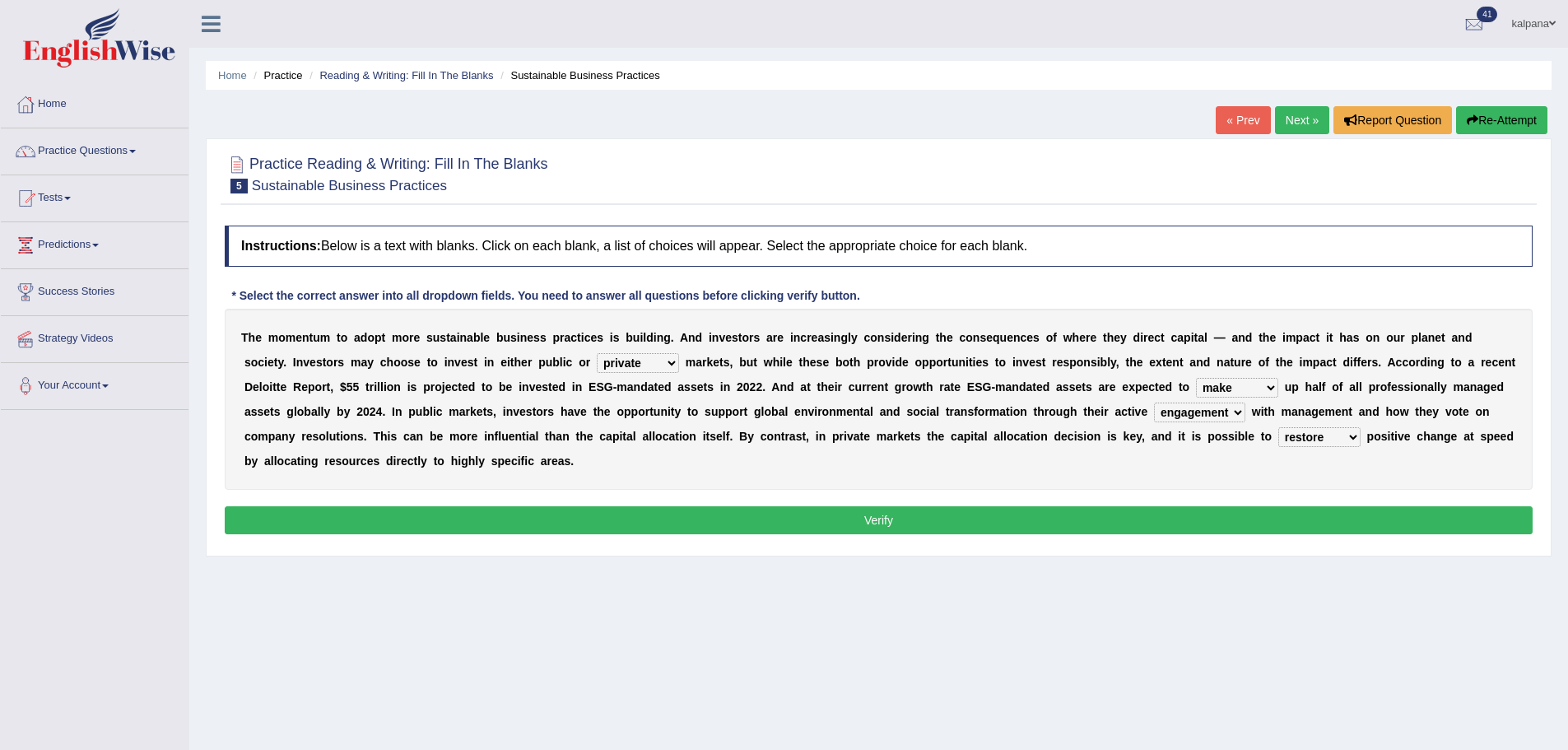 click on "build use make add" at bounding box center (1237, 388) 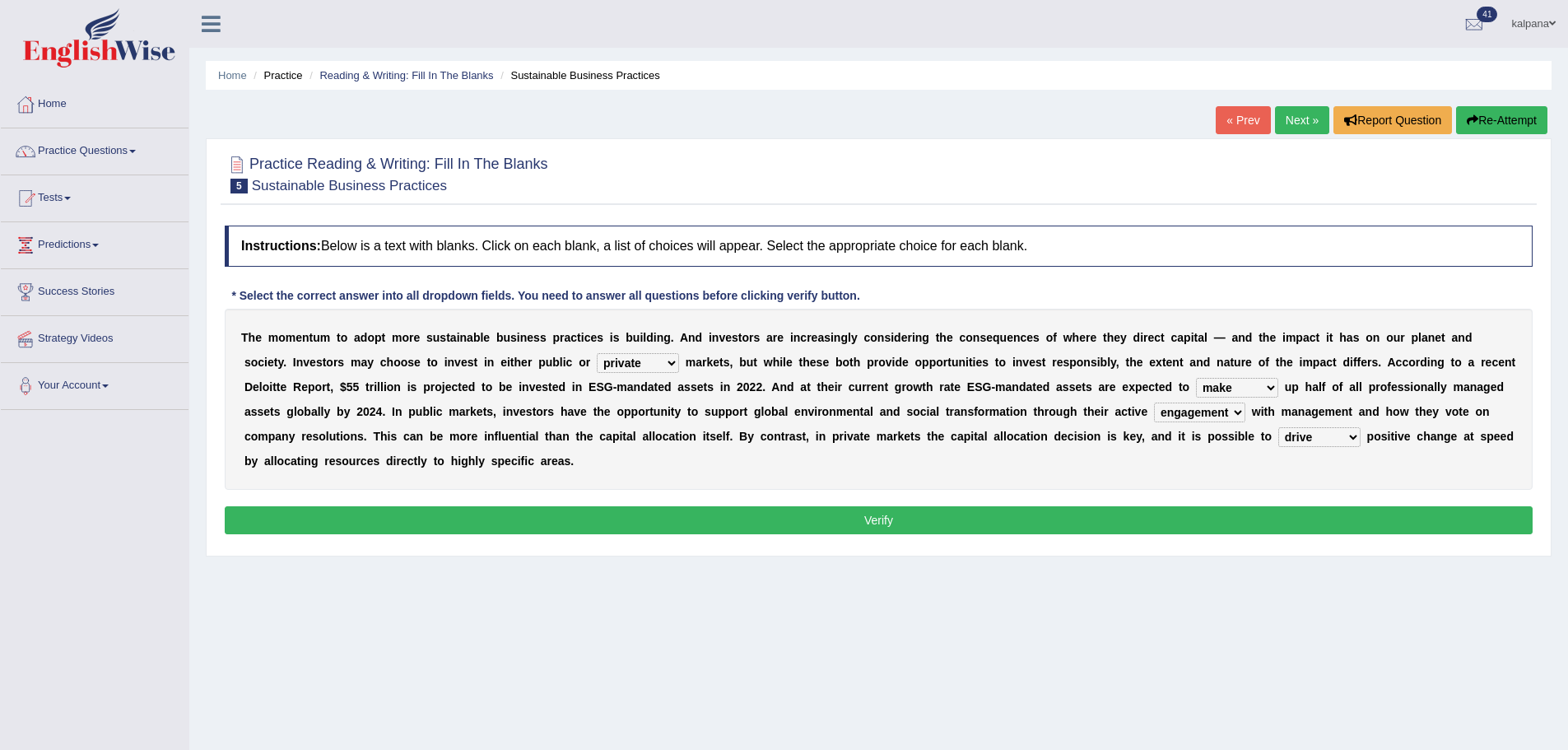 click on "prove collapse drive restore" at bounding box center [1319, 437] 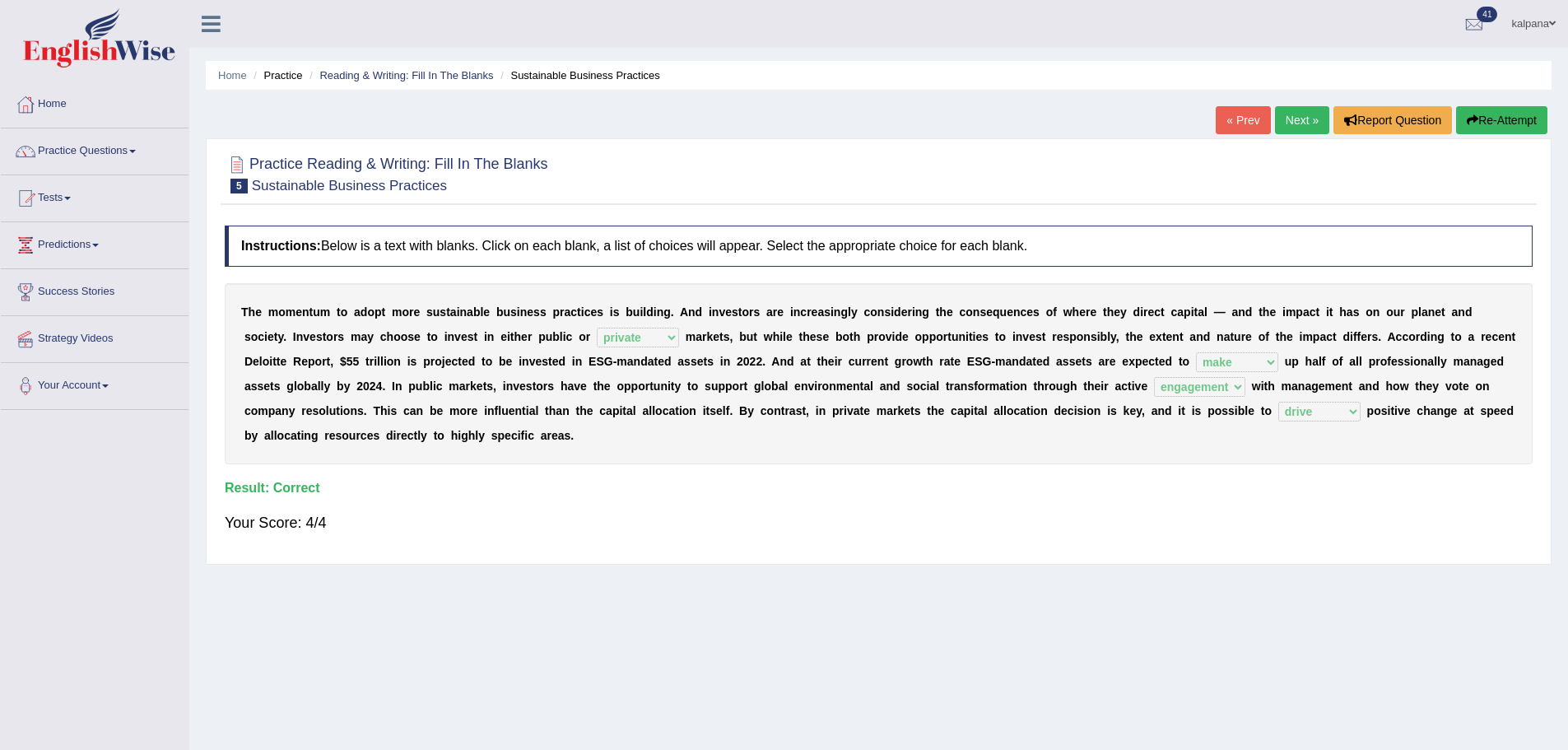 click on "Next »" at bounding box center [1302, 120] 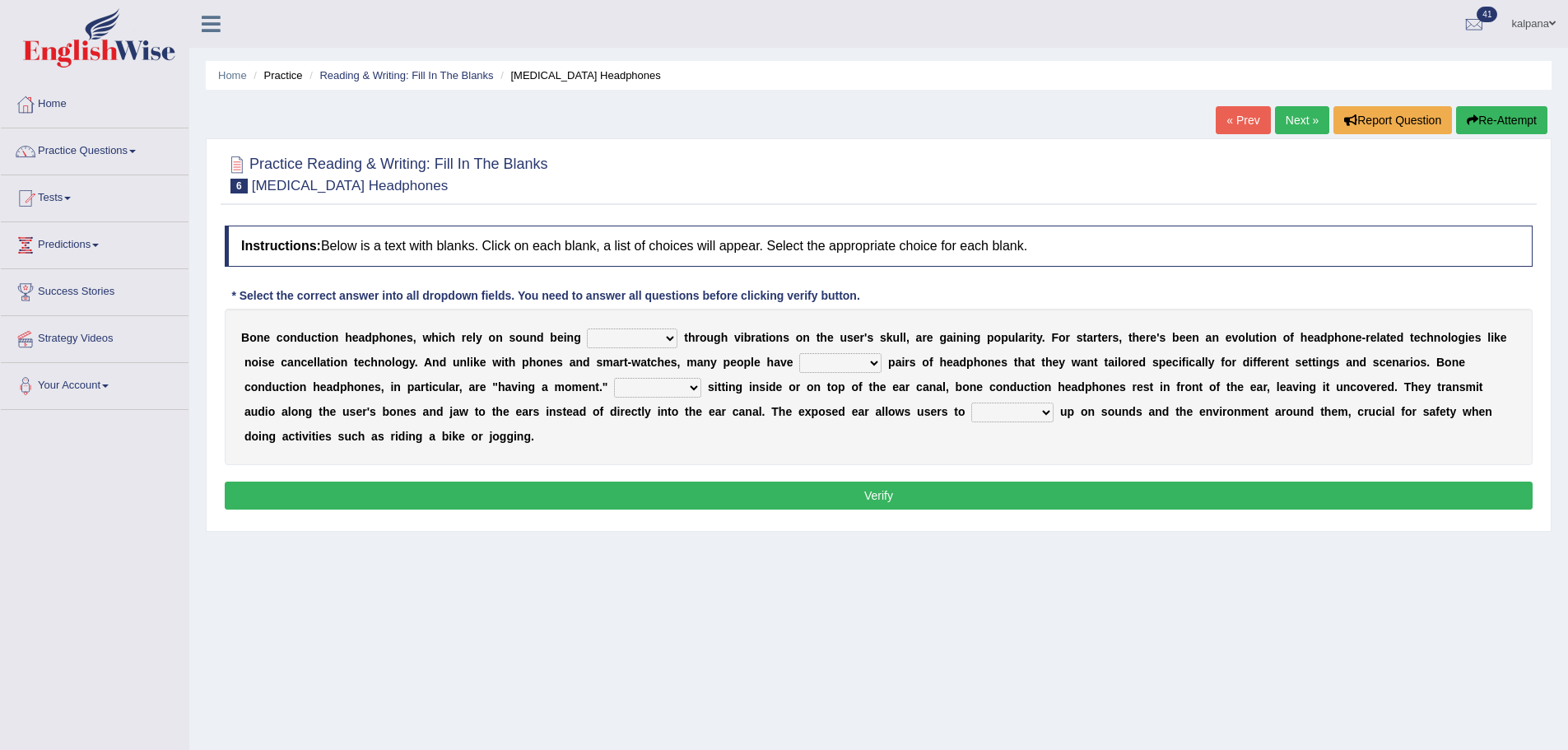 scroll, scrollTop: 0, scrollLeft: 0, axis: both 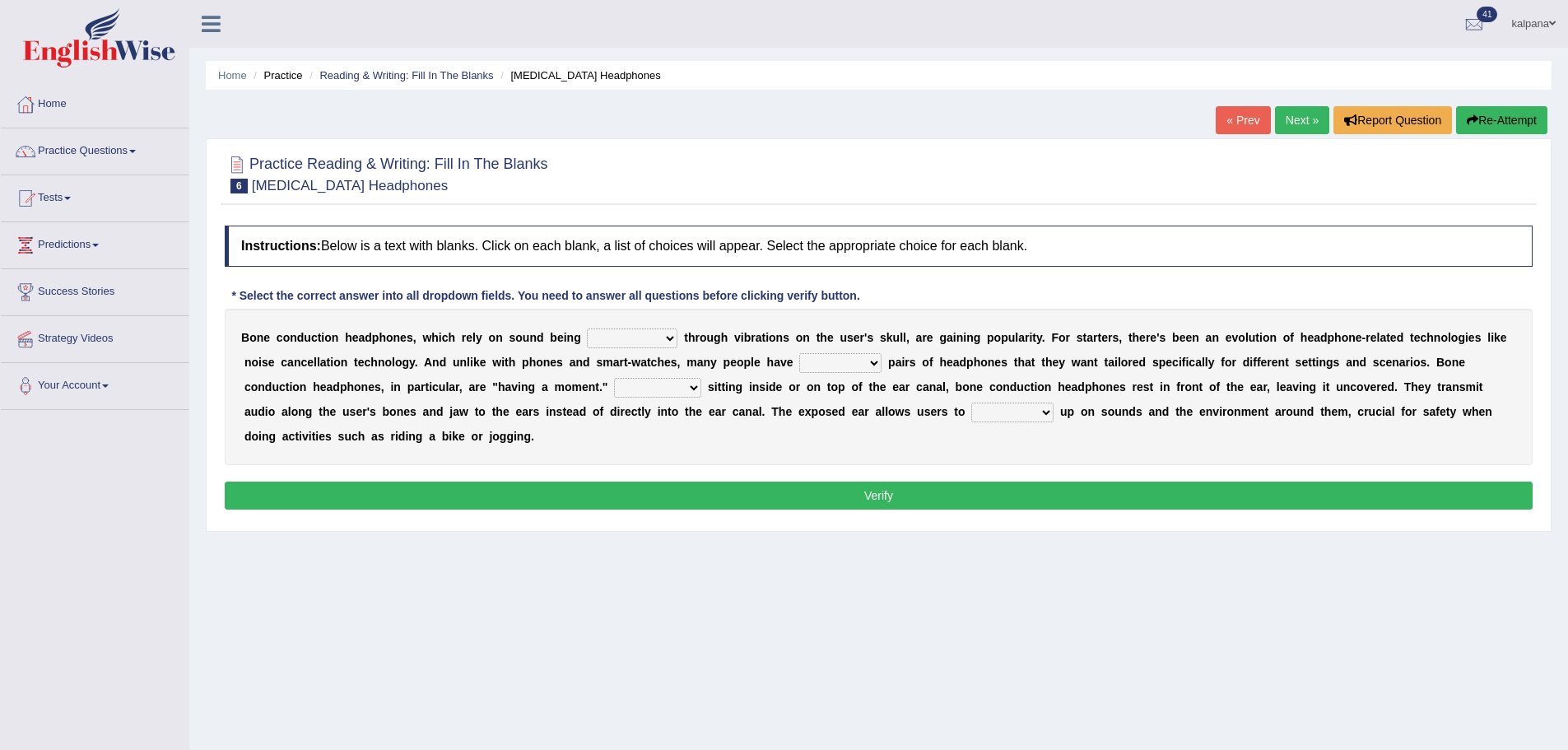 click on "formed counted transformed transmitted" at bounding box center [632, 338] 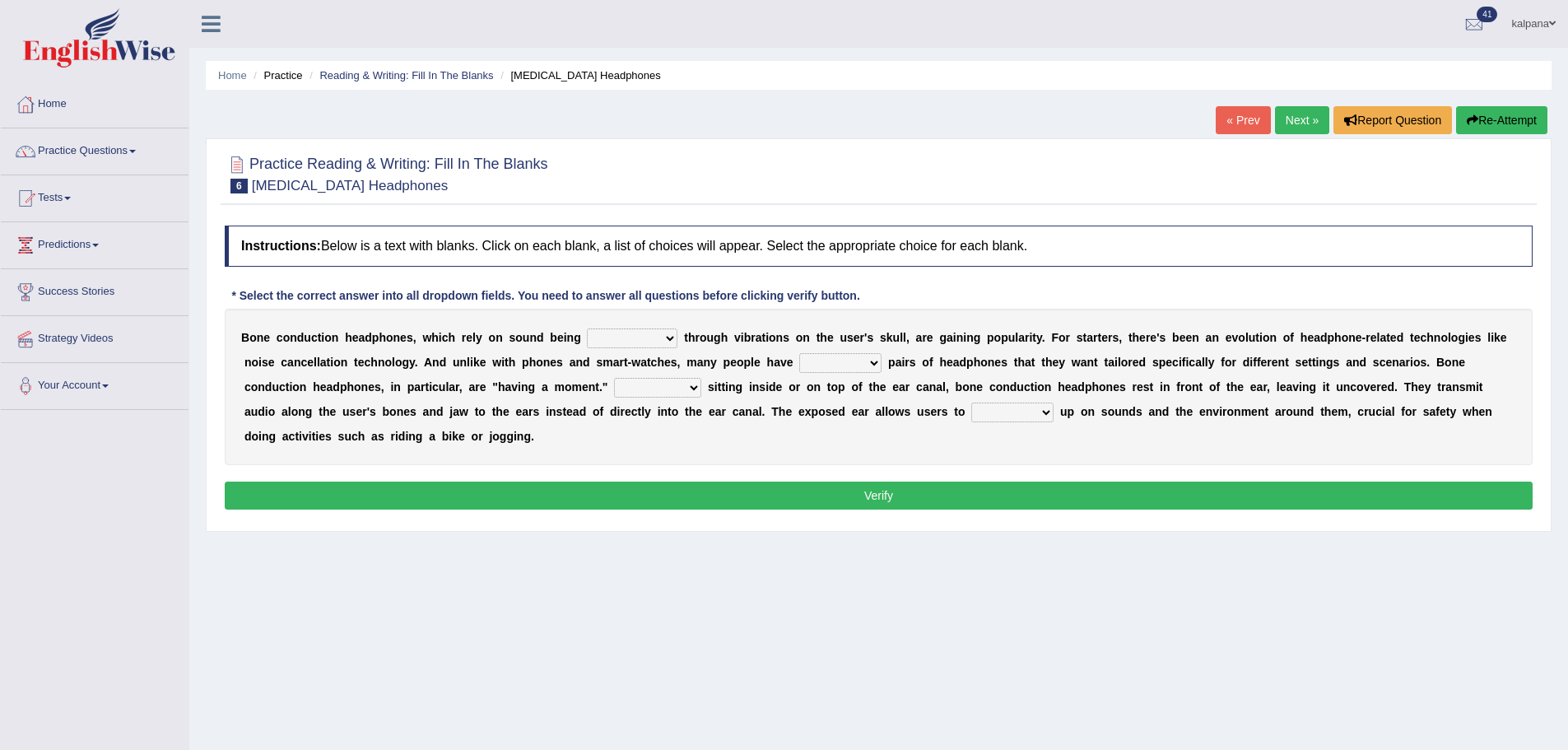 select on "transmitted" 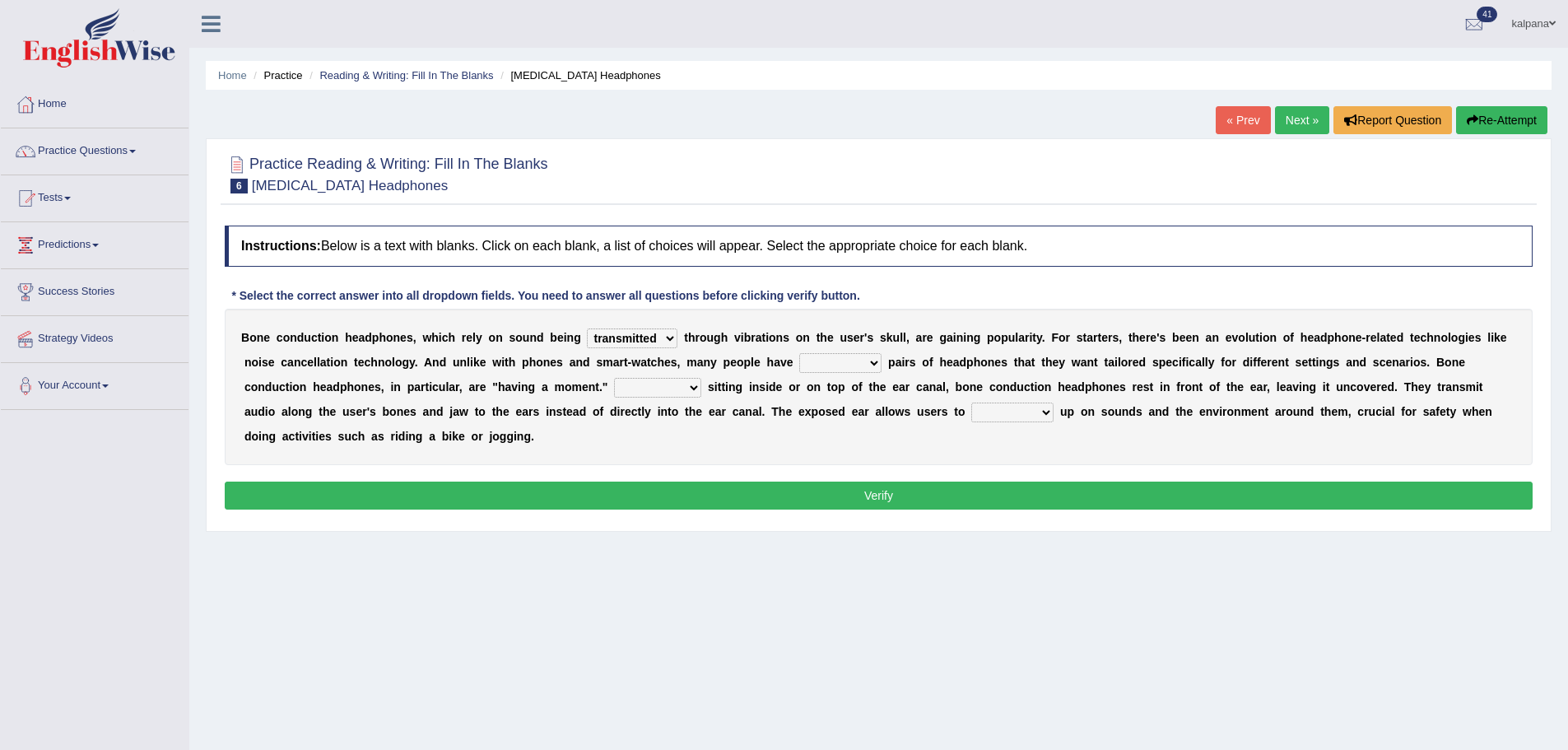 click on "formed counted transformed transmitted" at bounding box center [632, 338] 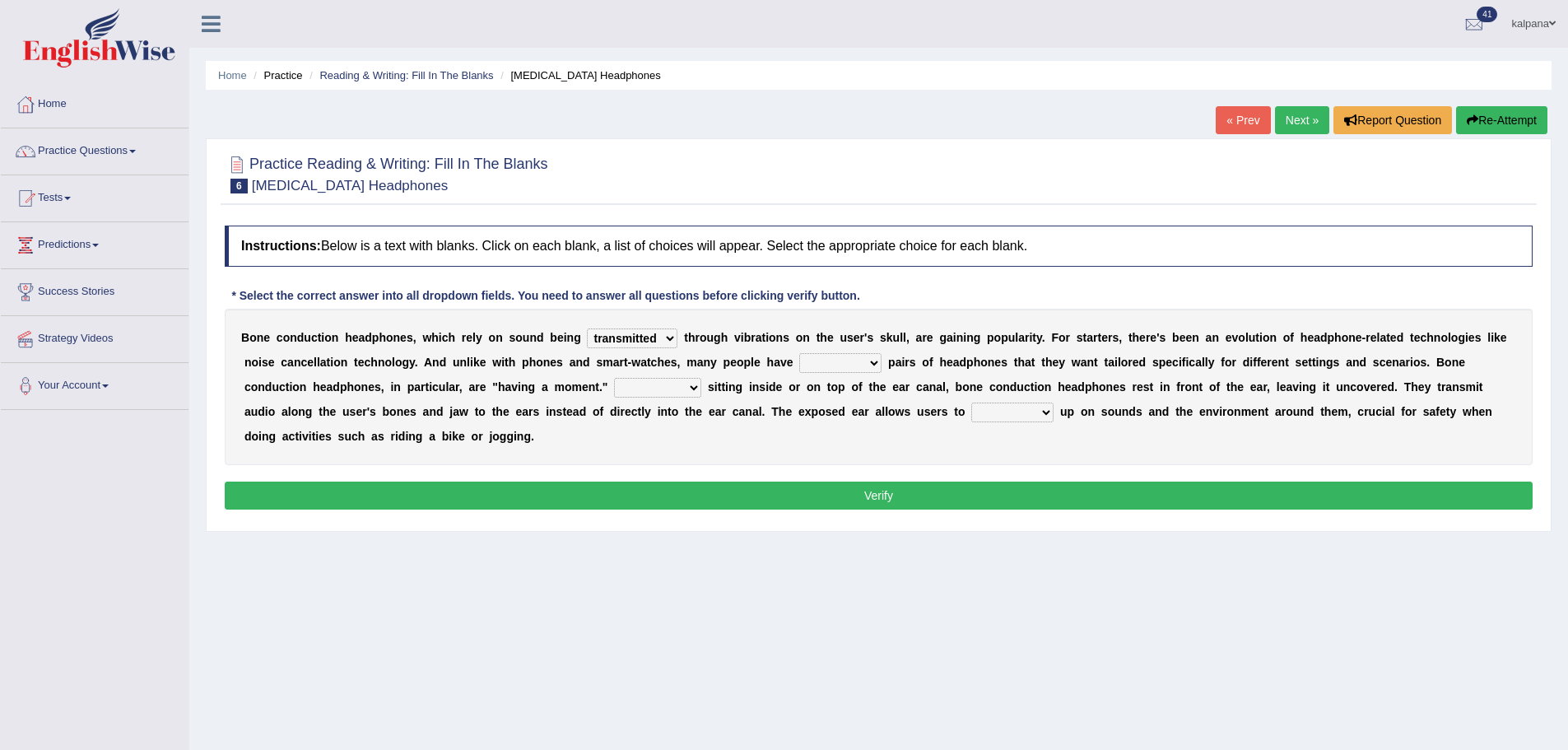 click on "composite multiple imperfect integral" at bounding box center [840, 363] 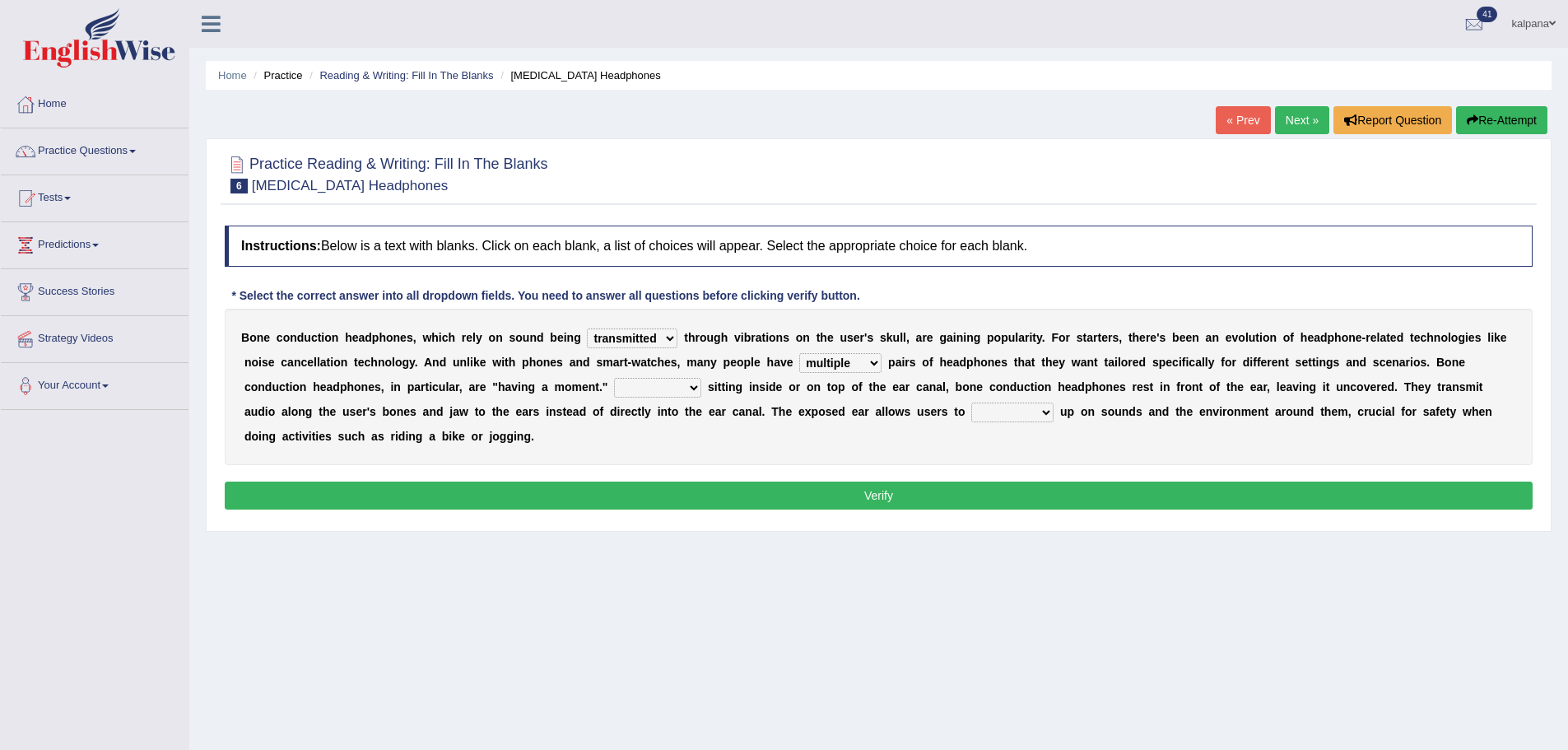 drag, startPoint x: 639, startPoint y: 373, endPoint x: 648, endPoint y: 375, distance: 9.219544 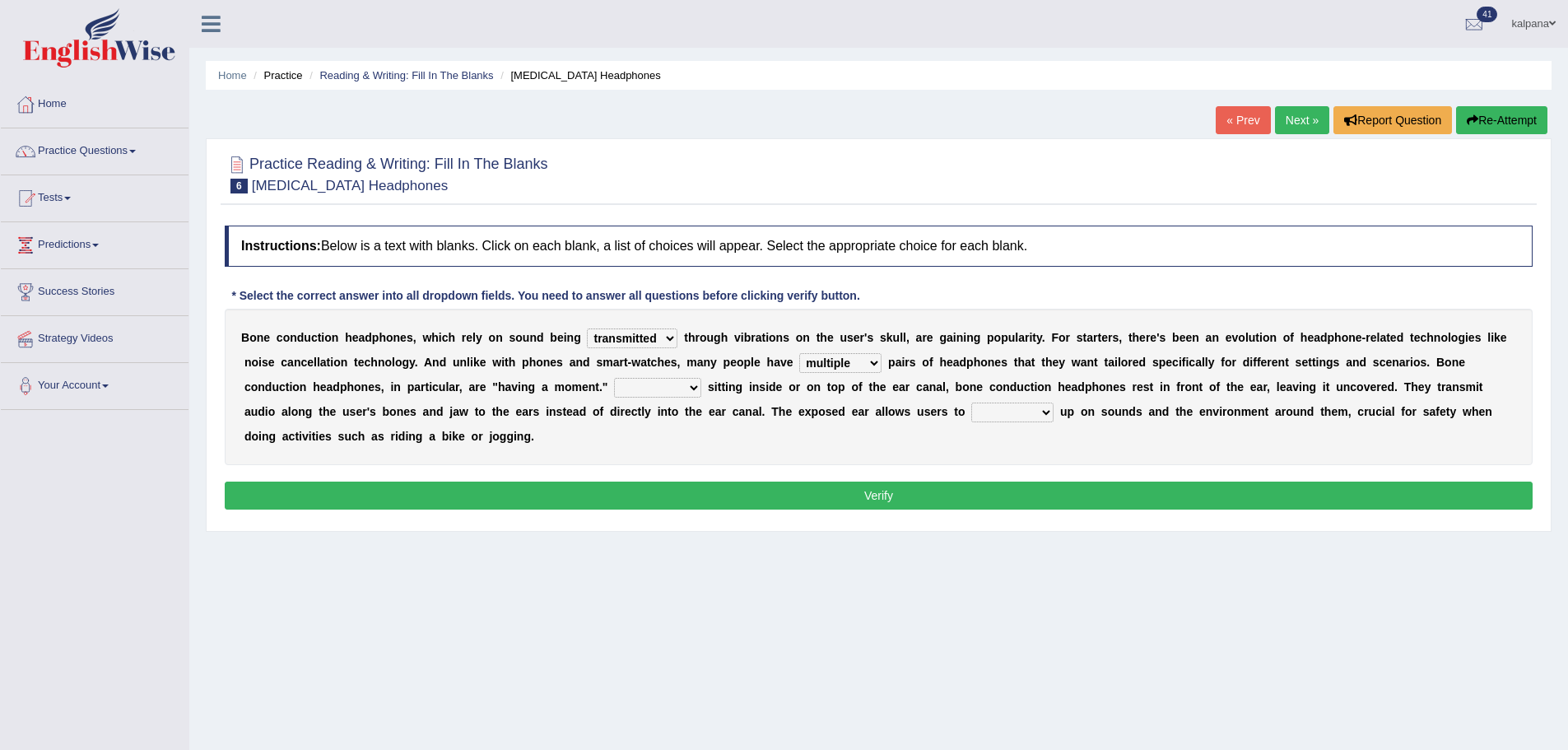 select on "Rather than" 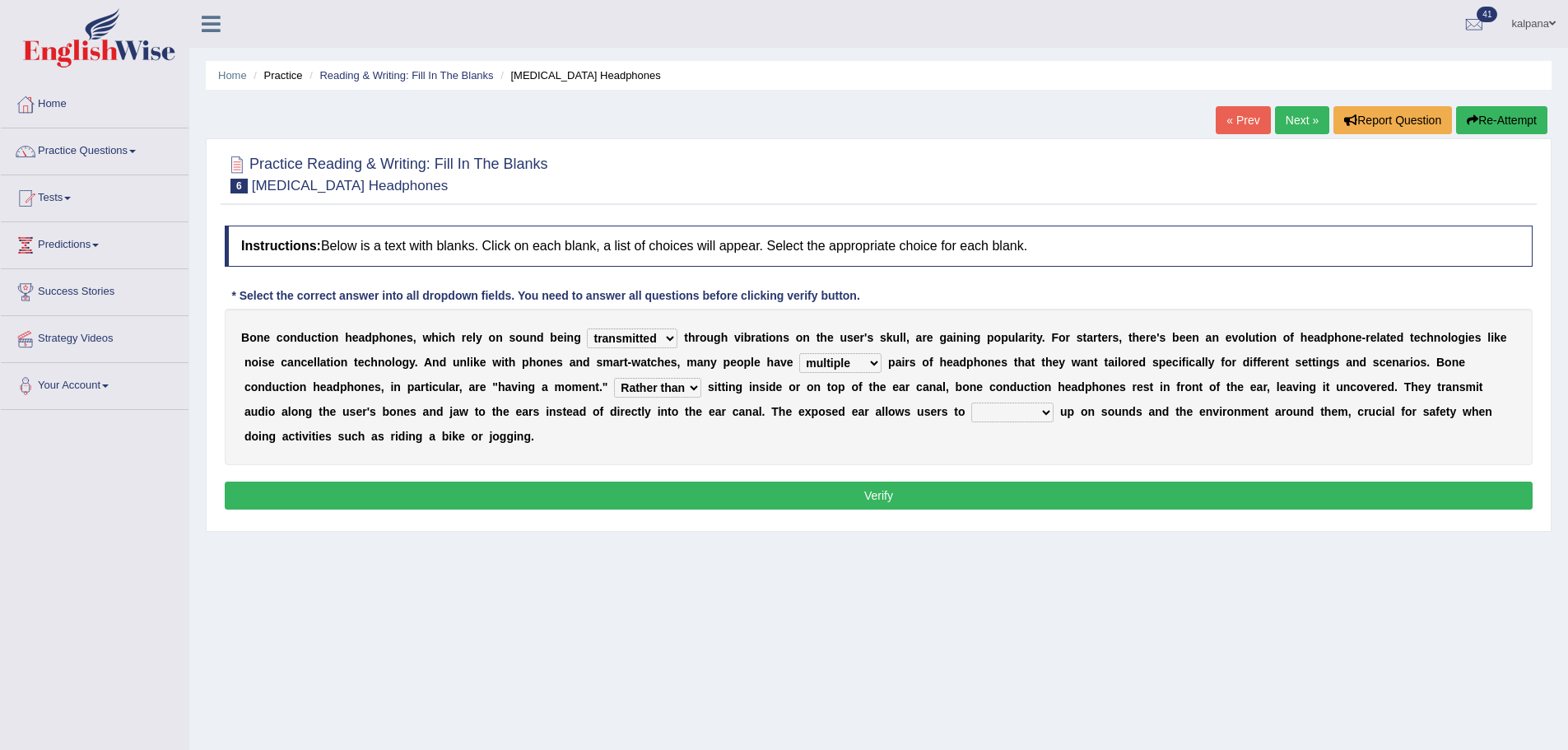 click on "More than Despite of Less than Rather than" at bounding box center [658, 388] 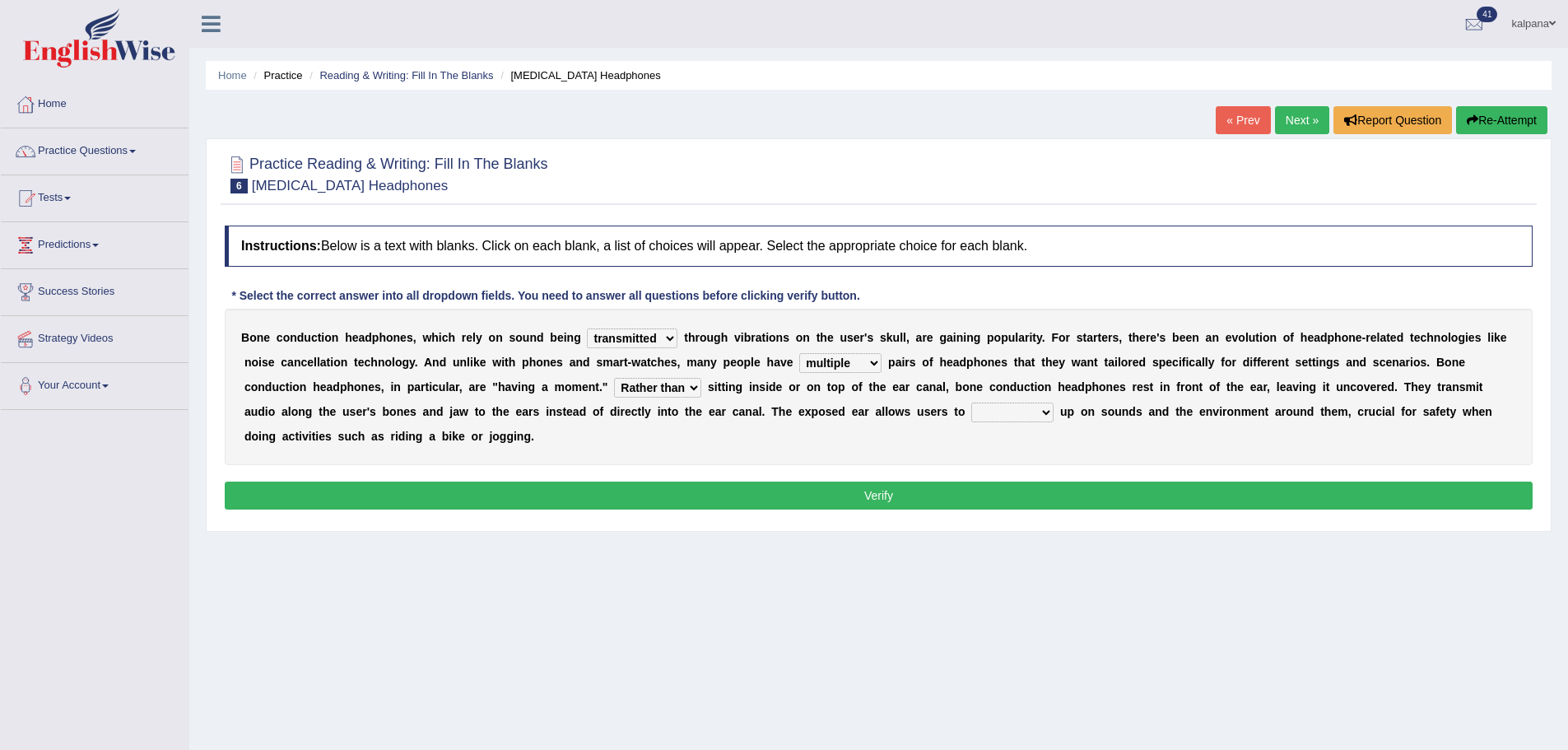 click on "level take make pick" at bounding box center [1012, 412] 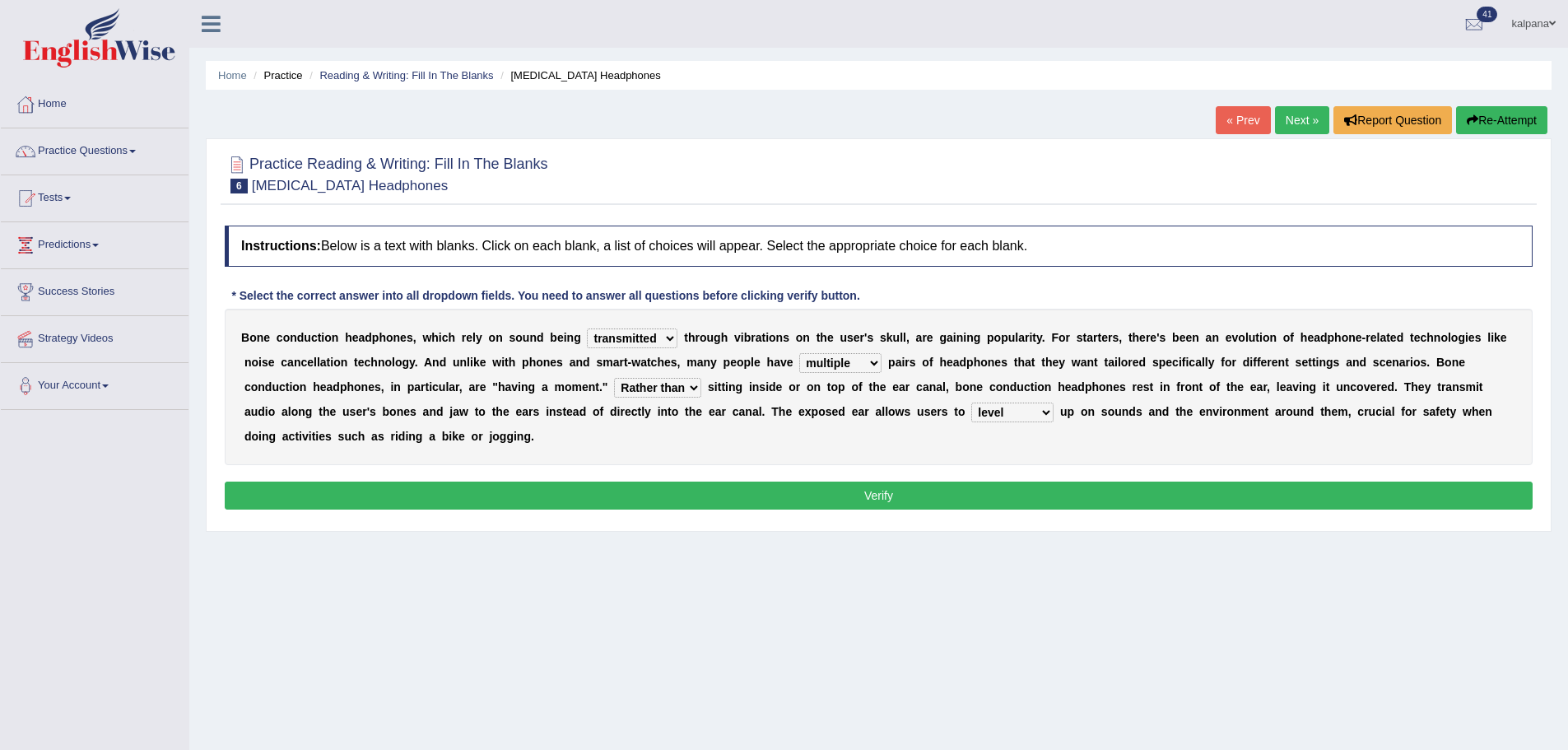 click on "level take make pick" at bounding box center [1012, 412] 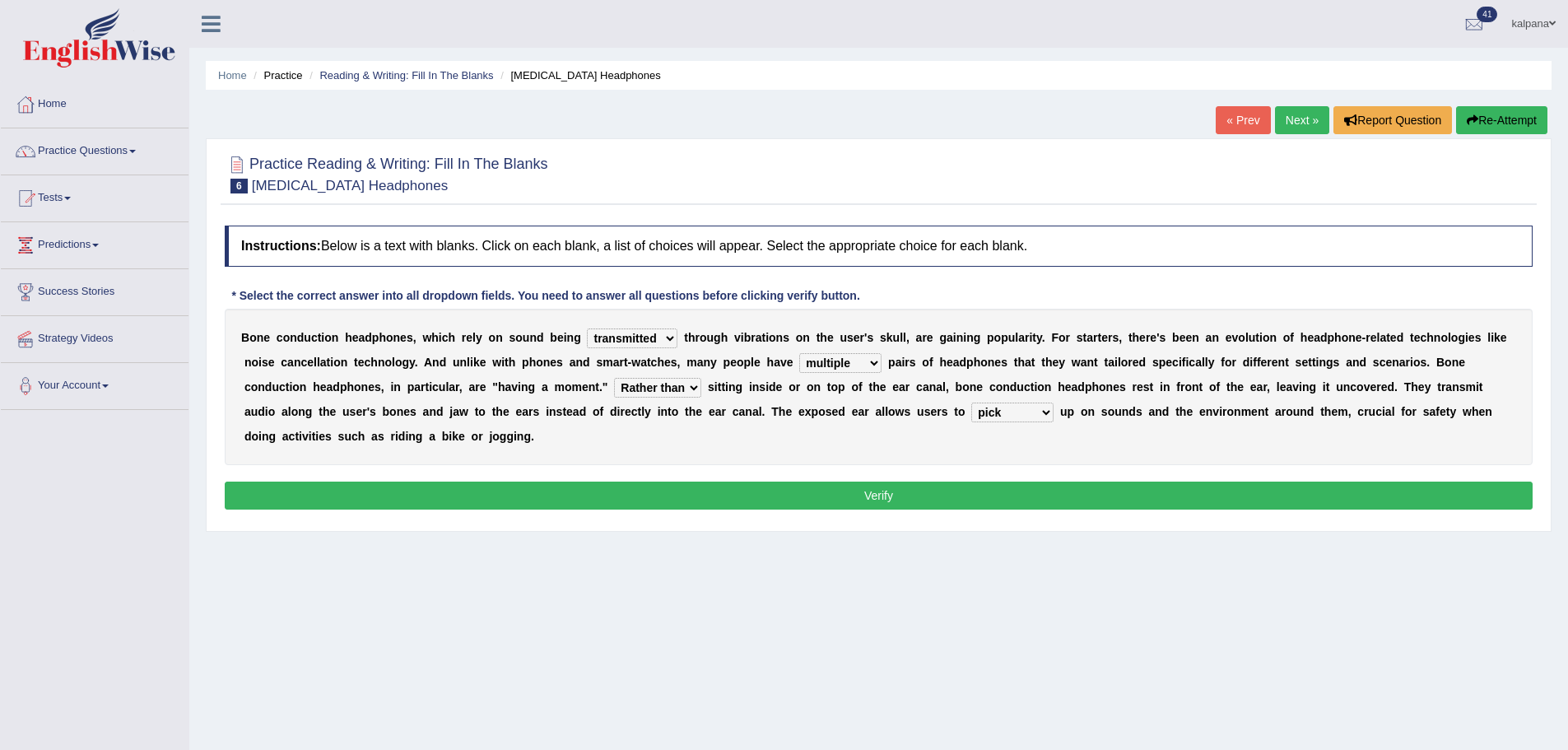 click on "level take make pick" at bounding box center (1012, 412) 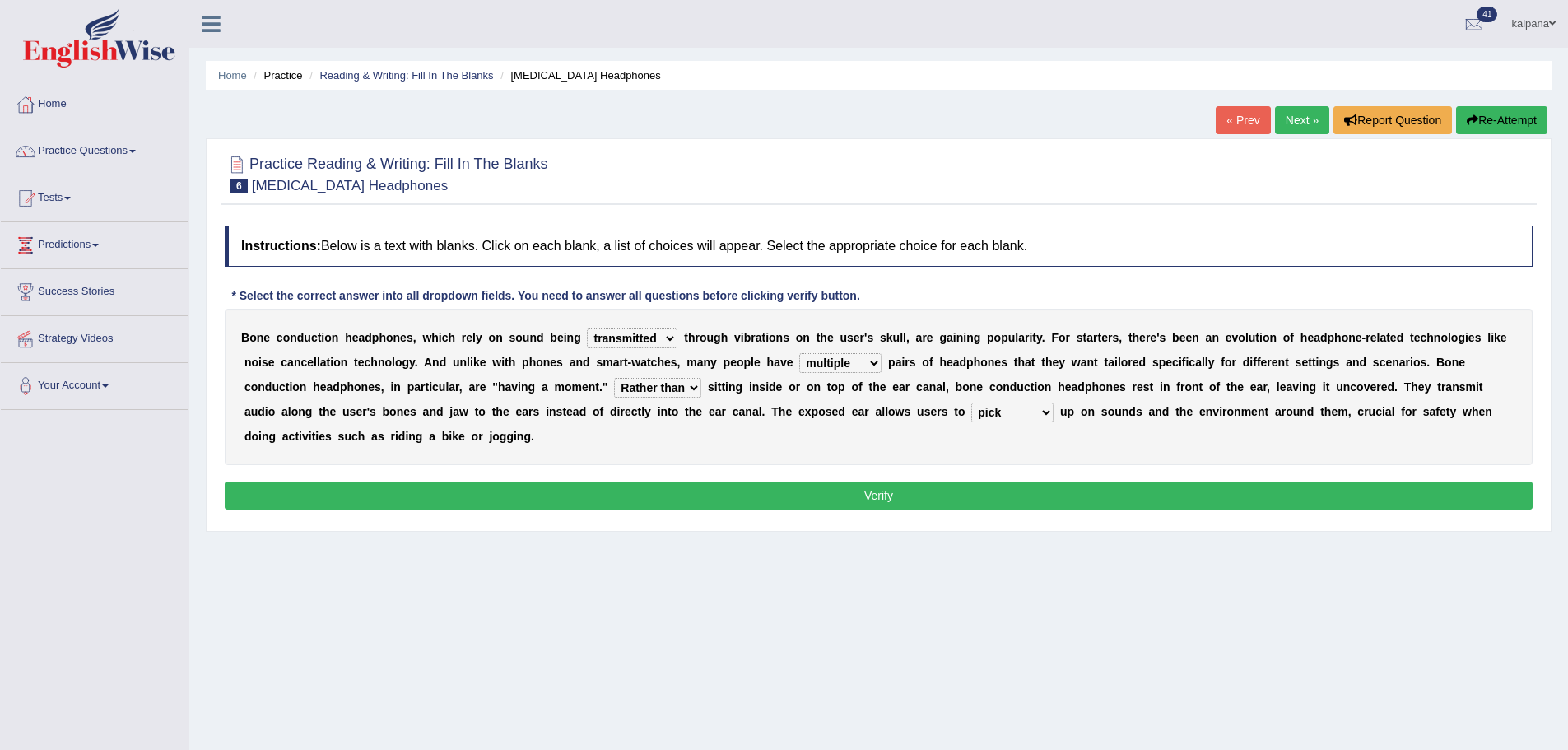 click on "composite multiple imperfect integral" at bounding box center [840, 363] 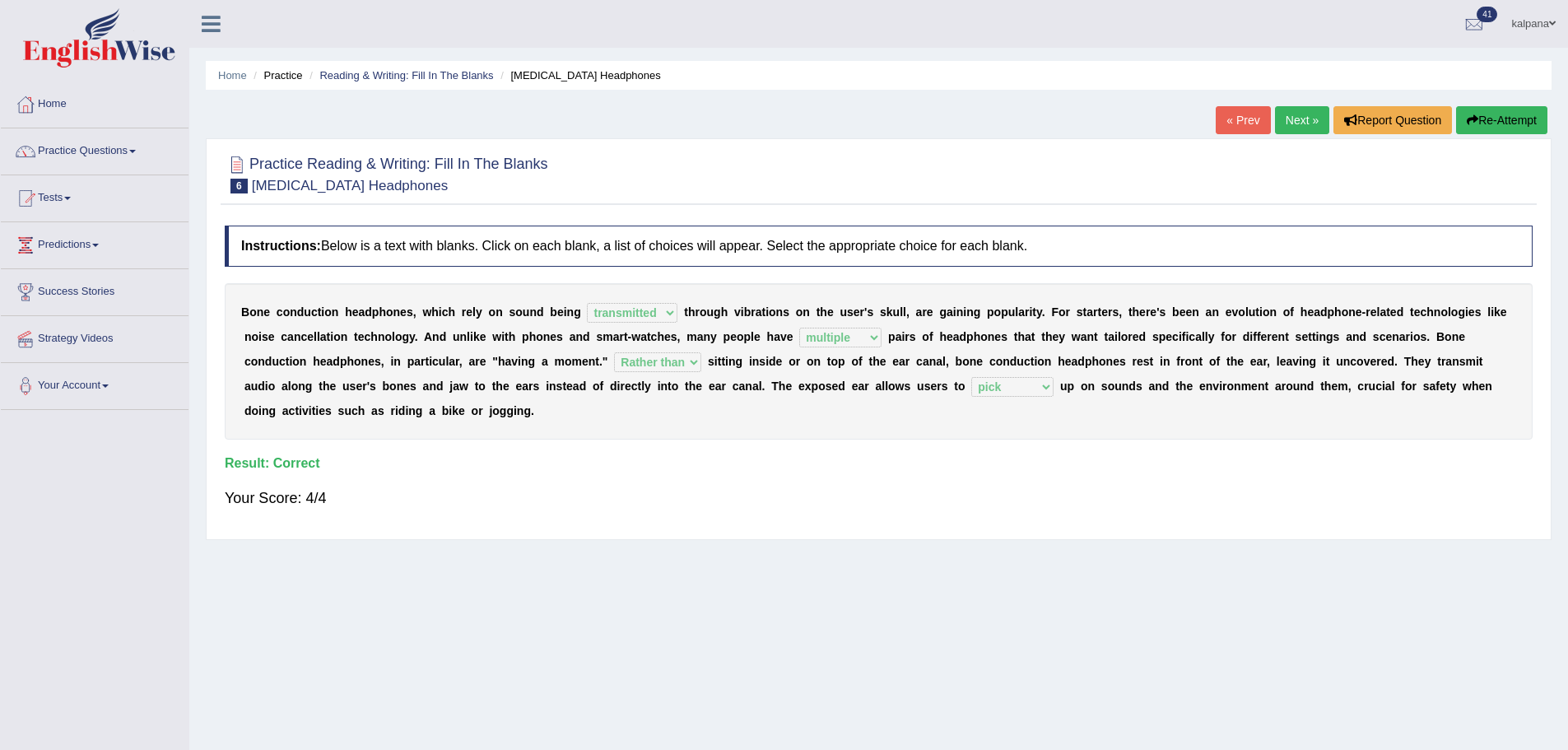 click on "Home
Practice
Reading & Writing: Fill In The Blanks
Bone Conduction Headphones" at bounding box center [878, 75] 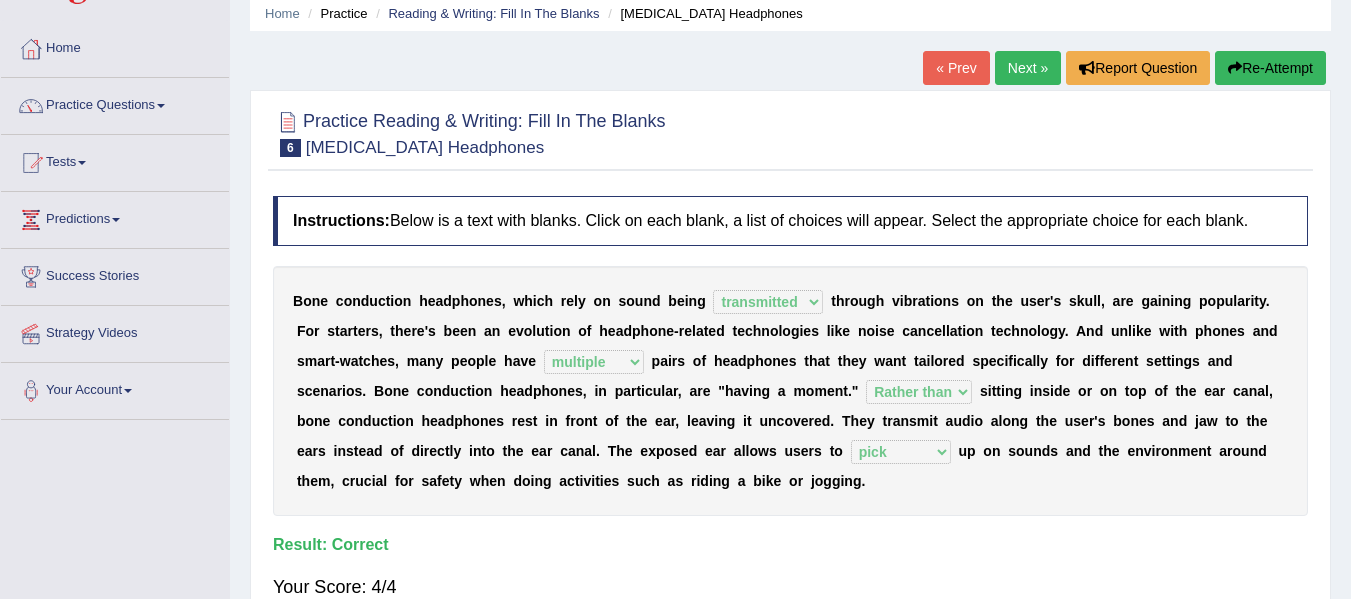 scroll, scrollTop: 45, scrollLeft: 0, axis: vertical 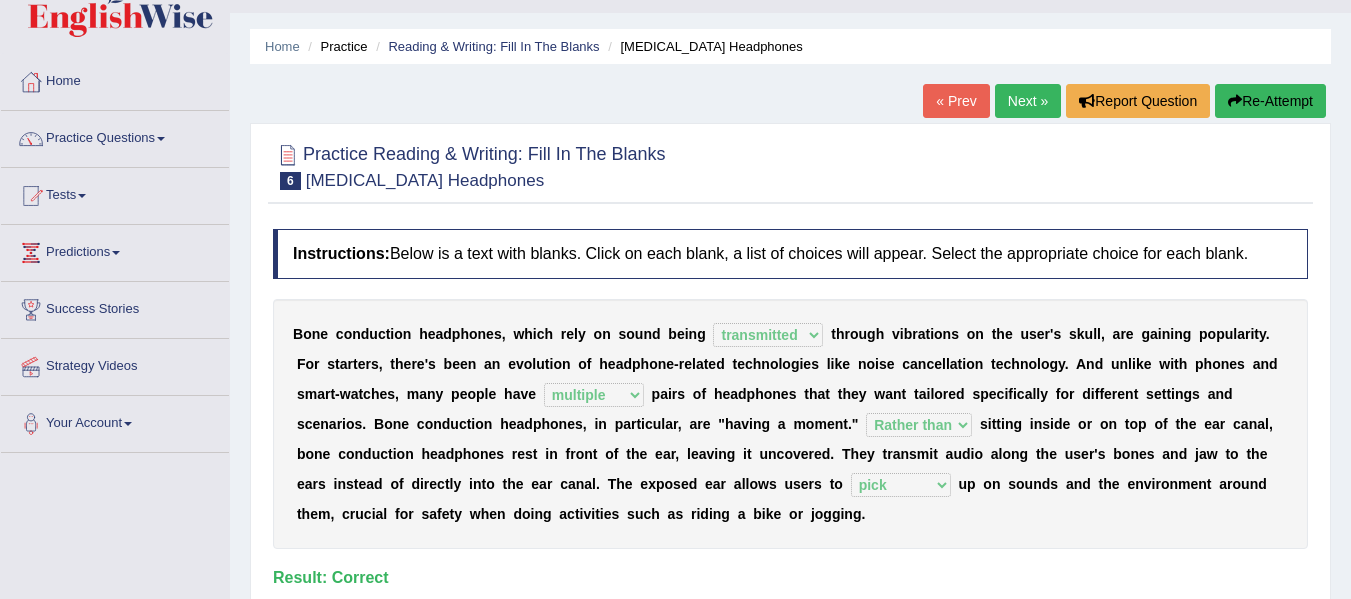 click on "Next »" at bounding box center [1028, 101] 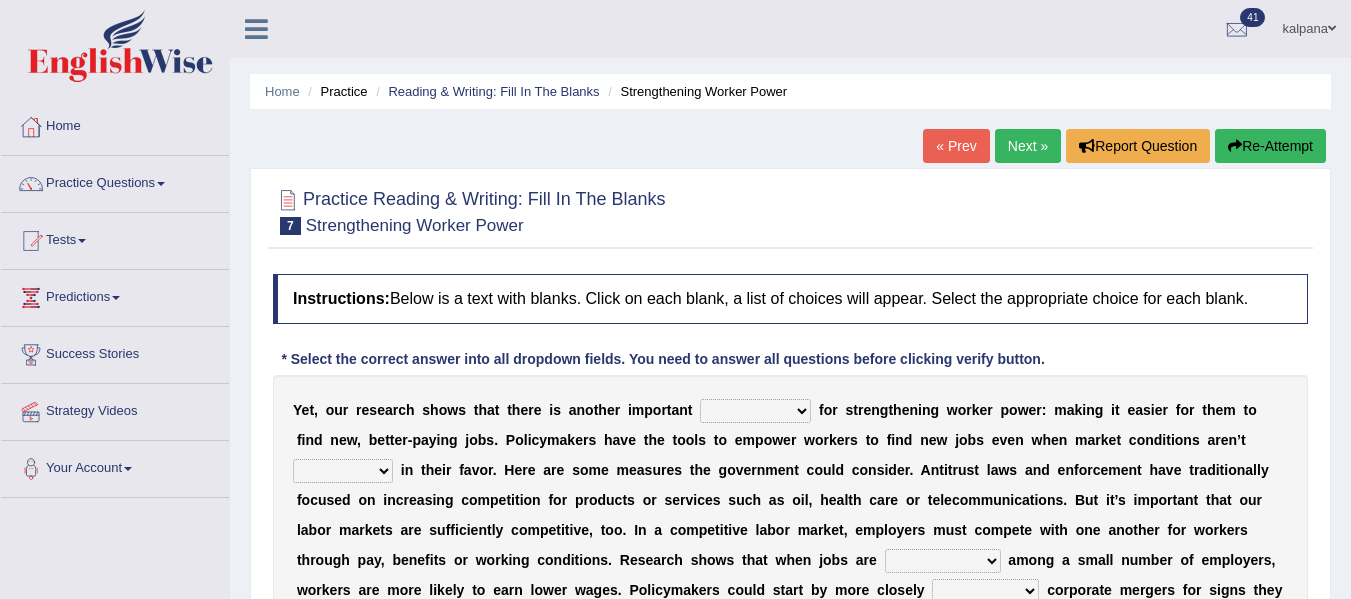 scroll, scrollTop: 0, scrollLeft: 0, axis: both 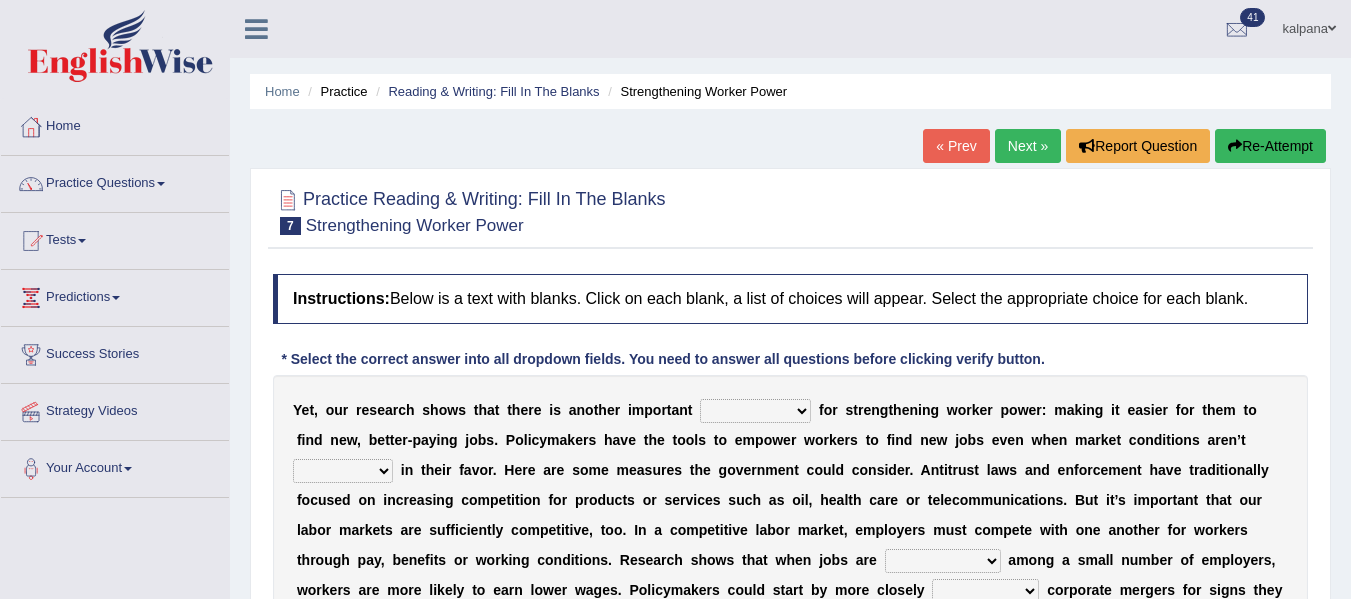 click on "avail engagement avenue annual" at bounding box center (755, 411) 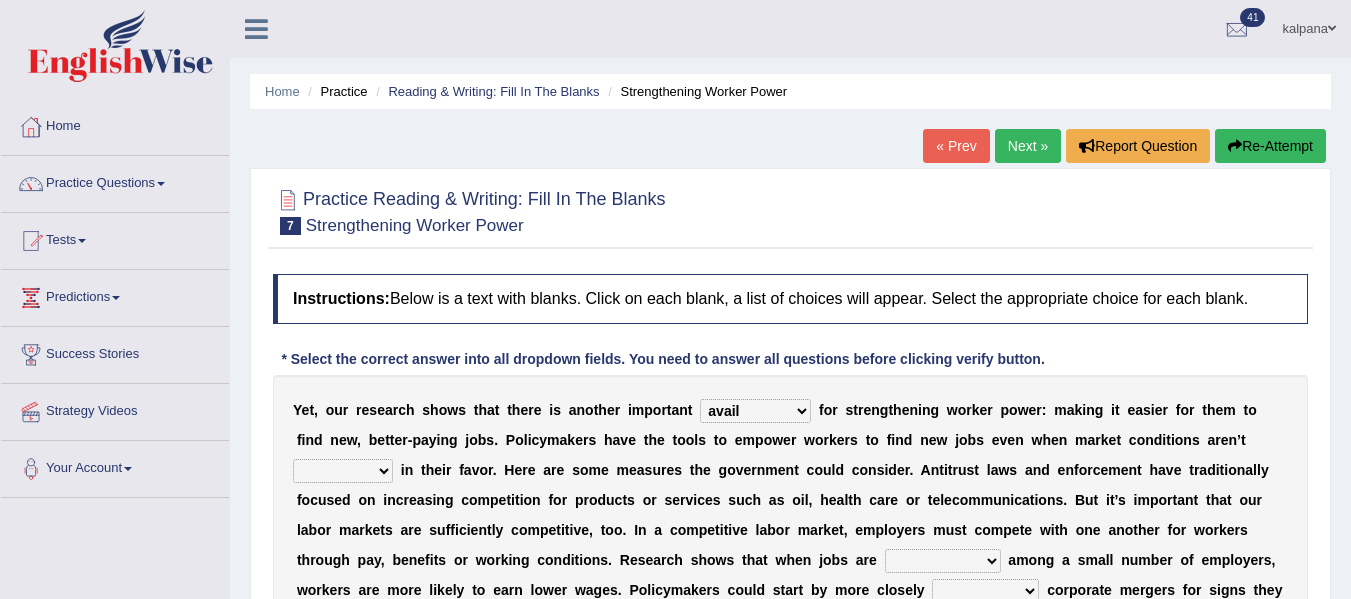 click on "avail engagement avenue annual" at bounding box center (755, 411) 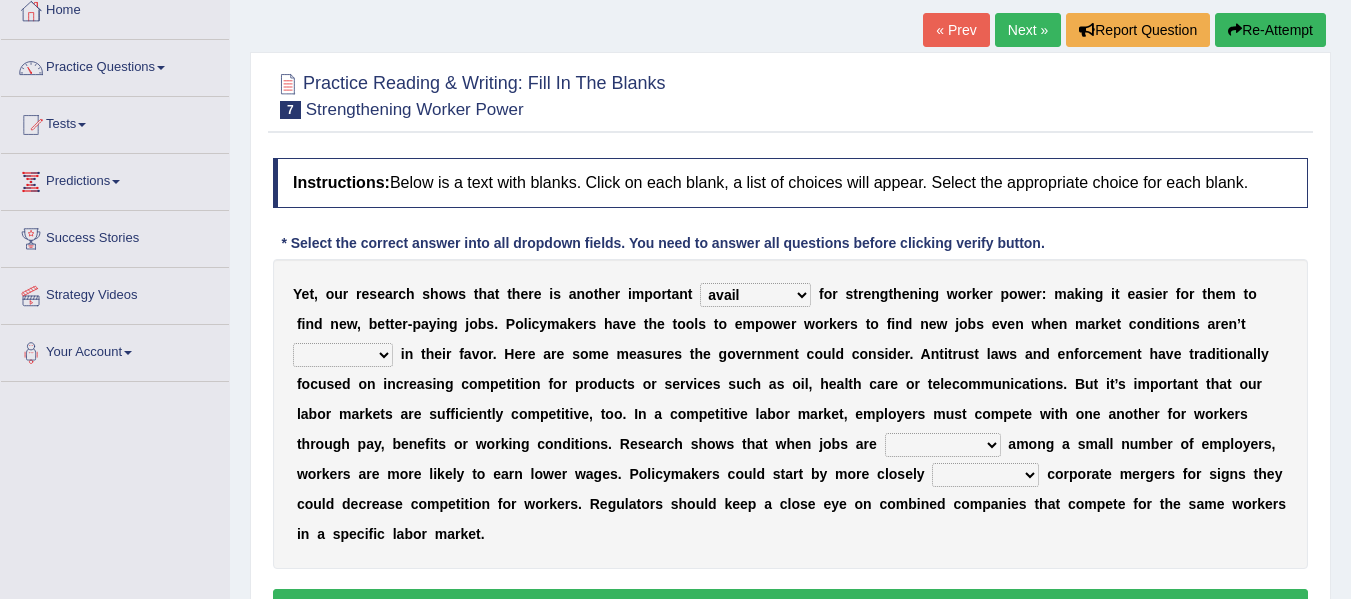 scroll, scrollTop: 132, scrollLeft: 0, axis: vertical 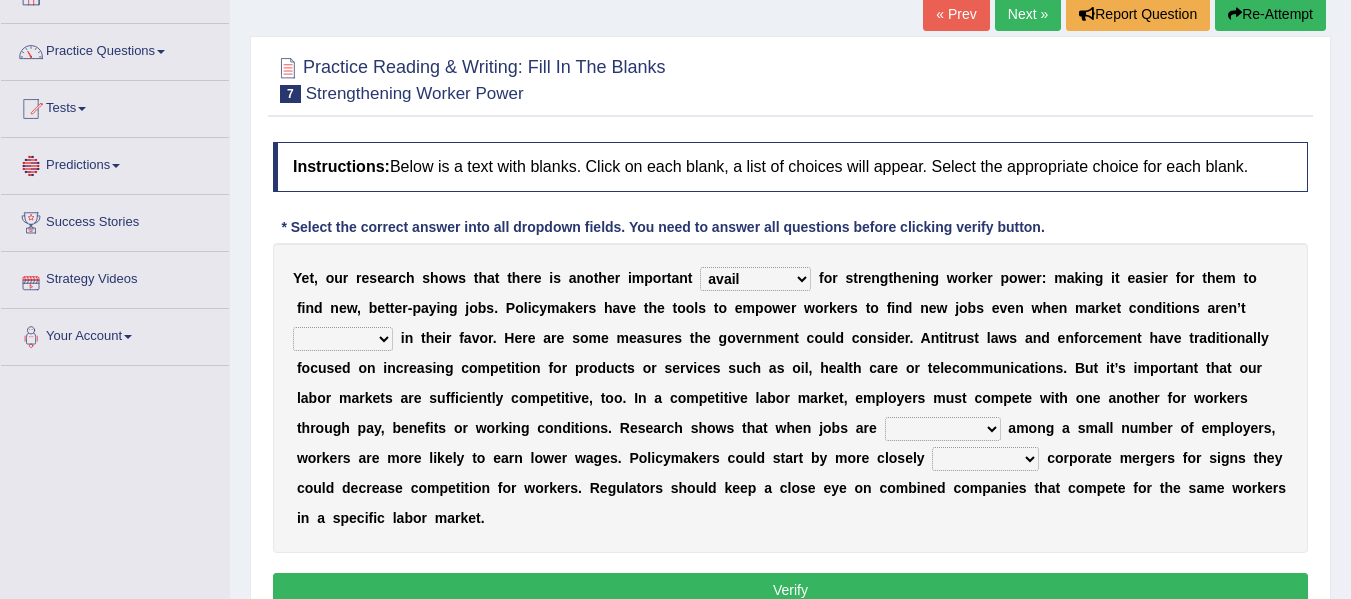 click on "profitable titchy temperate tilted" at bounding box center (343, 339) 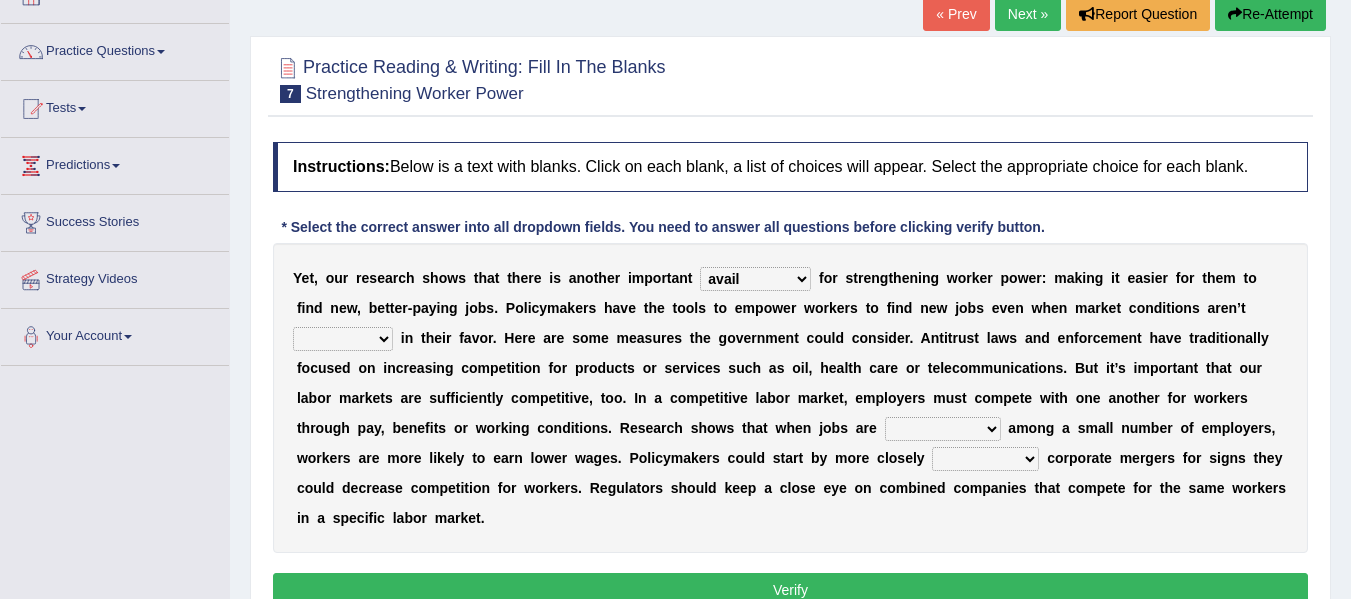 select on "profitable" 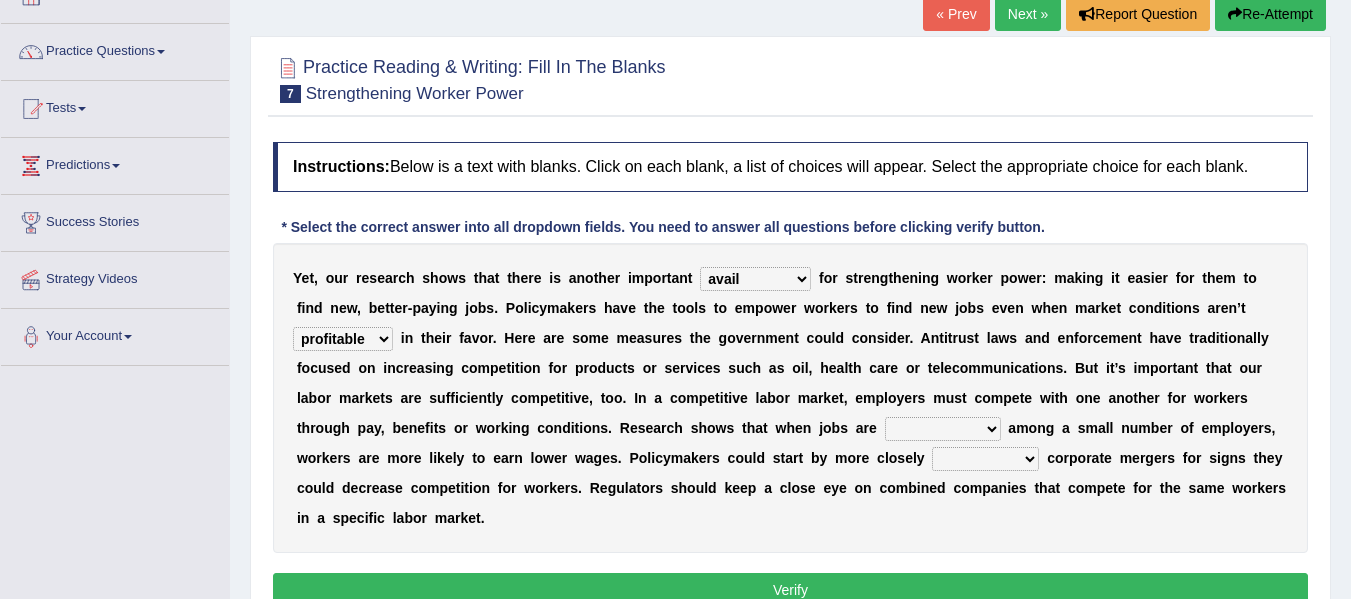 click on "profitable titchy temperate tilted" at bounding box center (343, 339) 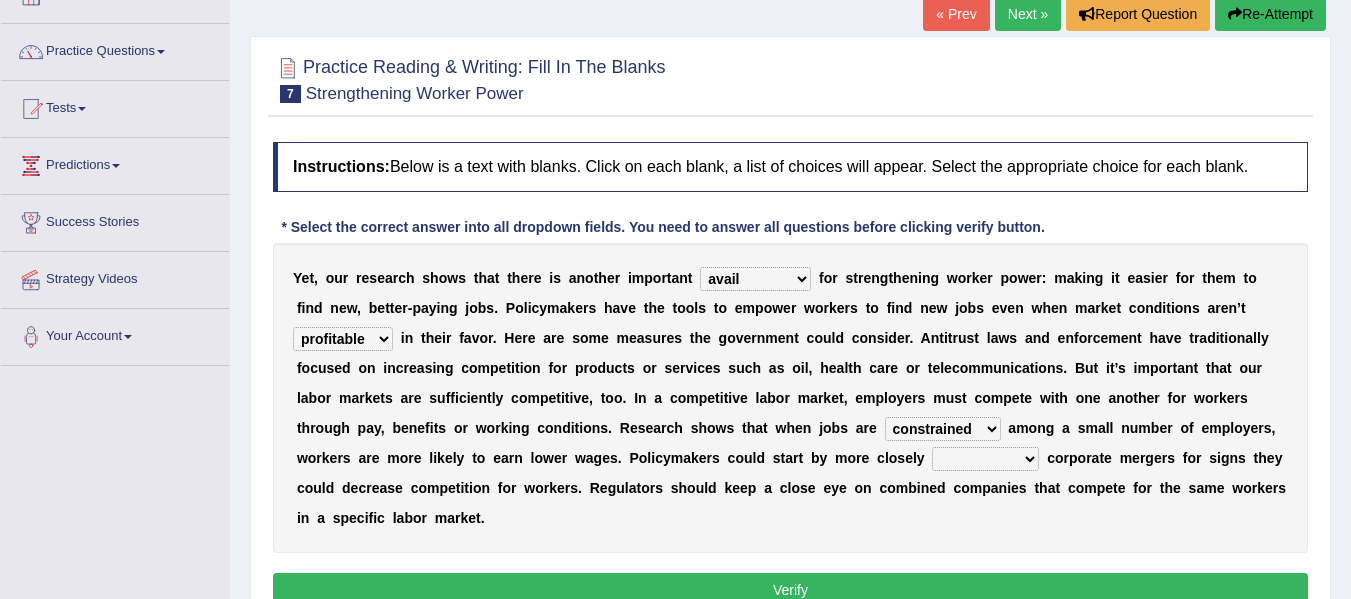click on "constrained tremendous concentric concentrated" at bounding box center [943, 429] 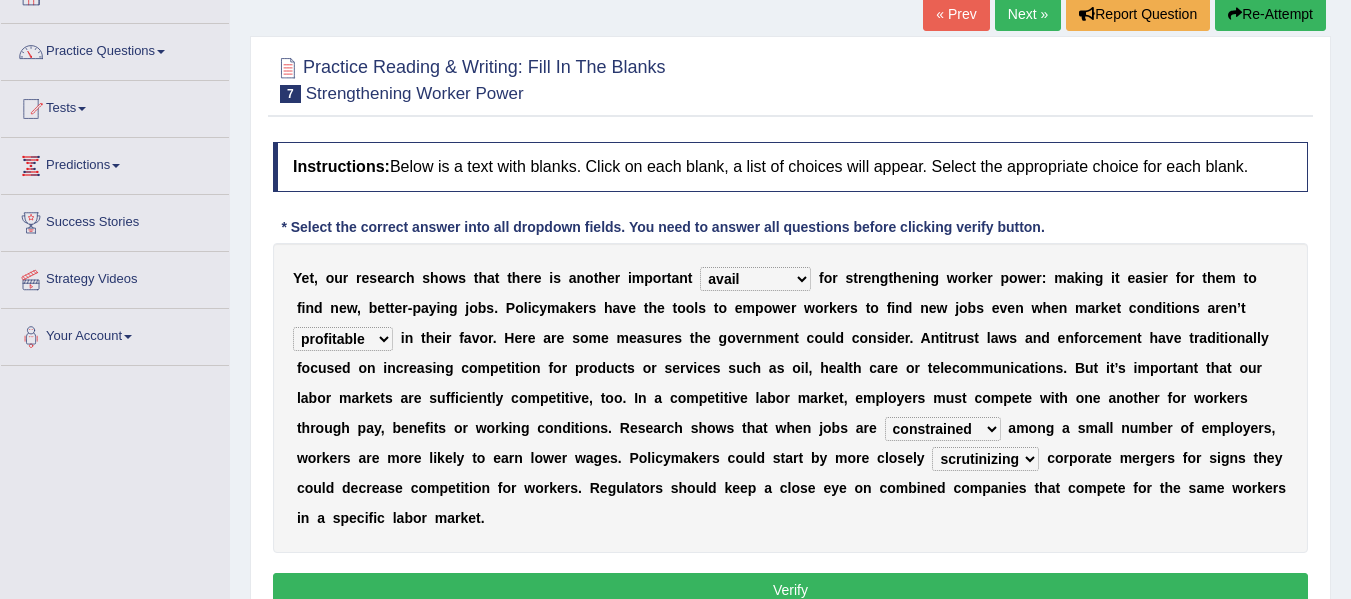 click on "scrutinizing originating scripting emulating" at bounding box center (985, 459) 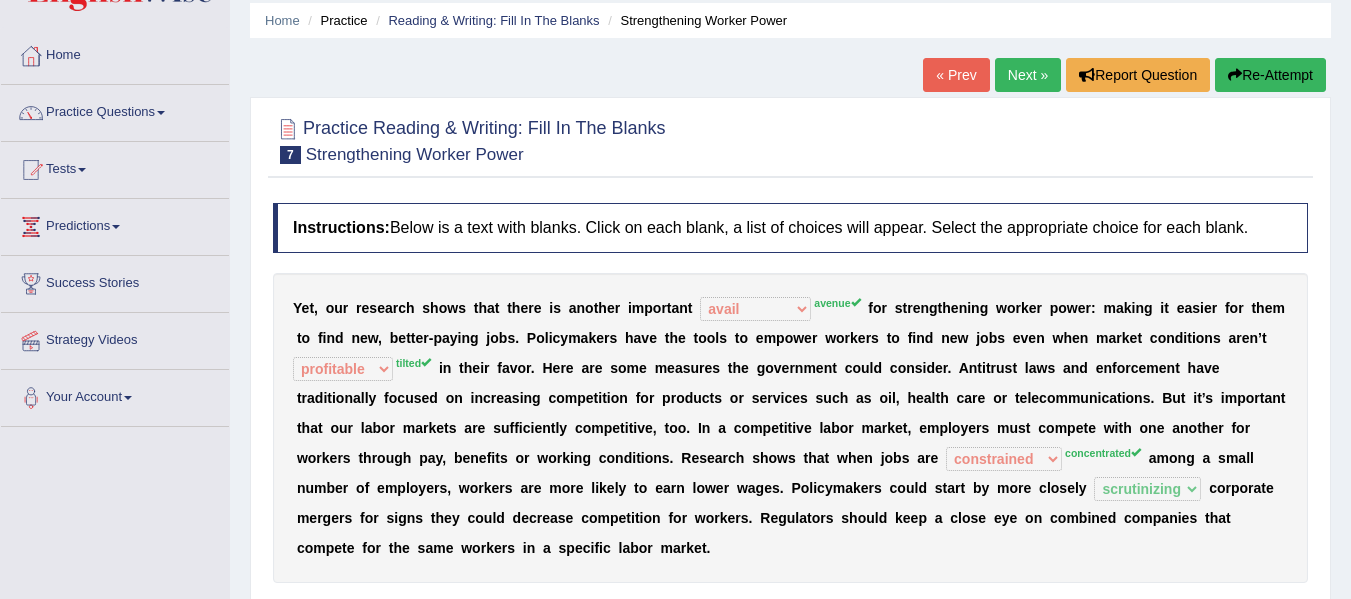 scroll, scrollTop: 35, scrollLeft: 0, axis: vertical 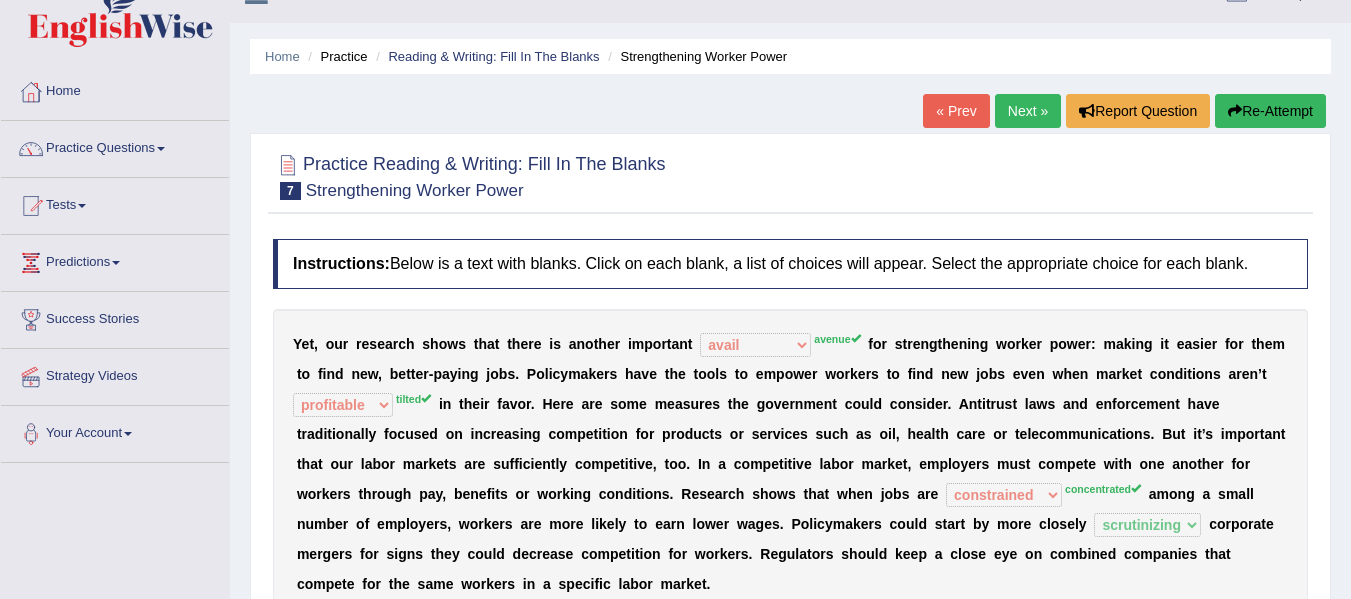 click on "Re-Attempt" at bounding box center (1270, 111) 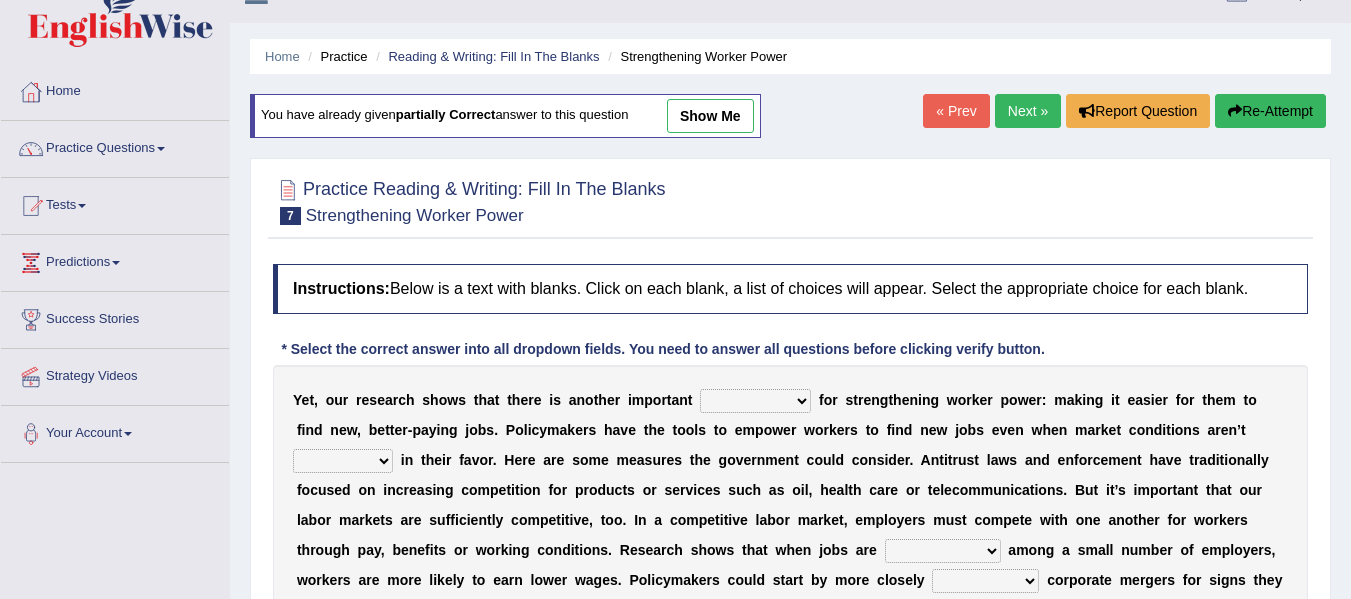 scroll, scrollTop: 35, scrollLeft: 0, axis: vertical 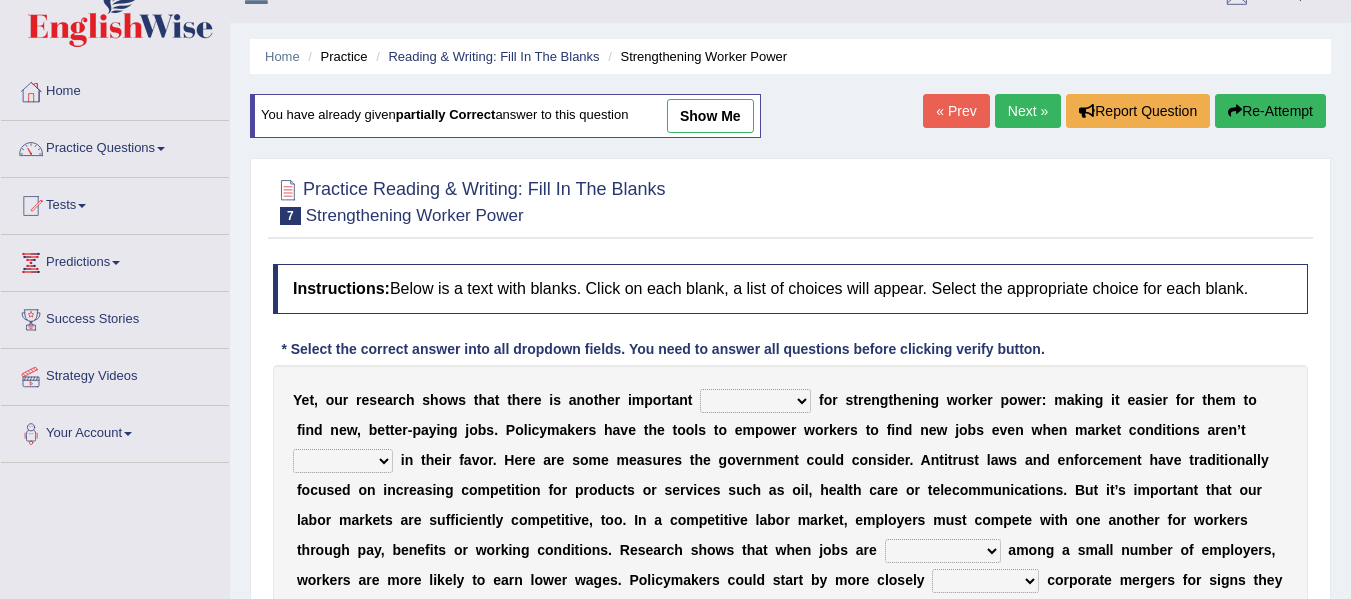 click on "avail engagement avenue annual" at bounding box center [755, 401] 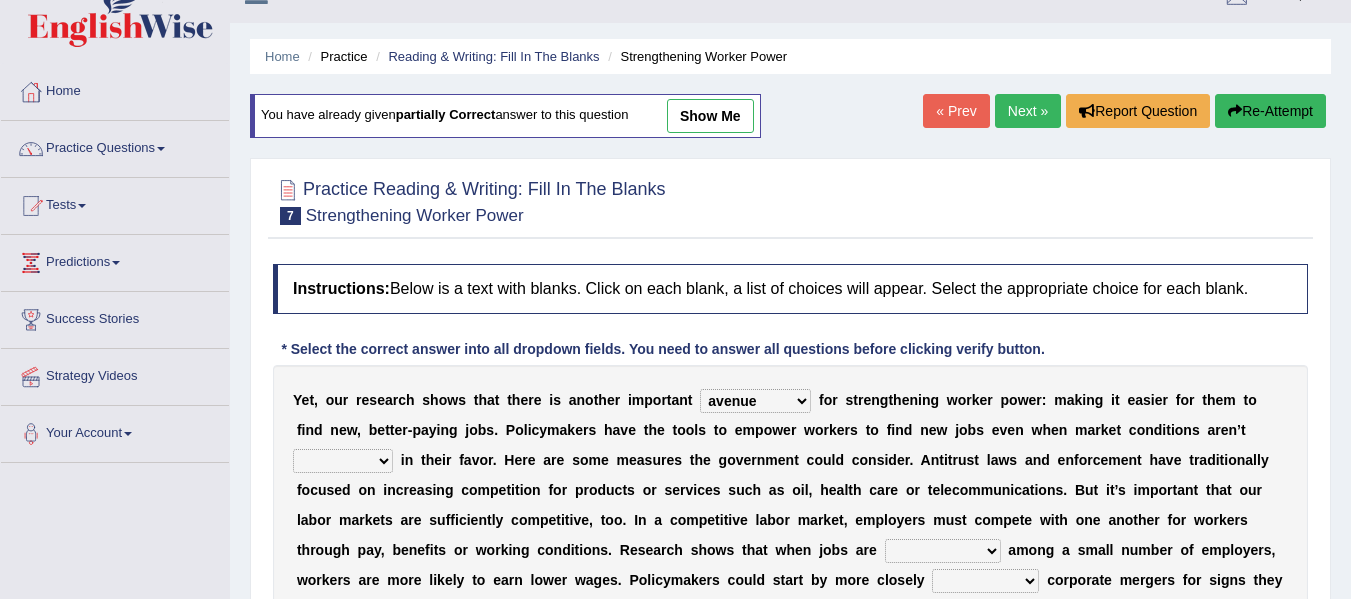 click on "avail engagement avenue annual" at bounding box center [755, 401] 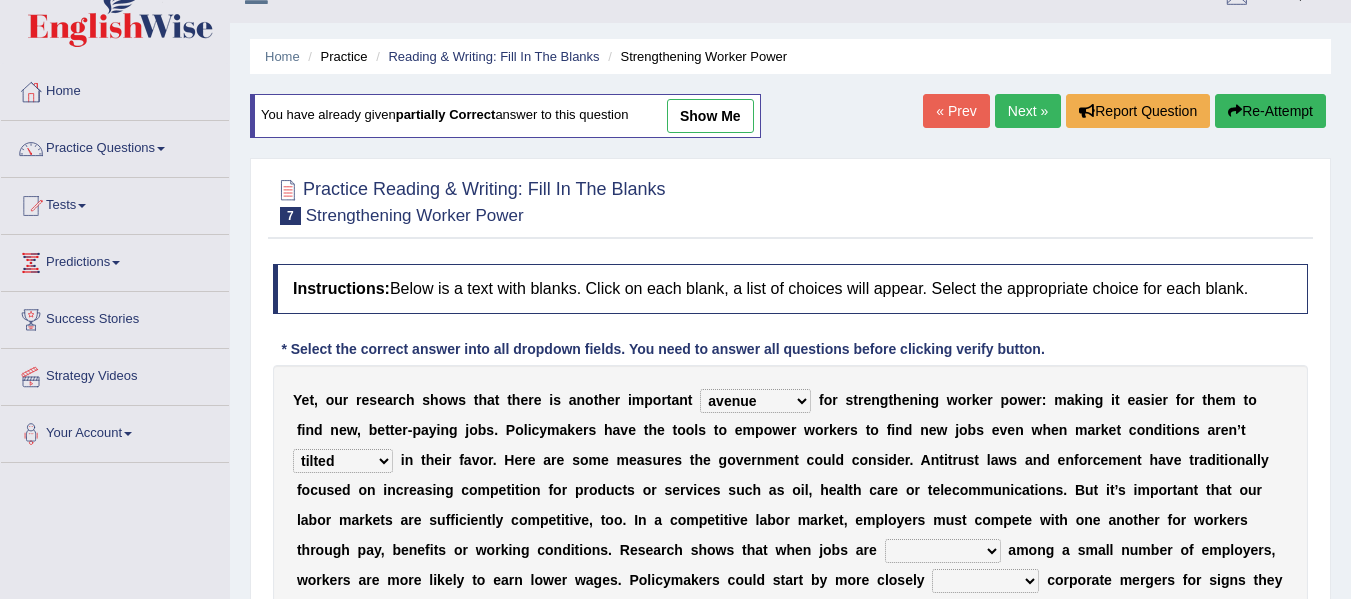 click on "profitable titchy temperate tilted" at bounding box center [343, 461] 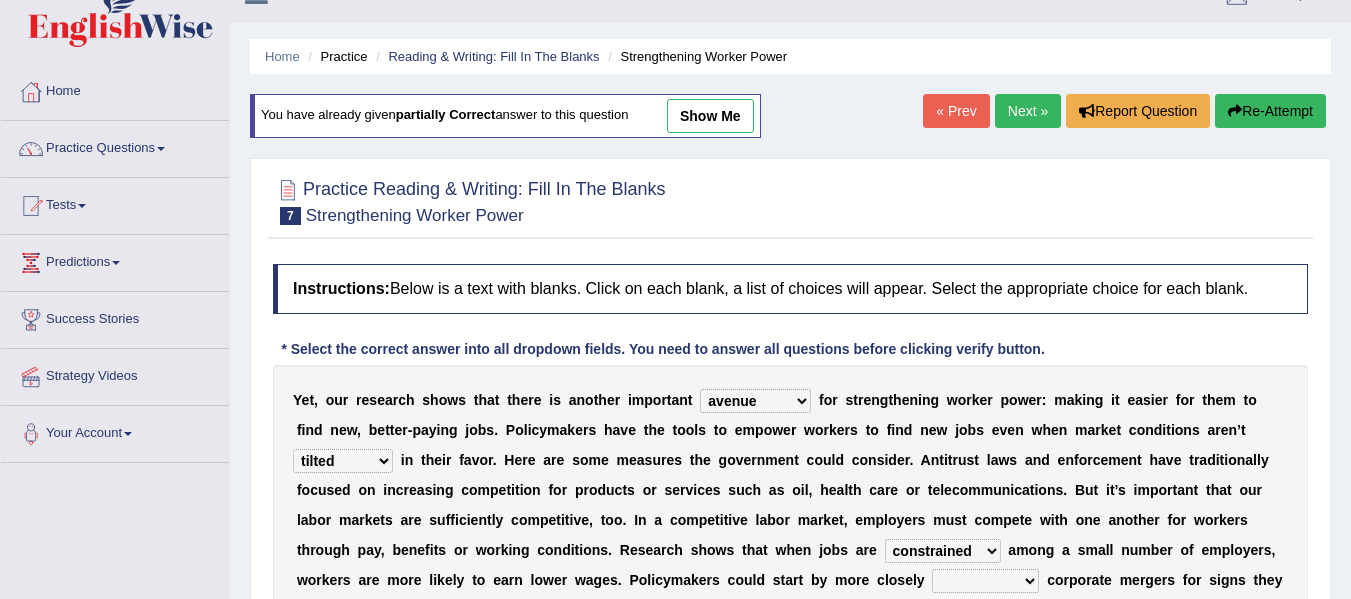 click on "constrained tremendous concentric concentrated" at bounding box center (943, 551) 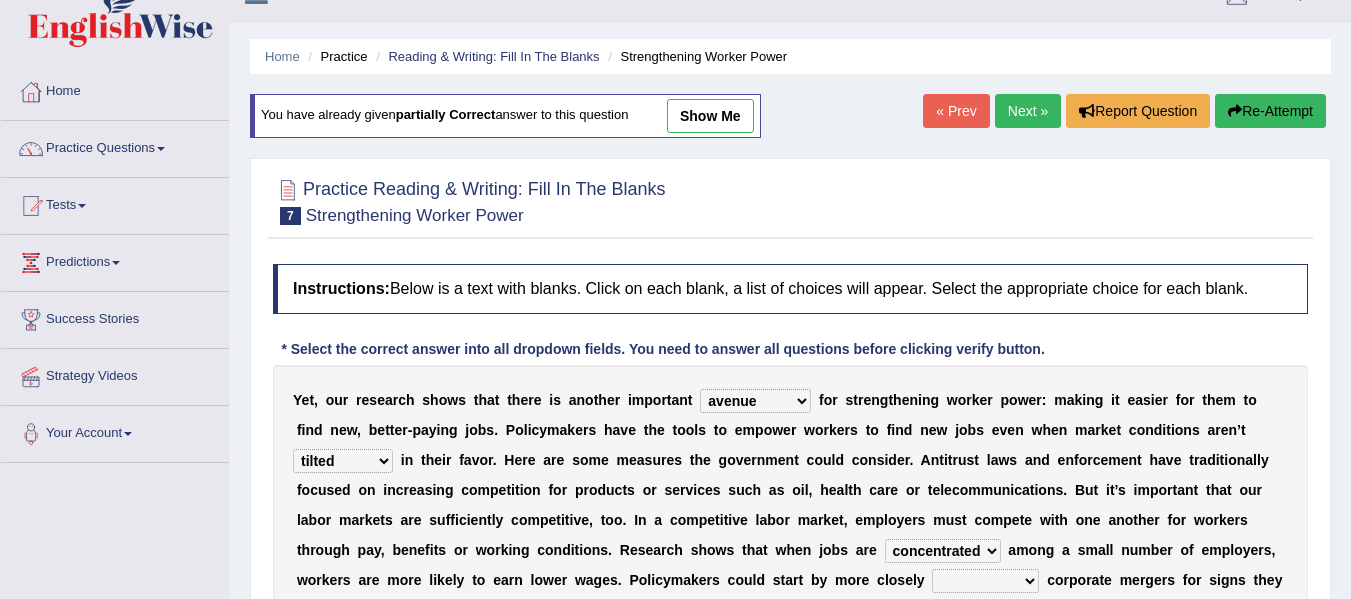 click on "constrained tremendous concentric concentrated" at bounding box center [943, 551] 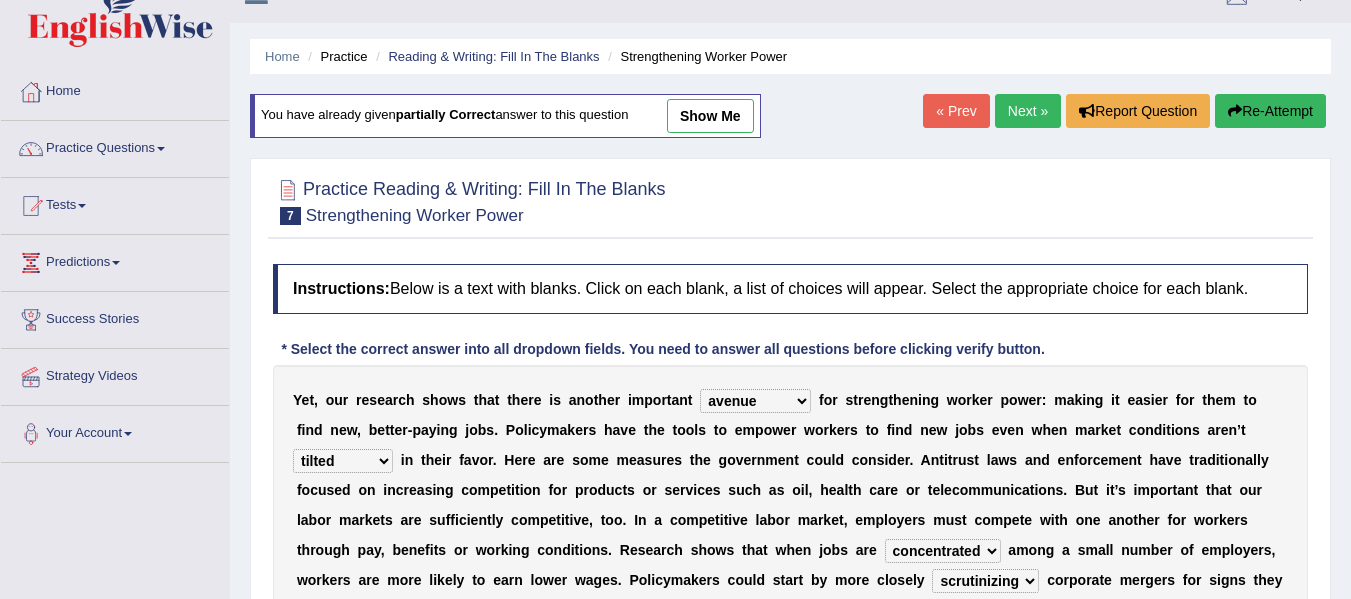 click on "scrutinizing originating scripting emulating" at bounding box center (985, 581) 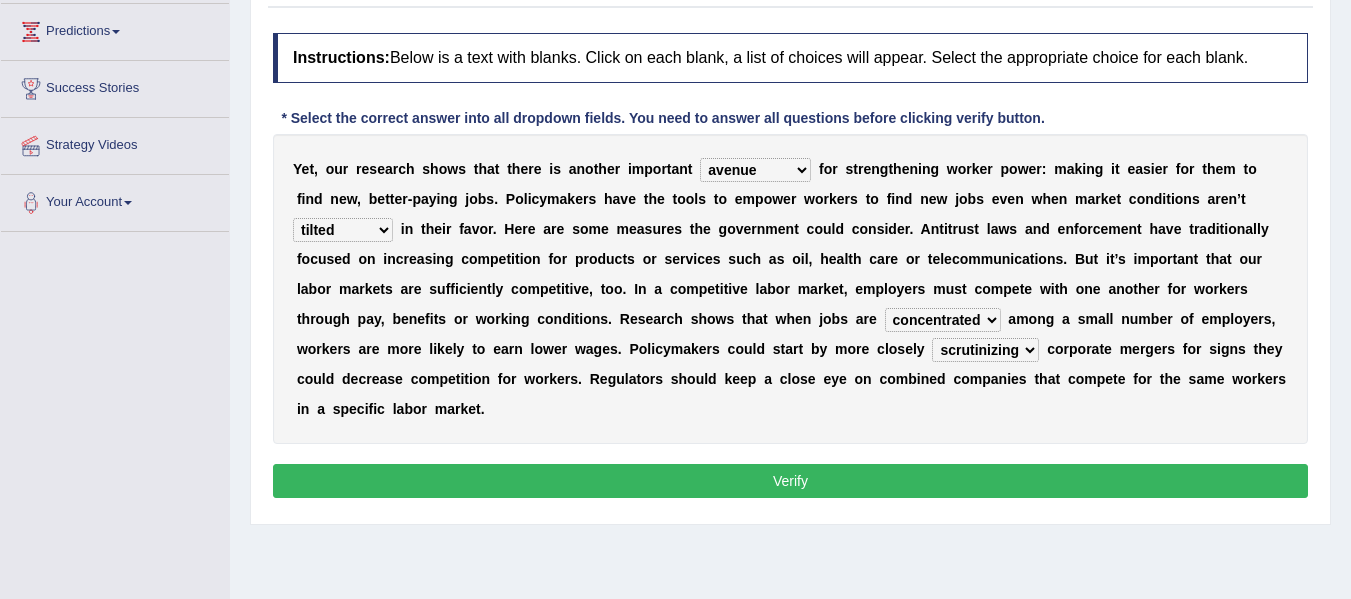 scroll, scrollTop: 271, scrollLeft: 0, axis: vertical 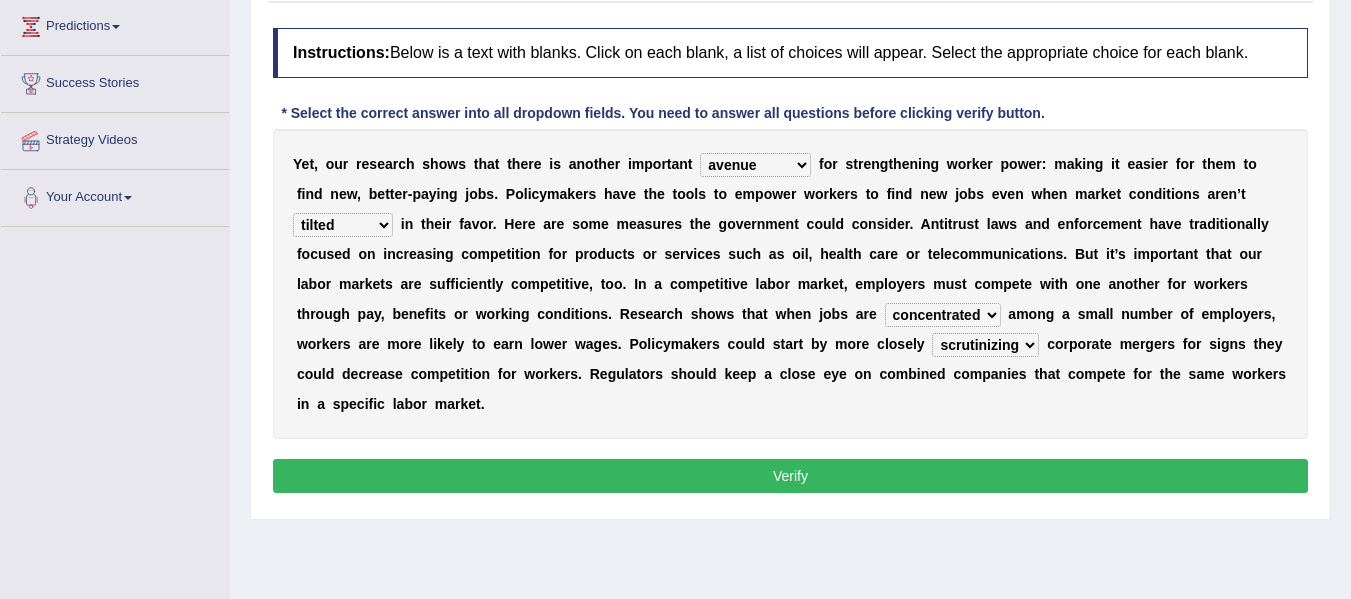 click on "Verify" at bounding box center (790, 476) 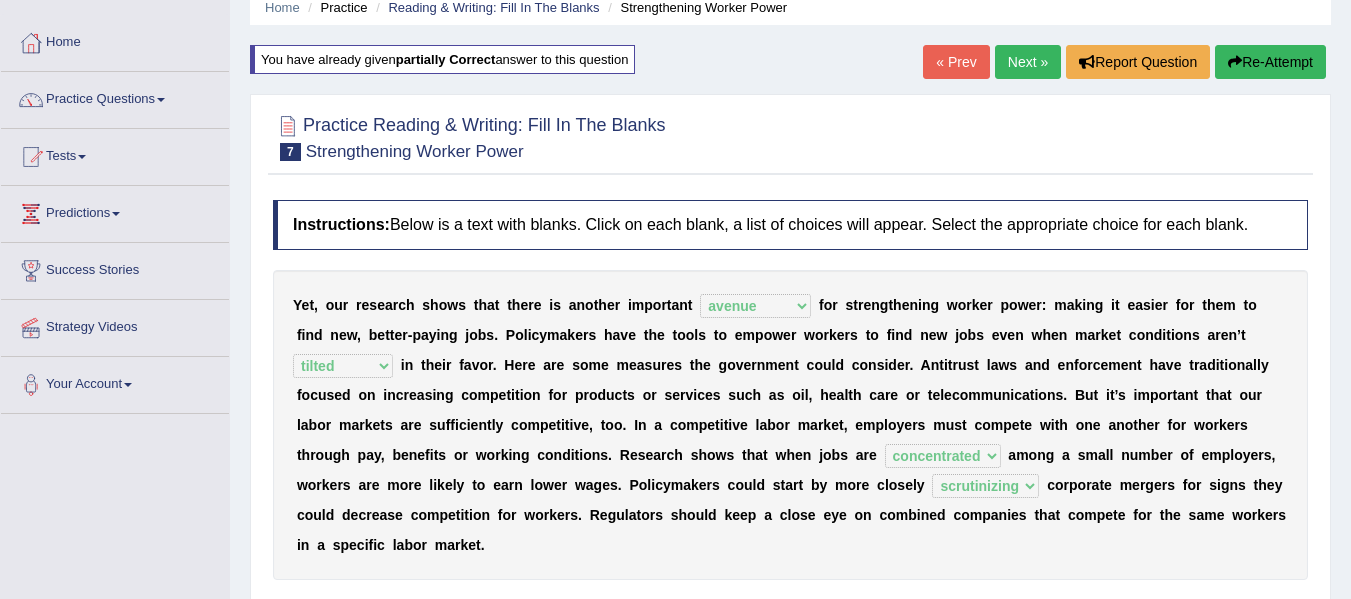scroll, scrollTop: 42, scrollLeft: 0, axis: vertical 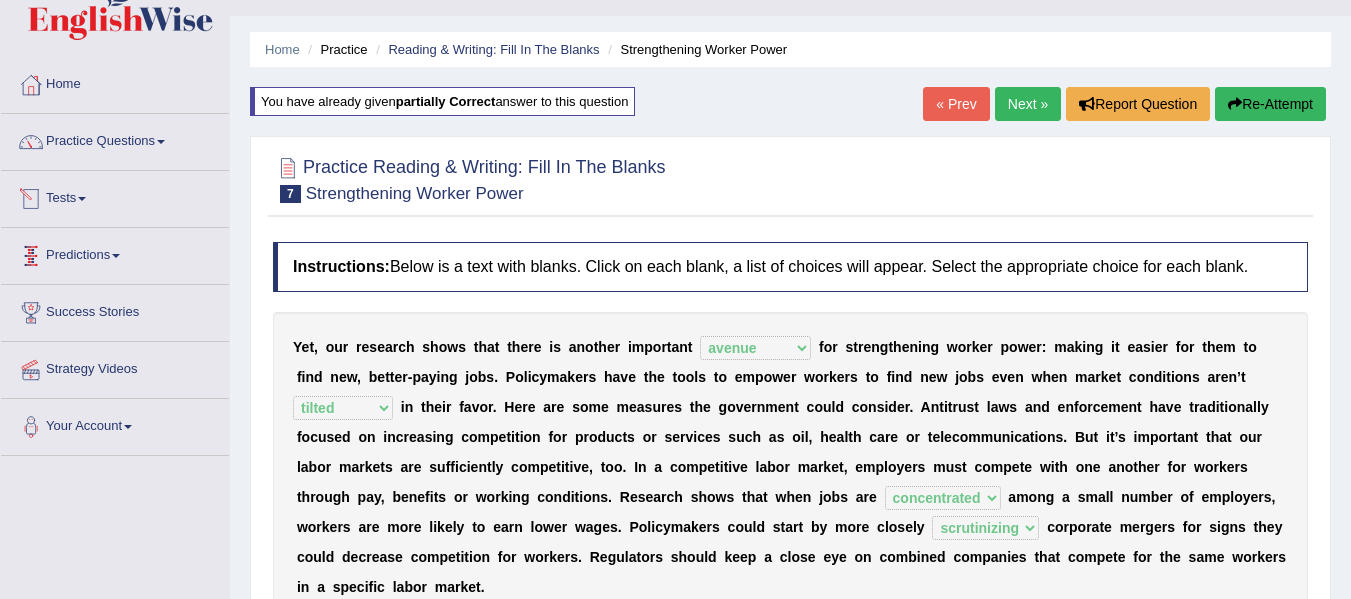 click on "Tests" at bounding box center (115, 196) 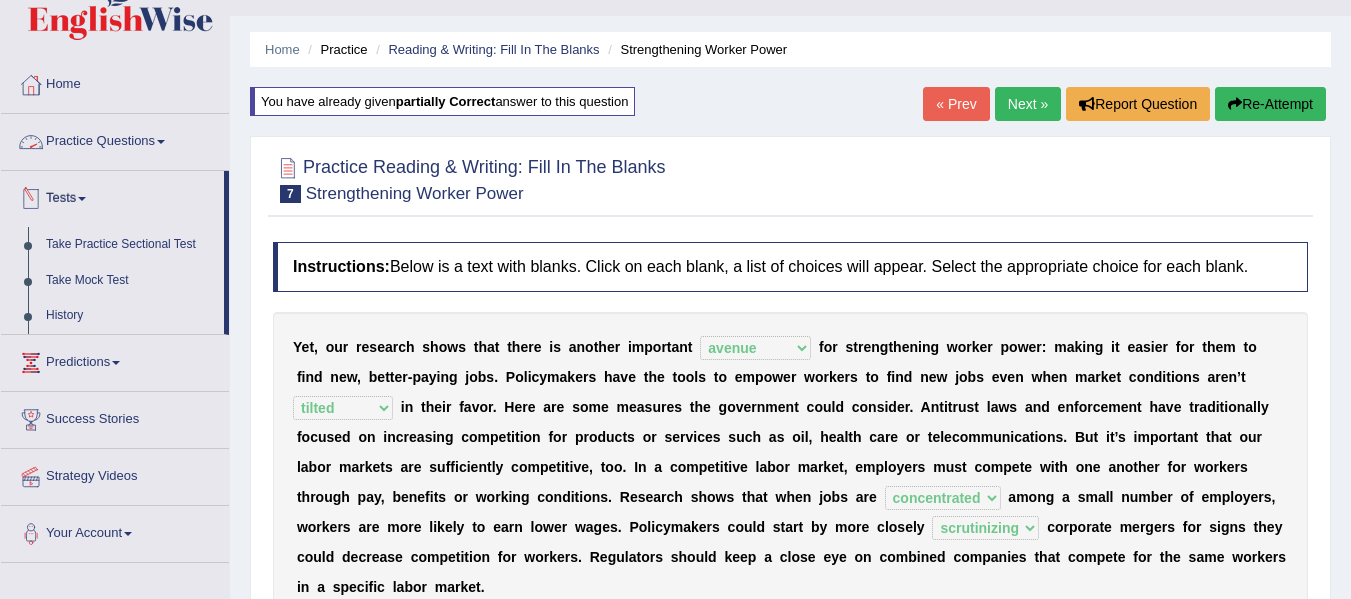 click on "Practice Questions" at bounding box center (115, 139) 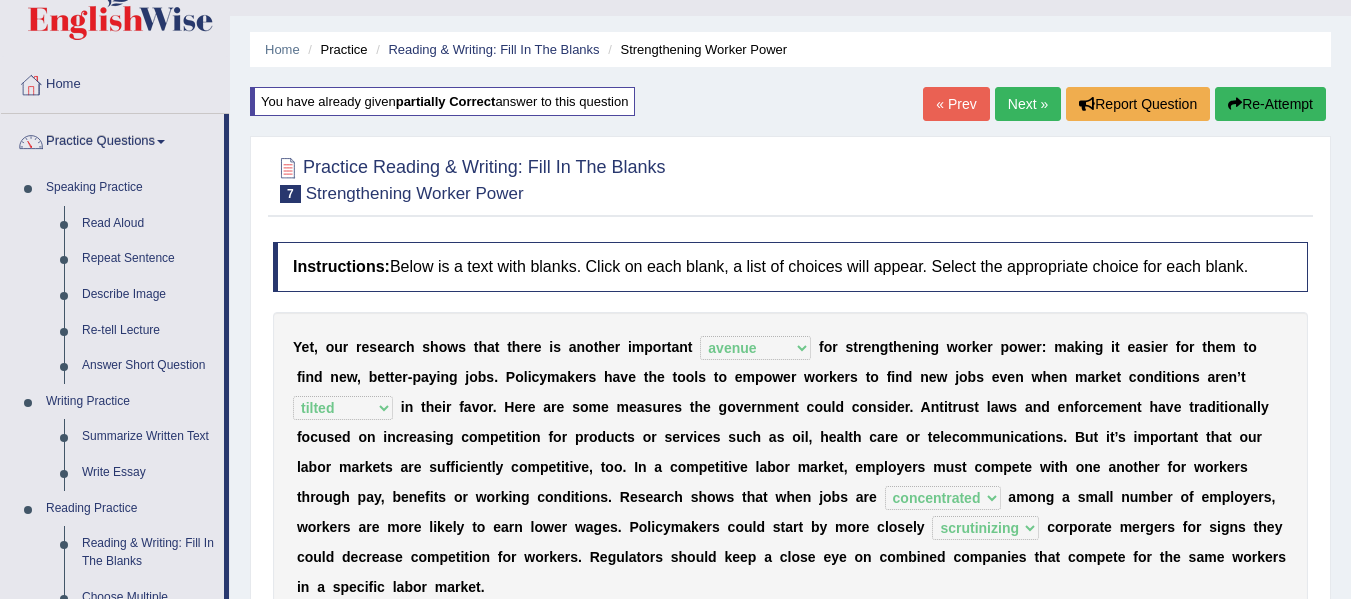 drag, startPoint x: 228, startPoint y: 254, endPoint x: 259, endPoint y: 646, distance: 393.22385 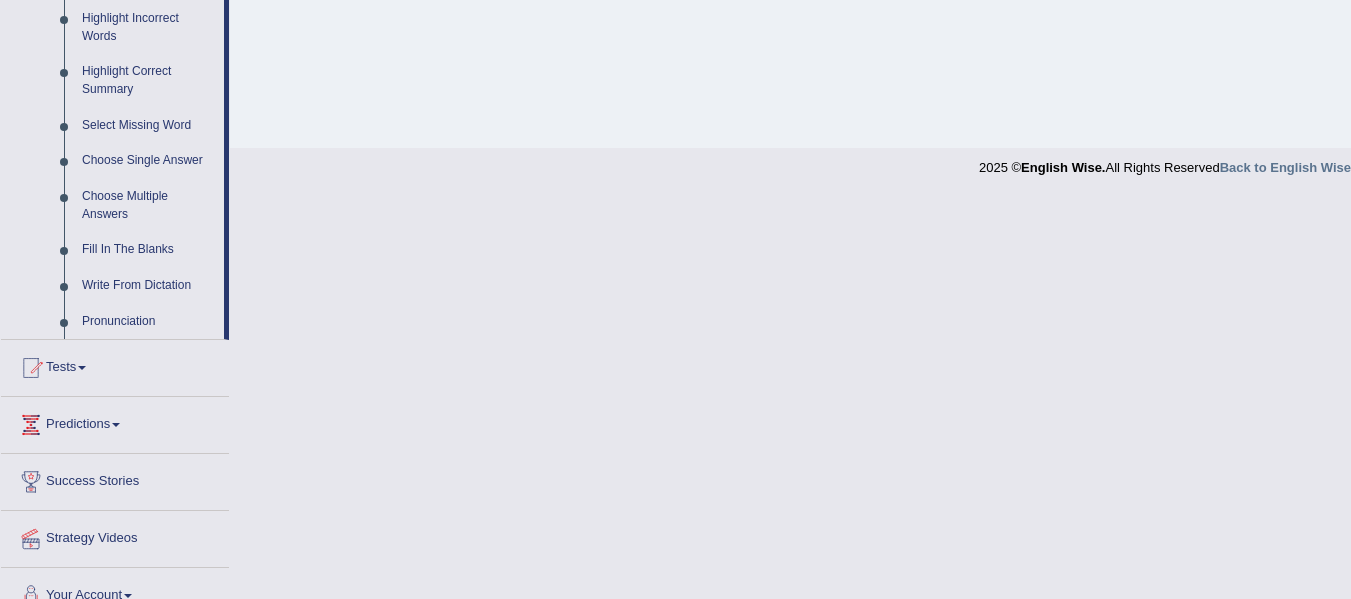 scroll, scrollTop: 879, scrollLeft: 0, axis: vertical 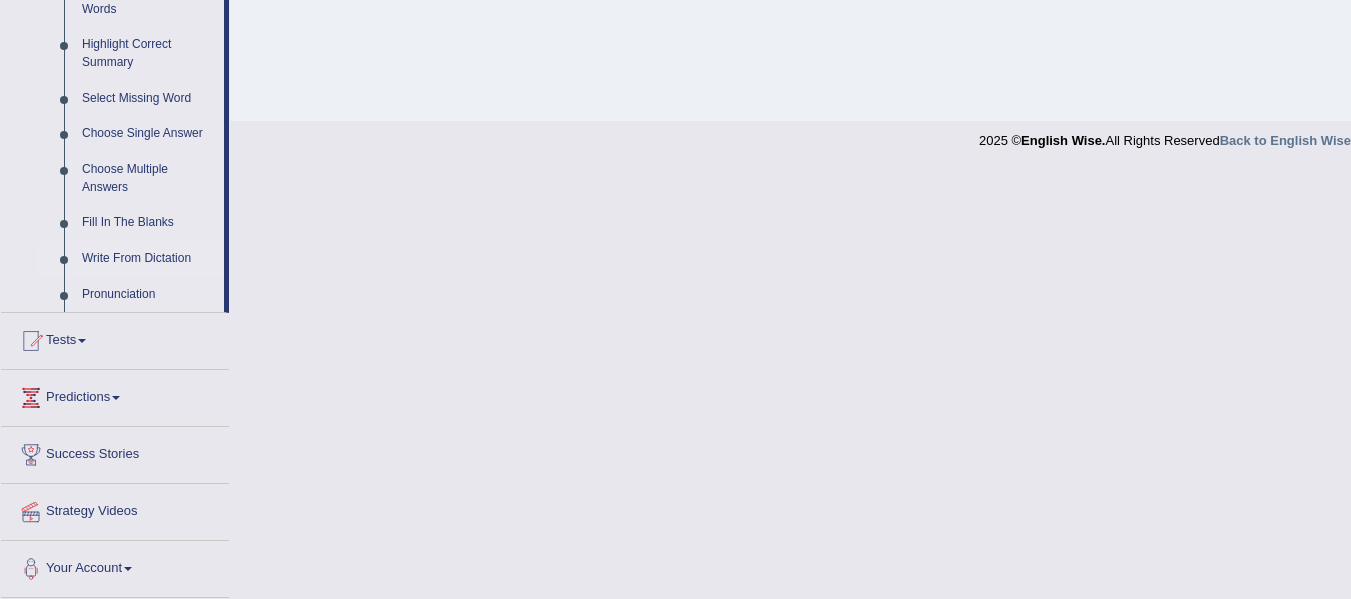 click on "Write From Dictation" at bounding box center (148, 259) 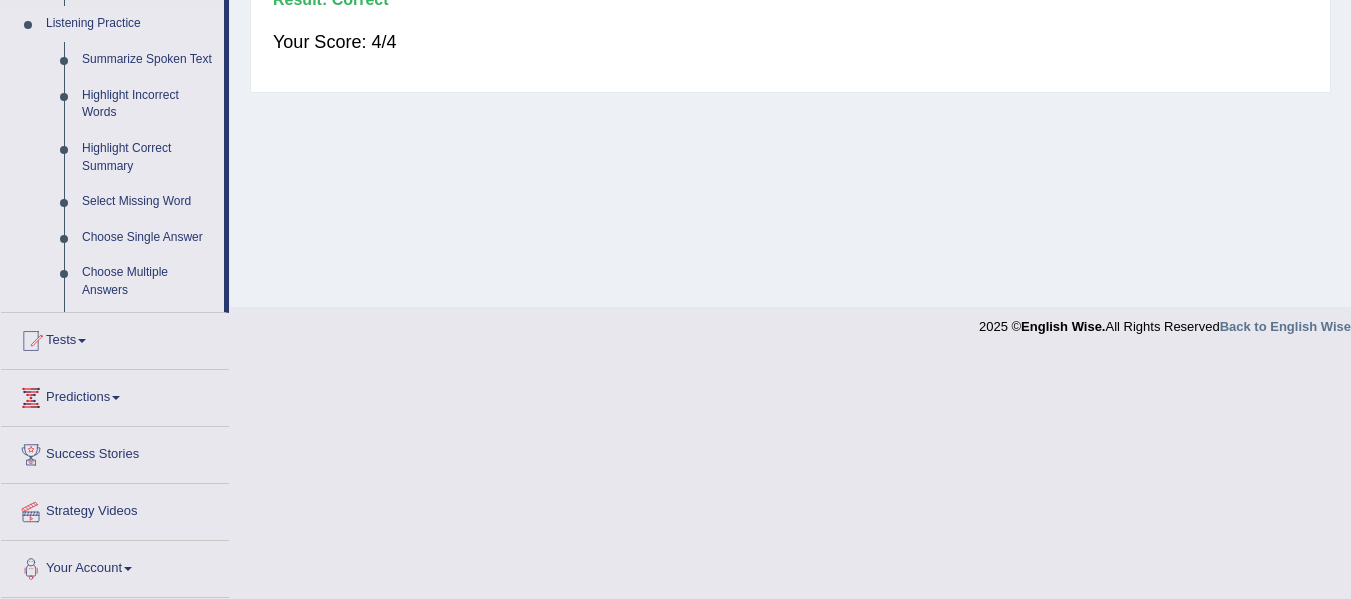scroll, scrollTop: 451, scrollLeft: 0, axis: vertical 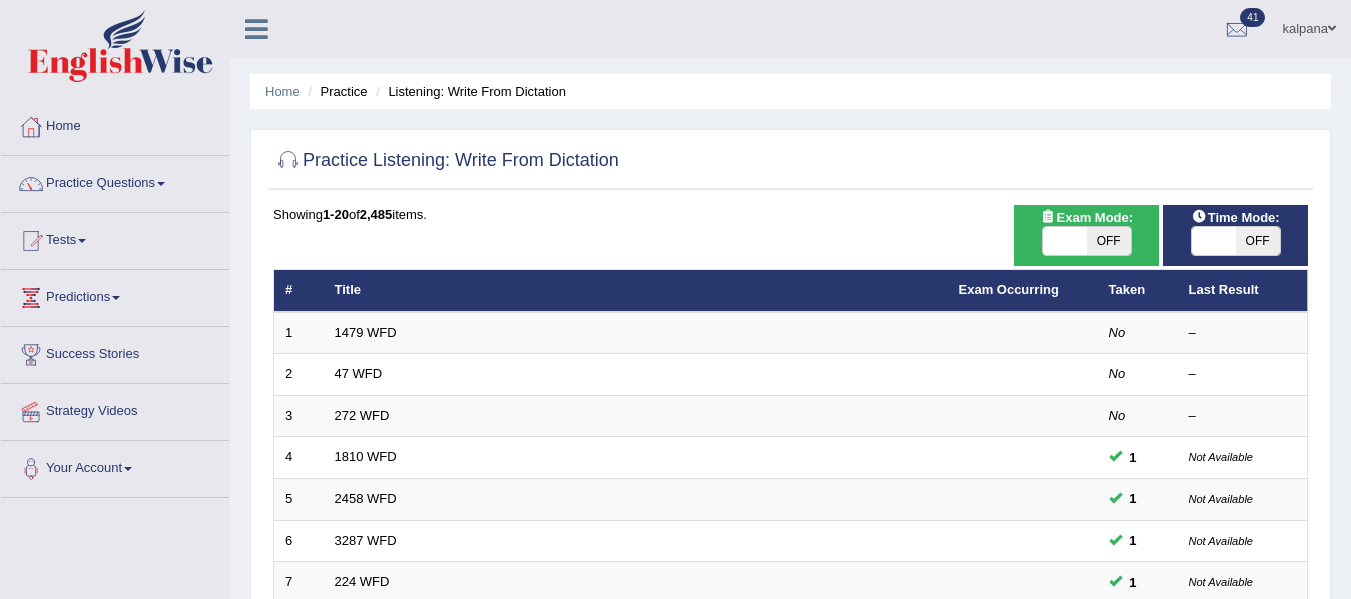 click on "OFF" at bounding box center [1109, 241] 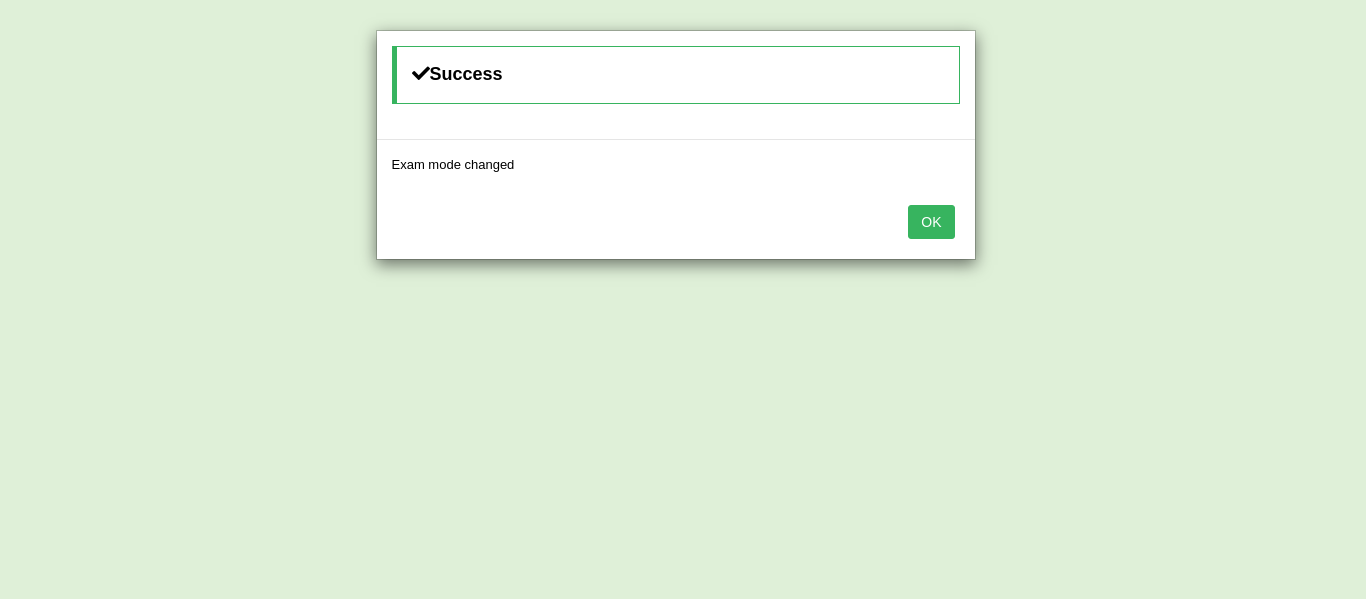 click on "OK" at bounding box center (931, 222) 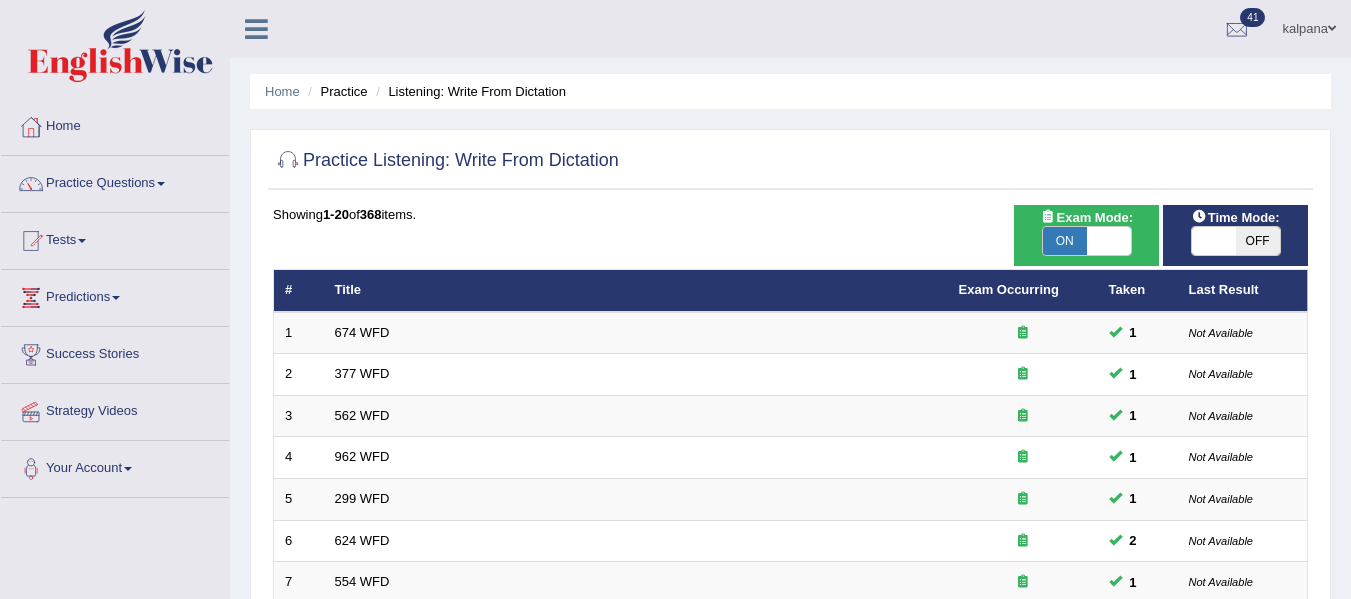scroll, scrollTop: 0, scrollLeft: 0, axis: both 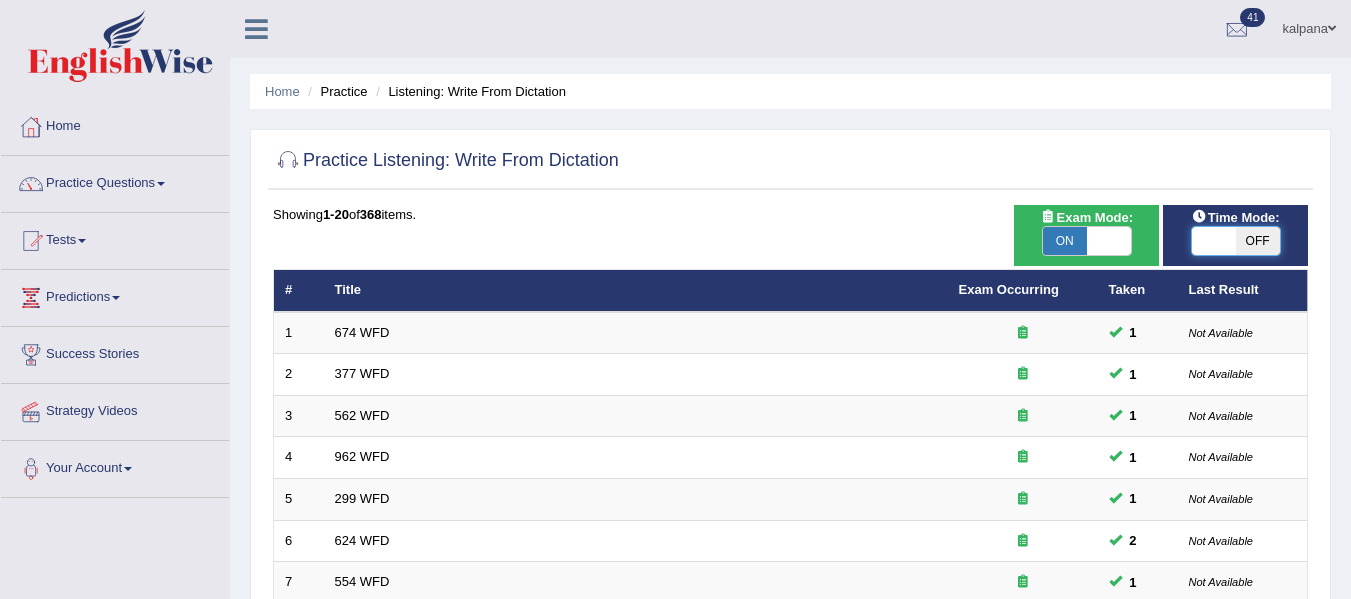 click at bounding box center (1214, 241) 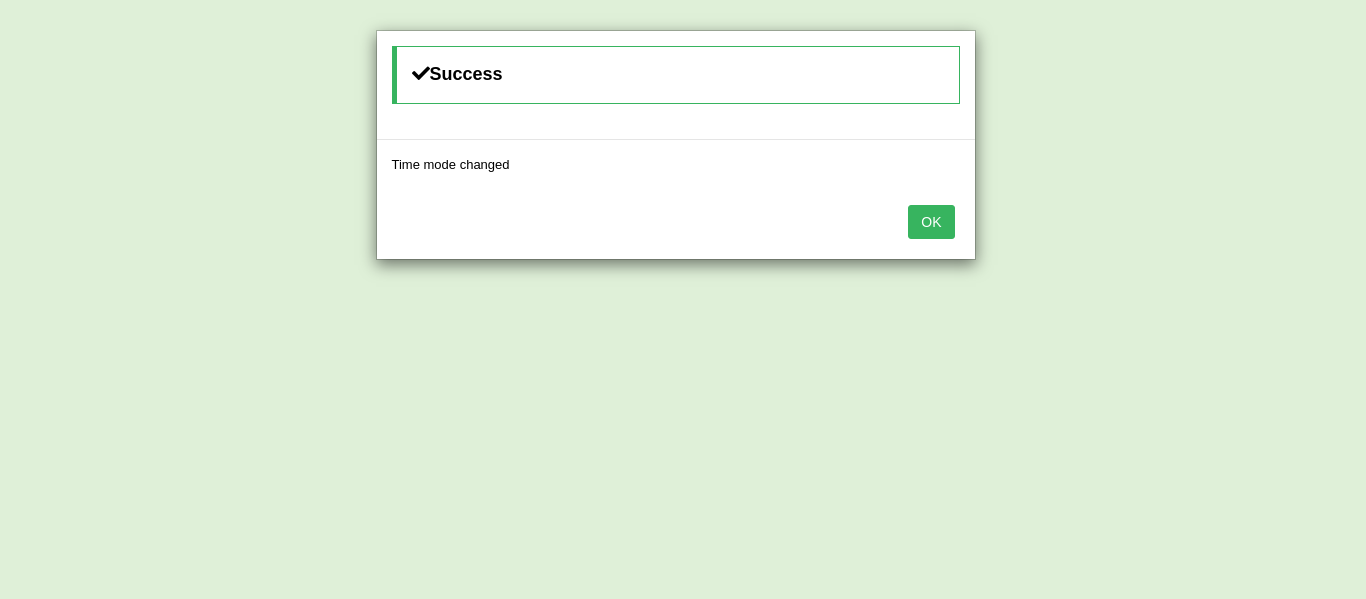 click on "OK" at bounding box center (931, 222) 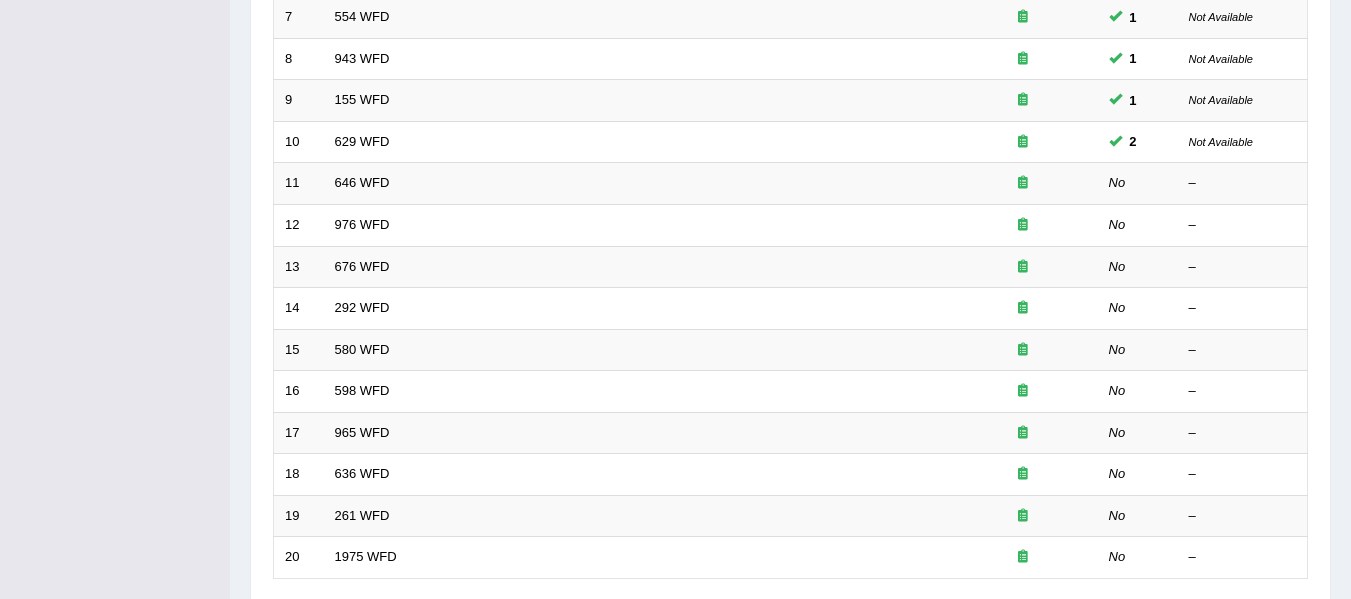 scroll, scrollTop: 572, scrollLeft: 0, axis: vertical 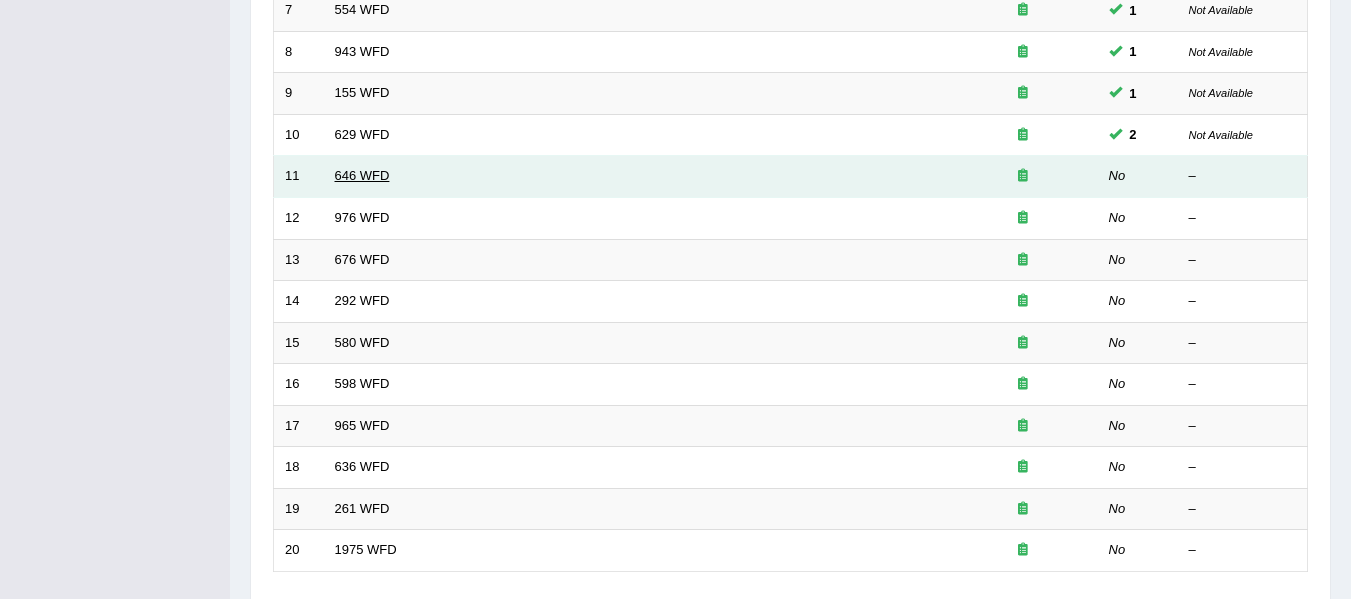 click on "646 WFD" at bounding box center [362, 175] 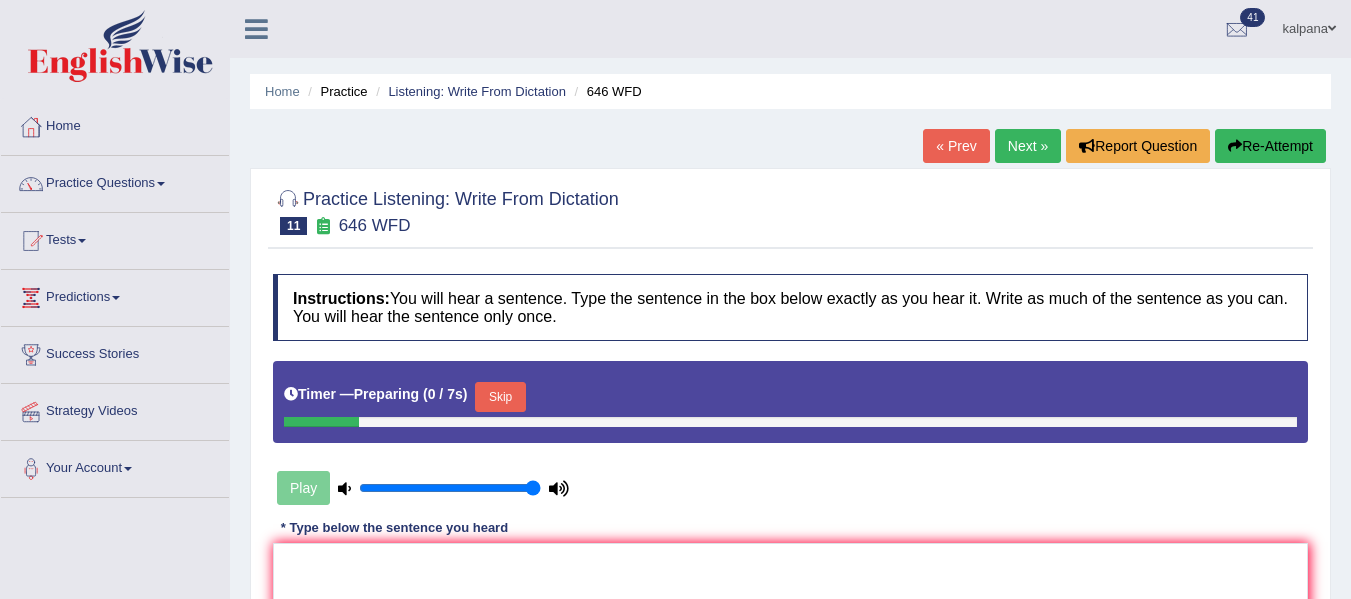 scroll, scrollTop: 0, scrollLeft: 0, axis: both 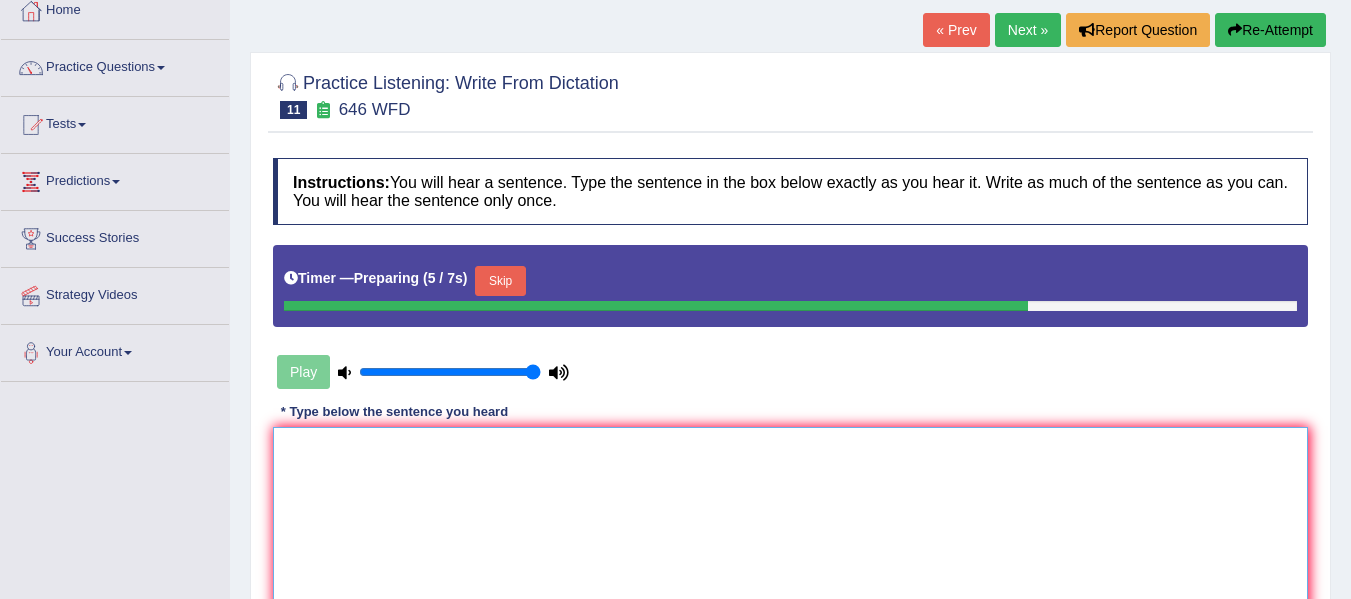 click at bounding box center [790, 524] 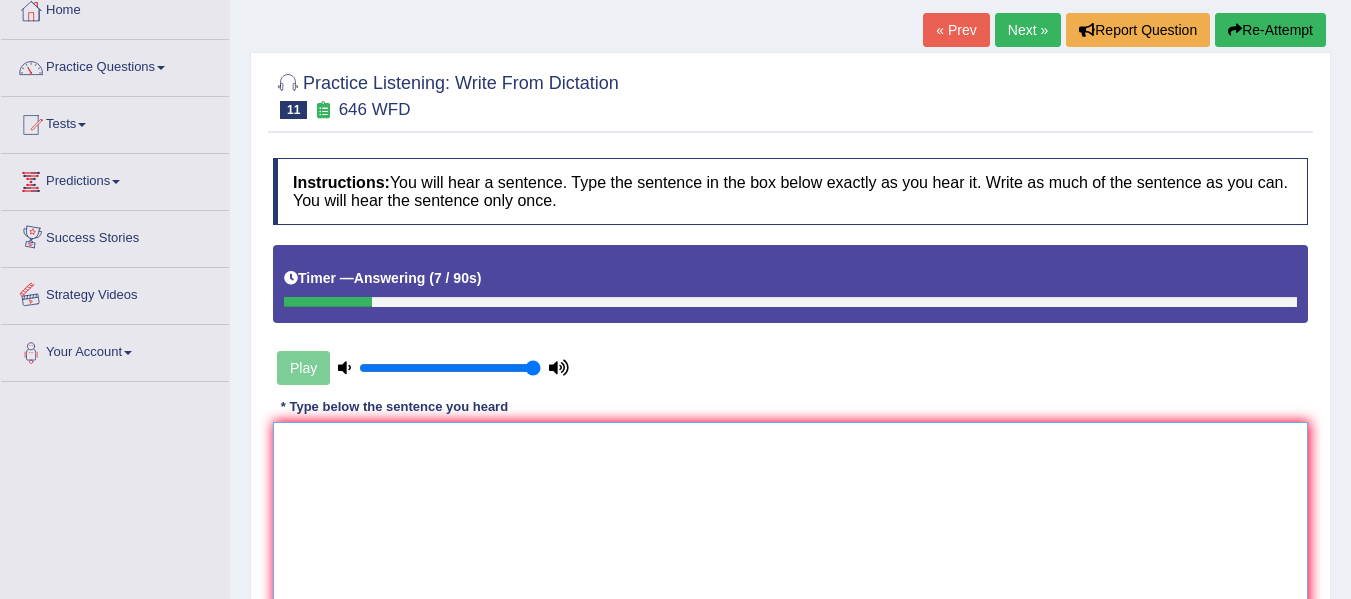 click at bounding box center (790, 519) 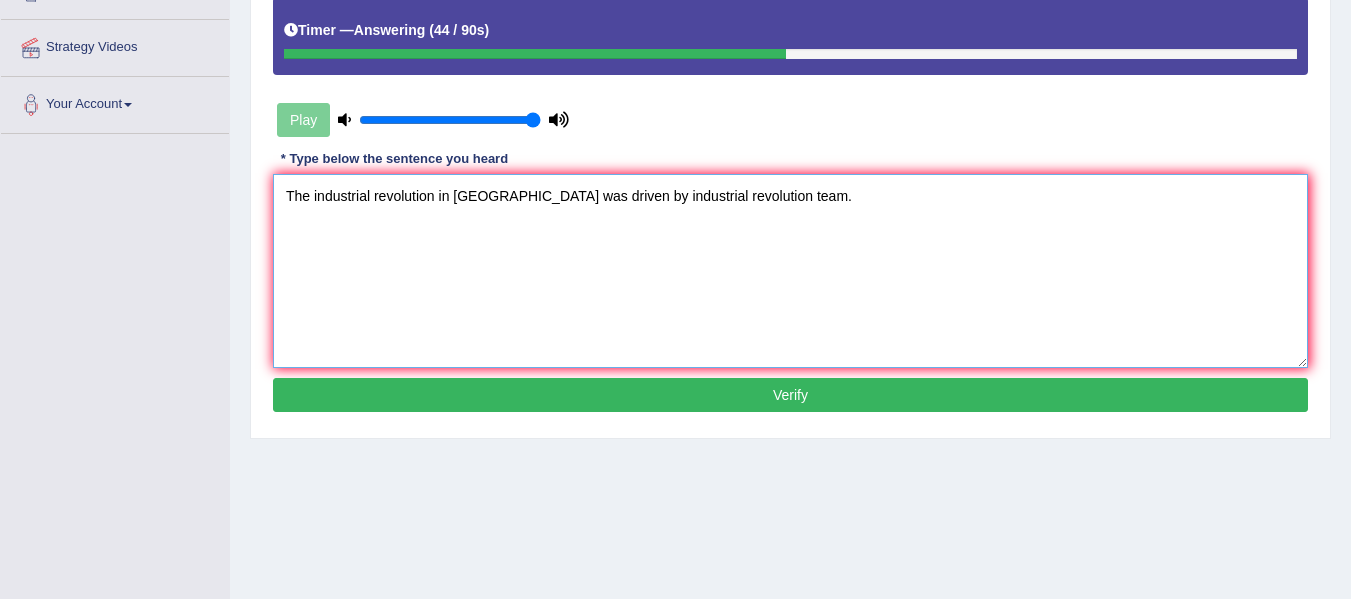 scroll, scrollTop: 369, scrollLeft: 0, axis: vertical 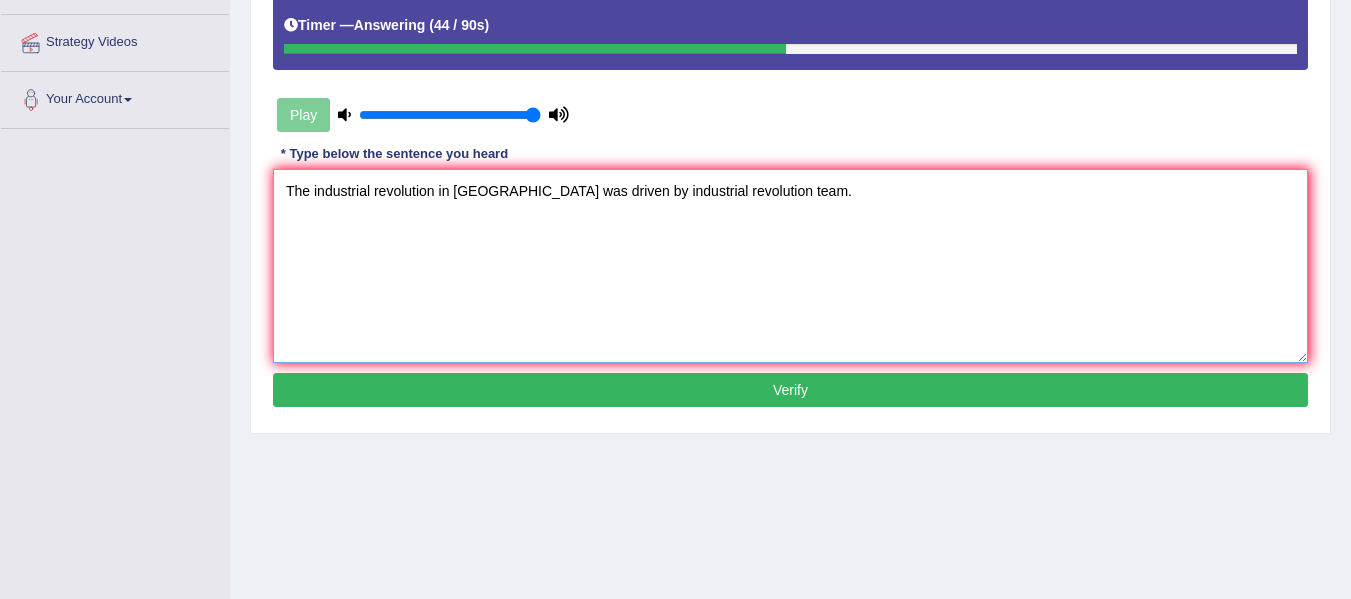type on "The industrial revolution in Europe was driven by industrial revolution team." 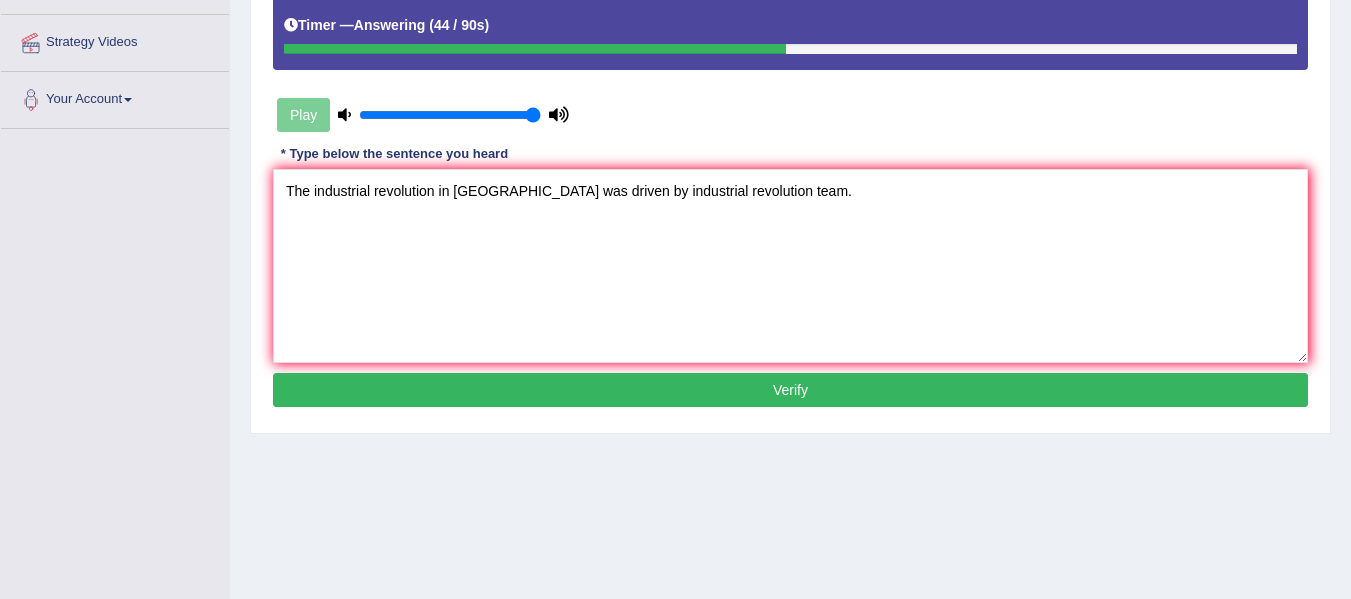 click on "Verify" at bounding box center (790, 390) 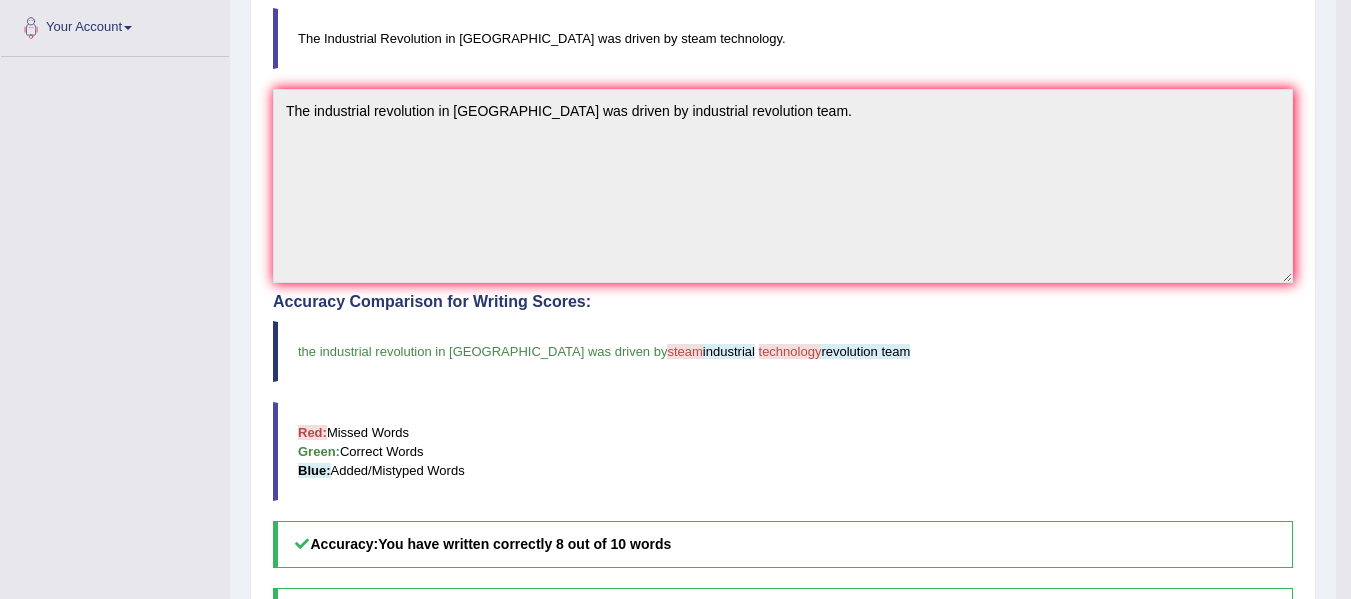 scroll, scrollTop: 372, scrollLeft: 0, axis: vertical 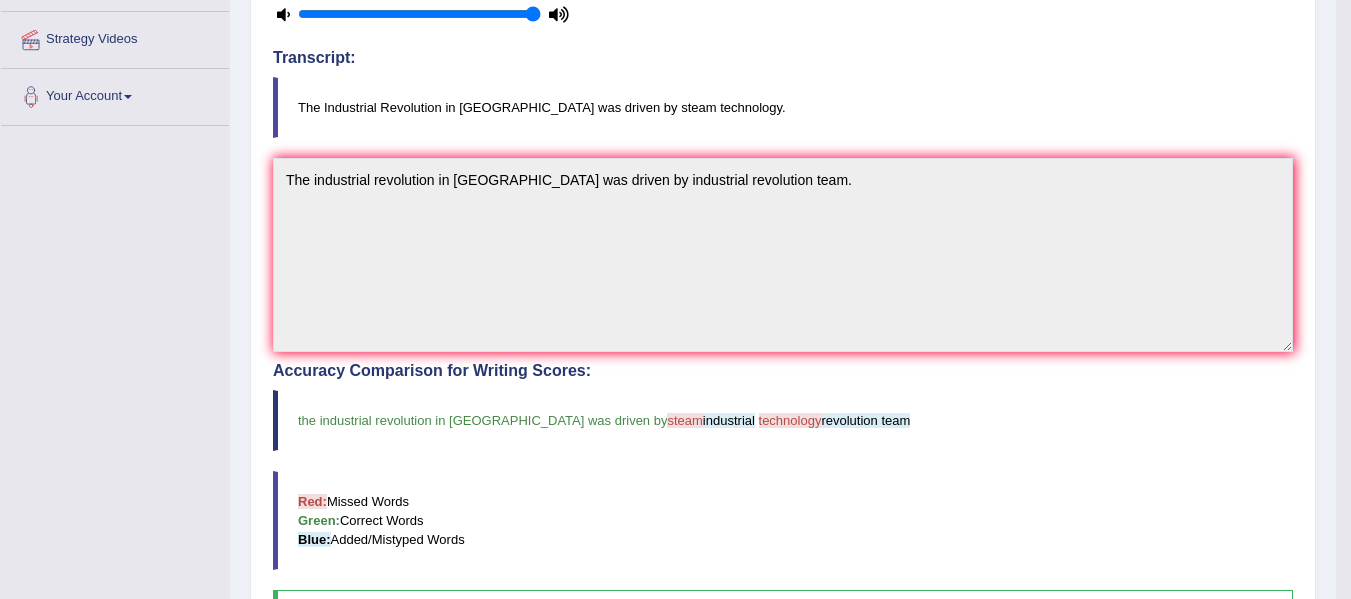 click on "Red:  Missed Words
Green:  Correct Words
Blue:  Added/Mistyped Words" at bounding box center [783, 520] 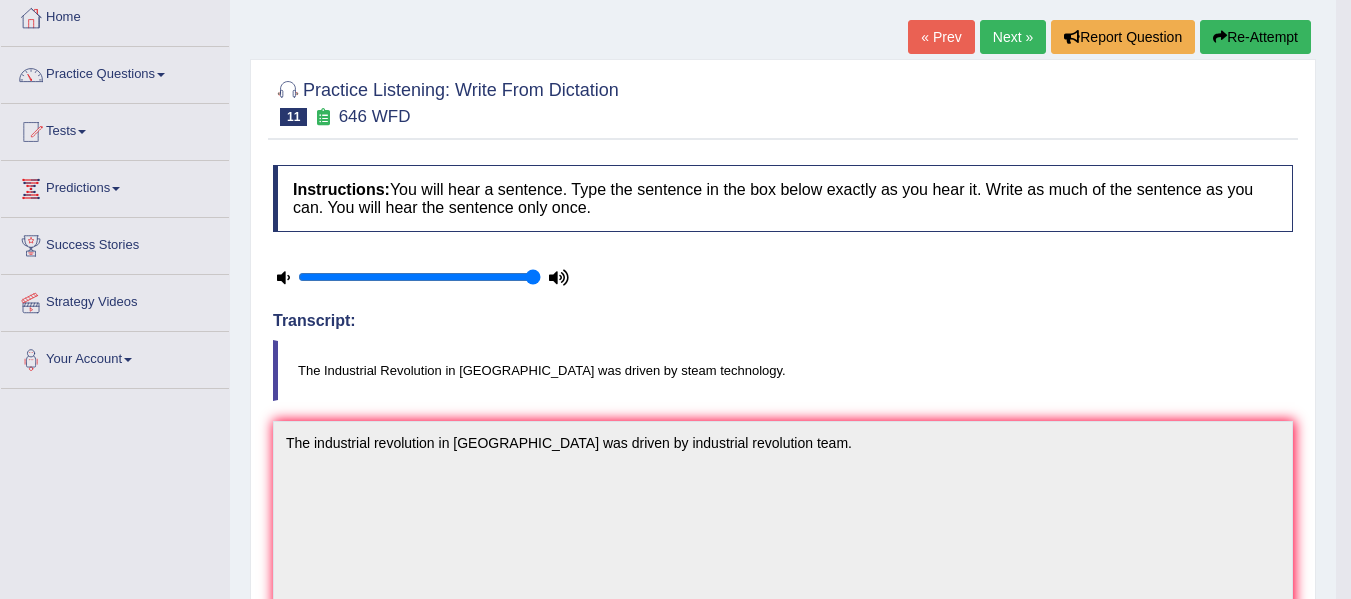 scroll, scrollTop: 108, scrollLeft: 0, axis: vertical 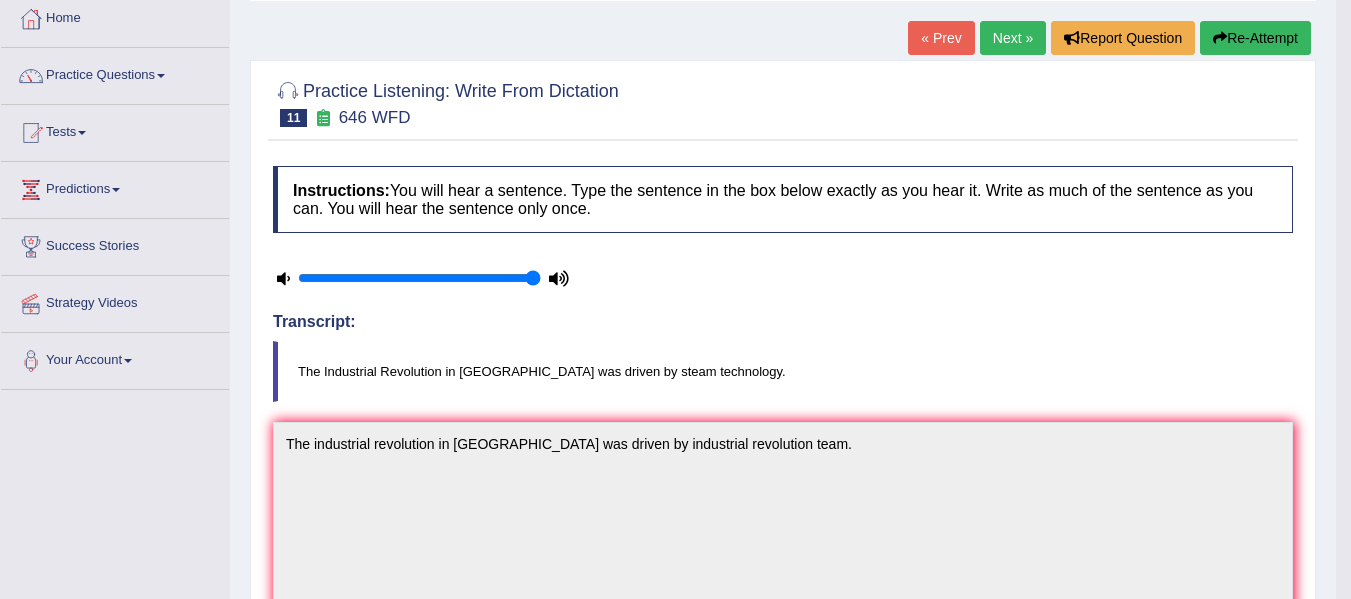 click on "Next »" at bounding box center [1013, 38] 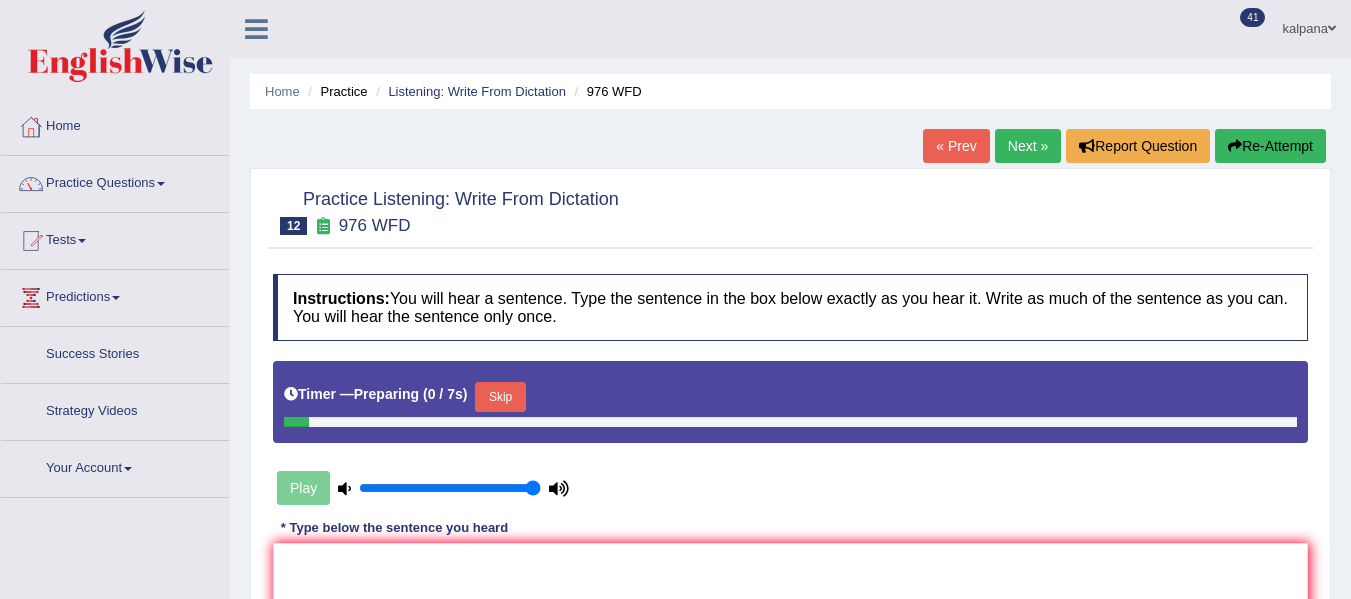scroll, scrollTop: 0, scrollLeft: 0, axis: both 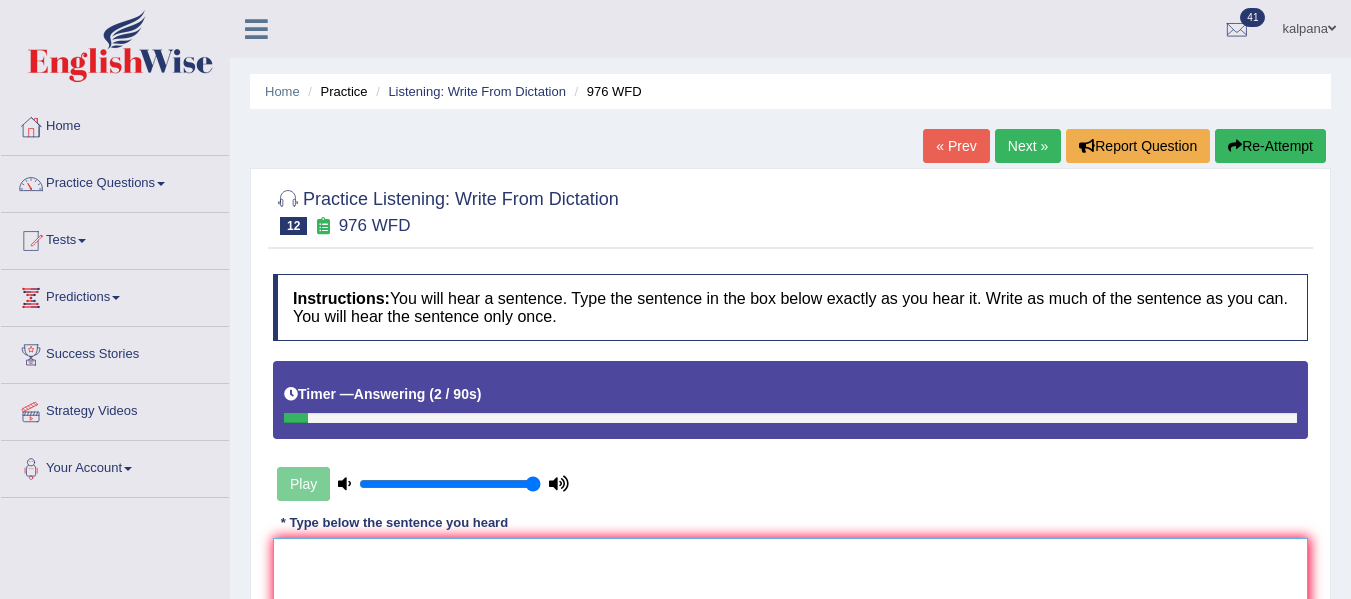 click at bounding box center [790, 635] 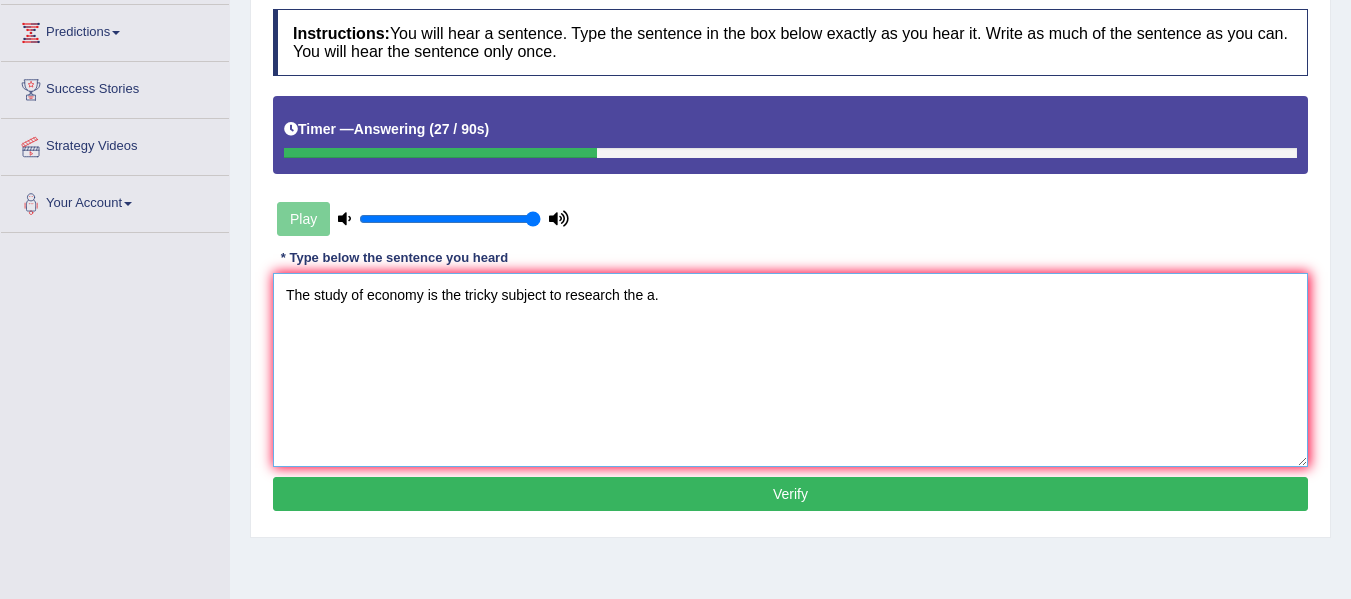 scroll, scrollTop: 286, scrollLeft: 0, axis: vertical 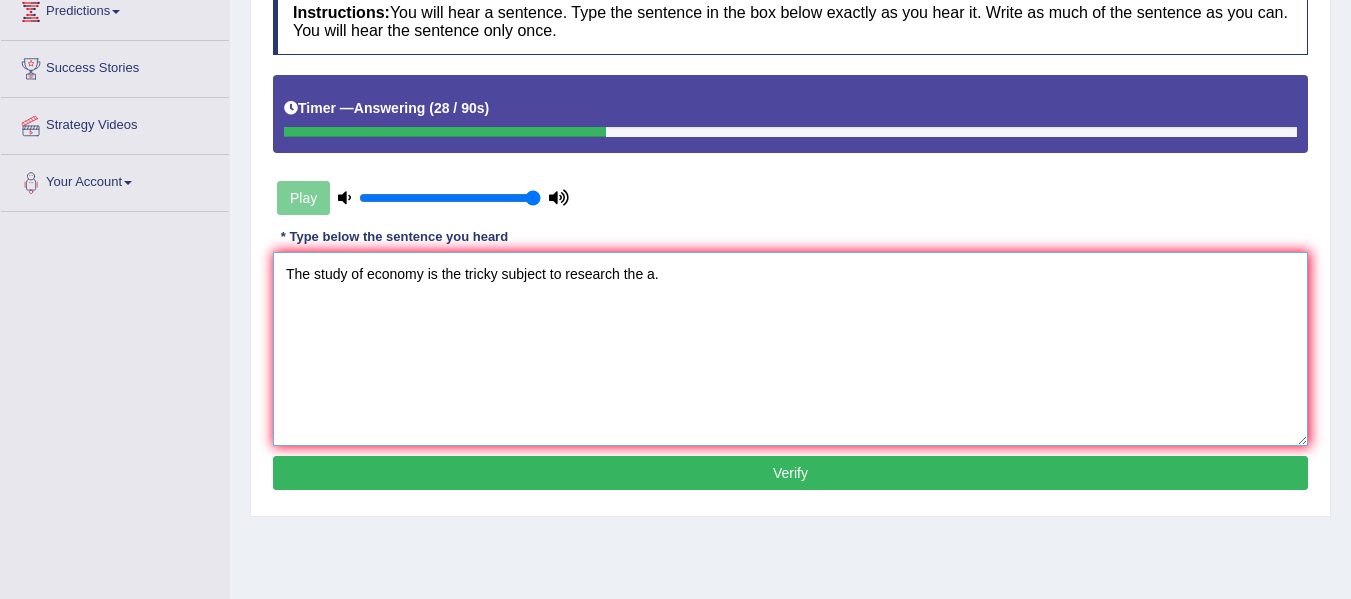 type on "The study of economy is the tricky subject to research the a." 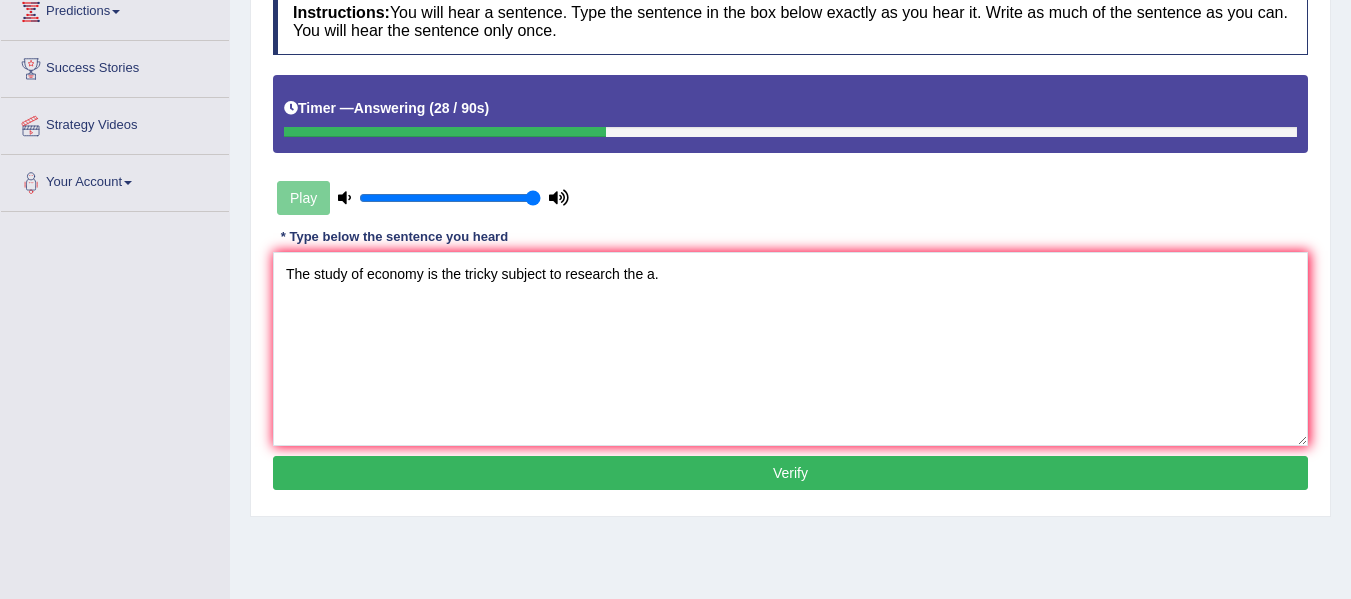 click on "Verify" at bounding box center (790, 473) 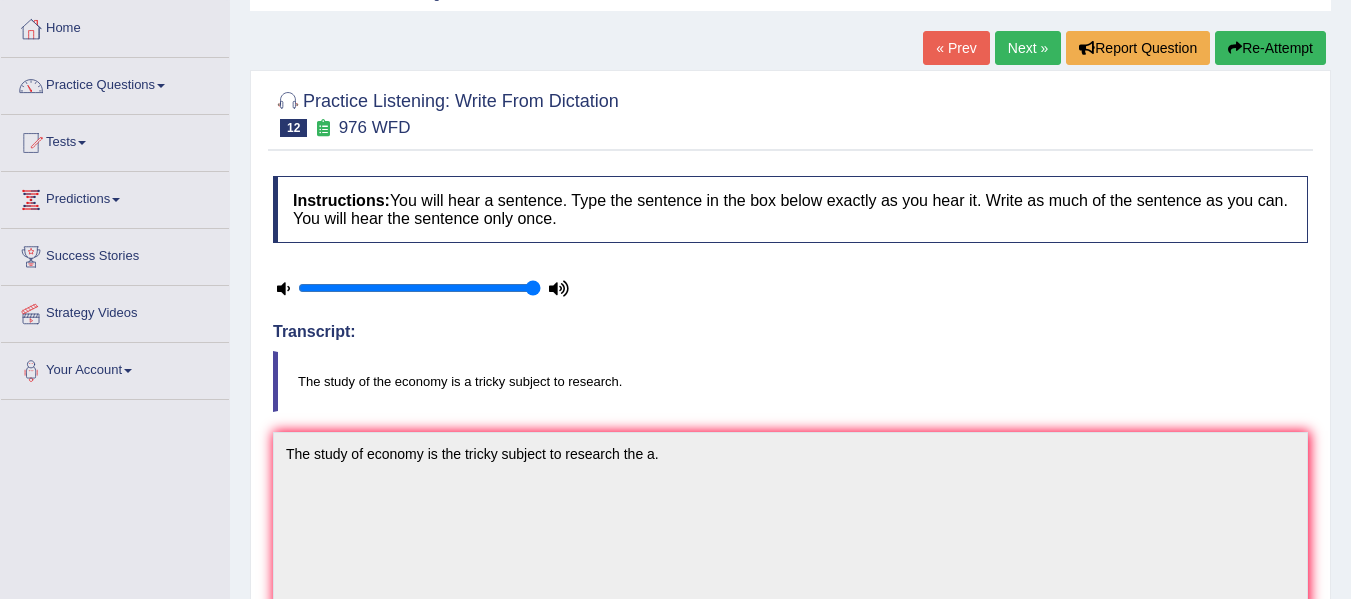scroll, scrollTop: 79, scrollLeft: 0, axis: vertical 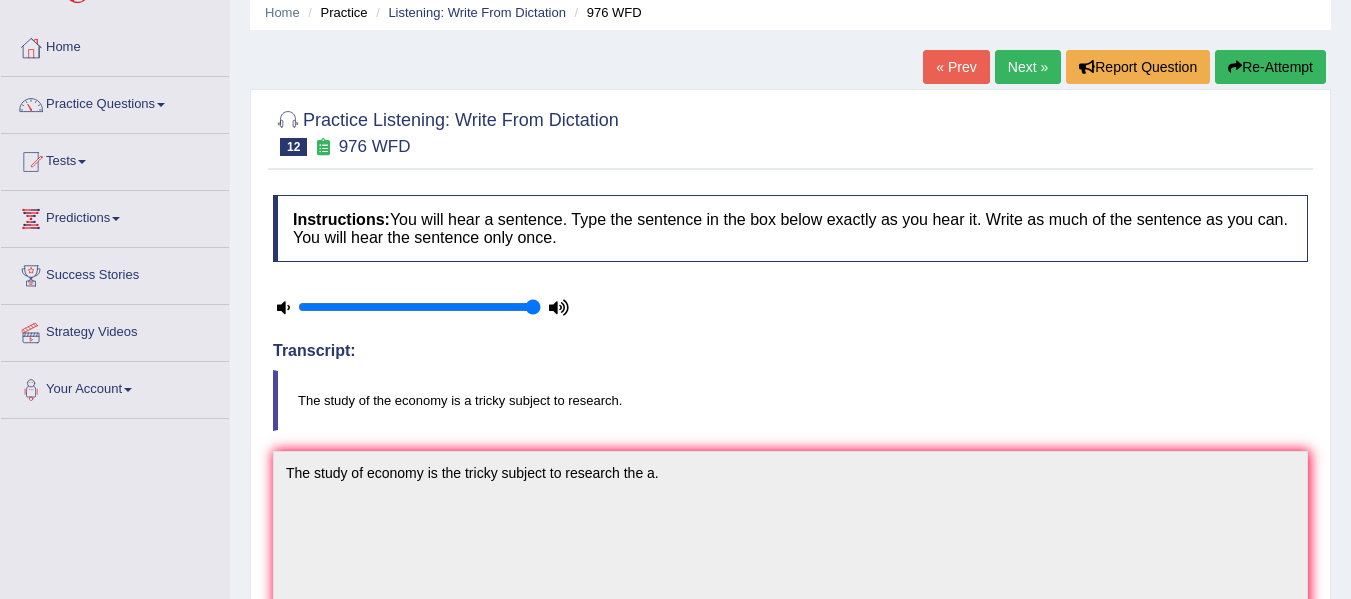click on "Next »" at bounding box center (1028, 67) 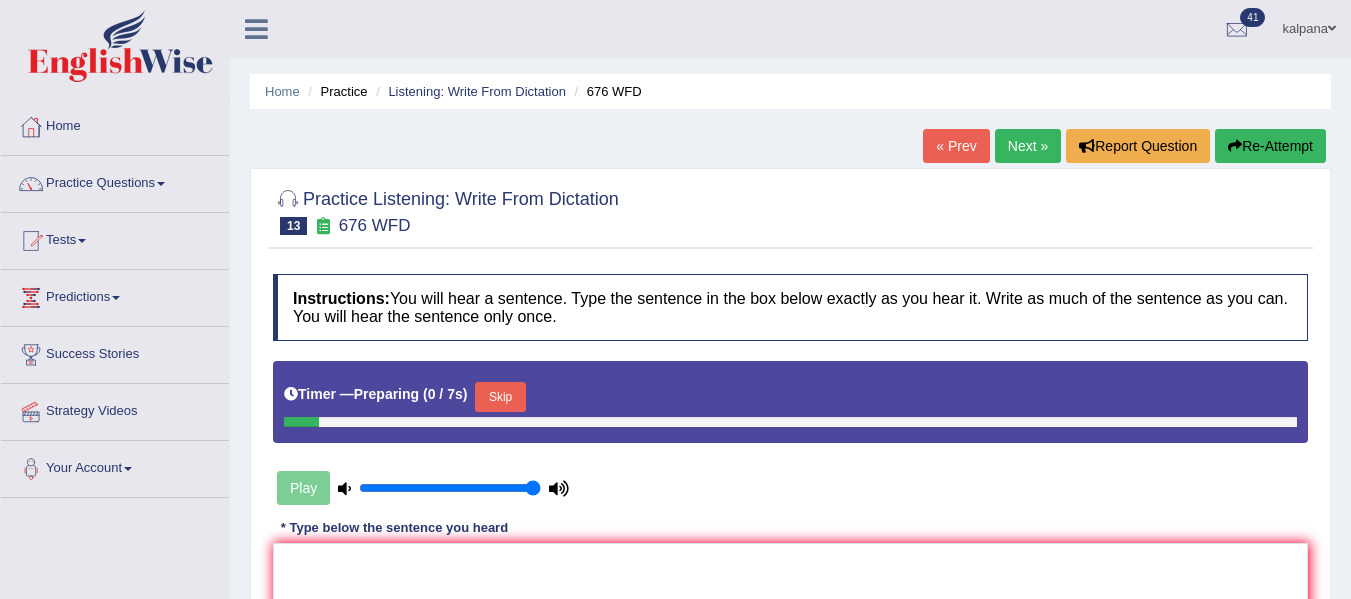 scroll, scrollTop: 0, scrollLeft: 0, axis: both 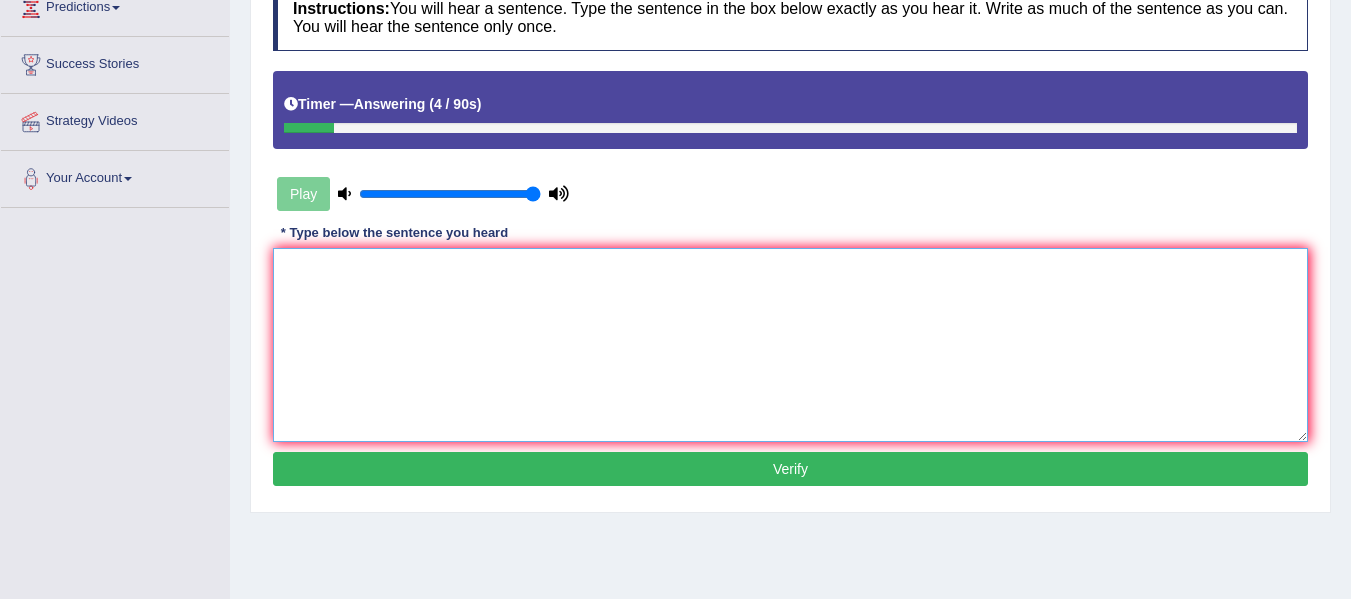 click at bounding box center (790, 345) 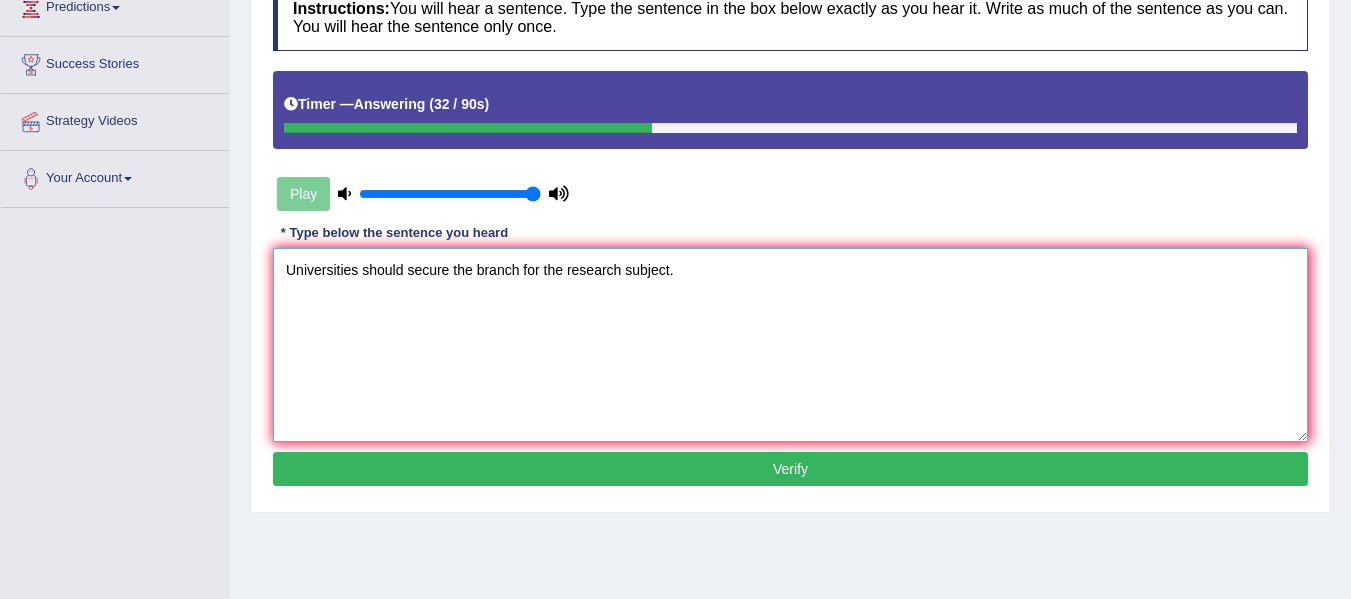click on "Universities should secure the branch for the research subject." at bounding box center (790, 345) 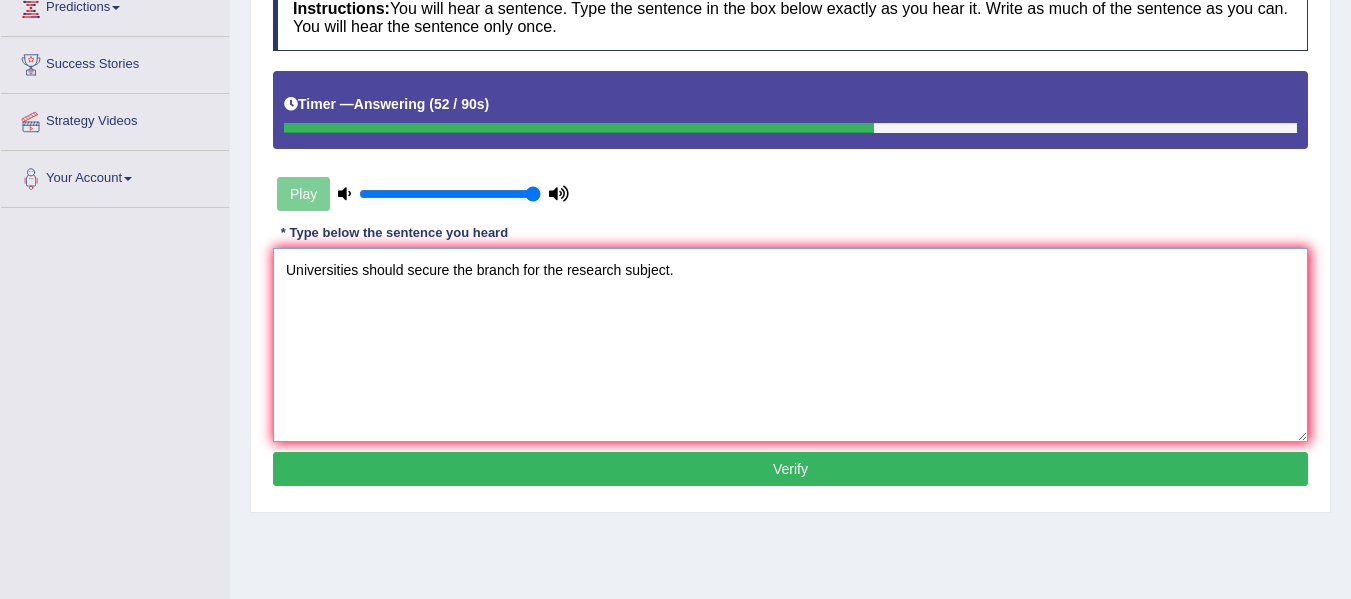 type on "Universities should secure the branch for the research subject." 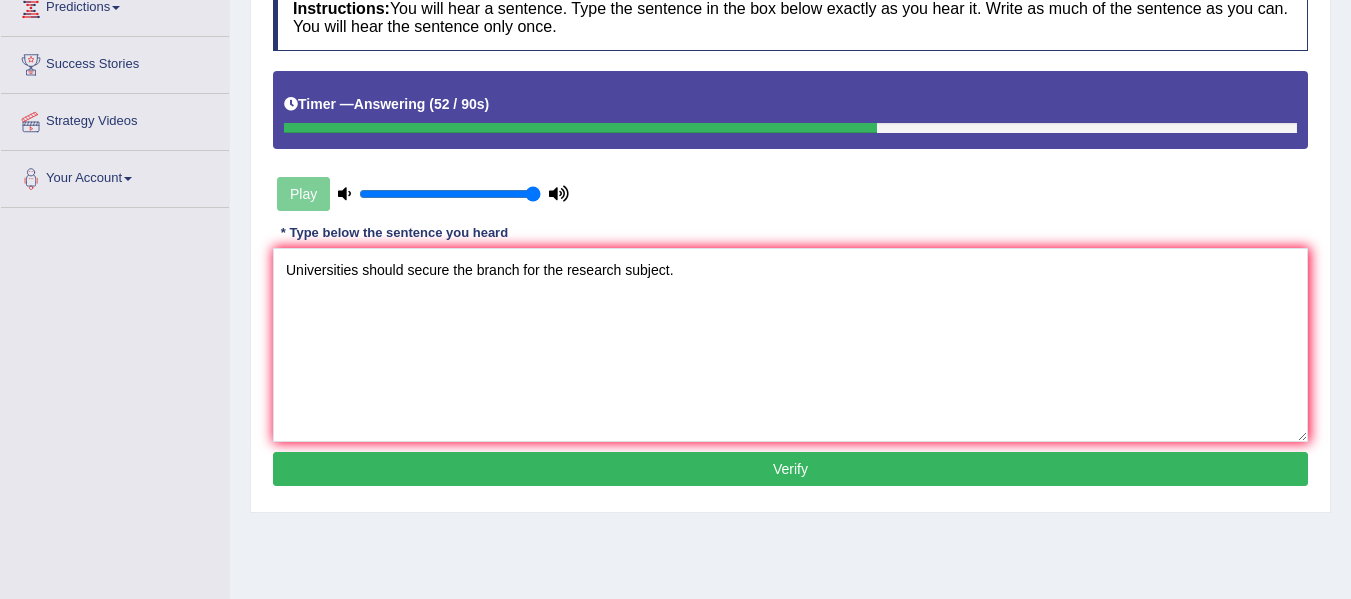 click on "Verify" at bounding box center (790, 469) 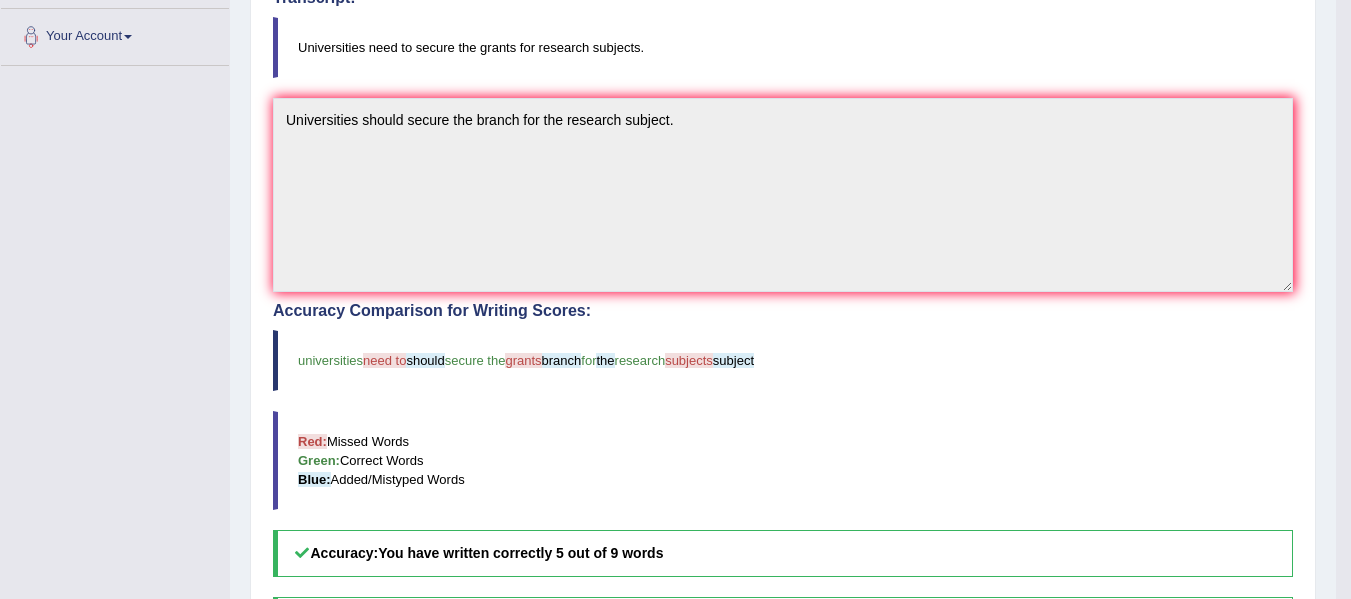 scroll, scrollTop: 28, scrollLeft: 0, axis: vertical 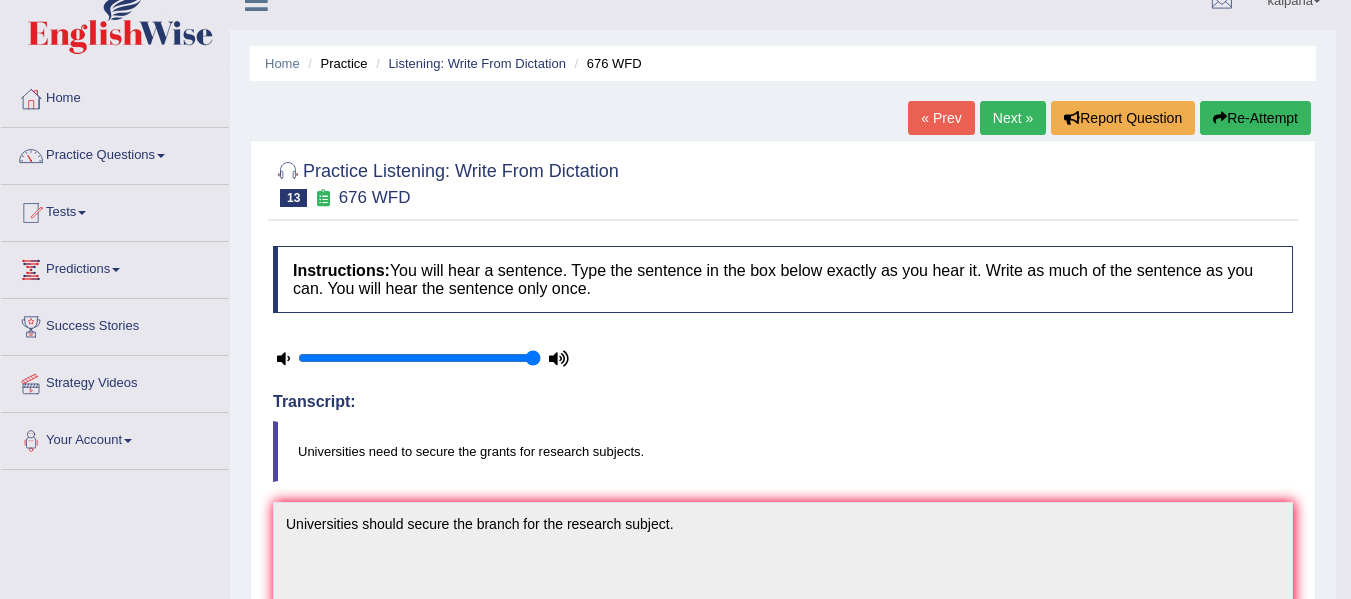 click on "Re-Attempt" at bounding box center [1255, 118] 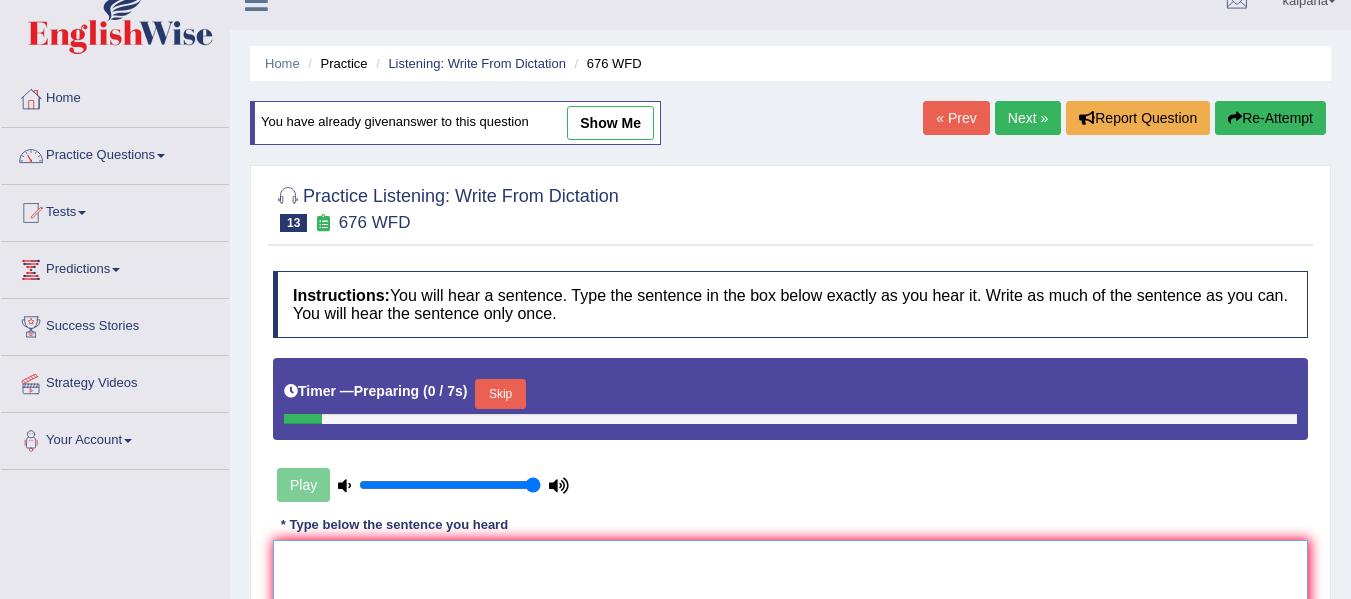 scroll, scrollTop: 28, scrollLeft: 0, axis: vertical 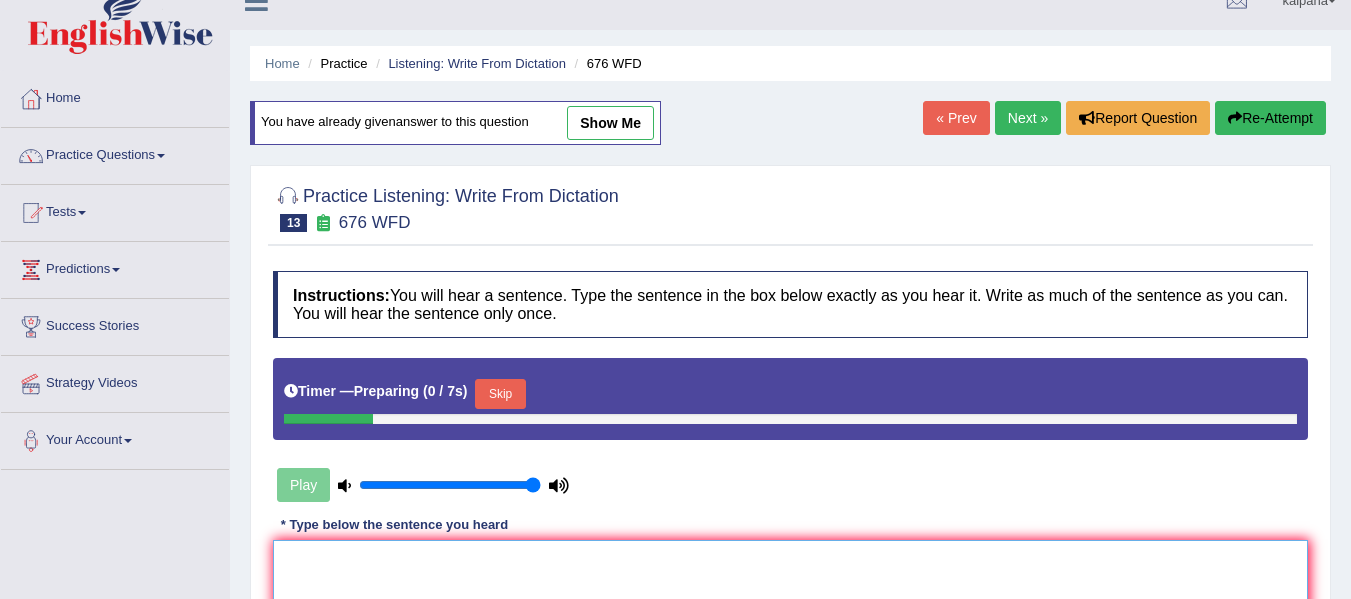 click at bounding box center [790, 637] 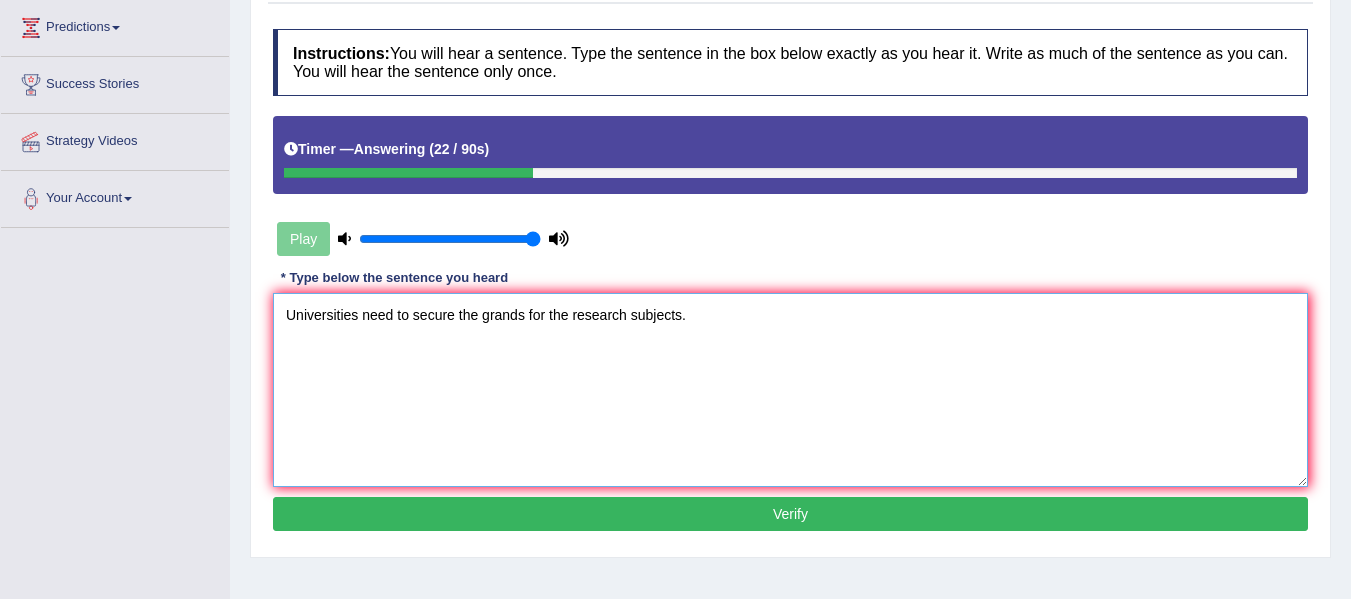 scroll, scrollTop: 295, scrollLeft: 0, axis: vertical 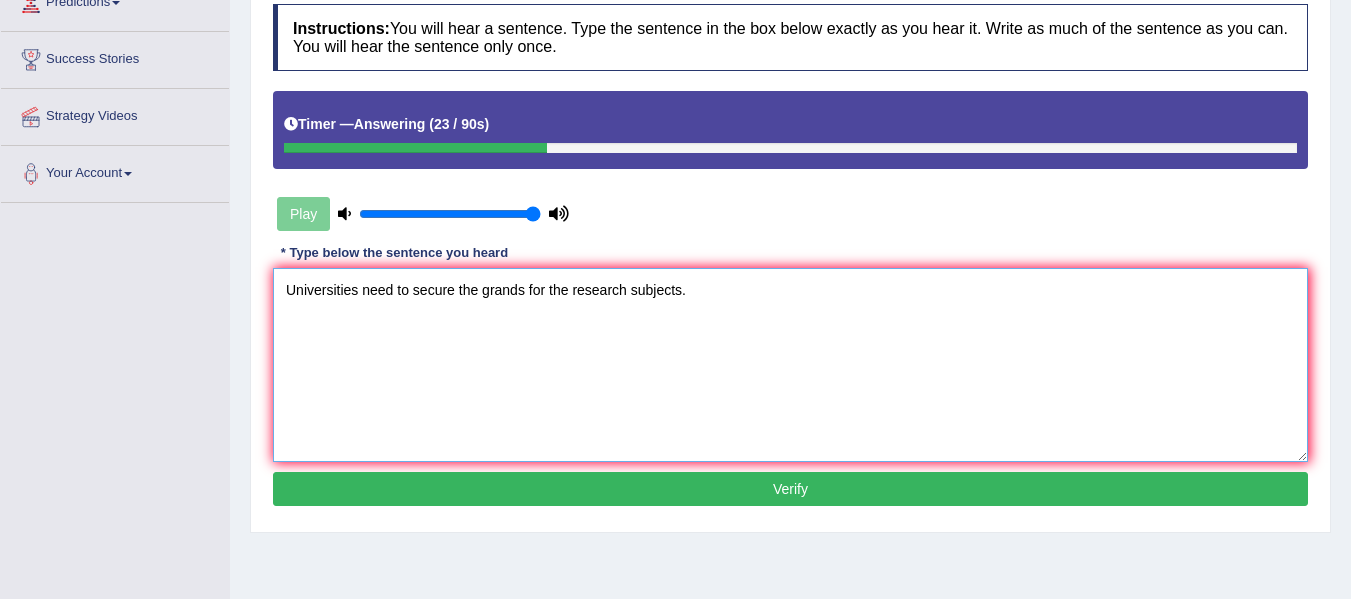 type on "Universities need to secure the grands for the research subjects." 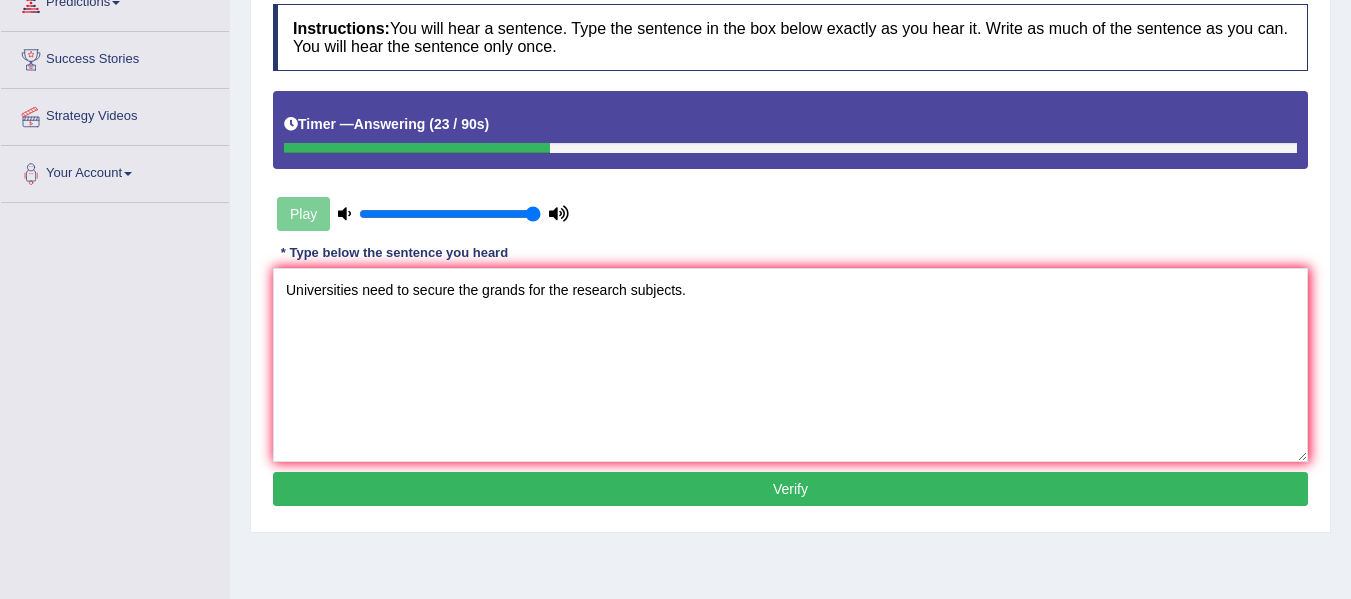 click on "Verify" at bounding box center (790, 489) 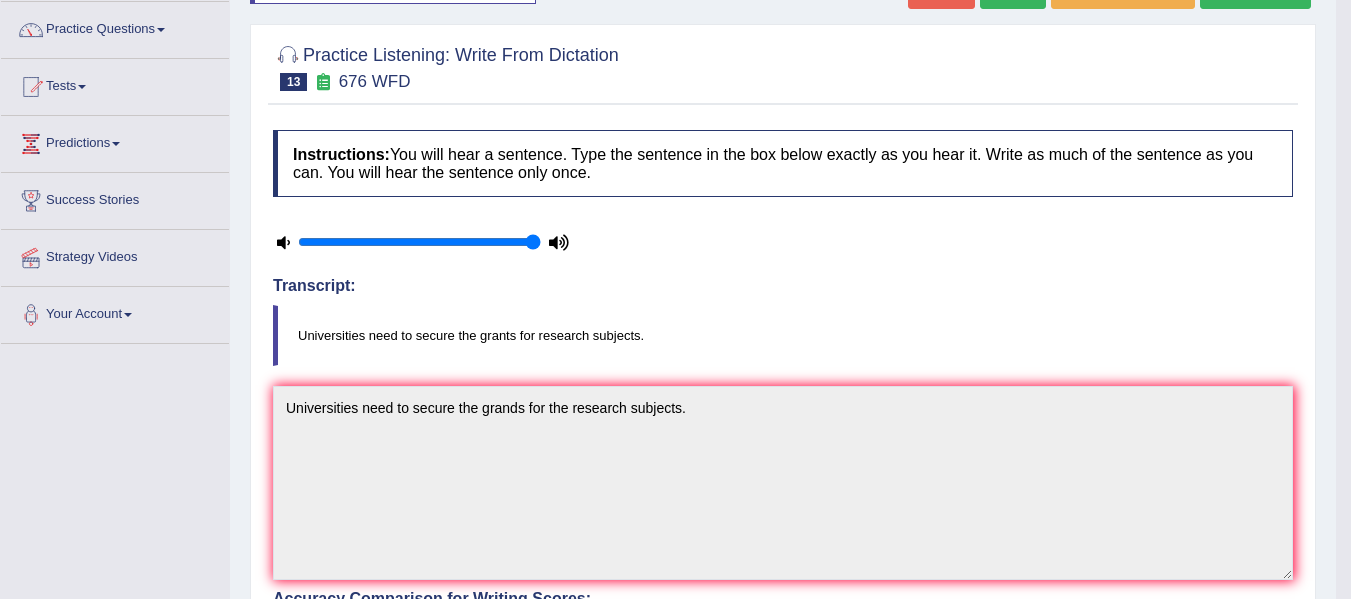 scroll, scrollTop: 125, scrollLeft: 0, axis: vertical 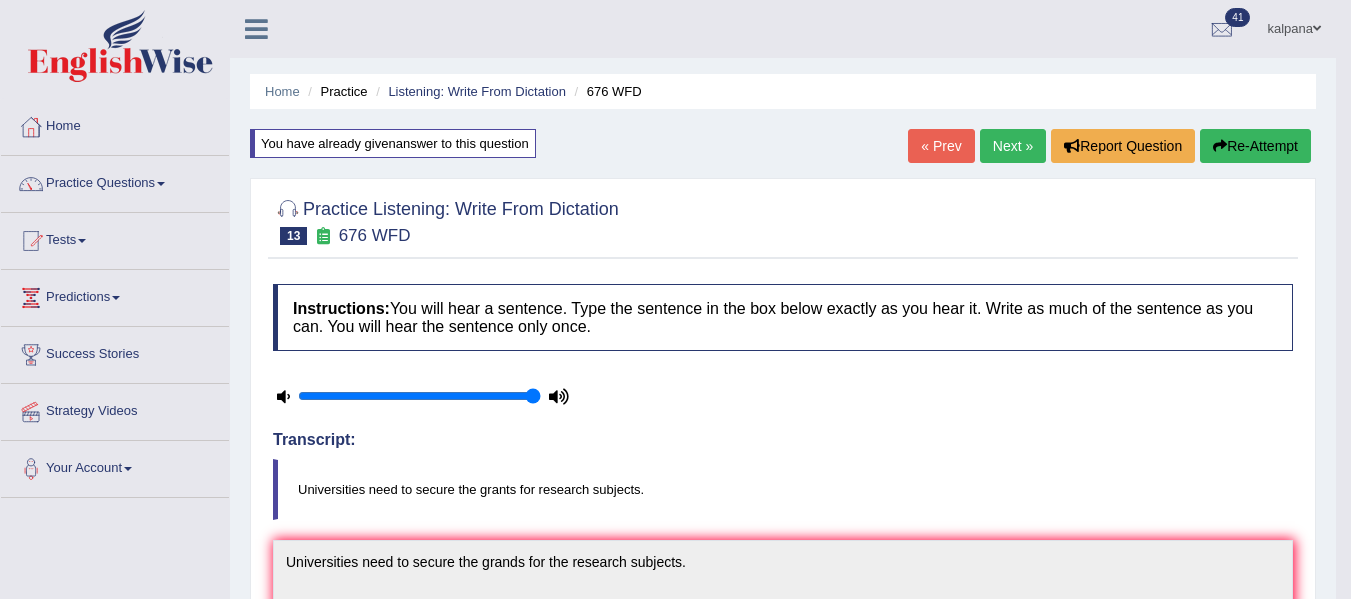 click on "Next »" at bounding box center [1013, 146] 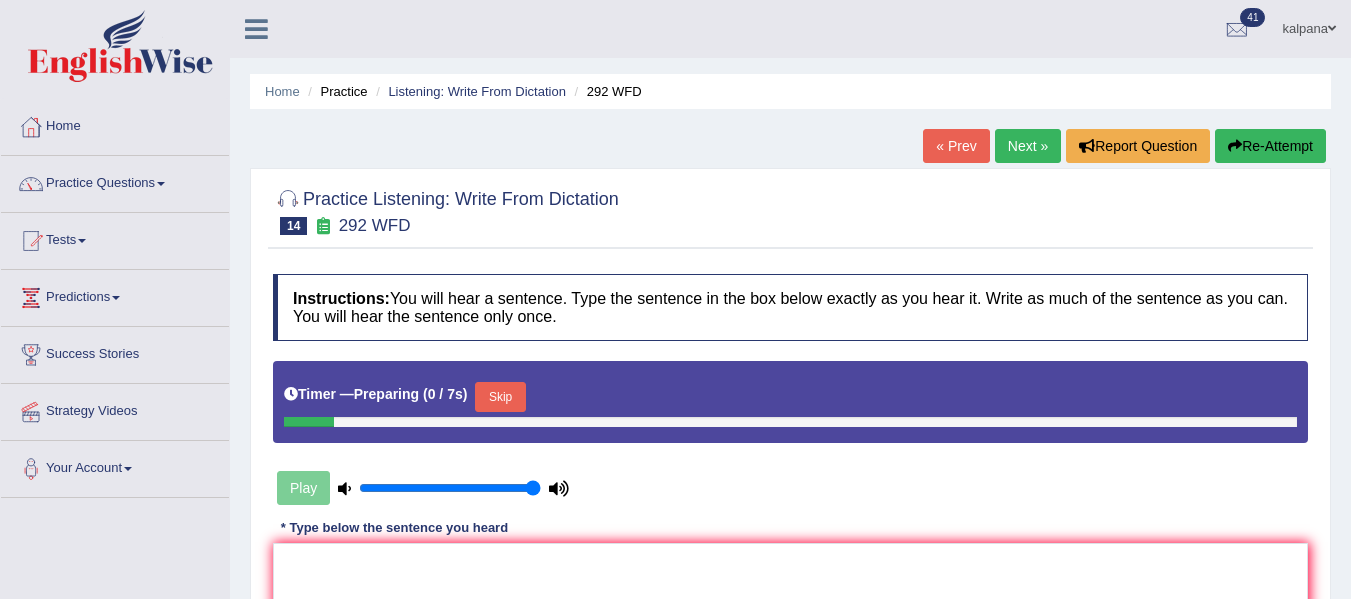 scroll, scrollTop: 0, scrollLeft: 0, axis: both 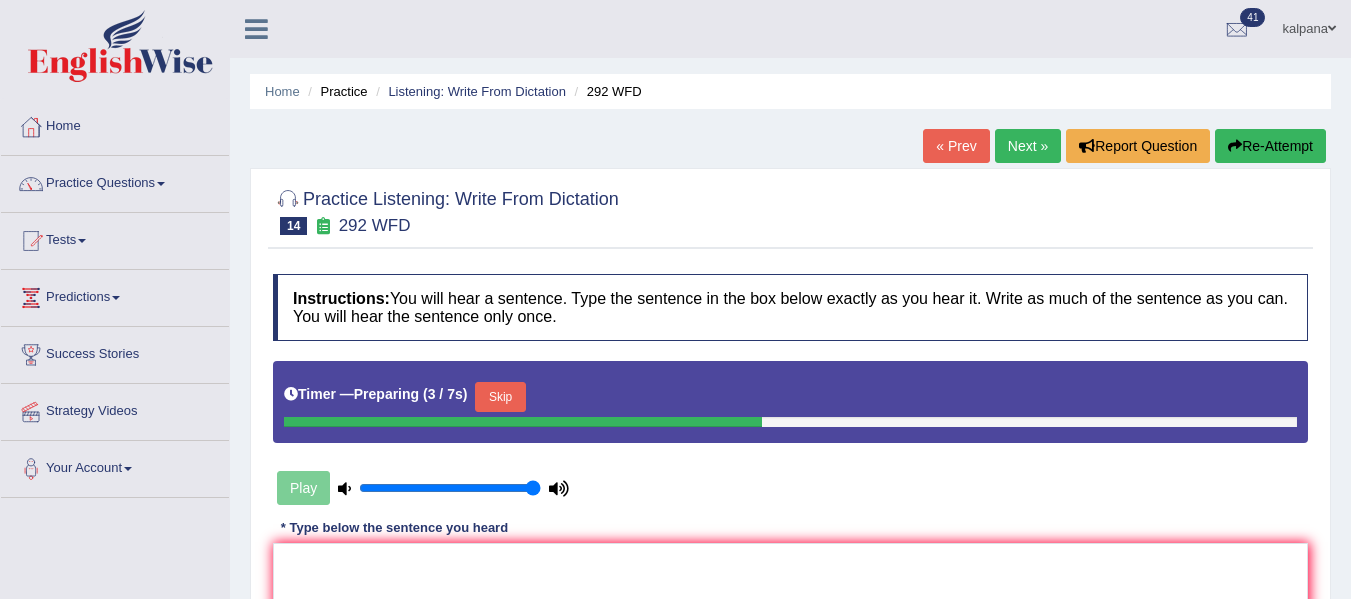 click on "Skip" at bounding box center (500, 397) 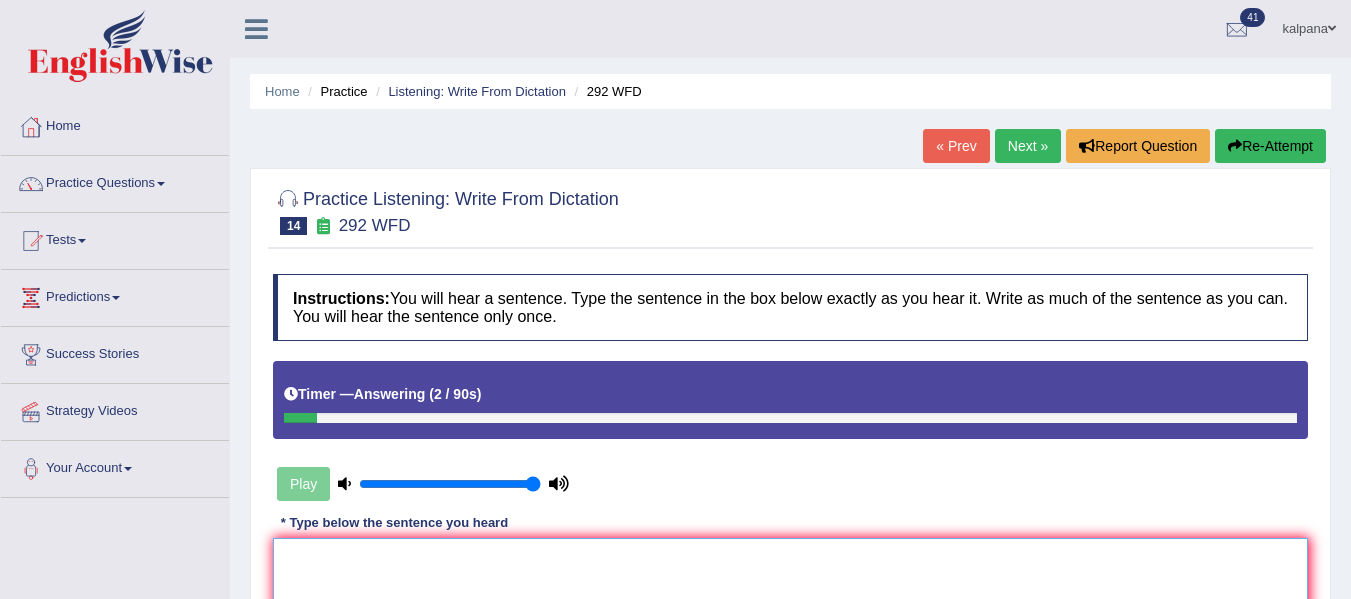 click at bounding box center [790, 635] 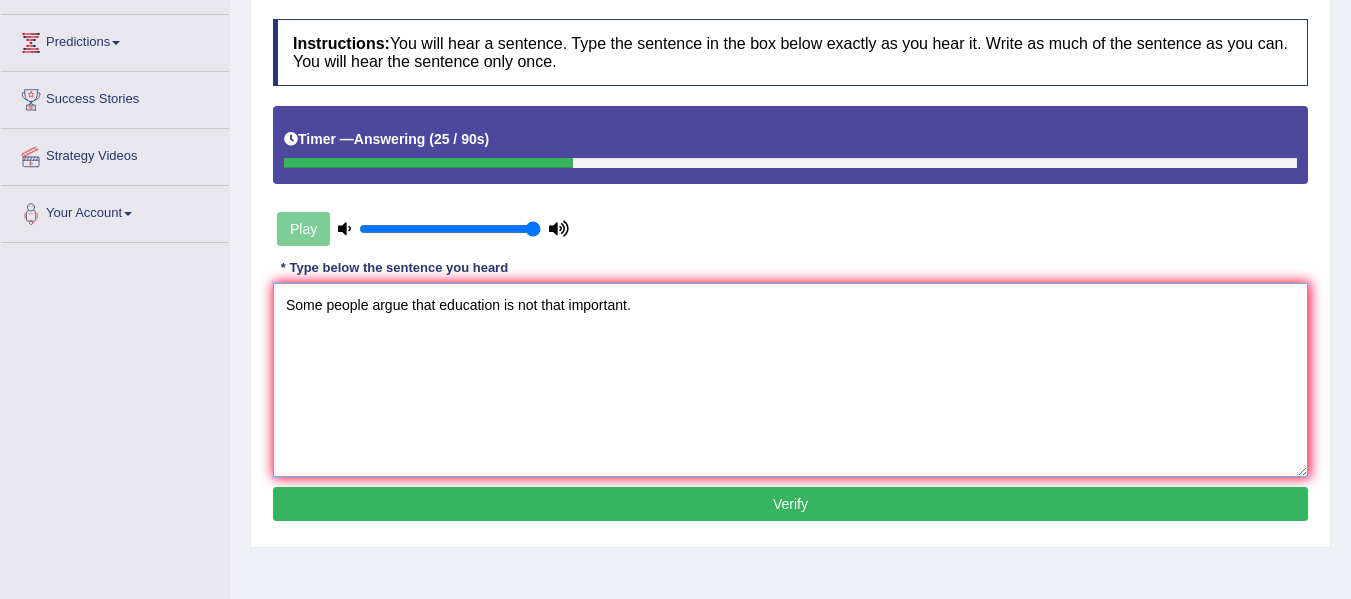 scroll, scrollTop: 285, scrollLeft: 0, axis: vertical 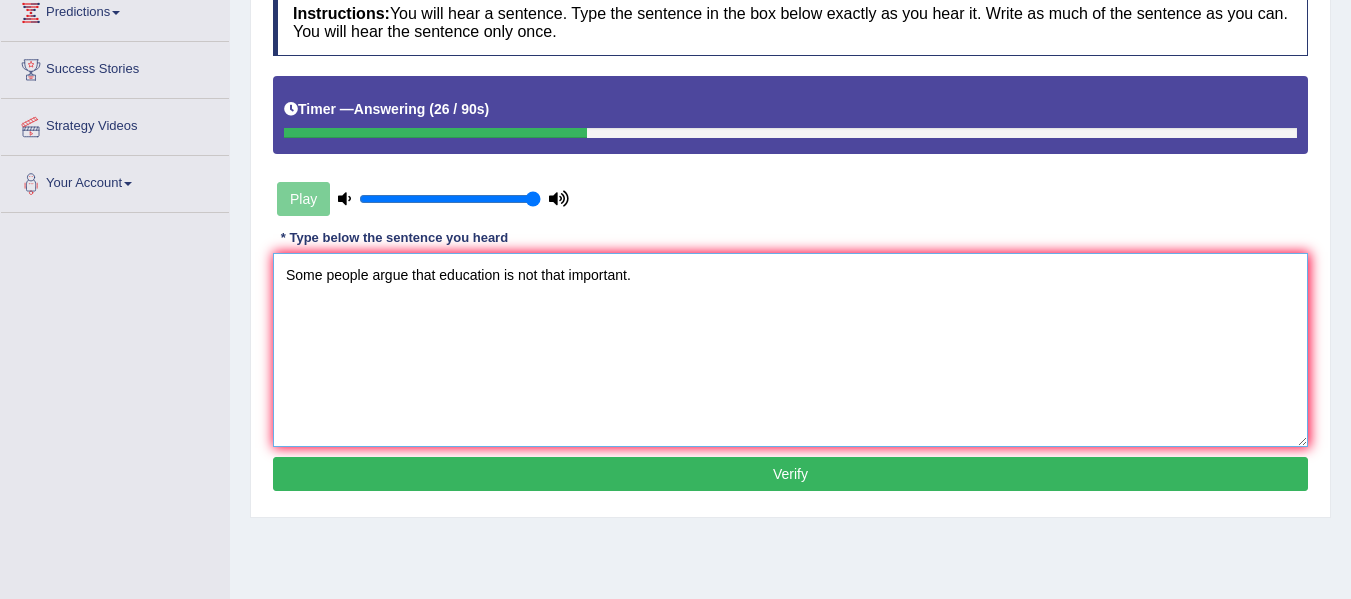 type on "Some people argue that education is not that important." 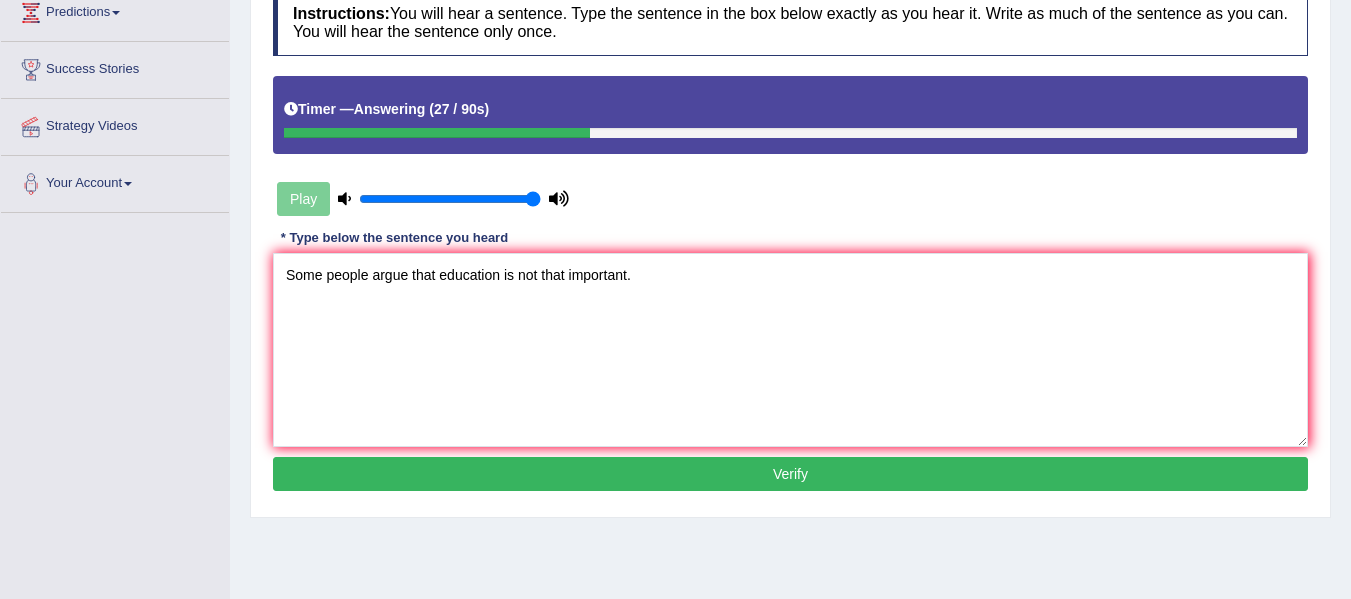click on "Verify" at bounding box center [790, 474] 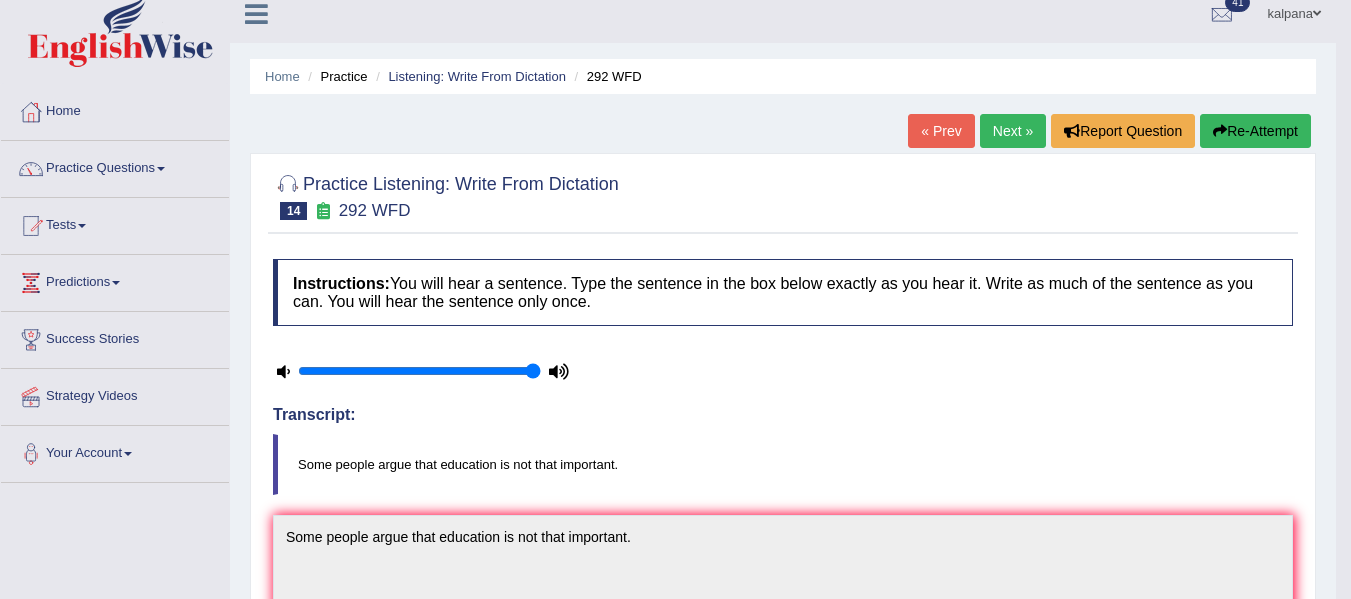 scroll, scrollTop: 13, scrollLeft: 0, axis: vertical 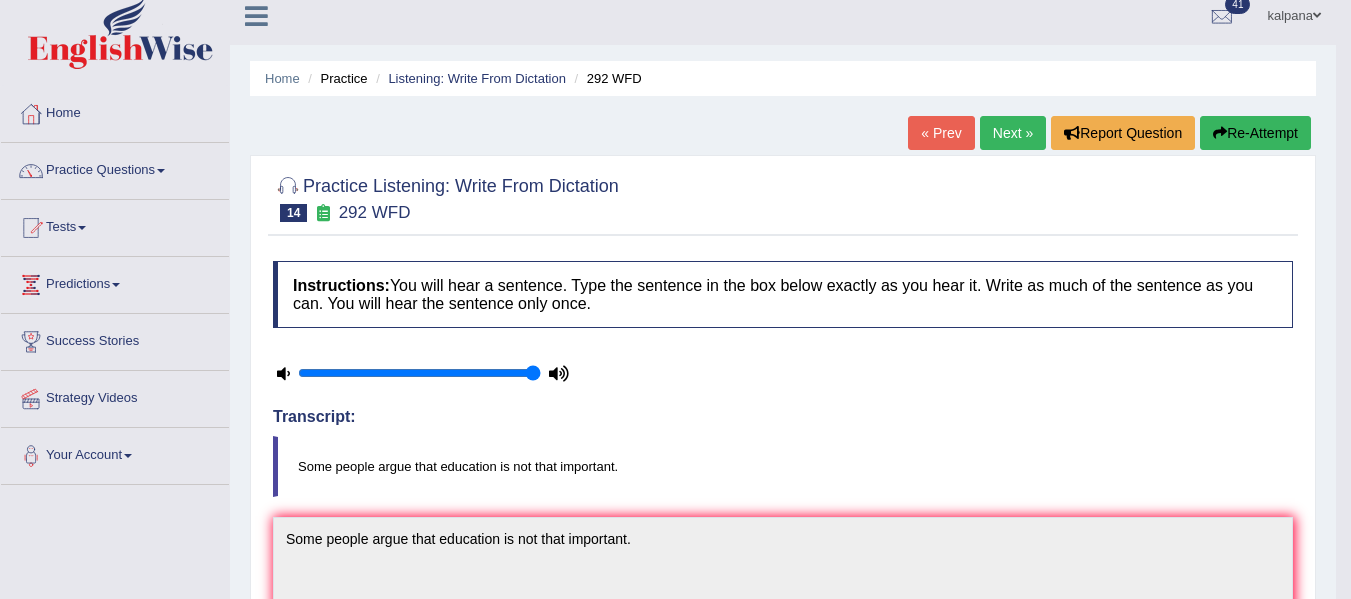 click on "Next »" at bounding box center (1013, 133) 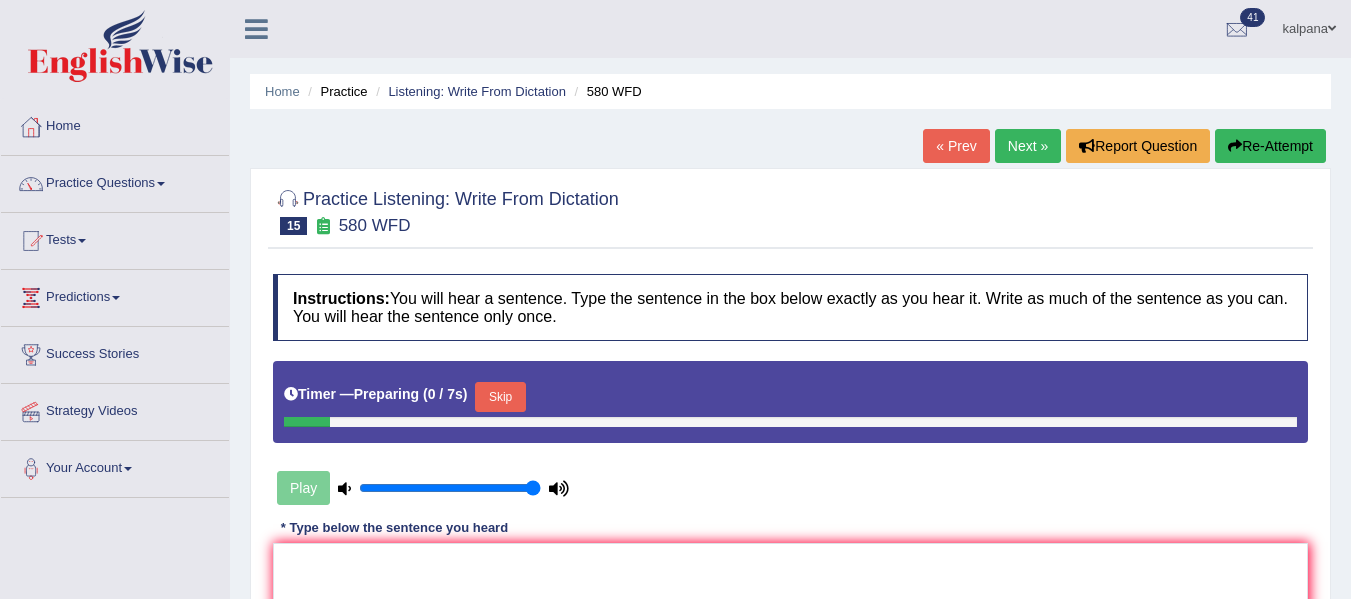 scroll, scrollTop: 0, scrollLeft: 0, axis: both 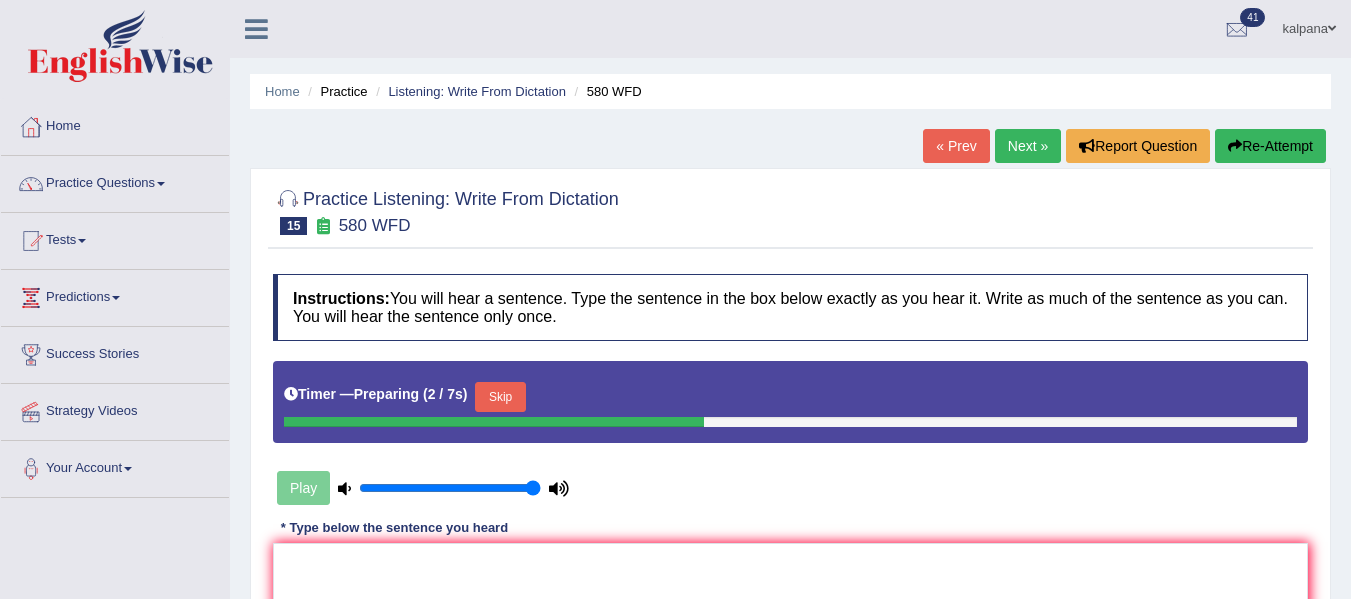 click on "Skip" at bounding box center [500, 397] 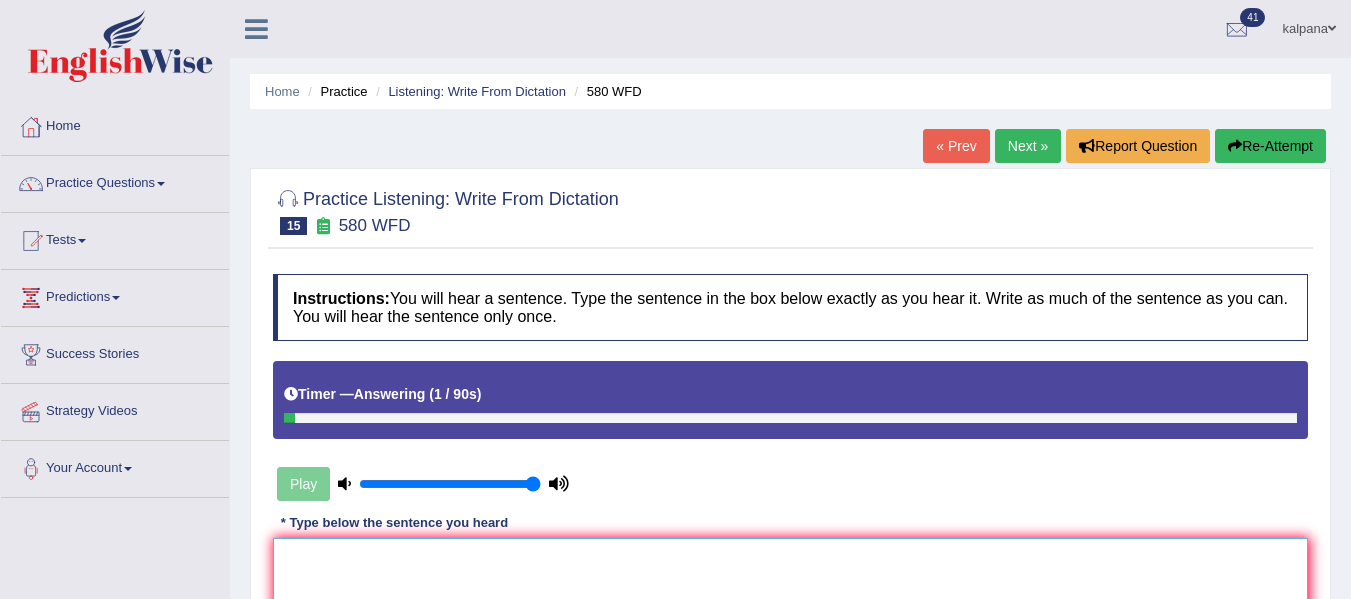 click at bounding box center [790, 635] 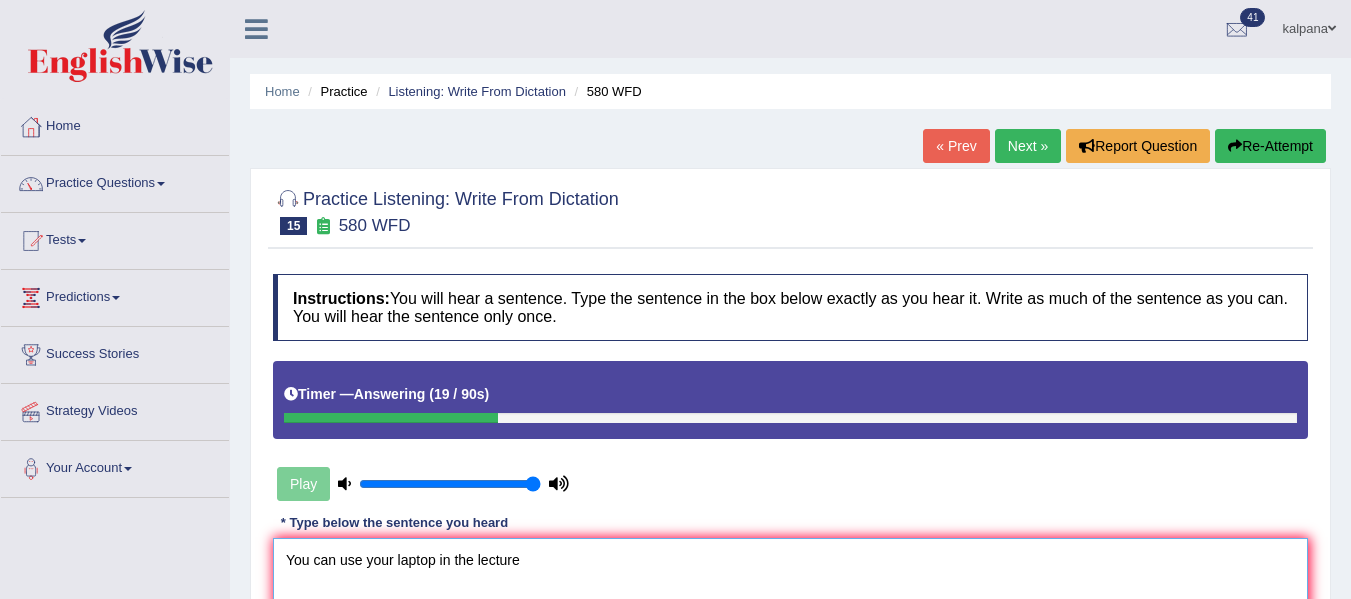click on "You can use your laptop in the lecture" at bounding box center (790, 635) 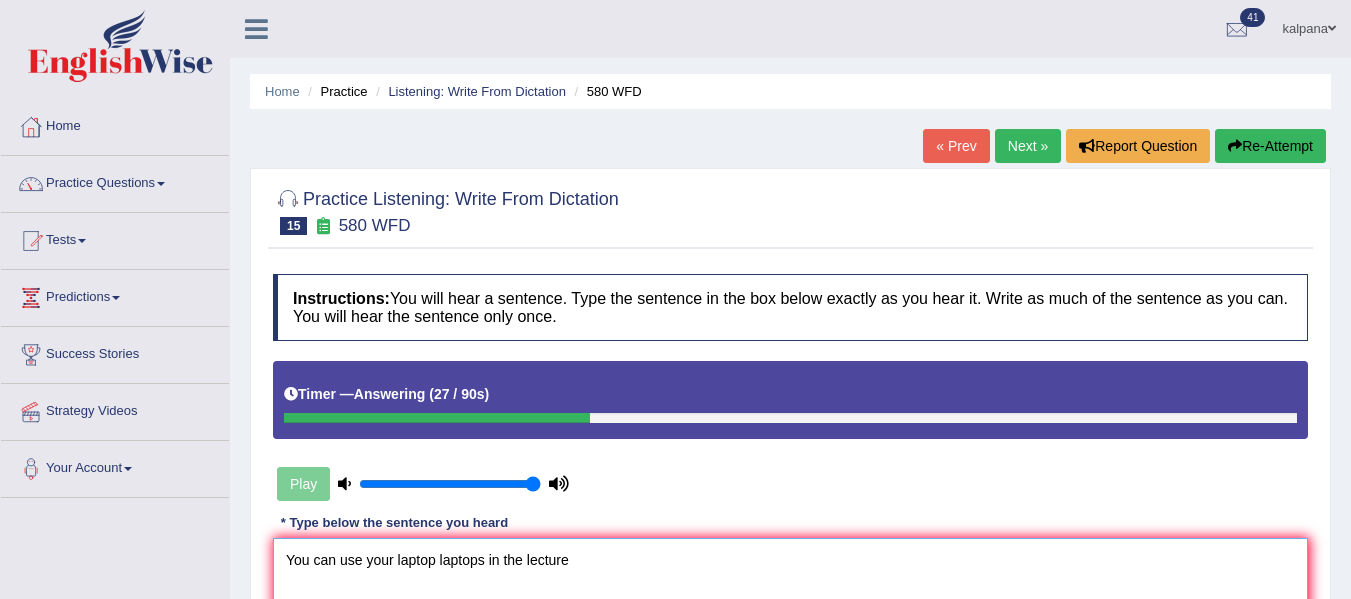 click on "You can use your laptop laptops in the lecture" at bounding box center [790, 635] 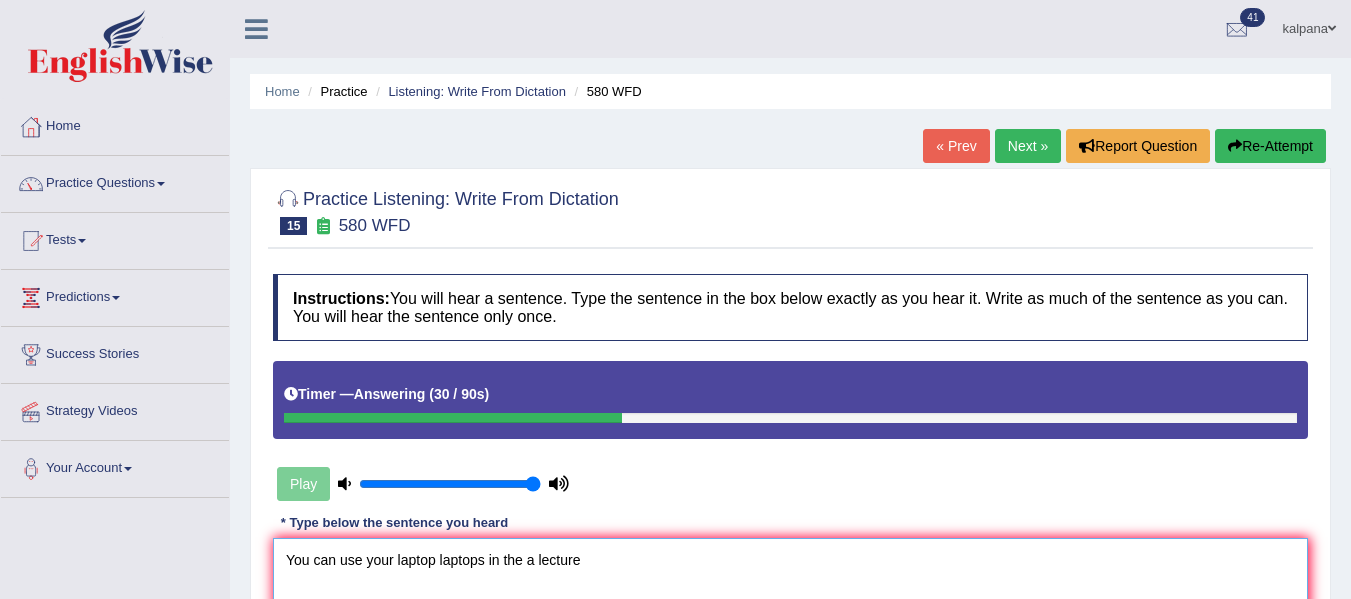 click on "You can use your laptop laptops in the a lecture" at bounding box center (790, 635) 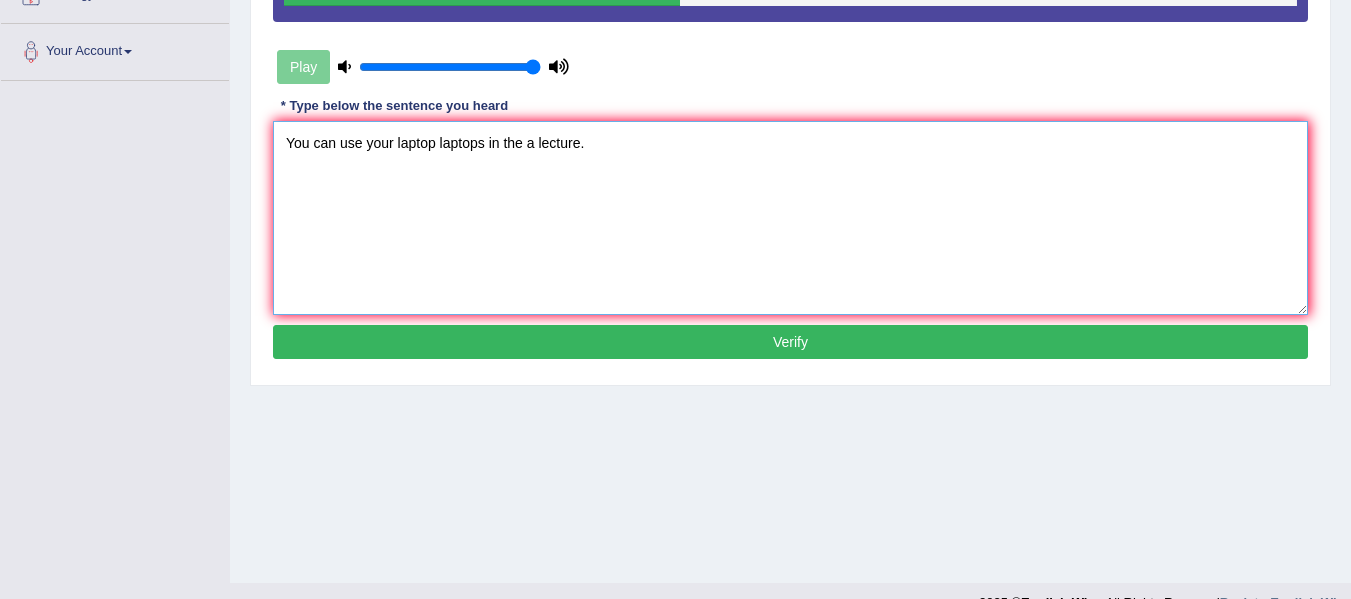 scroll, scrollTop: 447, scrollLeft: 0, axis: vertical 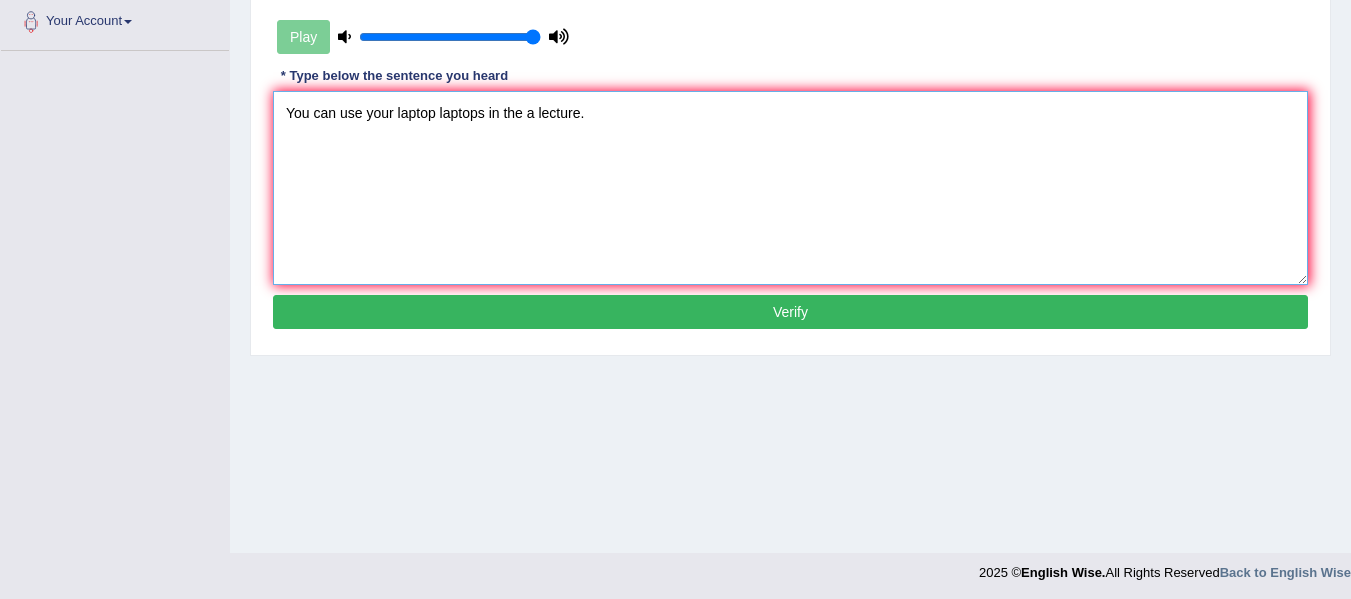type on "You can use your laptop laptops in the a lecture." 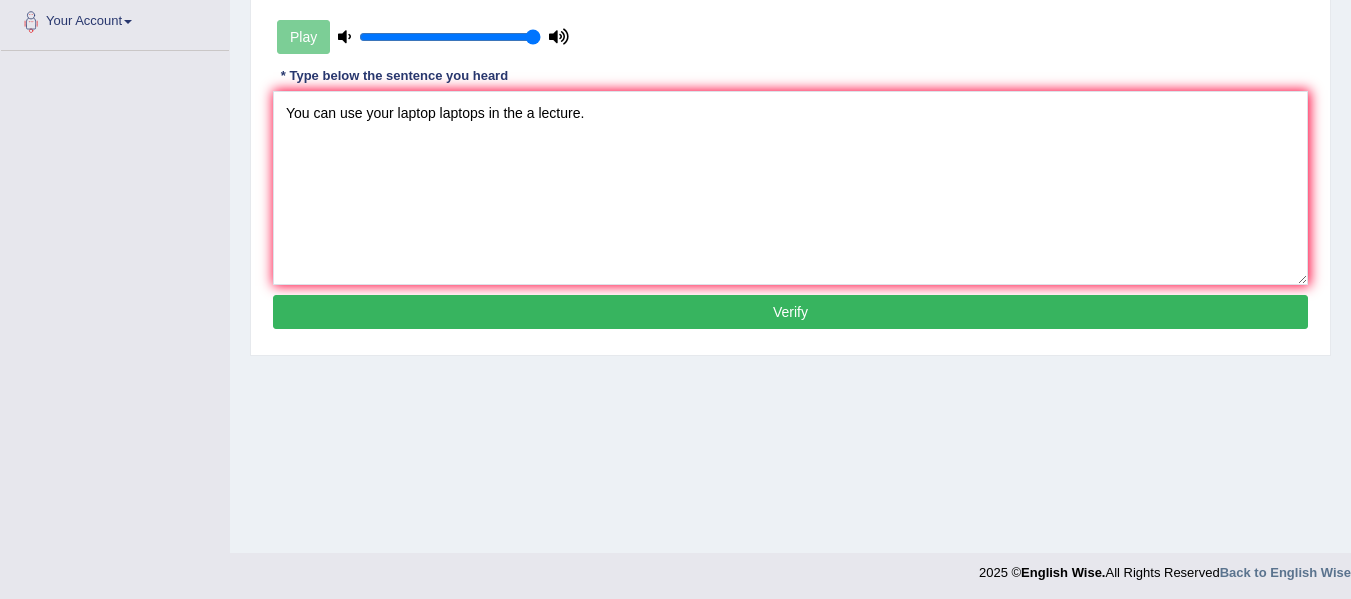 click on "Verify" at bounding box center (790, 312) 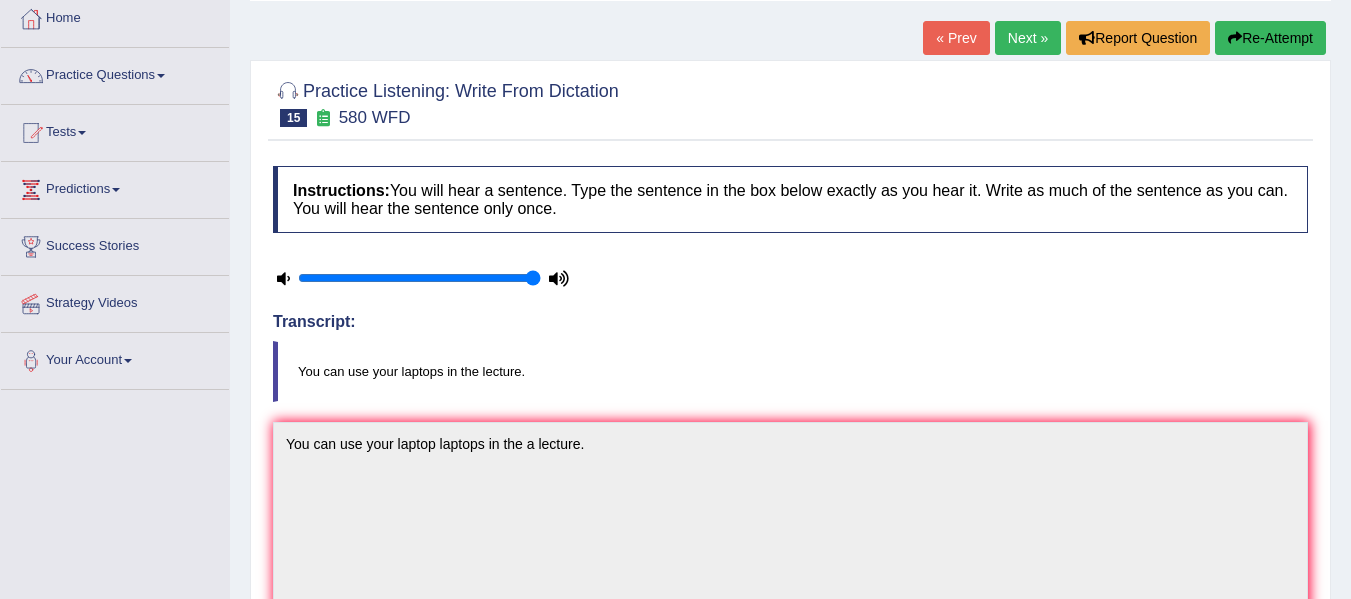 scroll, scrollTop: 105, scrollLeft: 0, axis: vertical 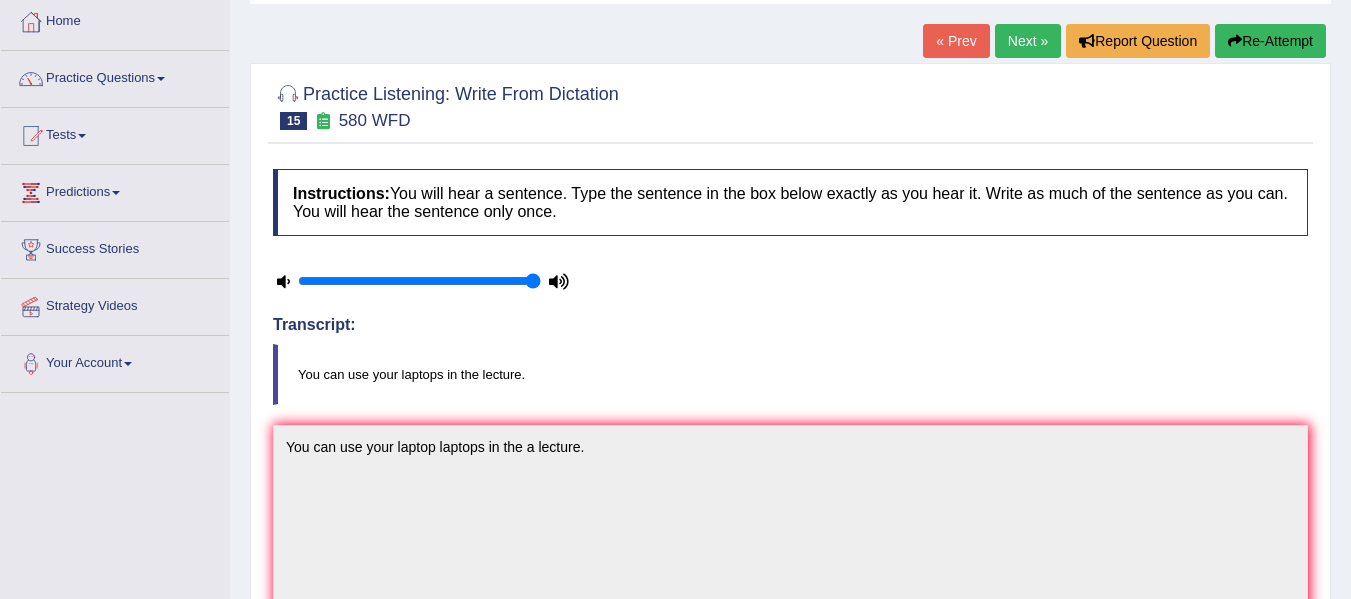 click on "Next »" at bounding box center (1028, 41) 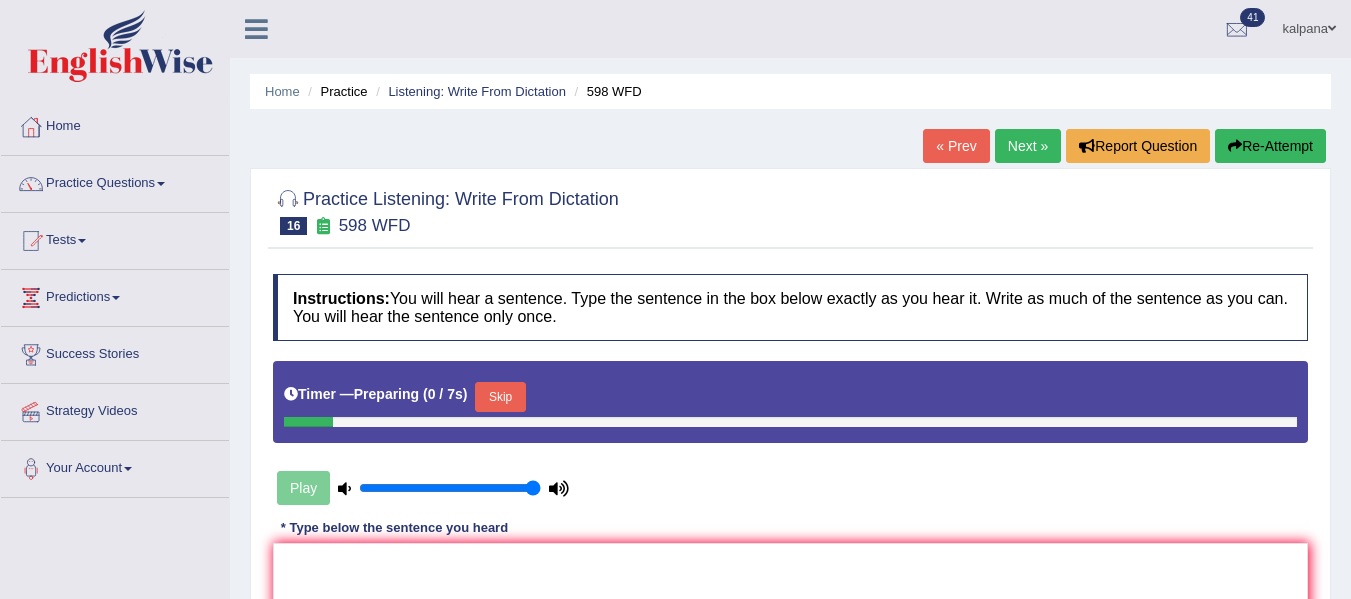 scroll, scrollTop: 0, scrollLeft: 0, axis: both 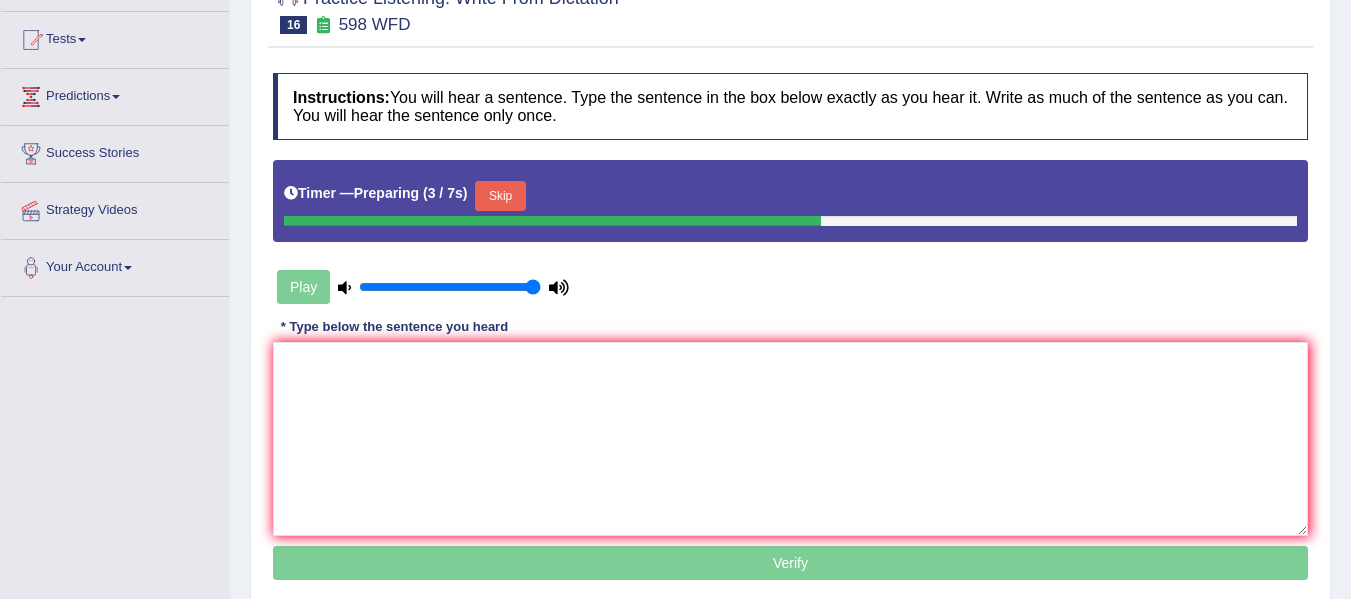 click on "Skip" at bounding box center [500, 196] 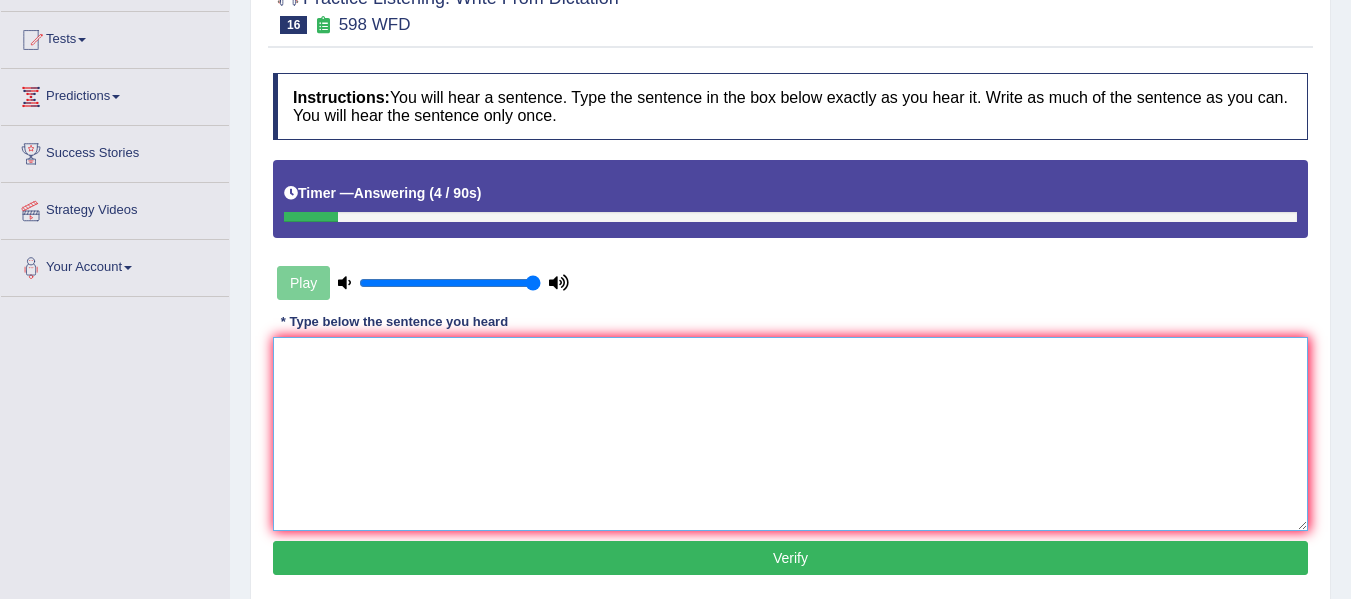 click at bounding box center [790, 434] 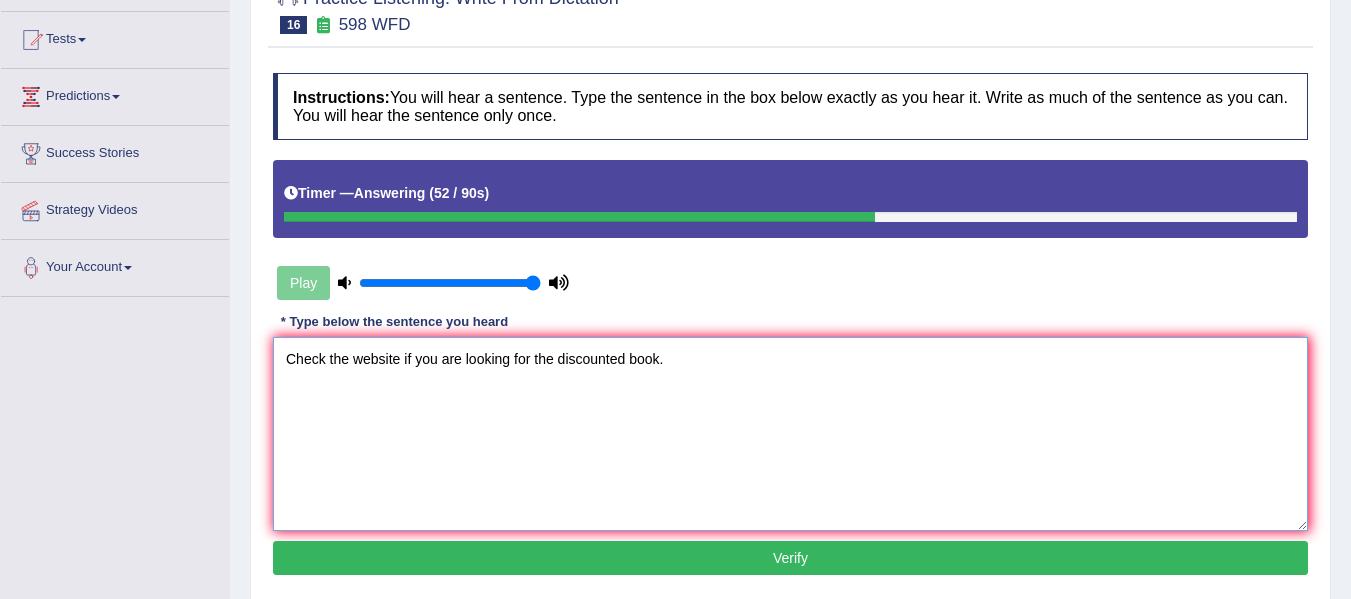 type on "Check the website if you are looking for the discounted book." 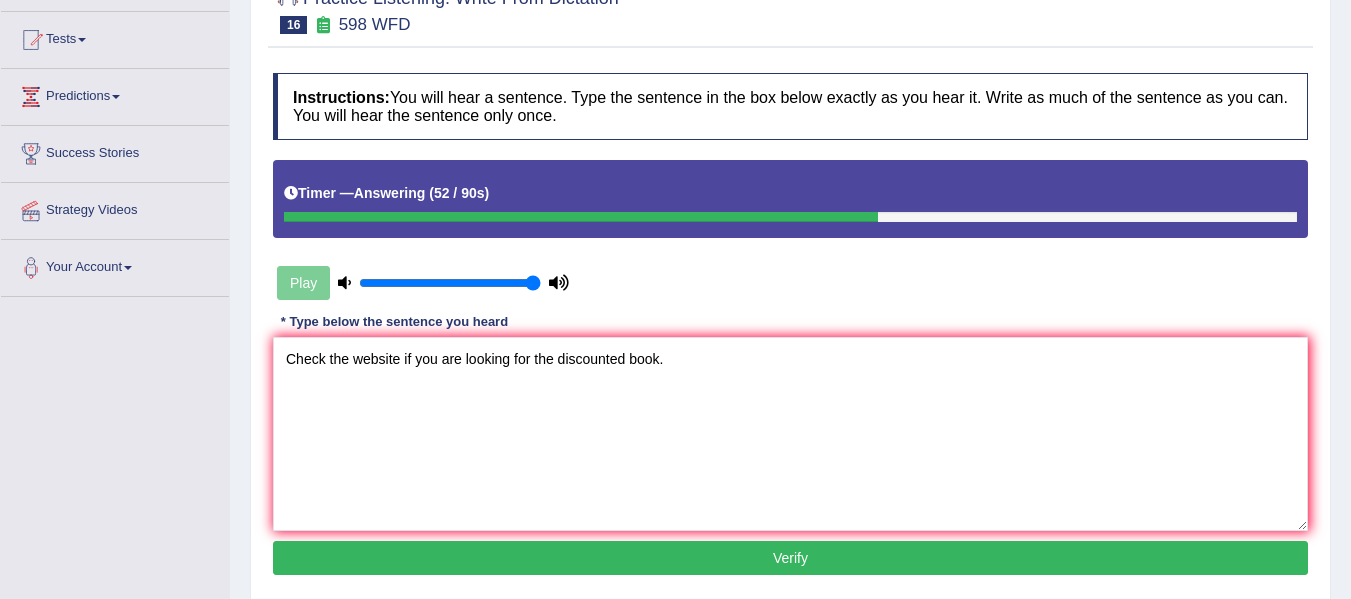 click on "Verify" at bounding box center [790, 558] 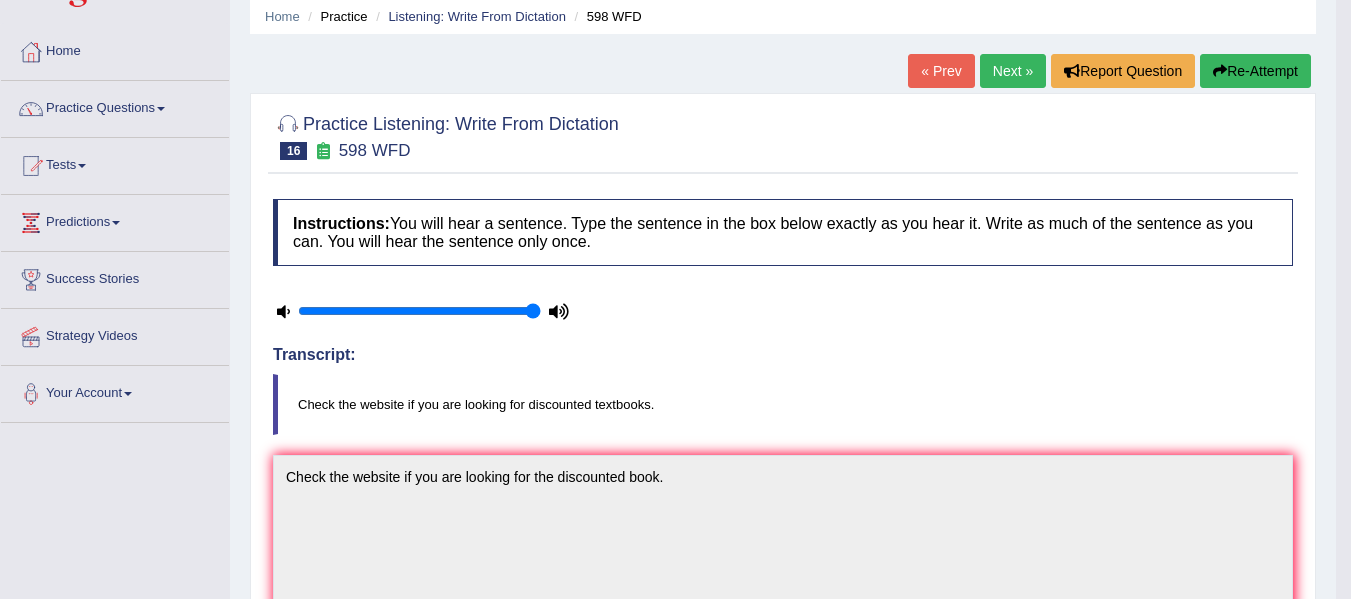 scroll, scrollTop: 66, scrollLeft: 0, axis: vertical 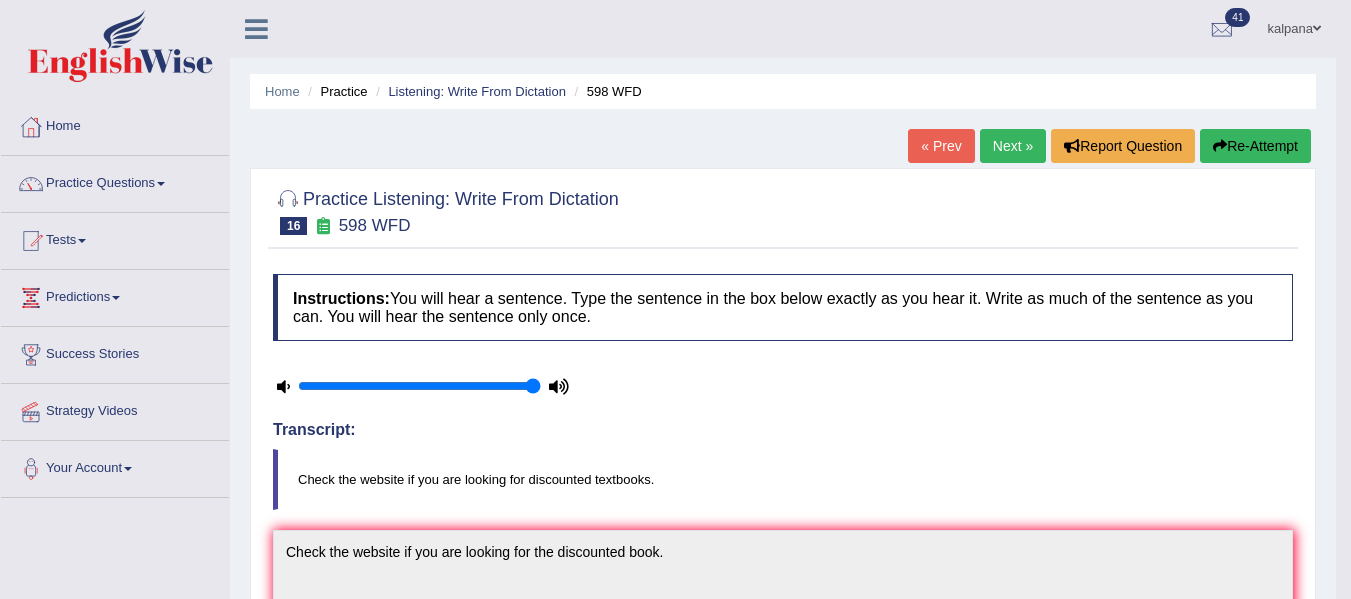 click on "Next »" at bounding box center [1013, 146] 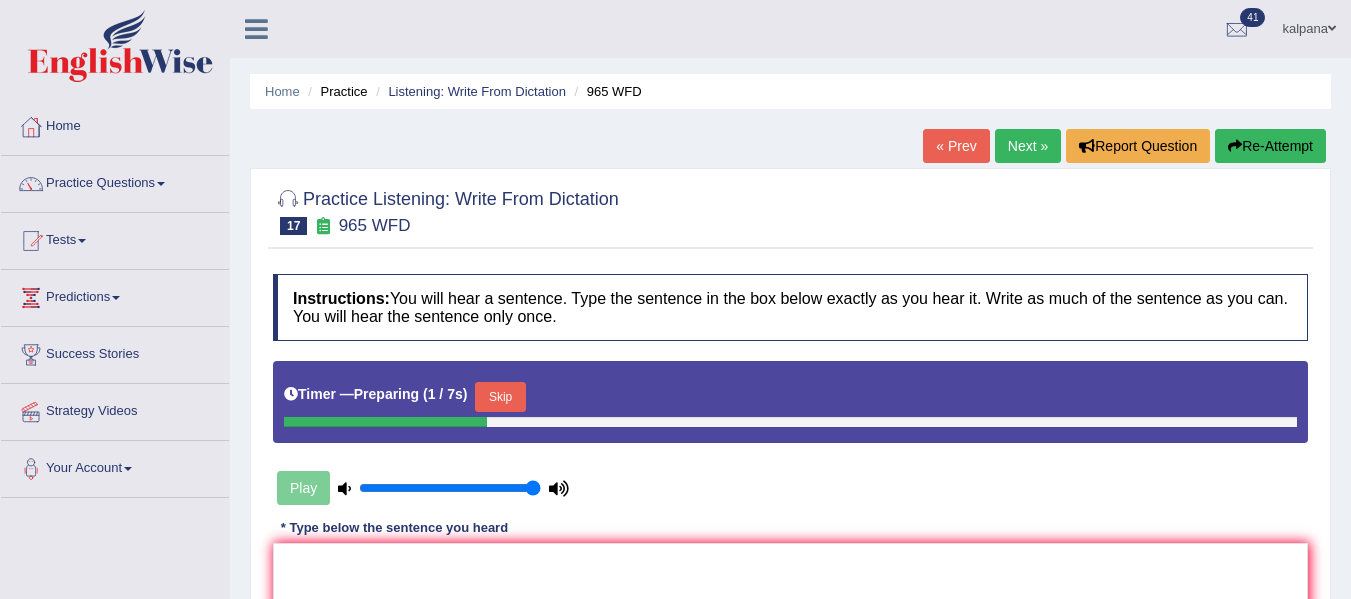 scroll, scrollTop: 0, scrollLeft: 0, axis: both 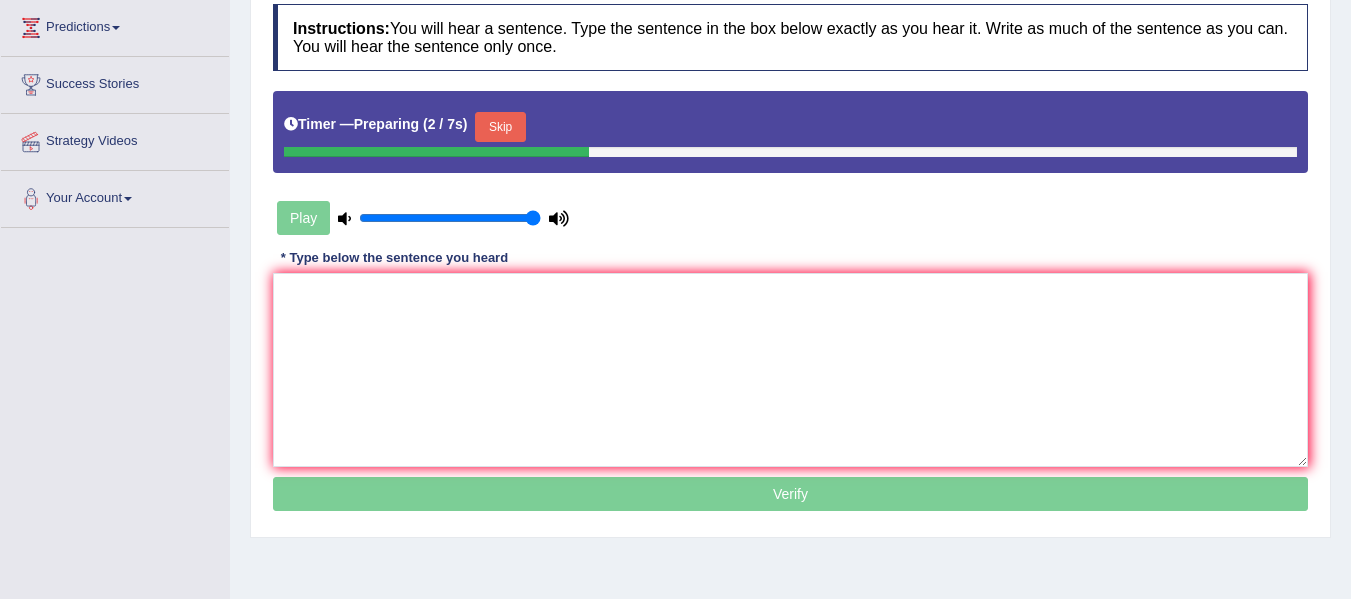 drag, startPoint x: 0, startPoint y: 0, endPoint x: 1347, endPoint y: 265, distance: 1372.8197 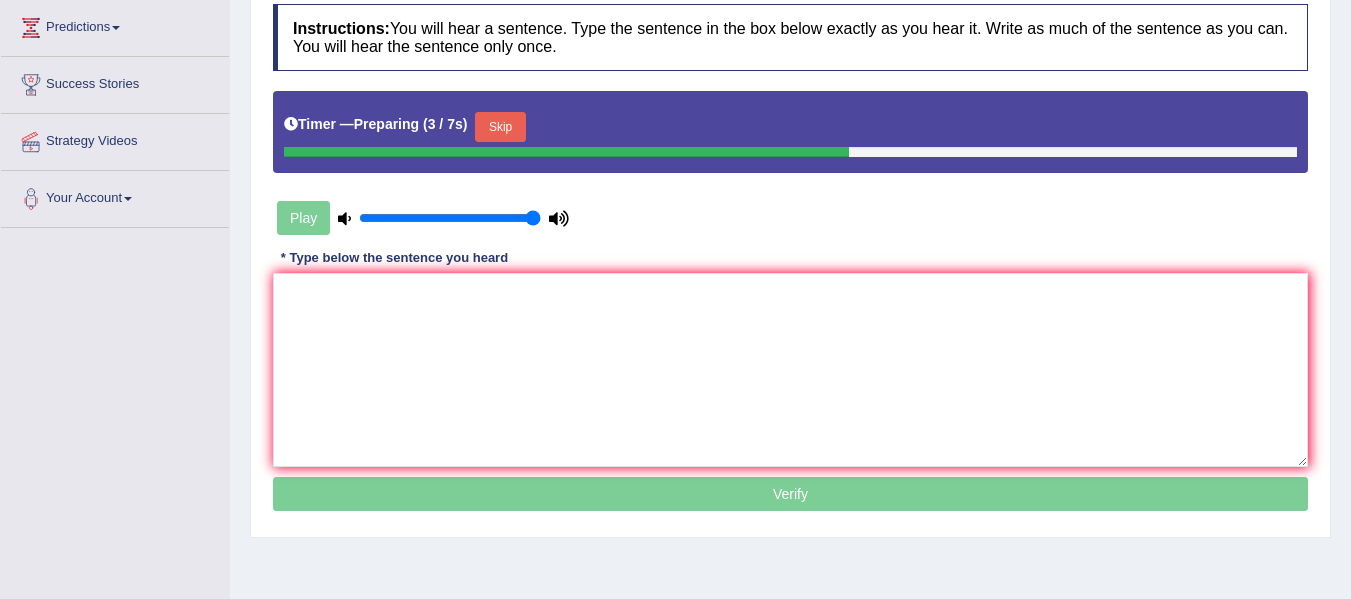 click on "Skip" at bounding box center (500, 127) 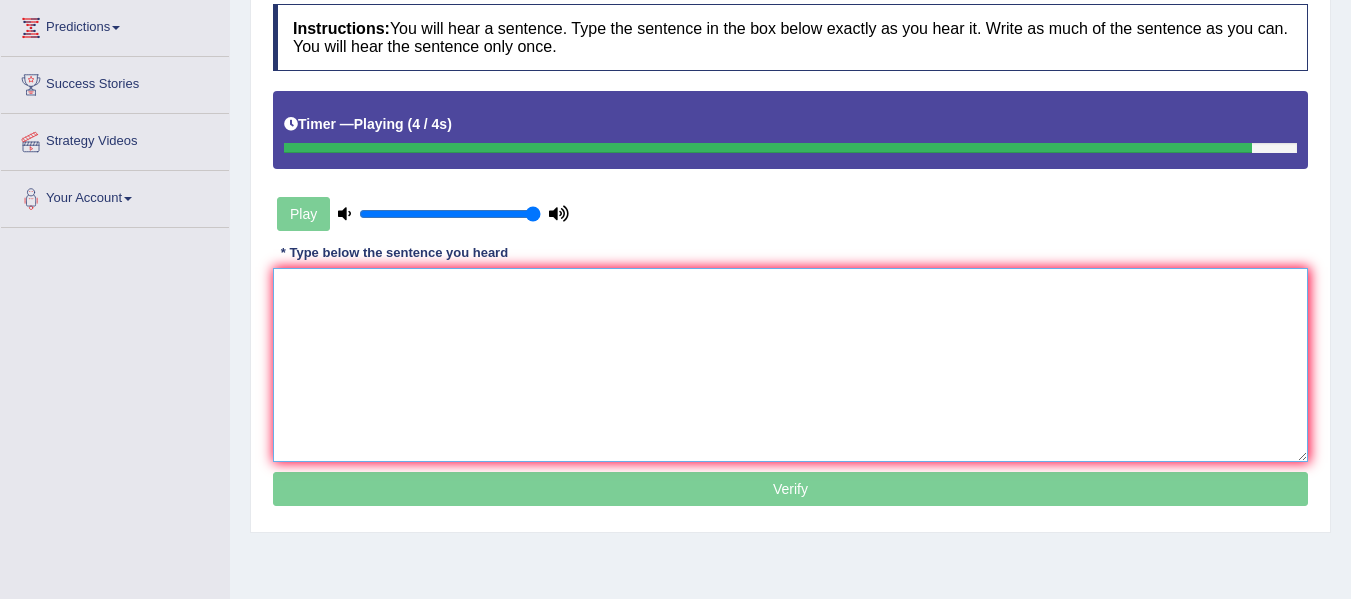 click at bounding box center [790, 365] 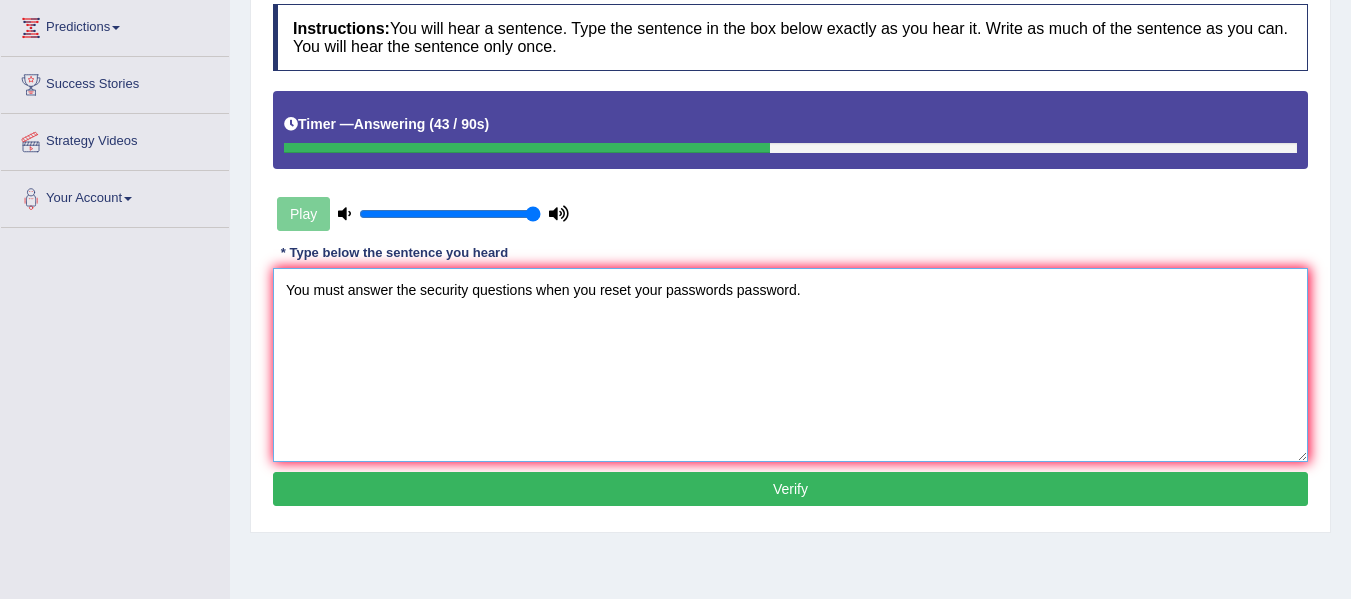 click on "You must answer the security questions when you reset your passwords password." at bounding box center (790, 365) 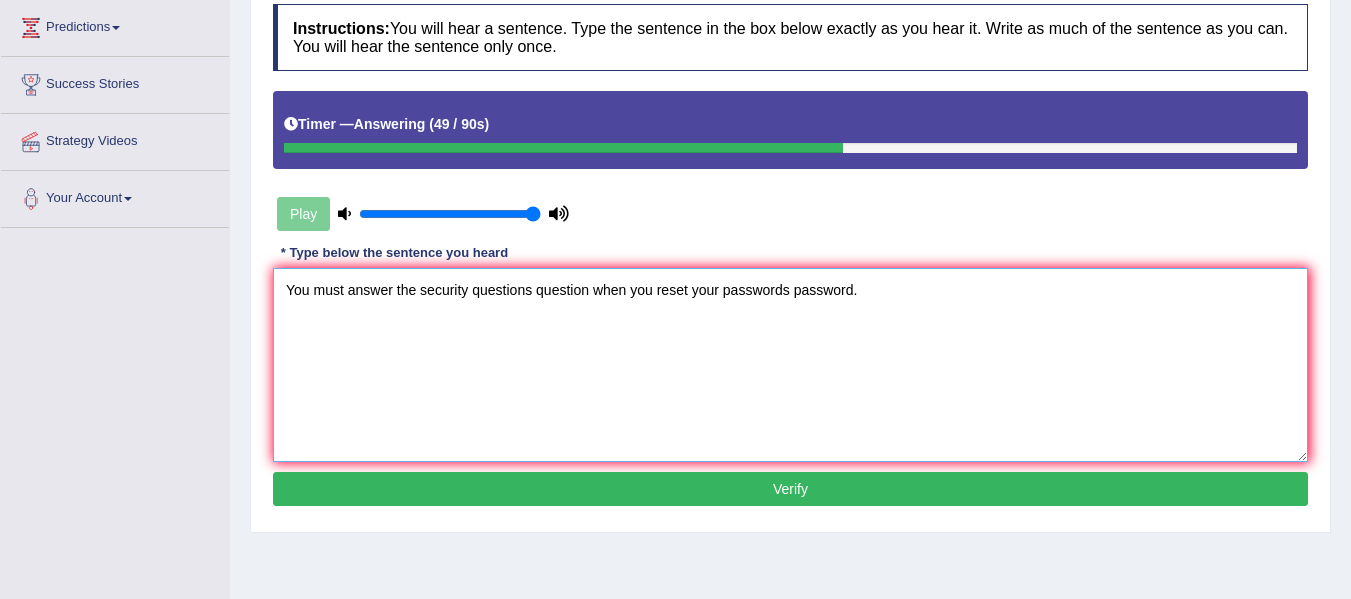 type on "You must answer the security questions question when you reset your passwords password." 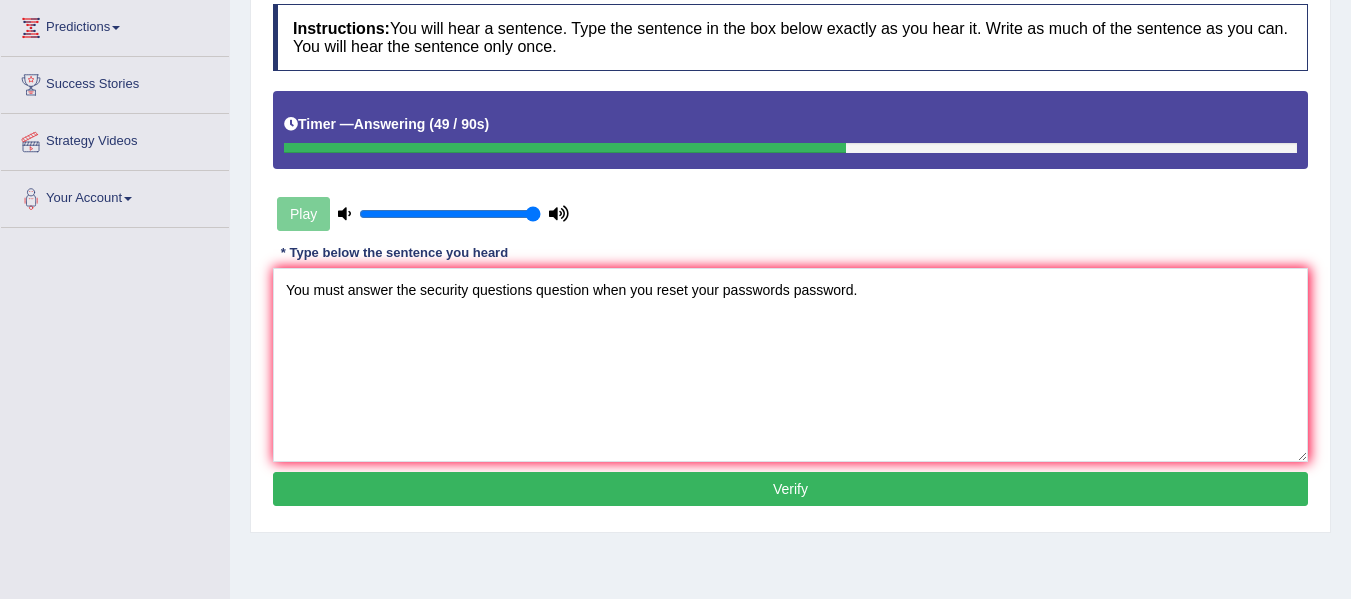 click on "Verify" at bounding box center (790, 489) 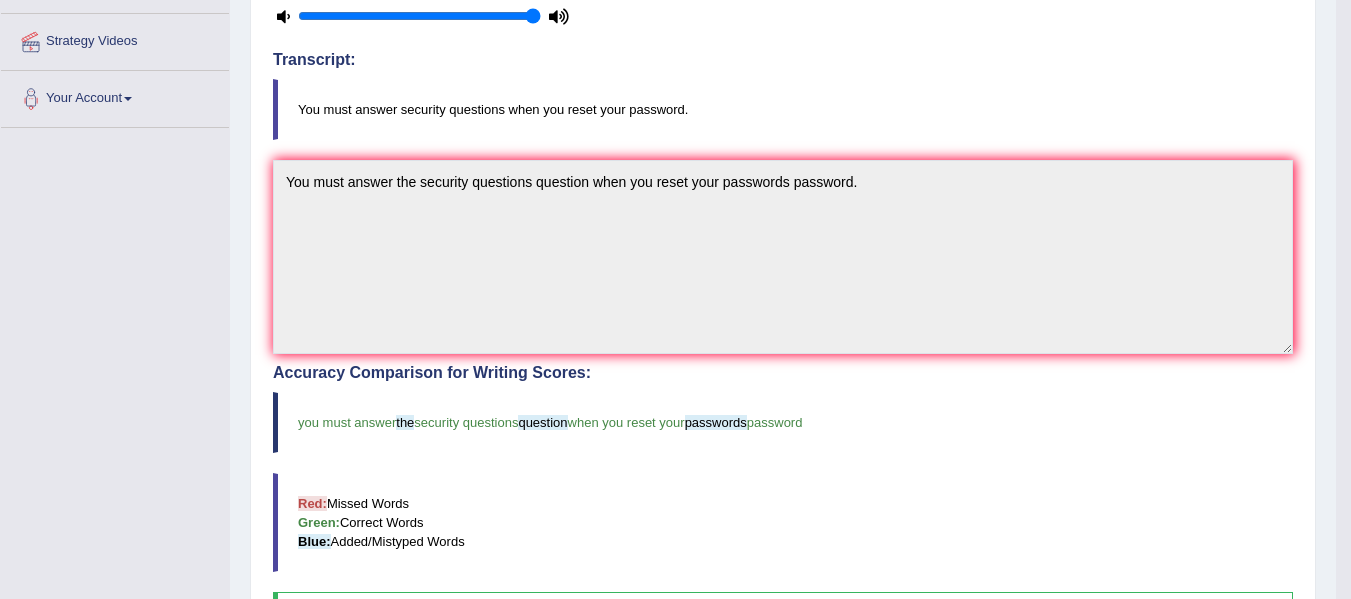 scroll, scrollTop: 367, scrollLeft: 0, axis: vertical 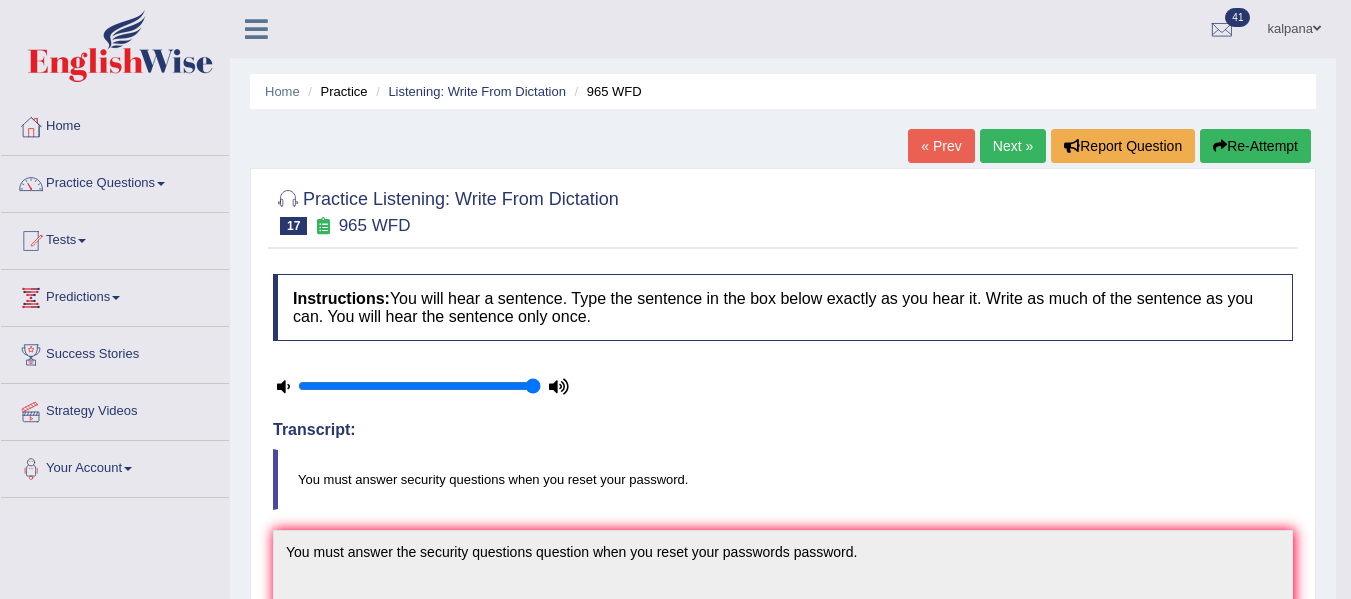 click on "Next »" at bounding box center [1013, 146] 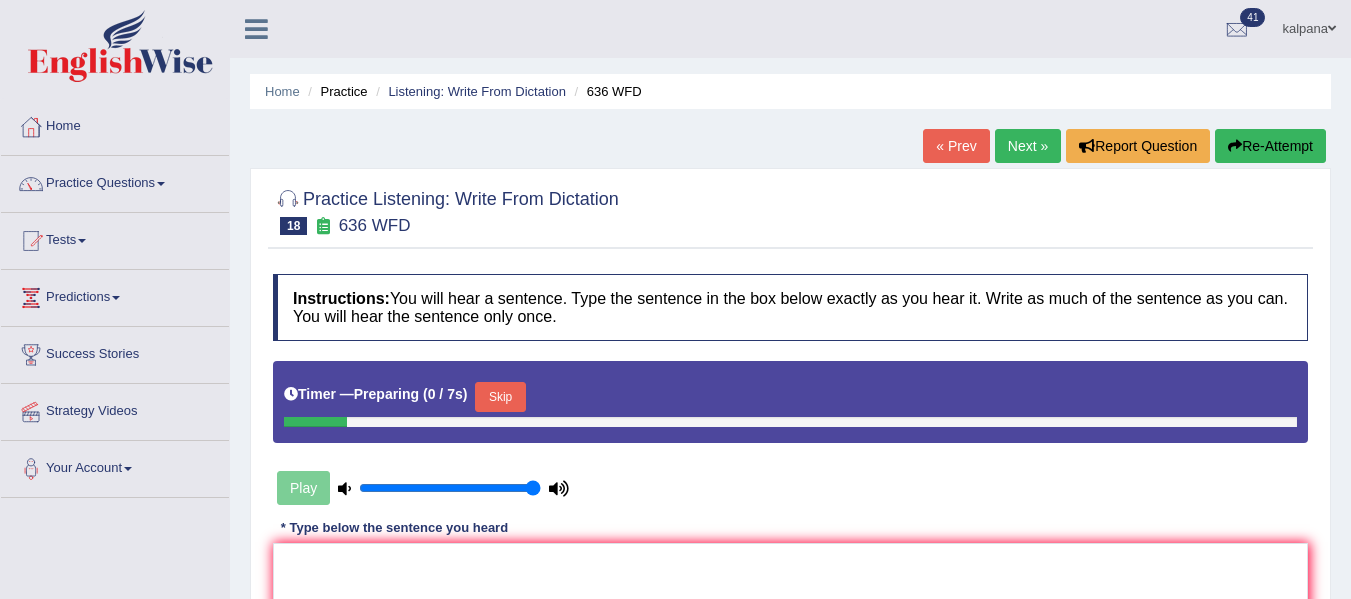scroll, scrollTop: 0, scrollLeft: 0, axis: both 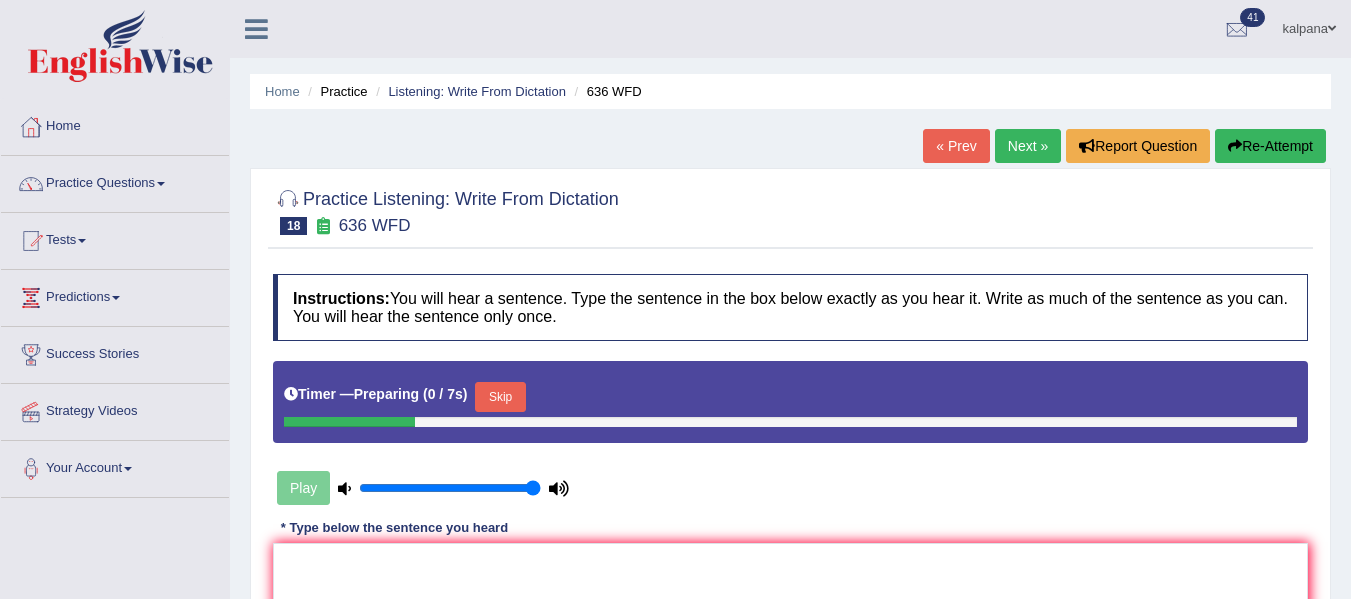 click on "Skip" at bounding box center (500, 397) 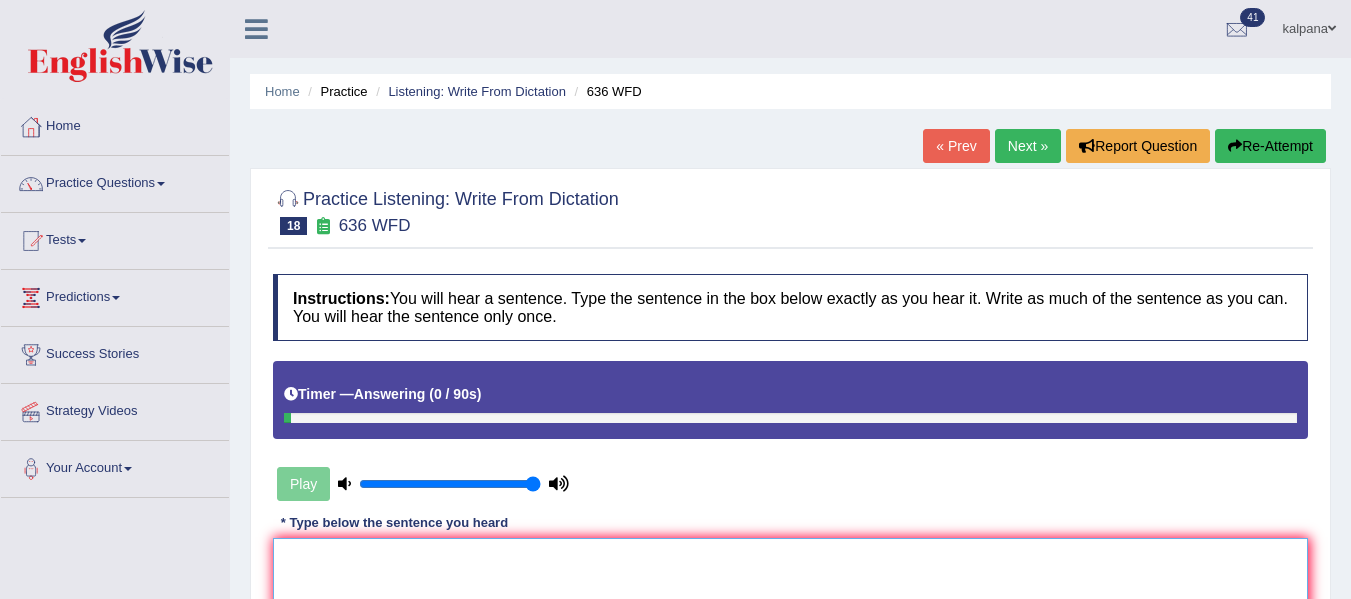 click at bounding box center [790, 635] 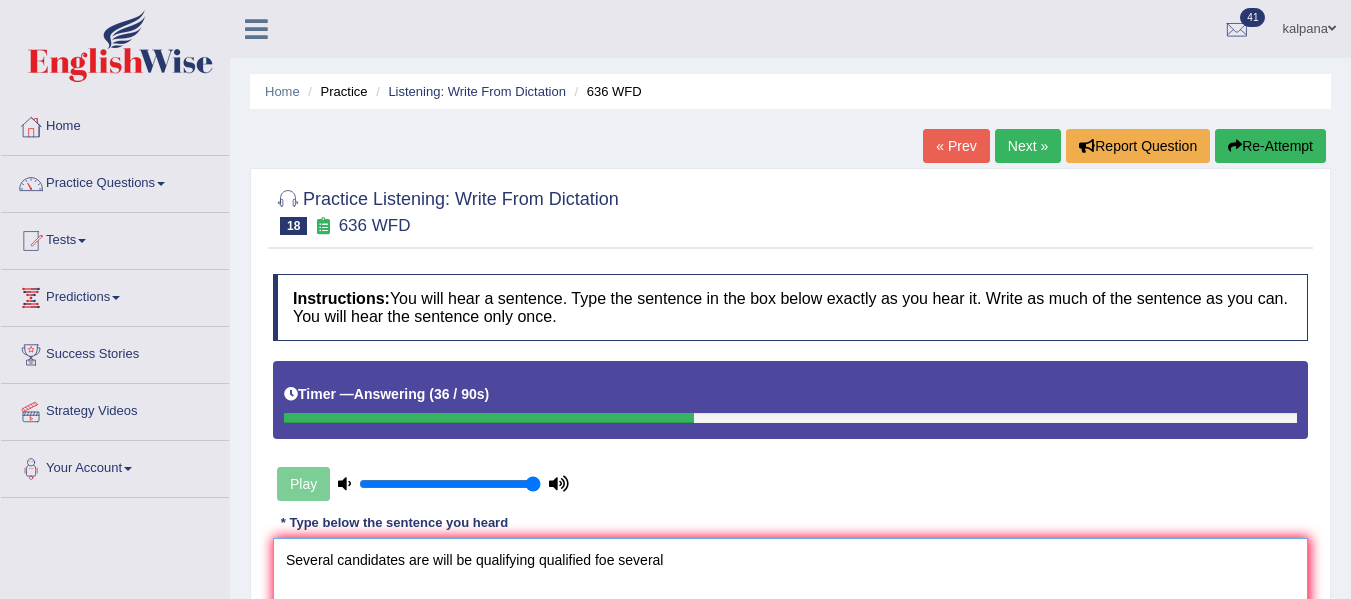 click on "Several candidates are will be qualifying qualified foe several" at bounding box center (790, 635) 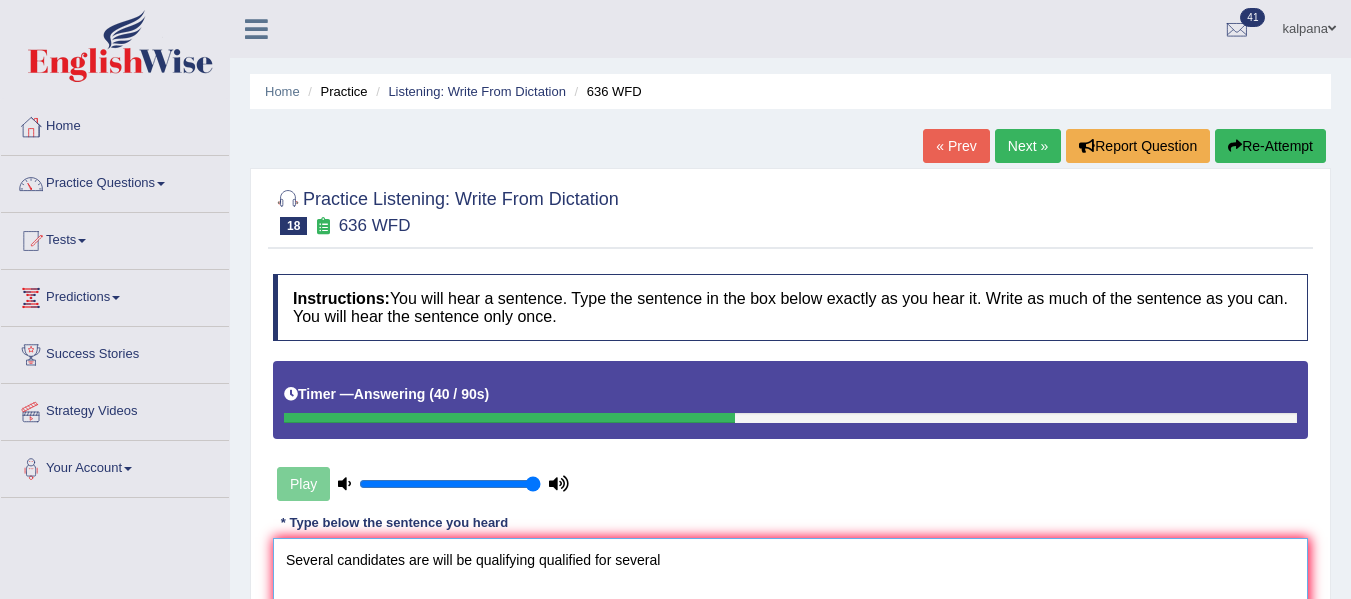 click on "Several candidates are will be qualifying qualified for several" at bounding box center [790, 635] 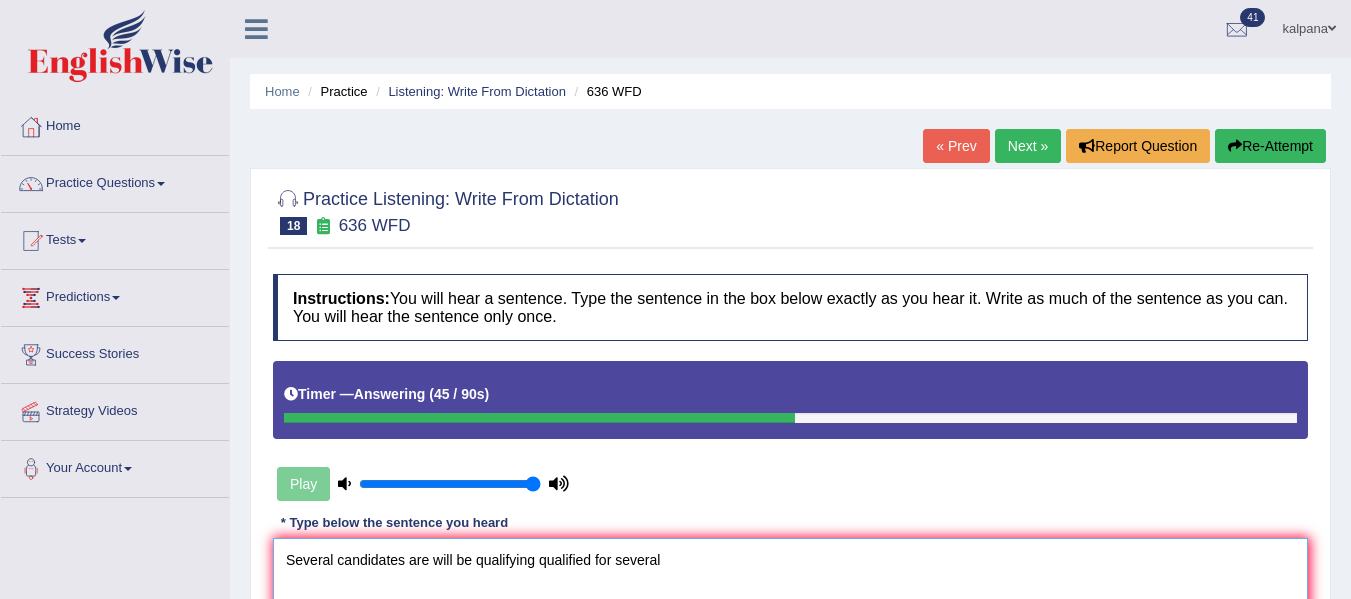type on "Several candidates are will be qualifying qualified for several" 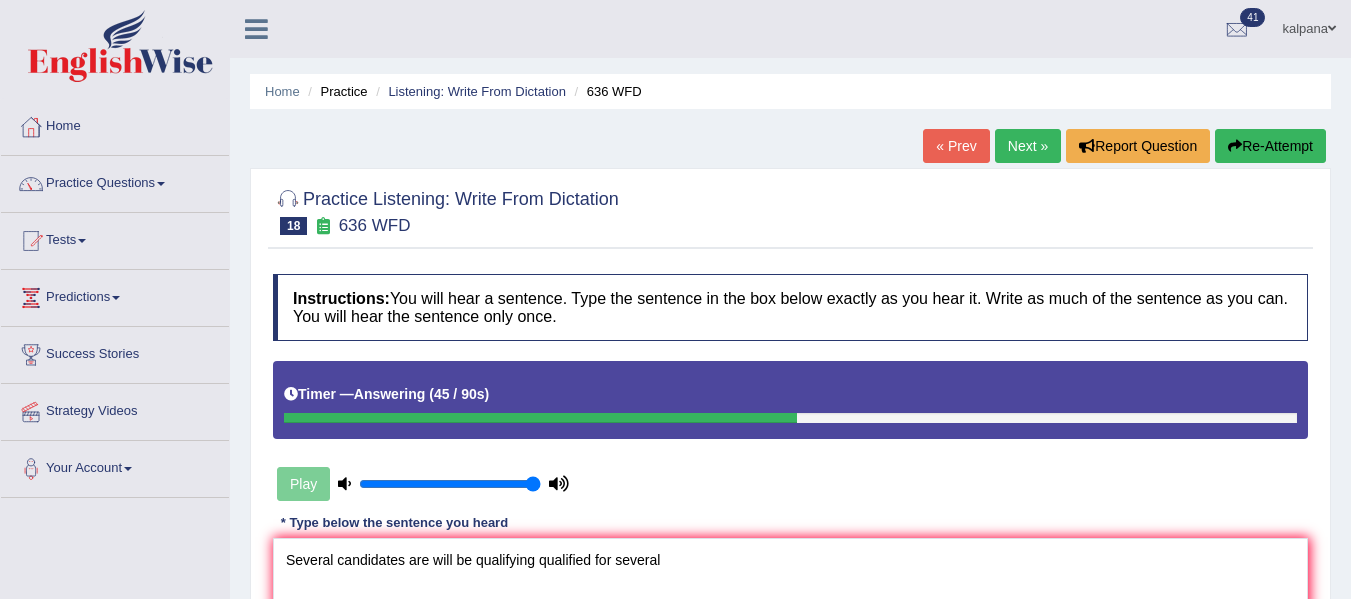 click at bounding box center (1235, 146) 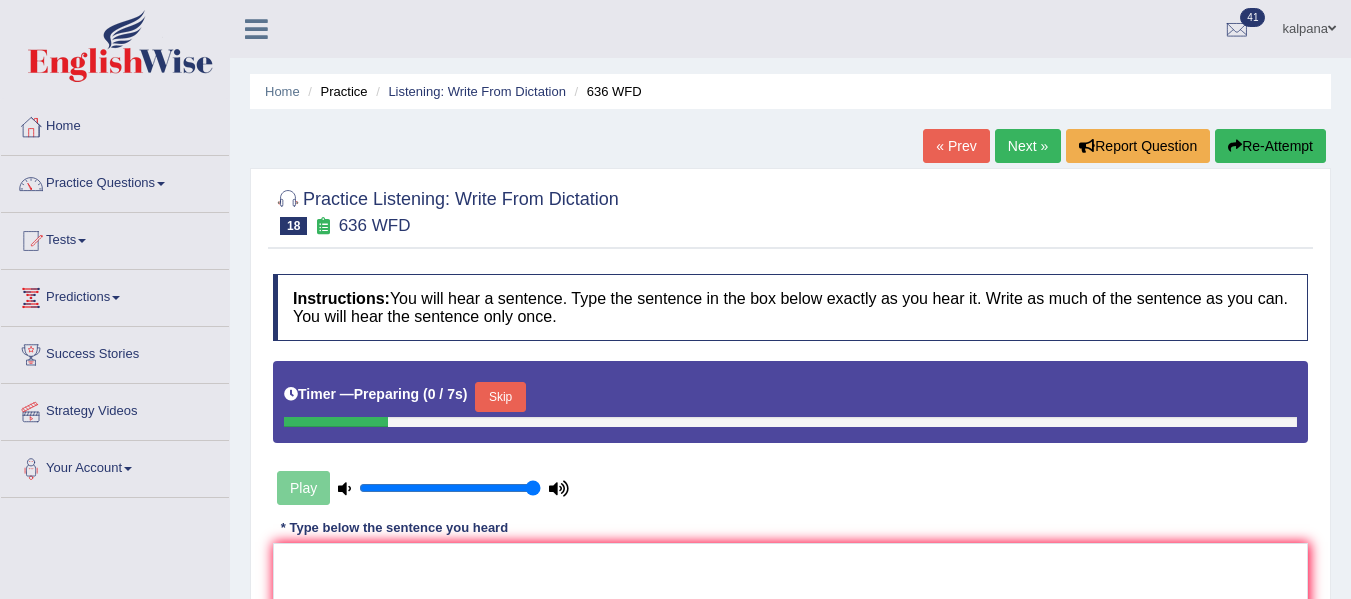 scroll, scrollTop: 0, scrollLeft: 0, axis: both 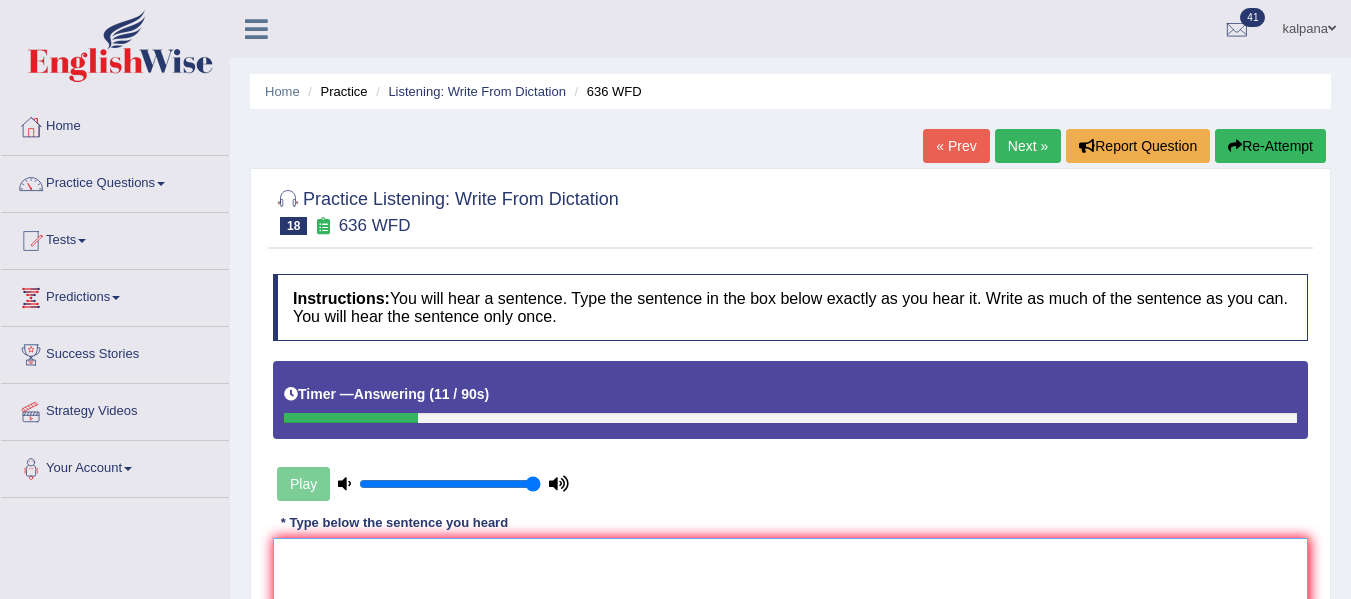 click at bounding box center (790, 635) 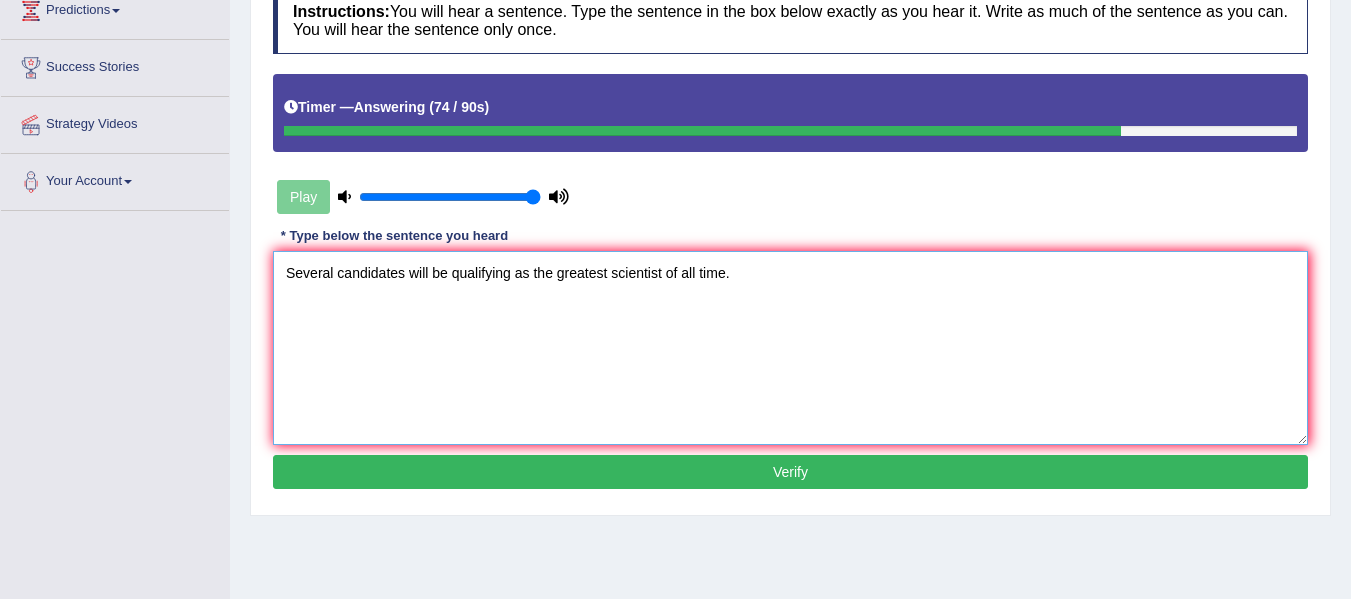 scroll, scrollTop: 313, scrollLeft: 0, axis: vertical 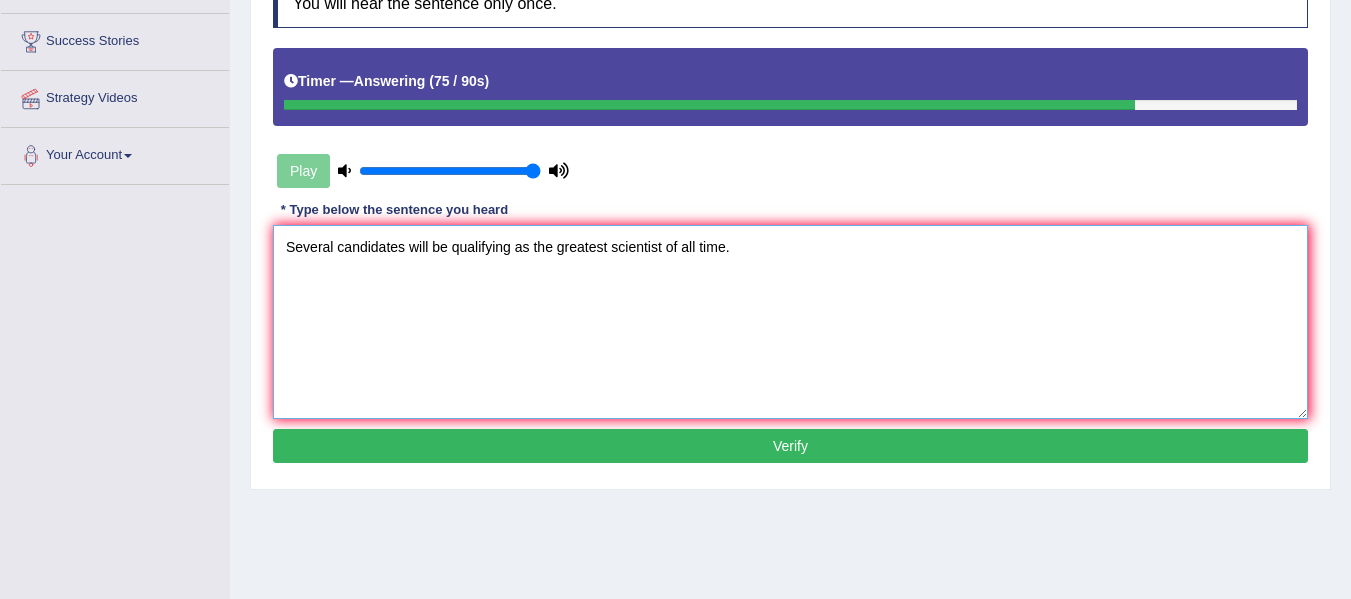 type on "Several candidates will be qualifying as the greatest scientist of all time." 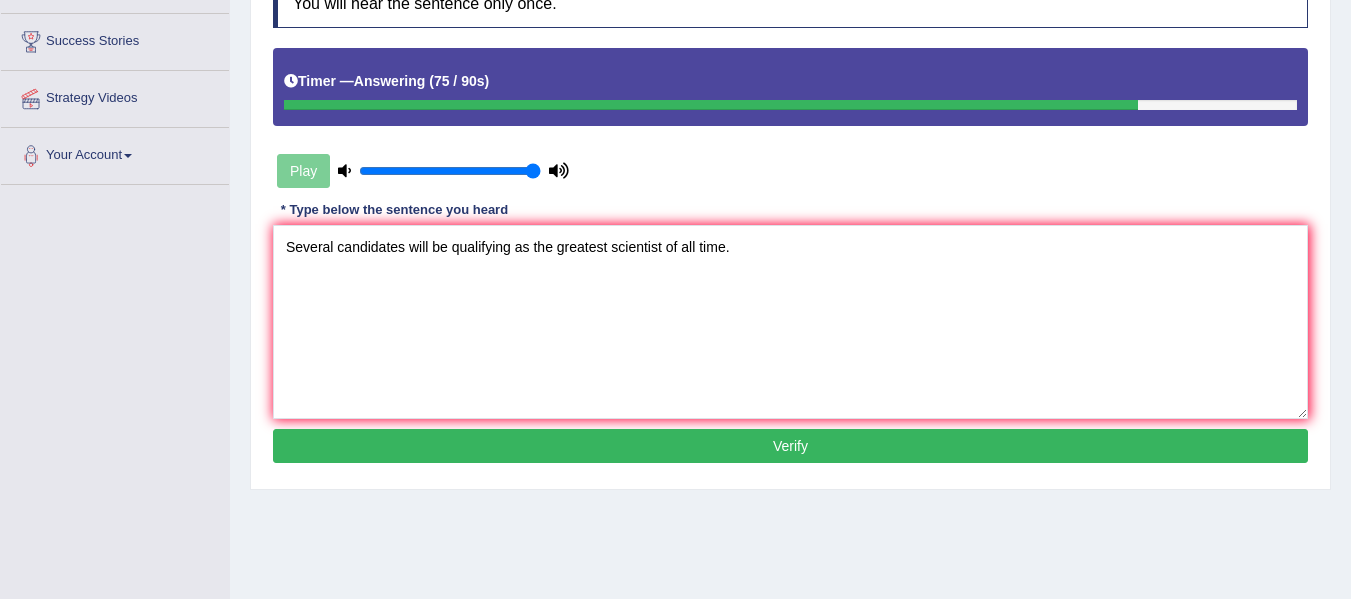 click on "Verify" at bounding box center (790, 446) 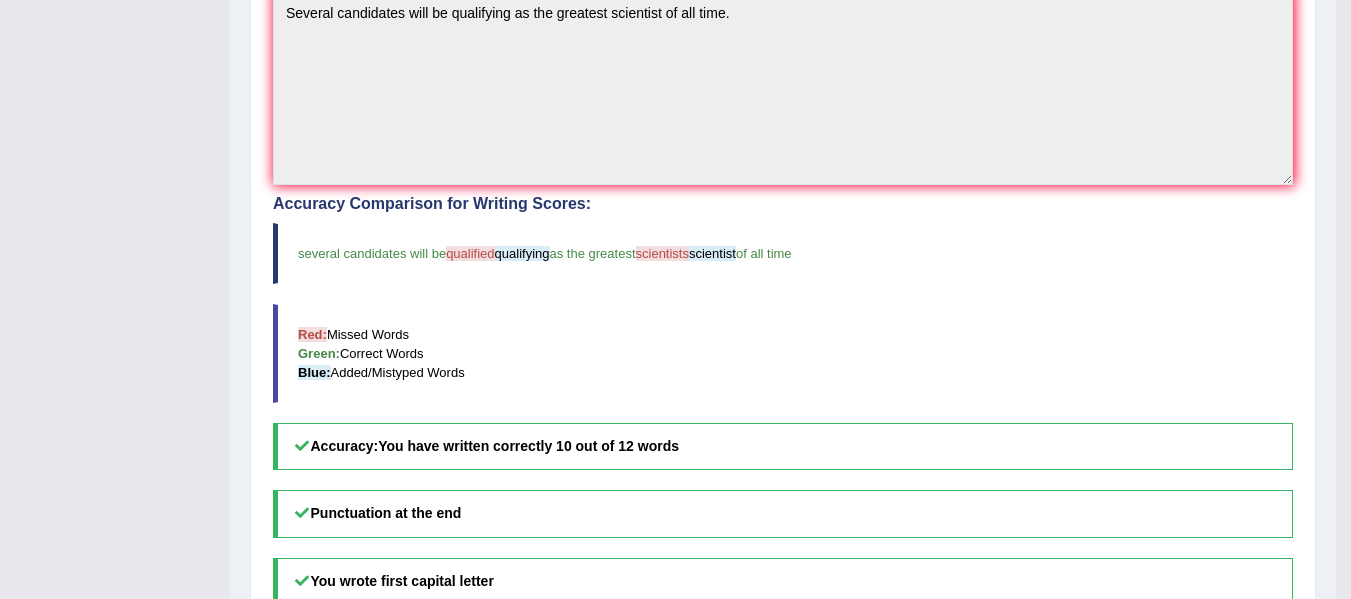 scroll, scrollTop: 548, scrollLeft: 0, axis: vertical 